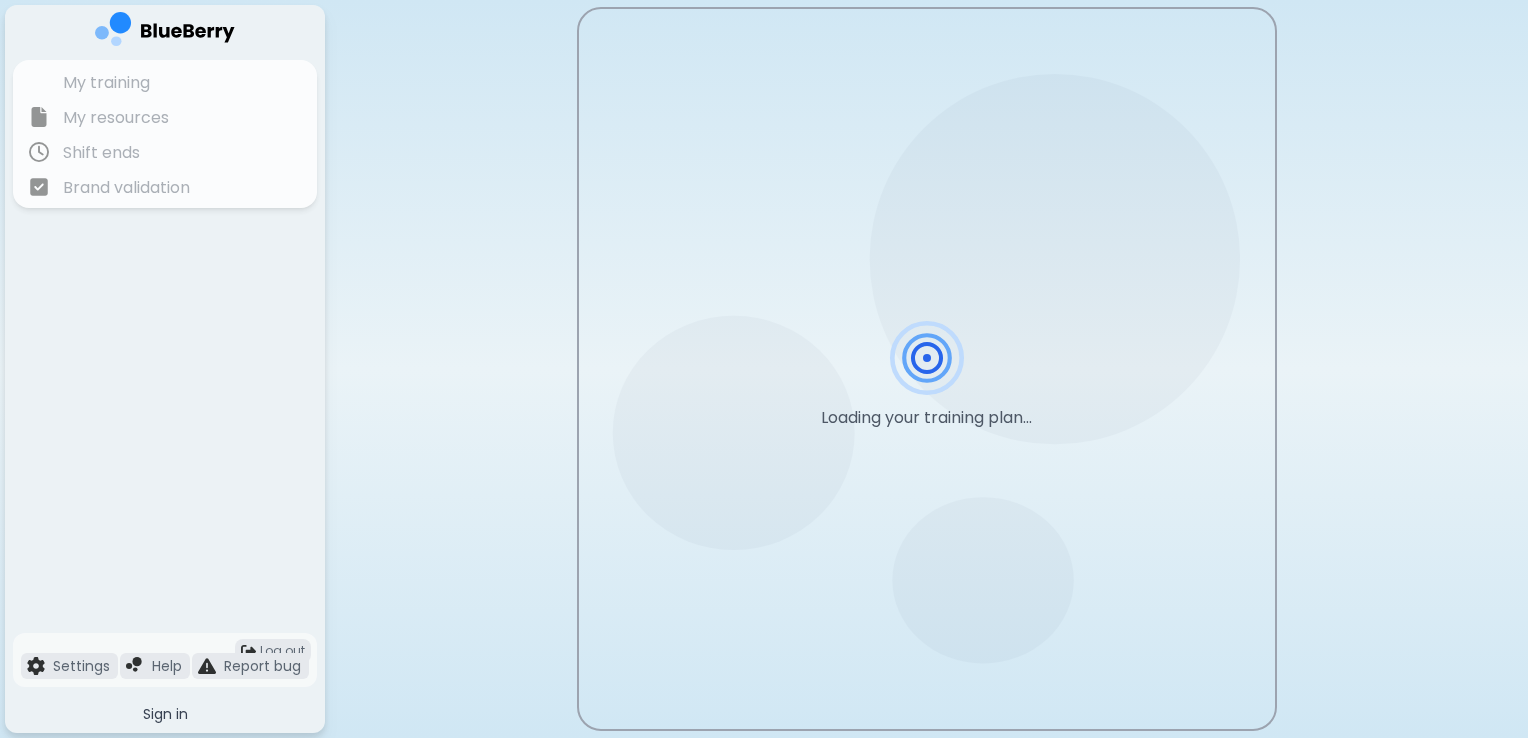 scroll, scrollTop: 0, scrollLeft: 0, axis: both 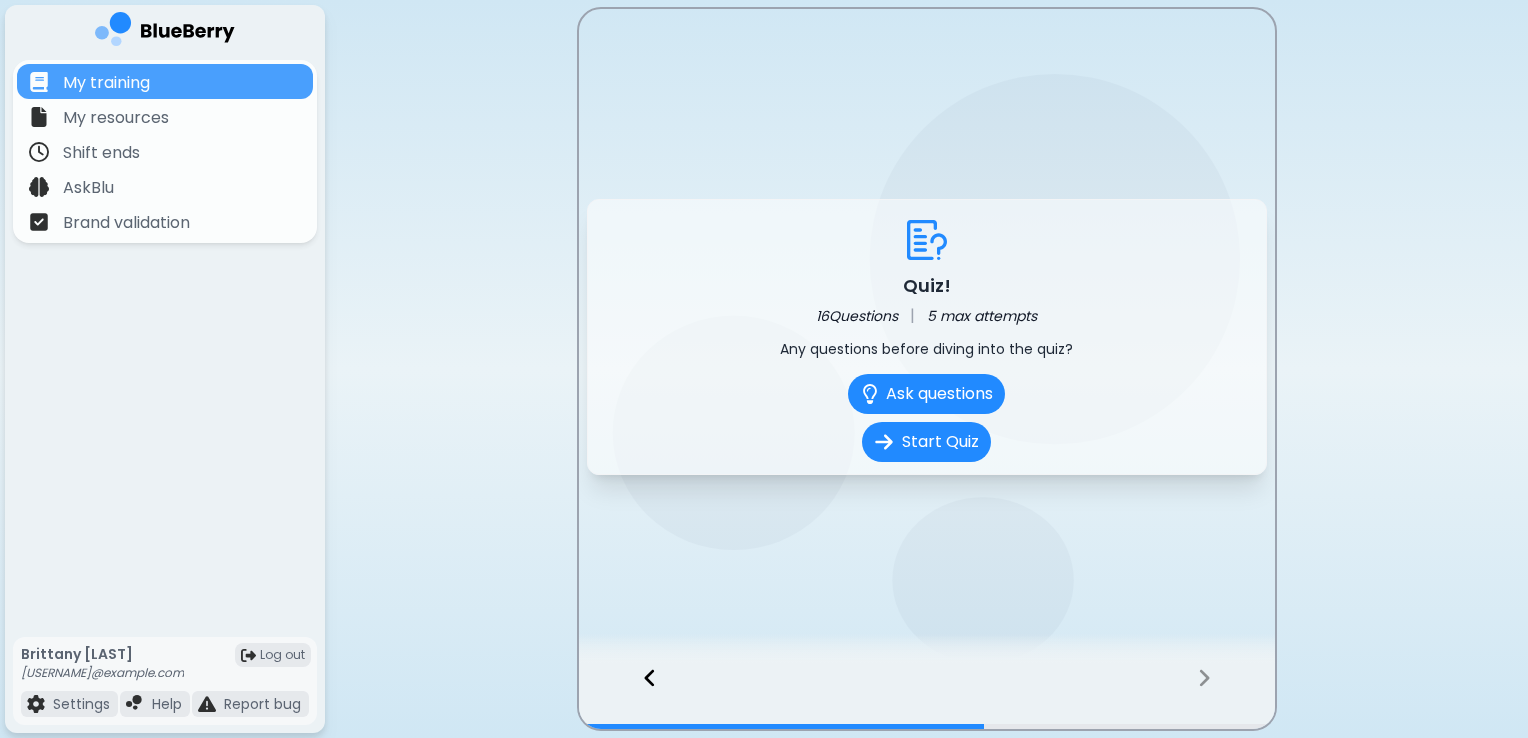 click 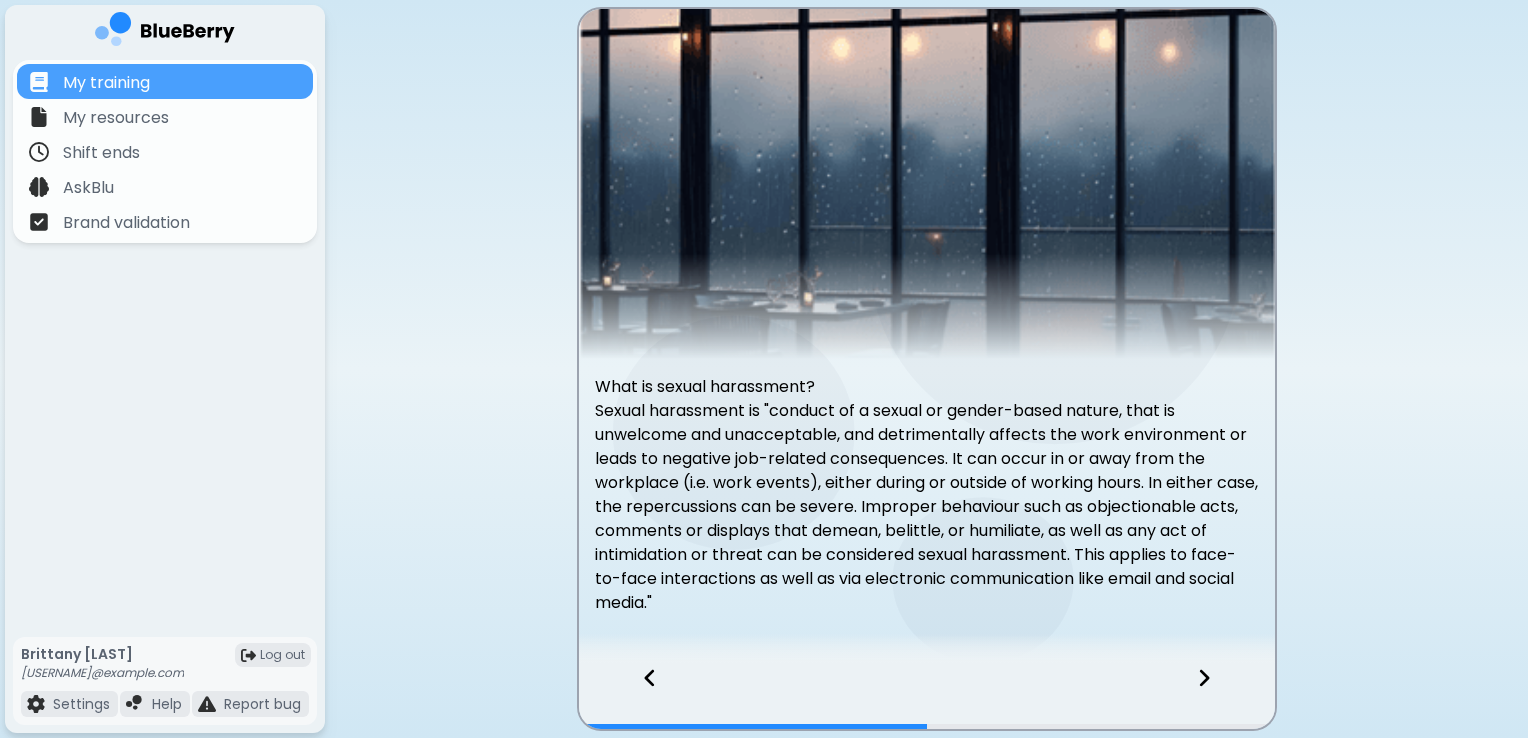 click 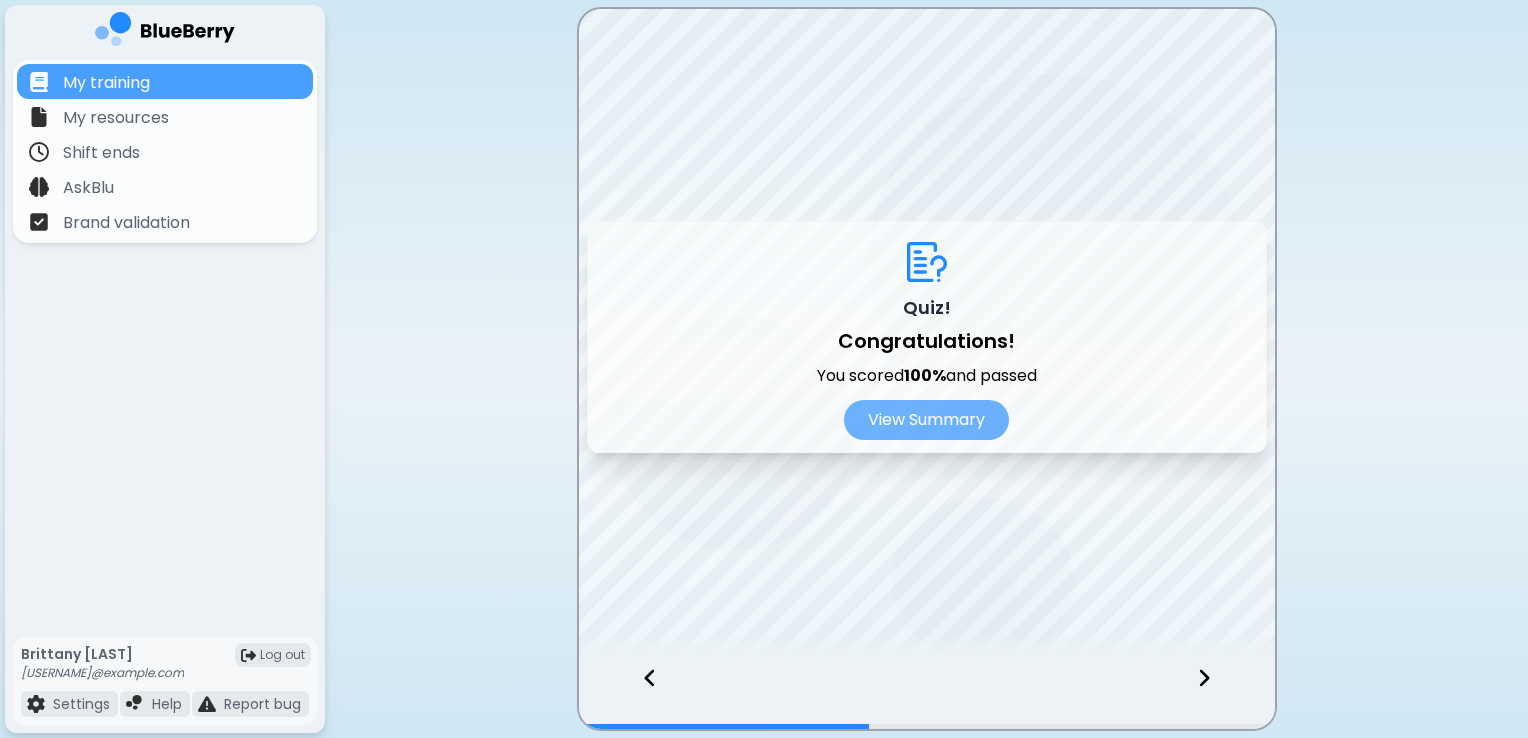 drag, startPoint x: 1492, startPoint y: 362, endPoint x: 1448, endPoint y: 598, distance: 240.06665 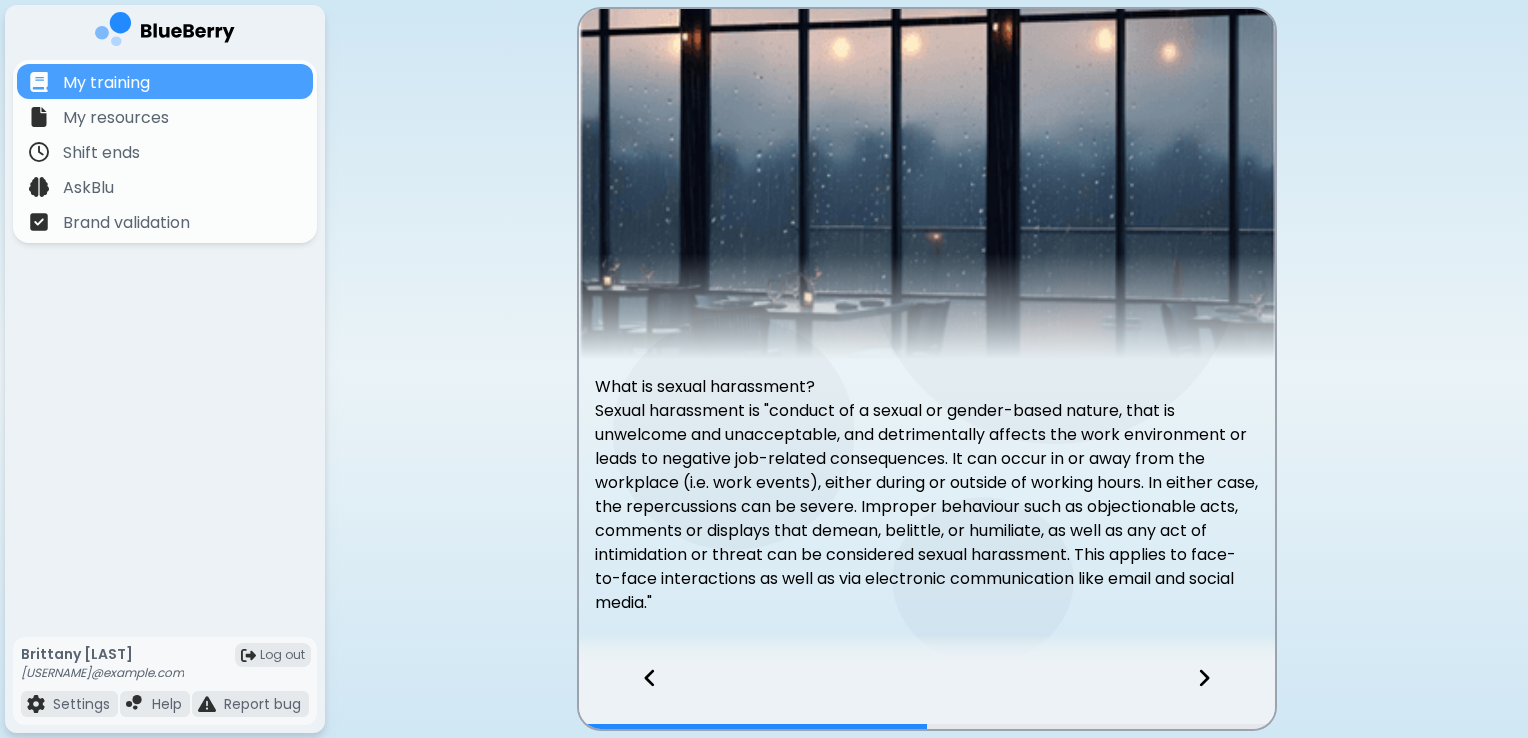 click 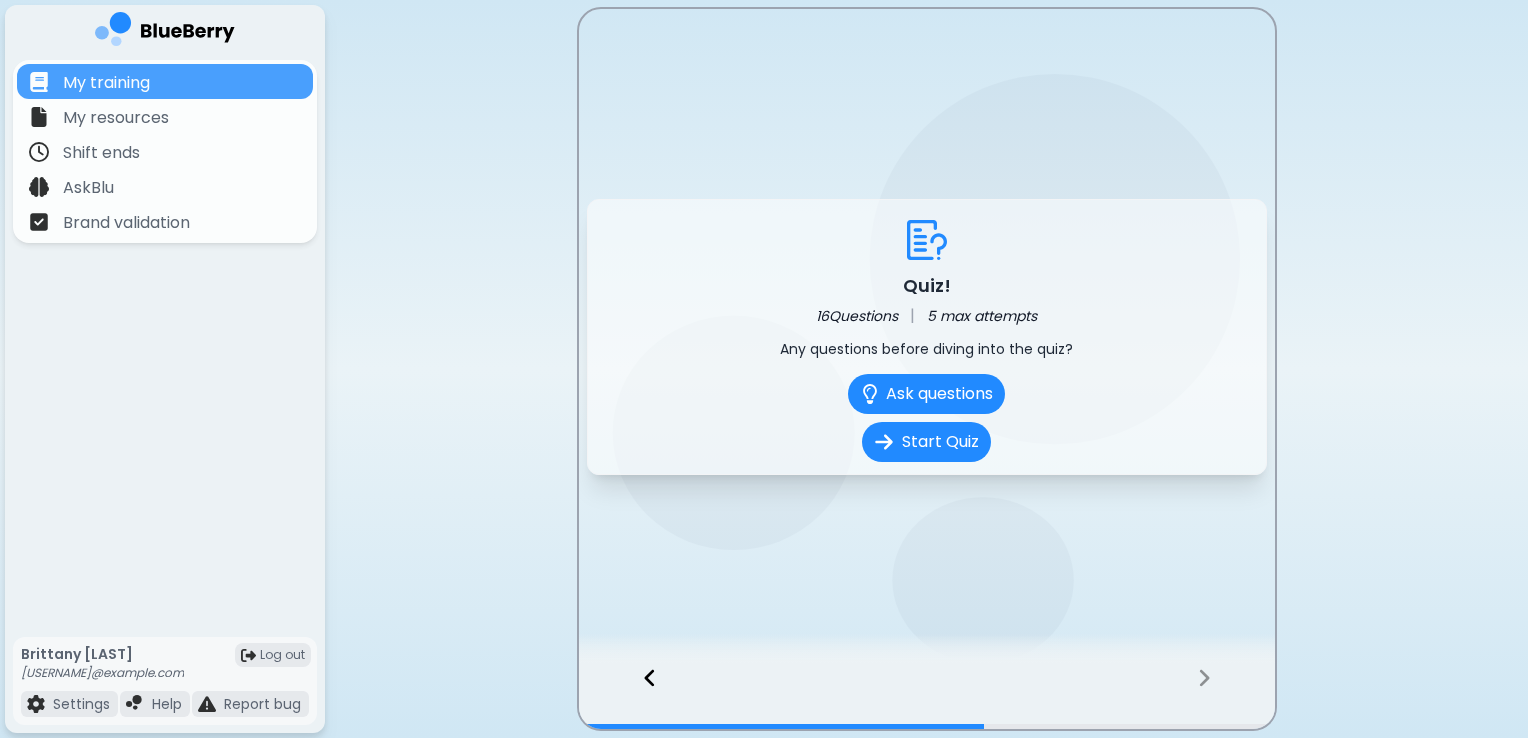 click 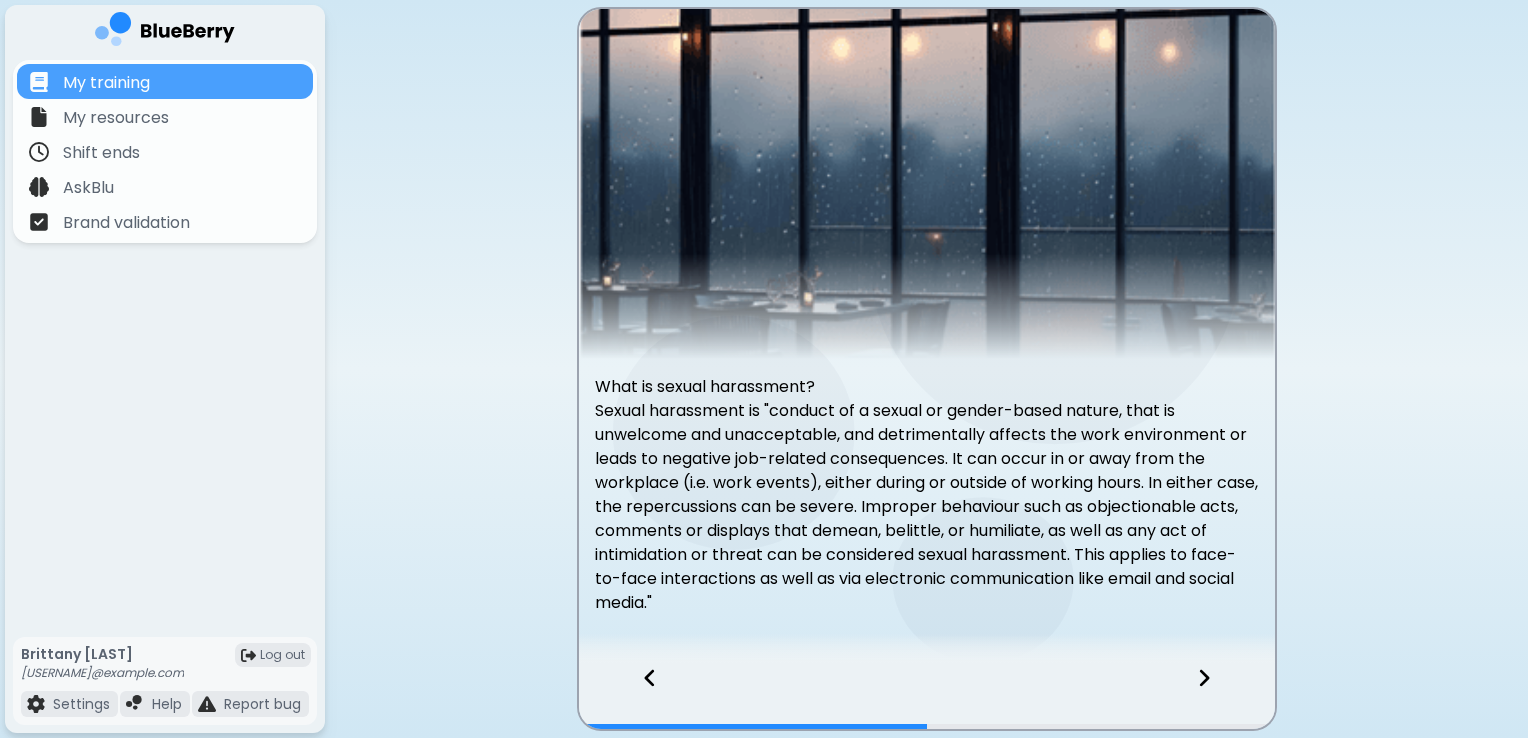 click 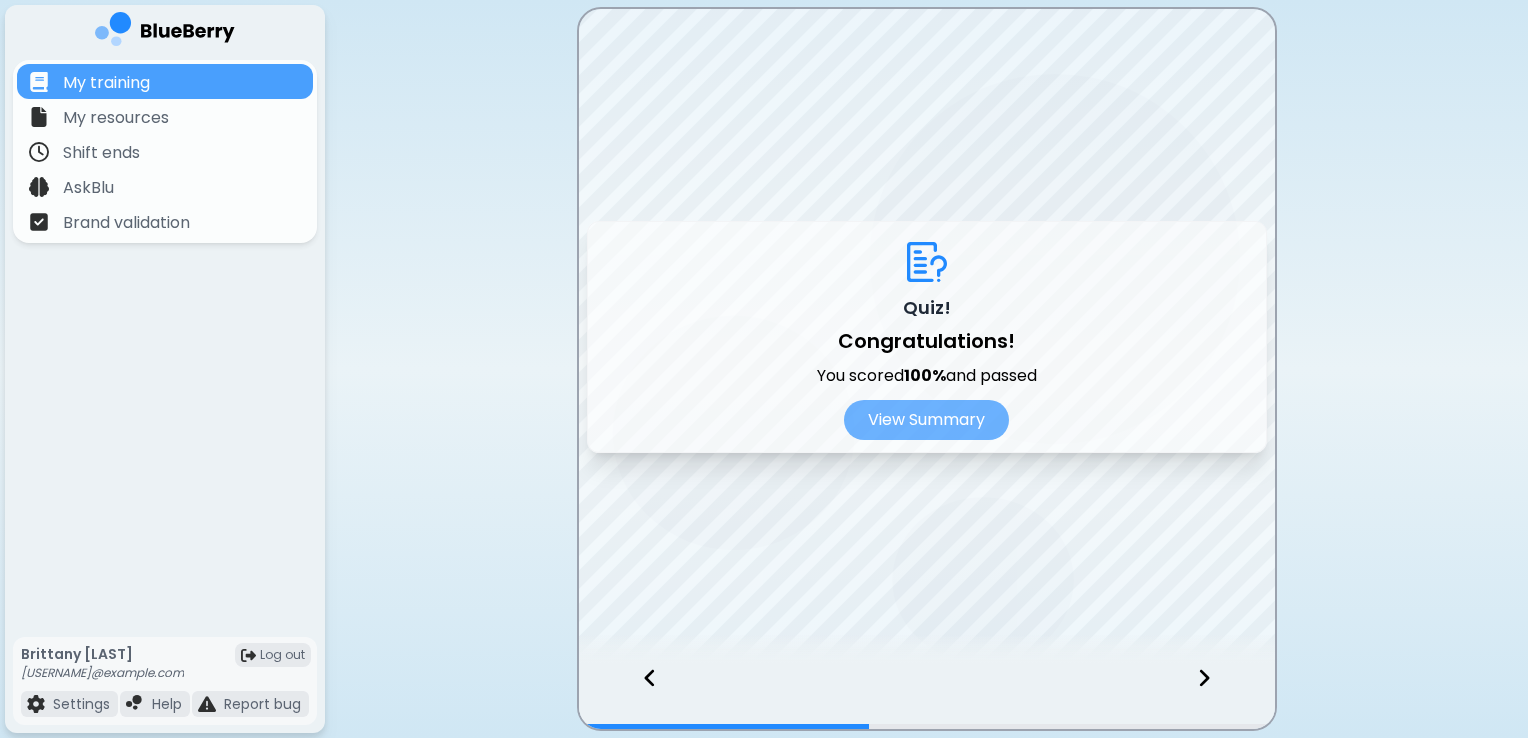 click 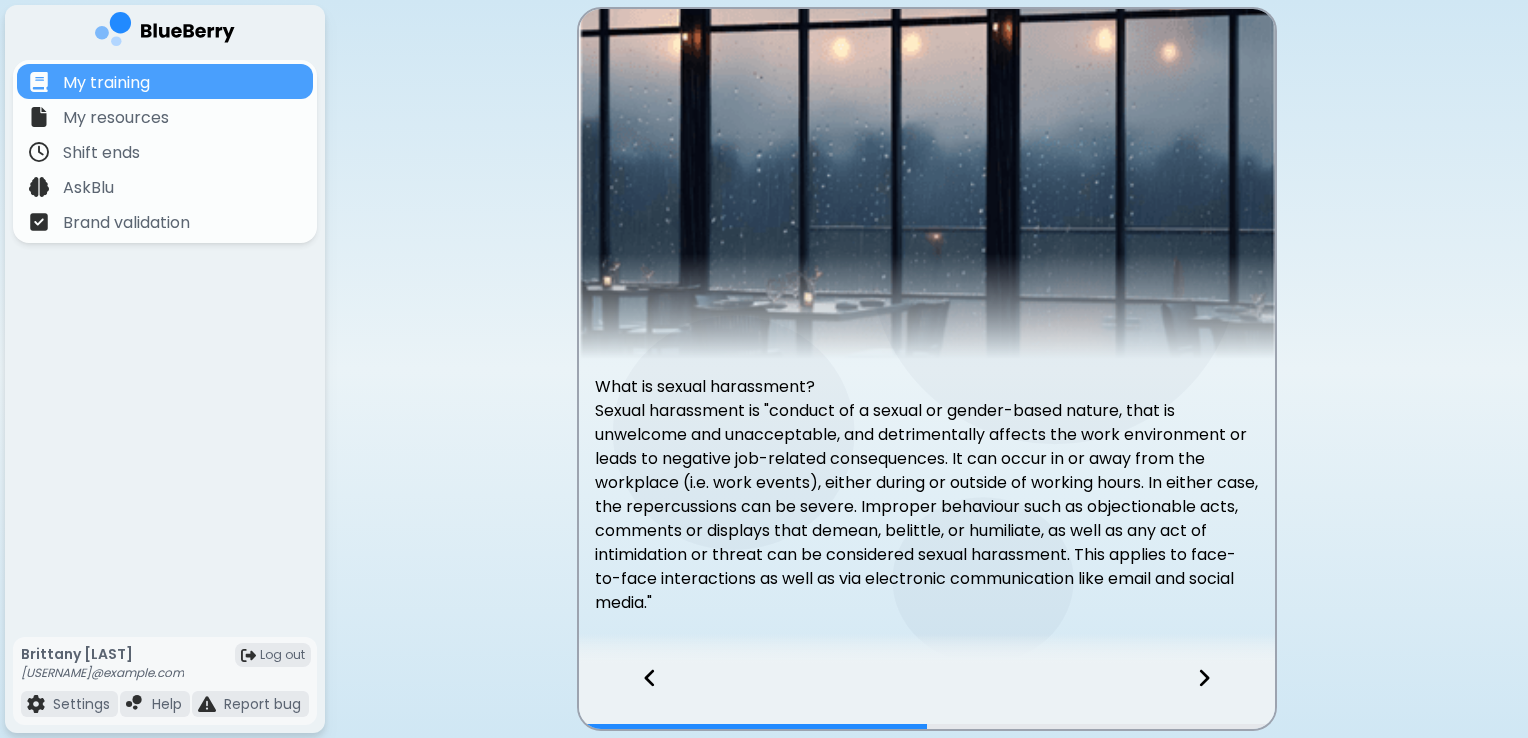 click 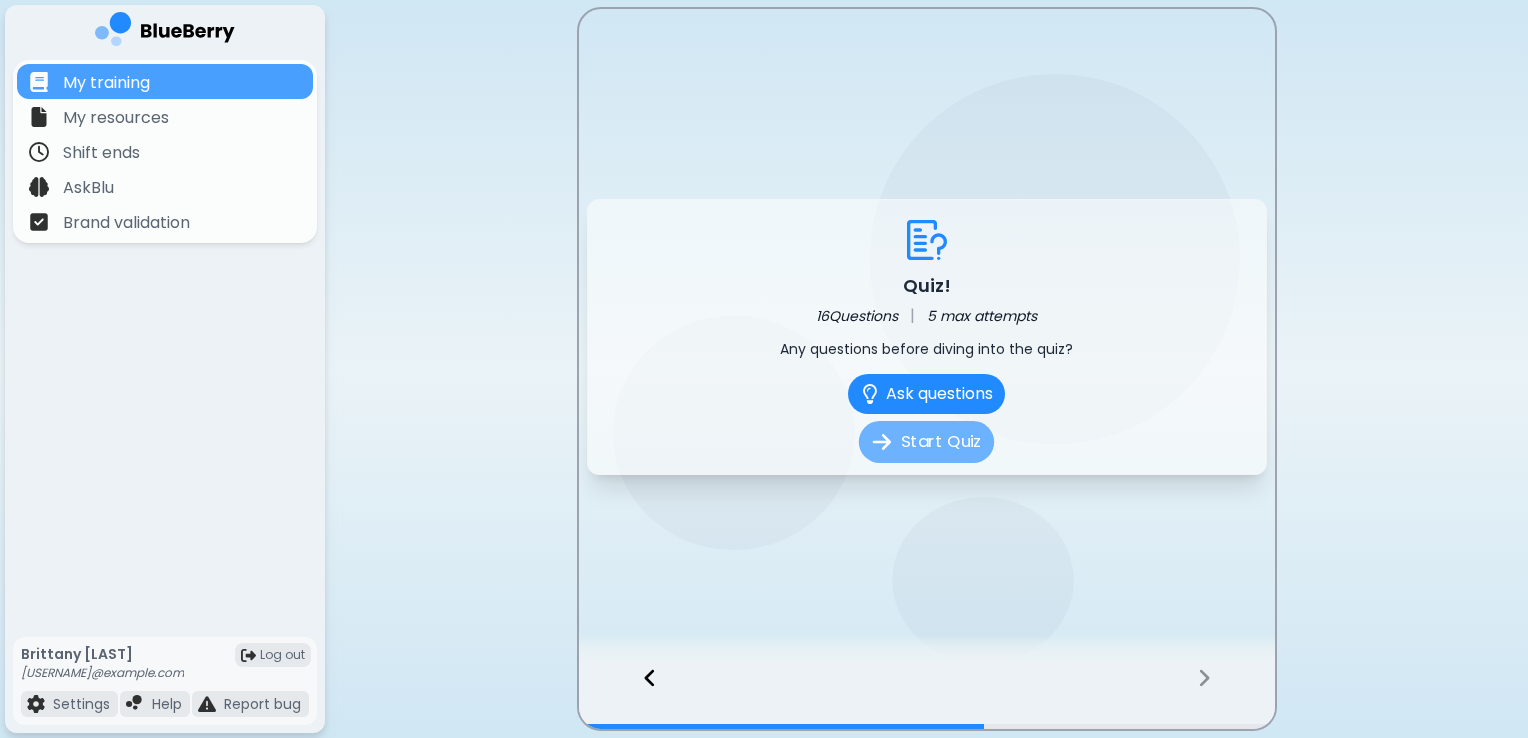 click on "Start Quiz" at bounding box center (926, 442) 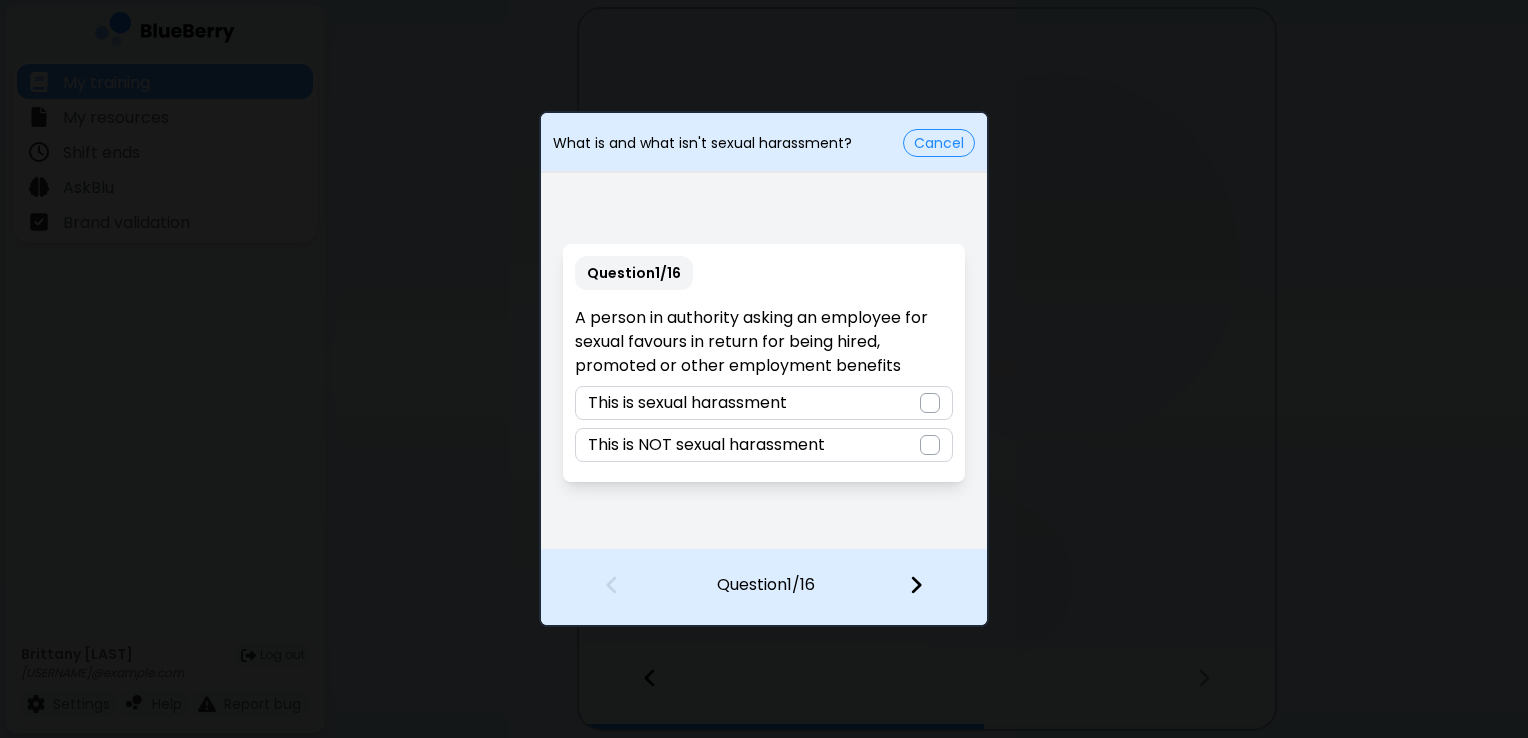click at bounding box center (930, 403) 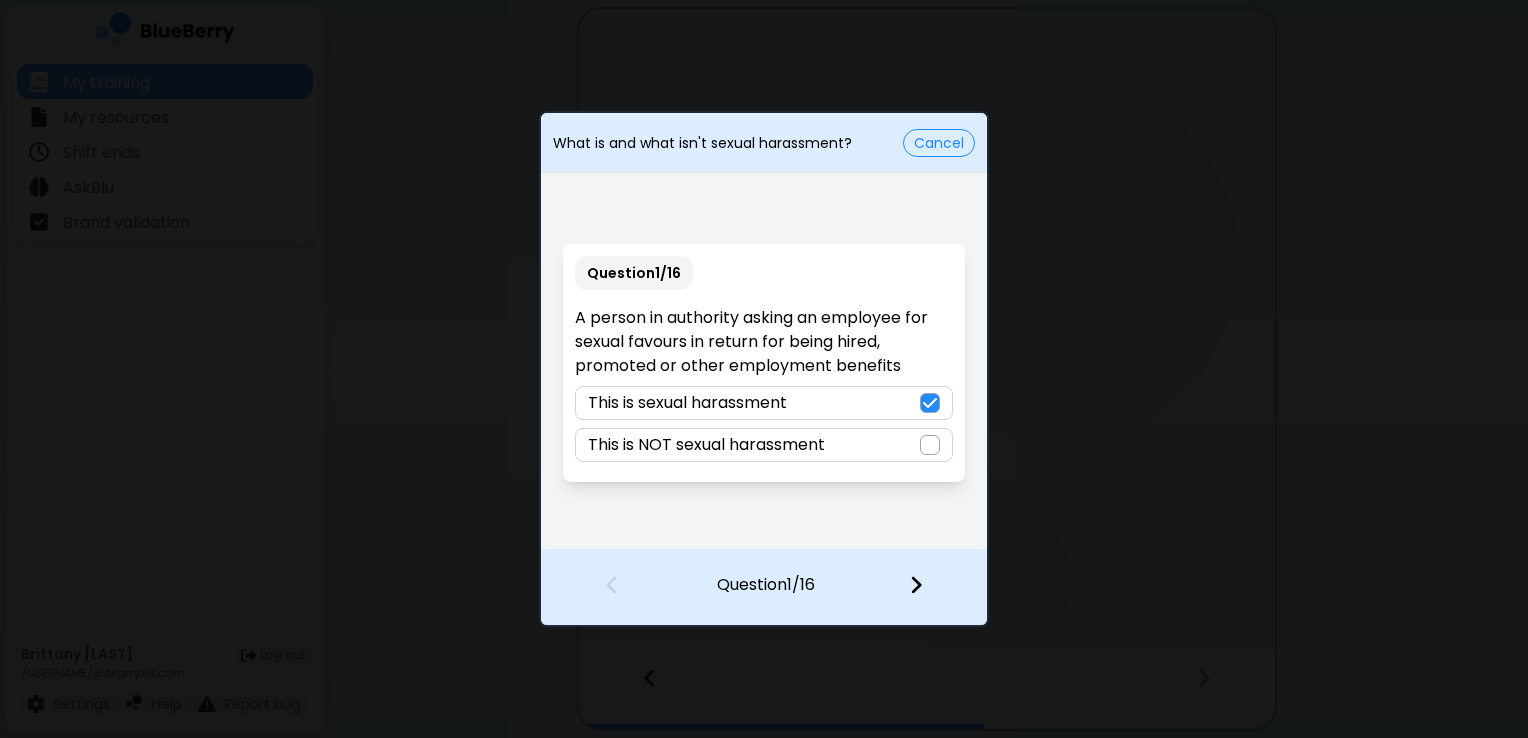 click at bounding box center (916, 585) 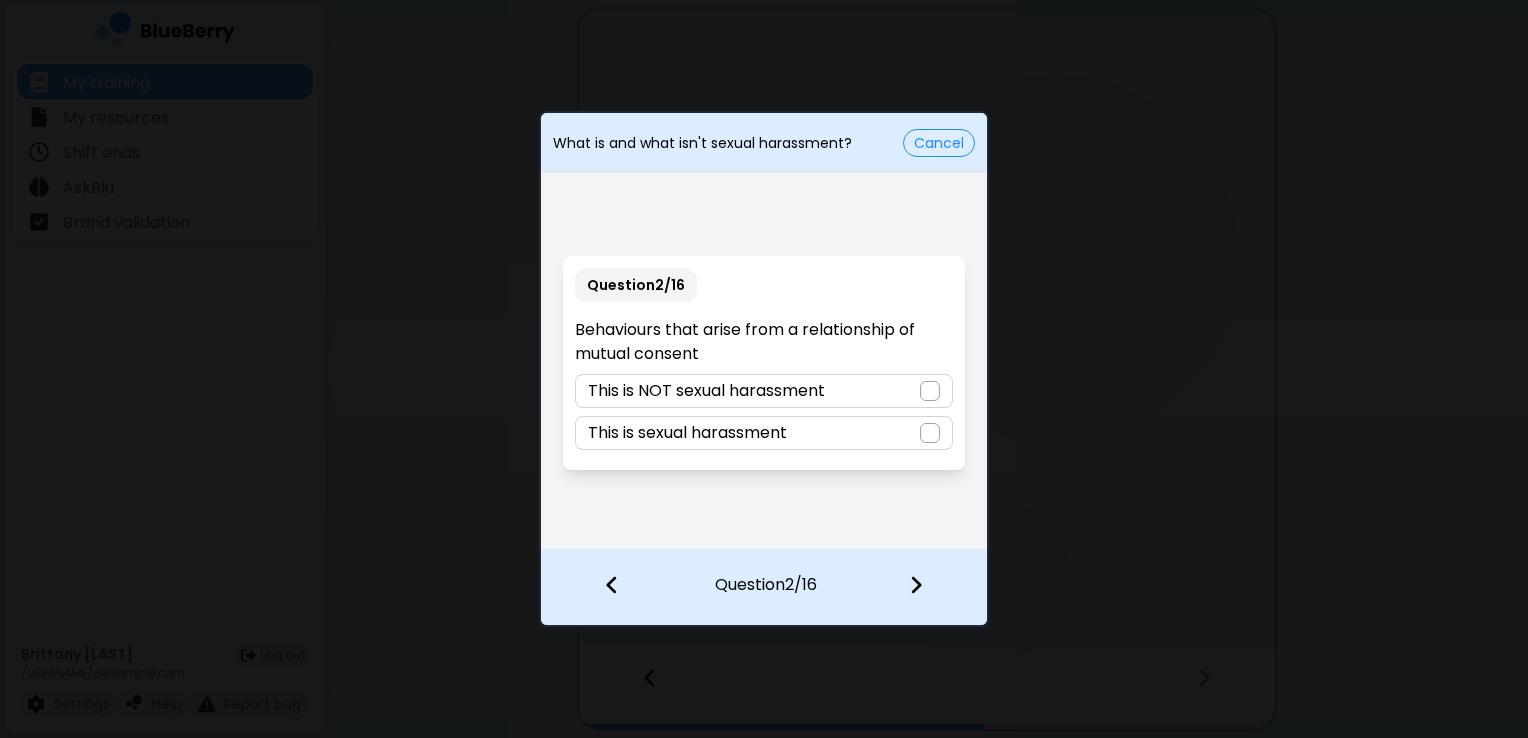 click at bounding box center [930, 391] 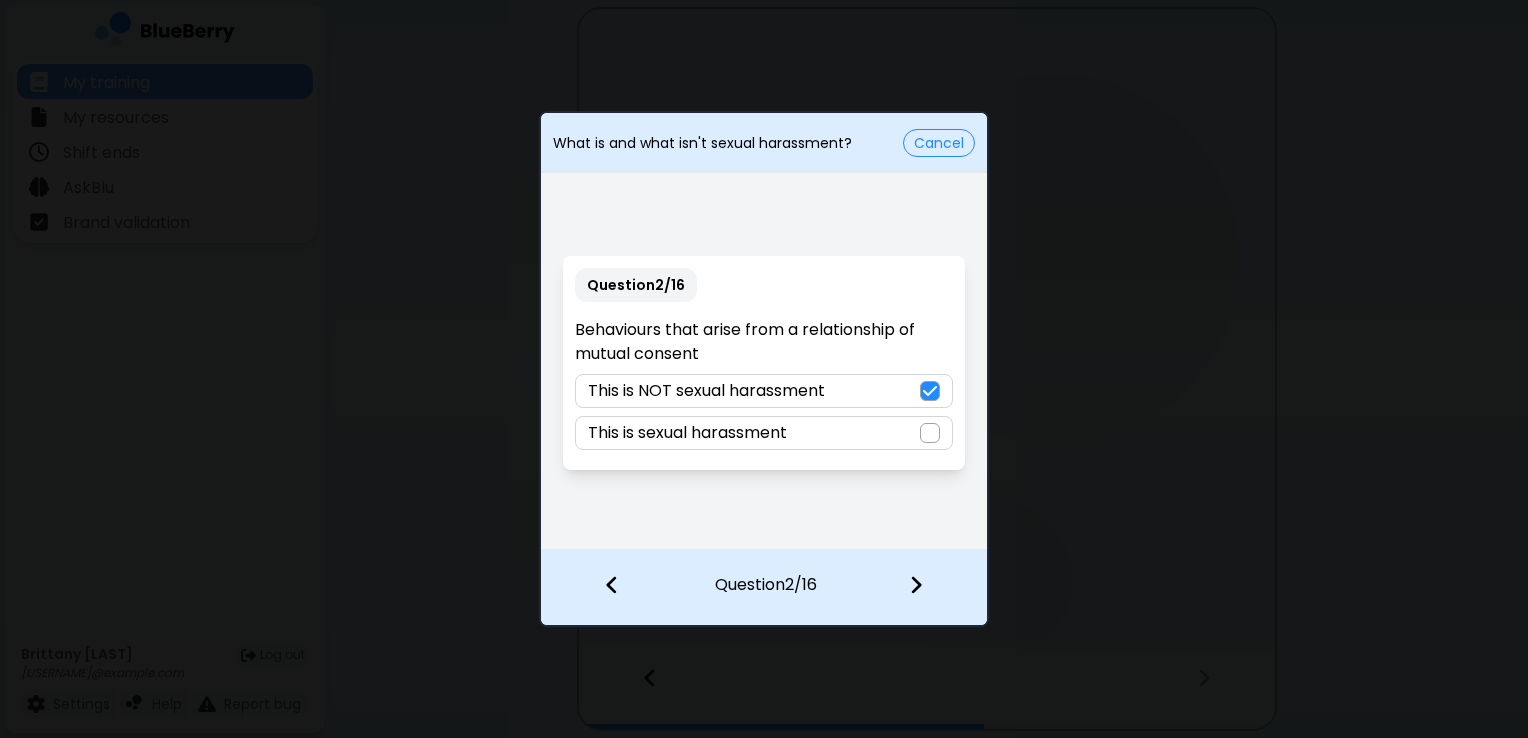 click at bounding box center [928, 587] 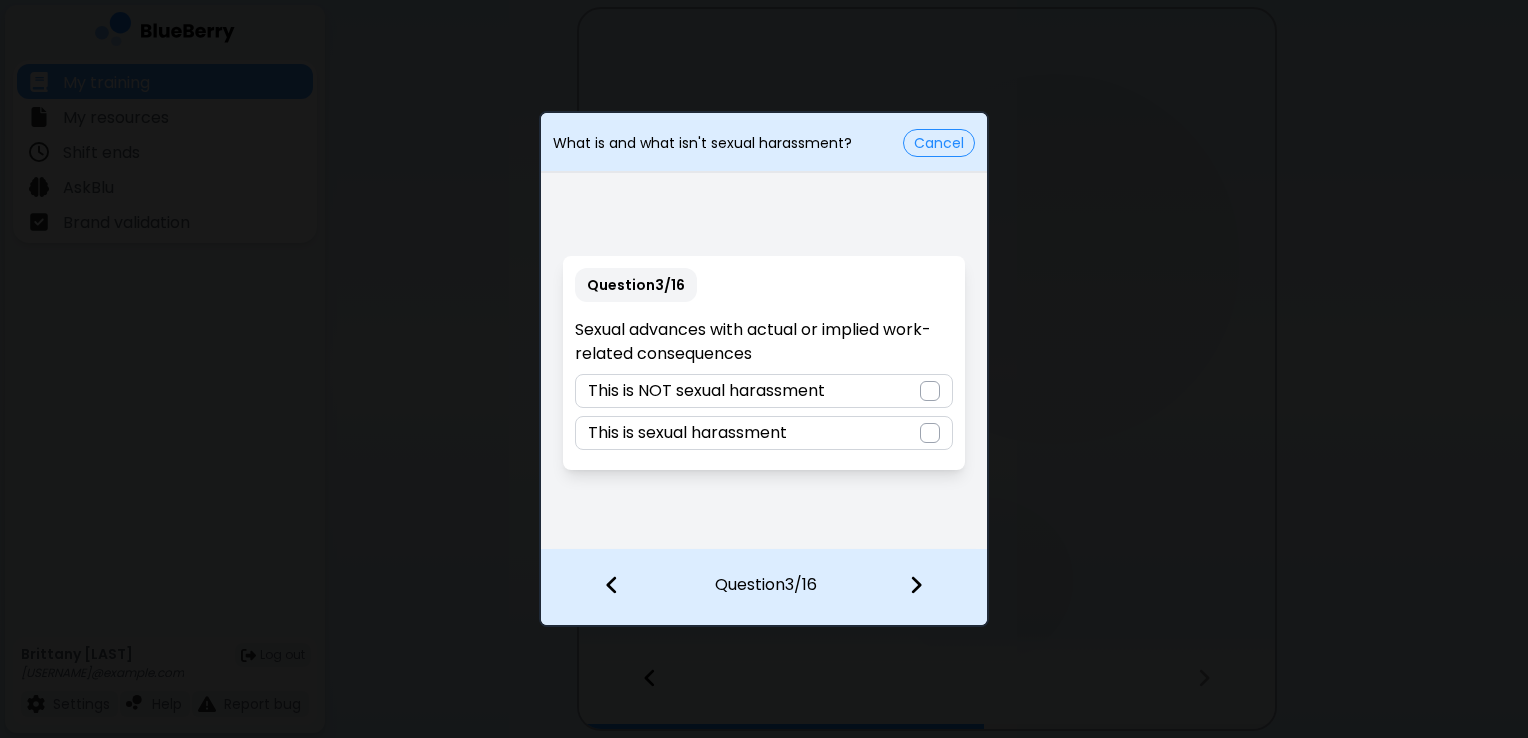 click at bounding box center (930, 433) 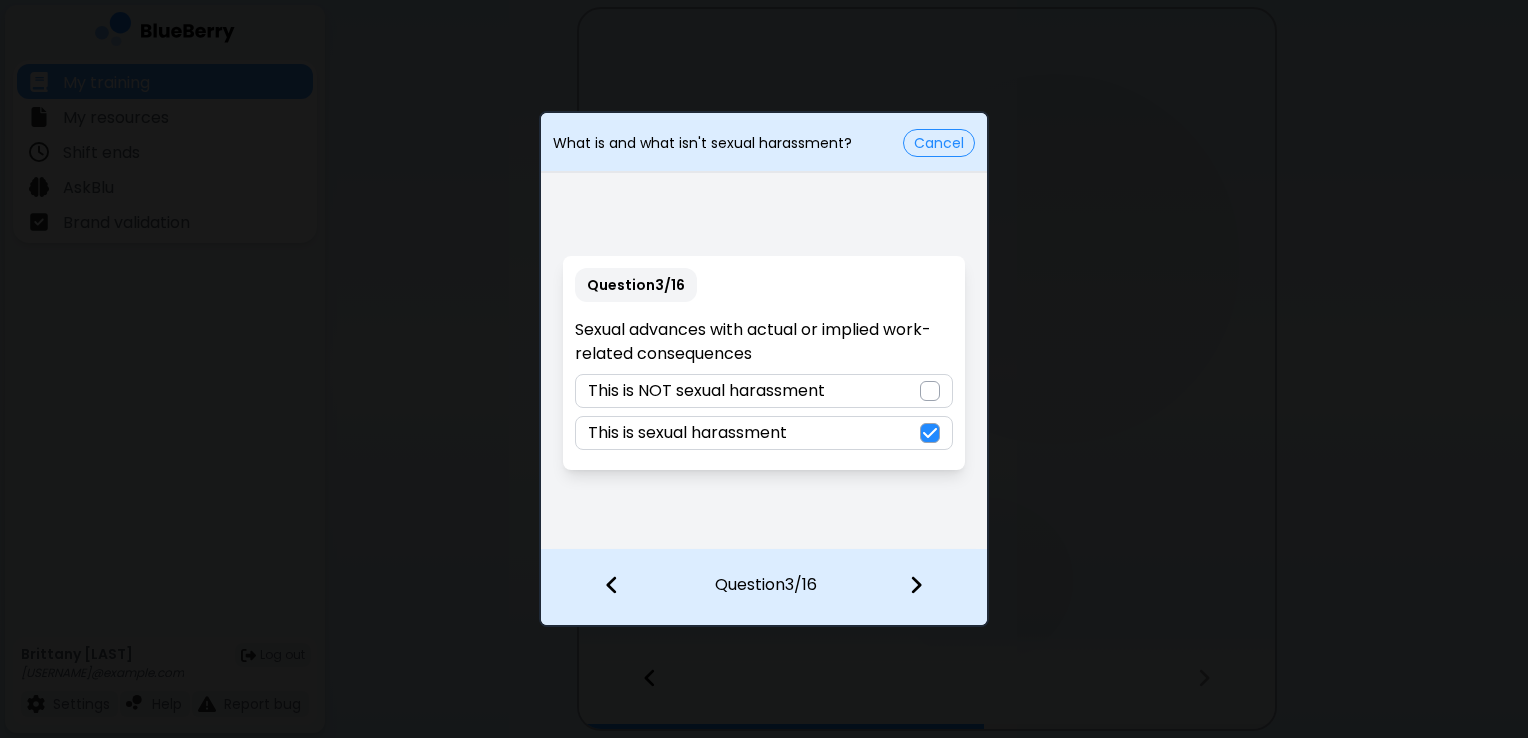 click at bounding box center (928, 587) 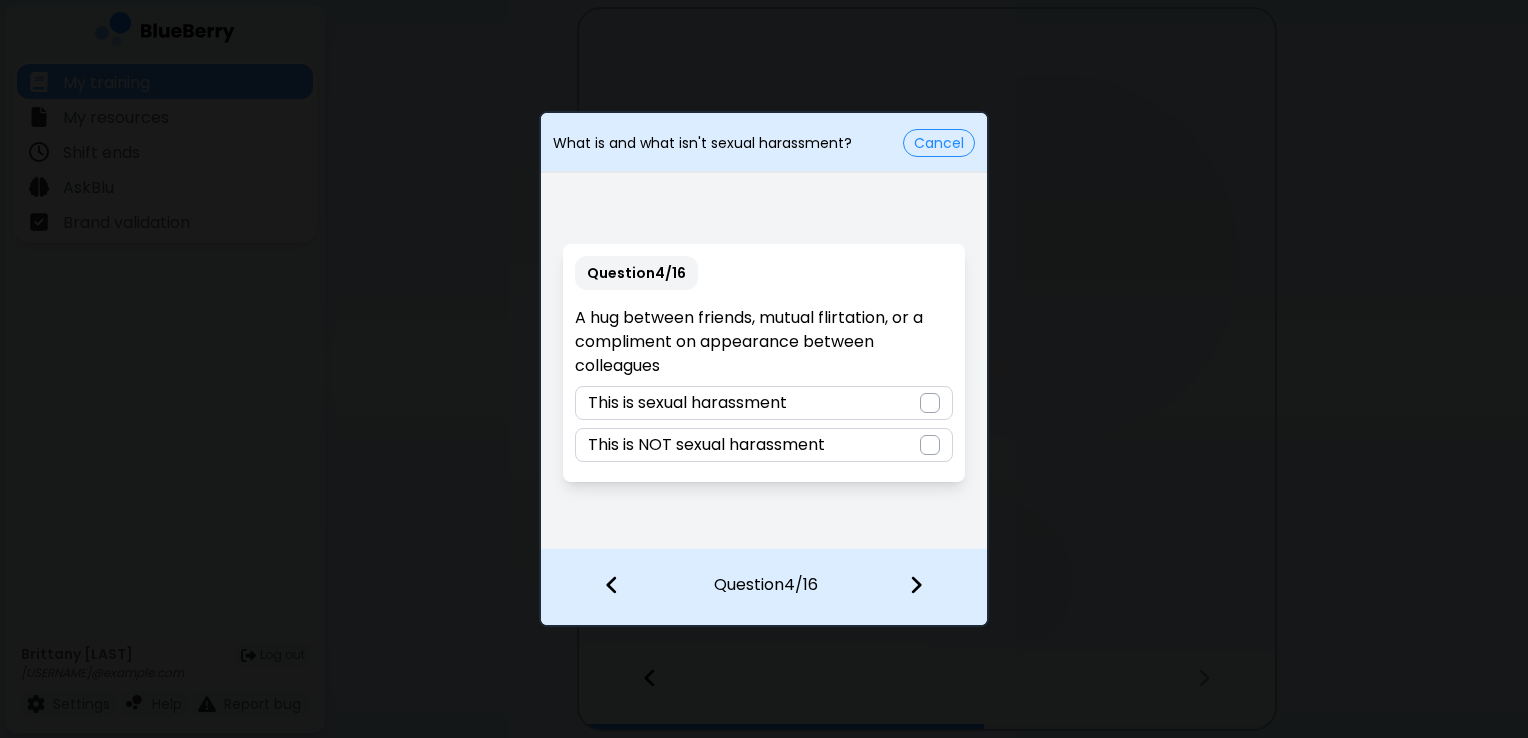 click at bounding box center [930, 445] 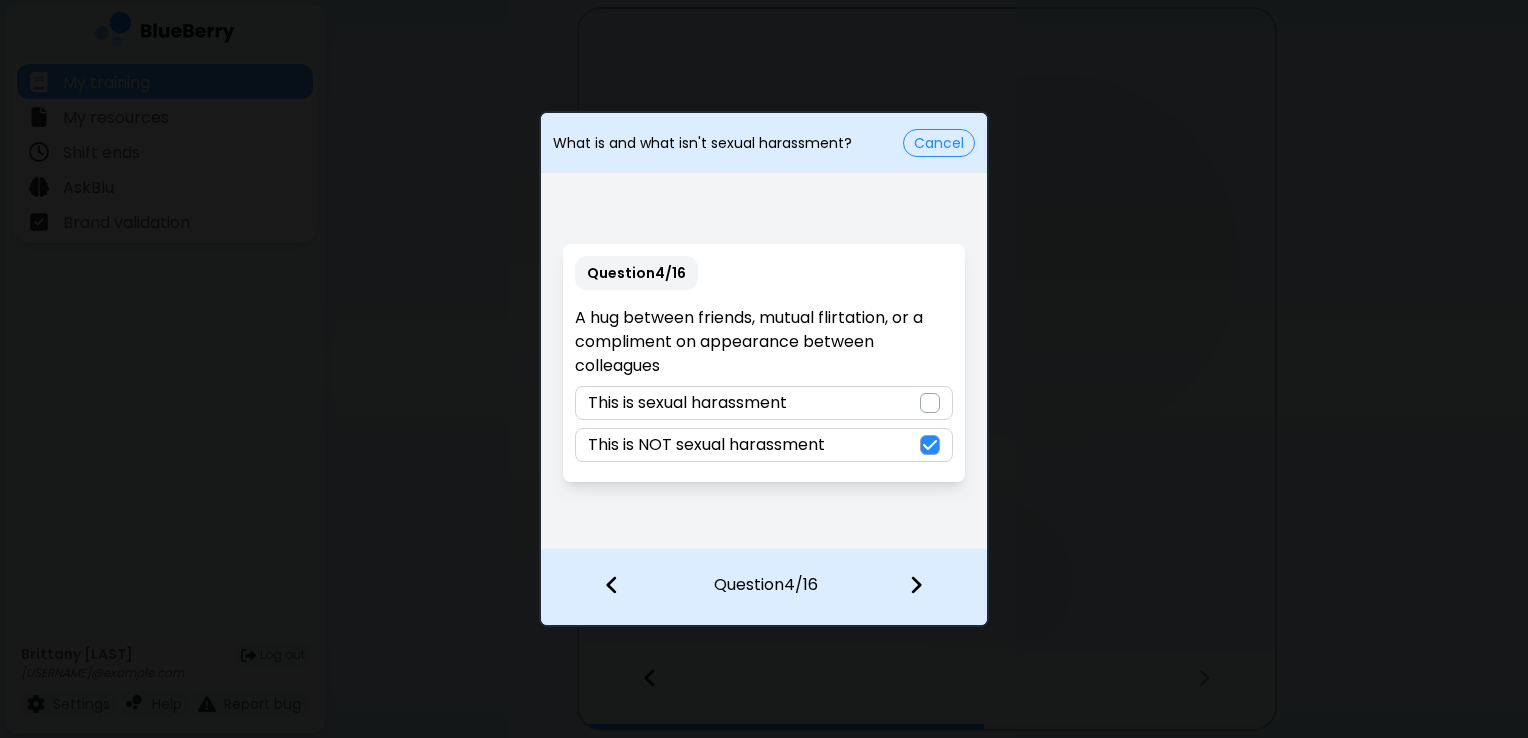 click at bounding box center [916, 585] 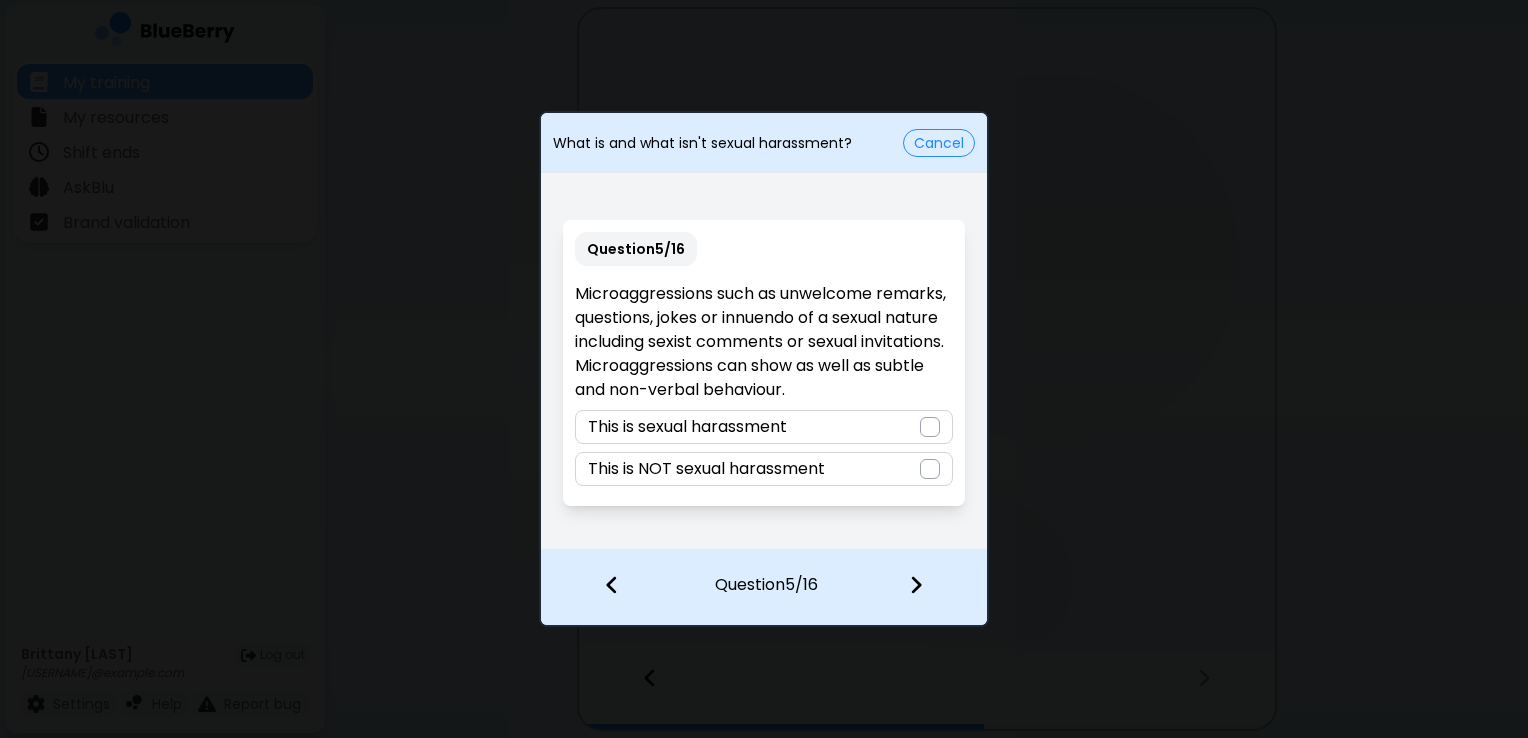 click at bounding box center [930, 427] 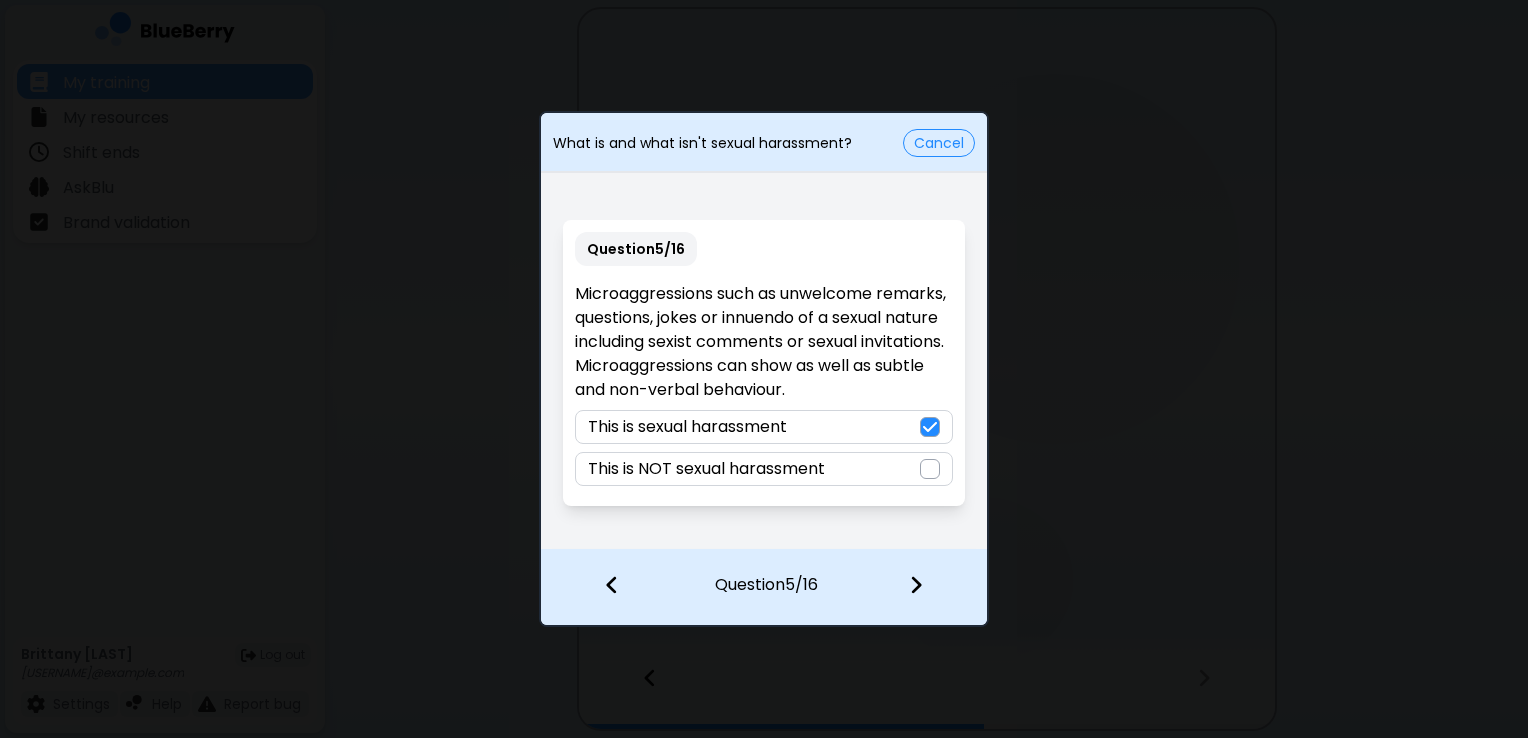 click at bounding box center [916, 585] 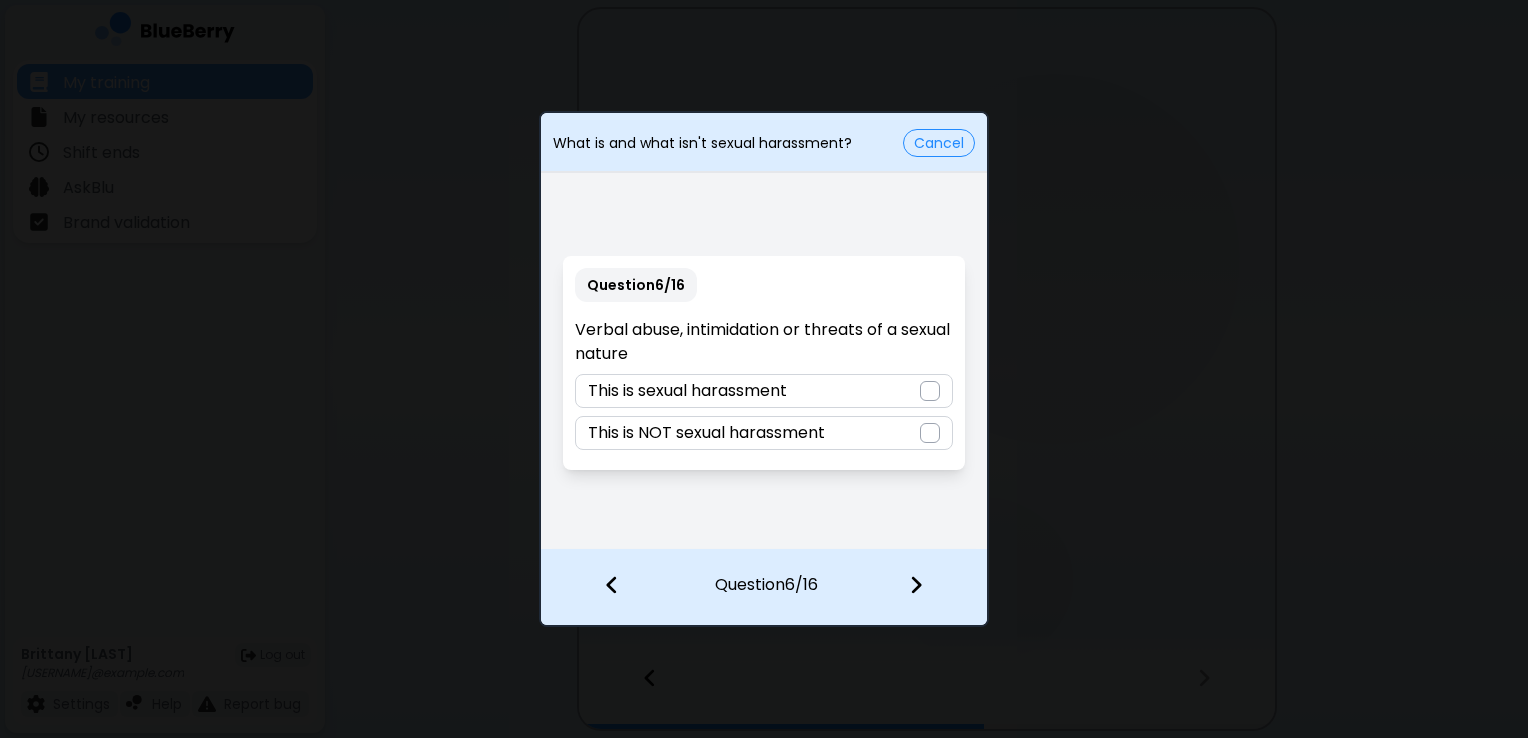 click at bounding box center [930, 391] 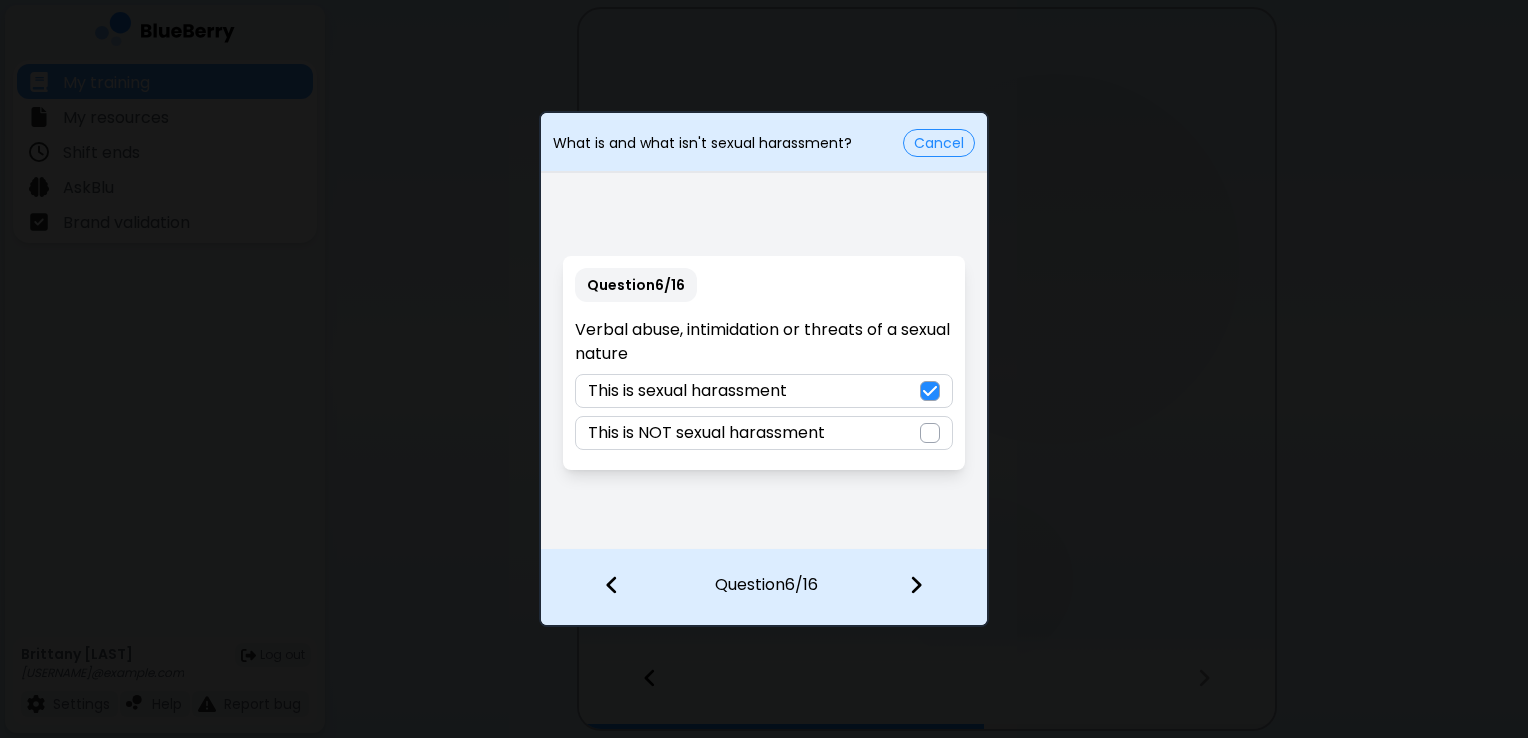 click at bounding box center [916, 585] 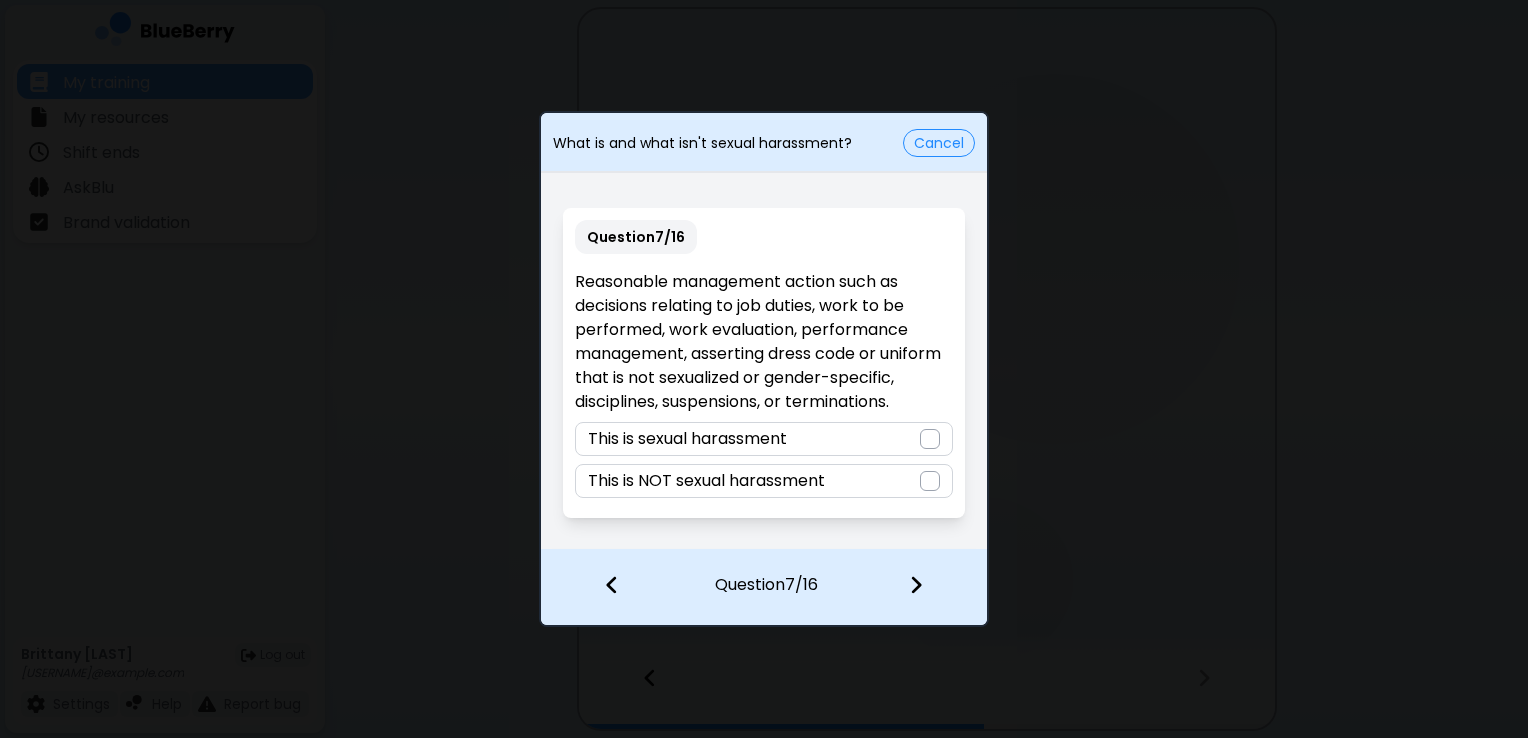click at bounding box center (930, 481) 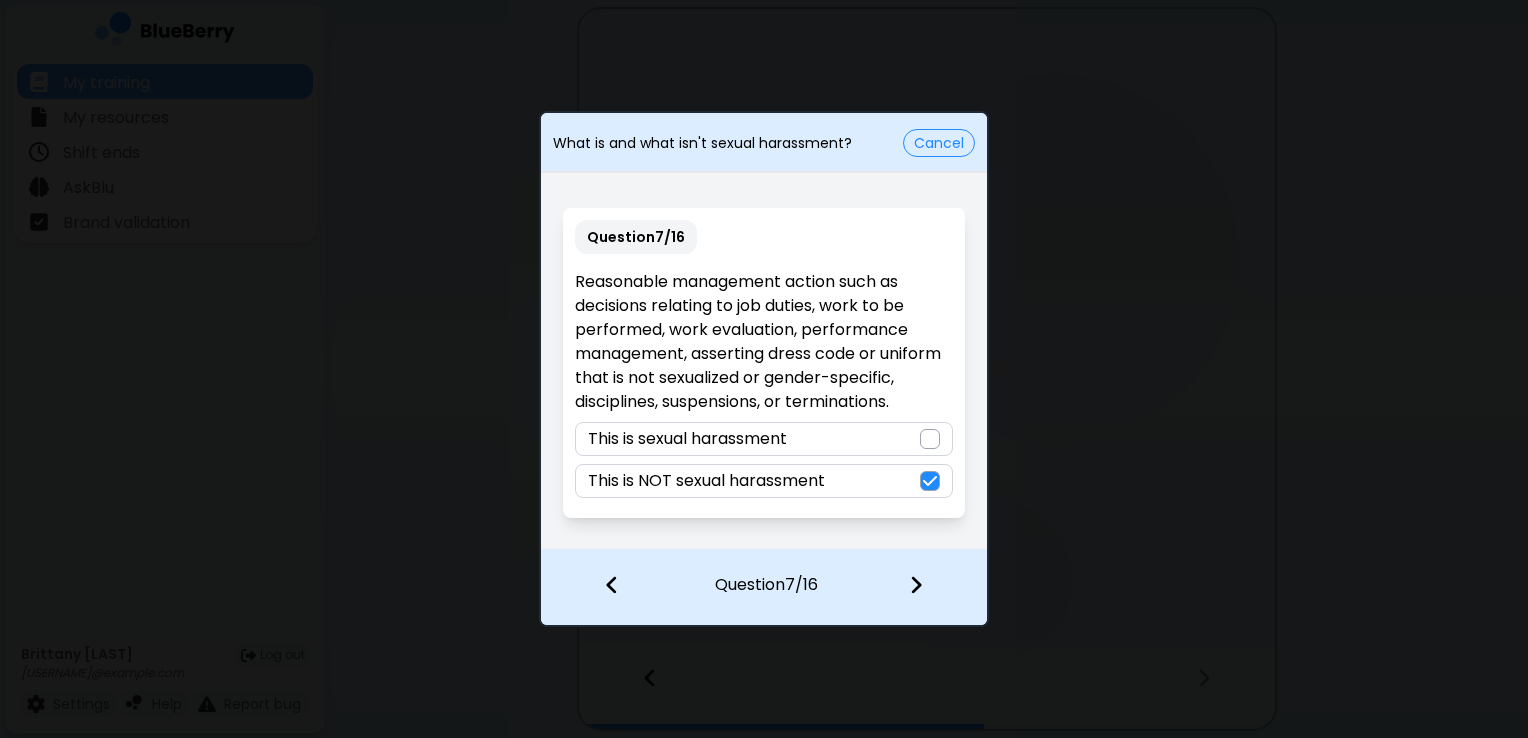 click at bounding box center (916, 585) 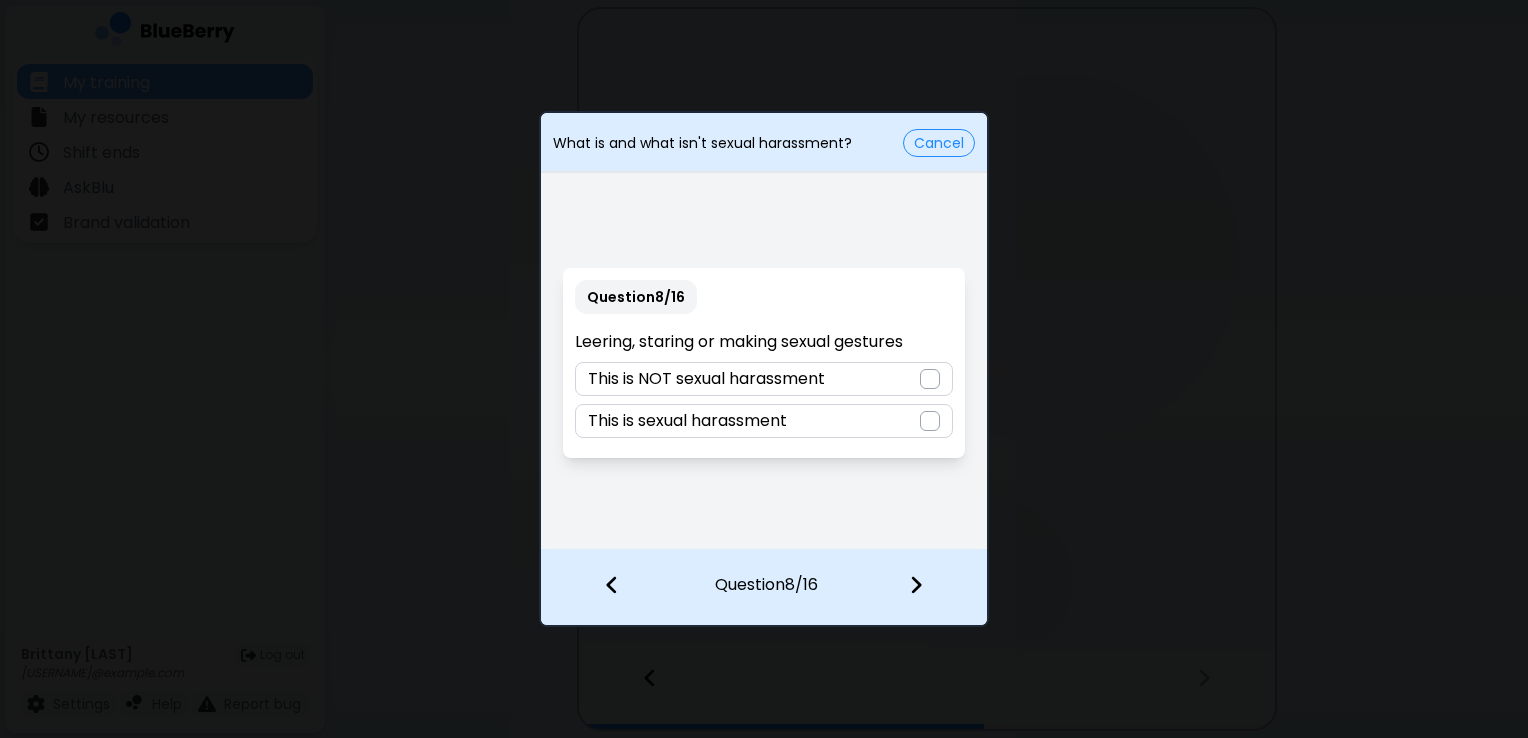 click at bounding box center [930, 421] 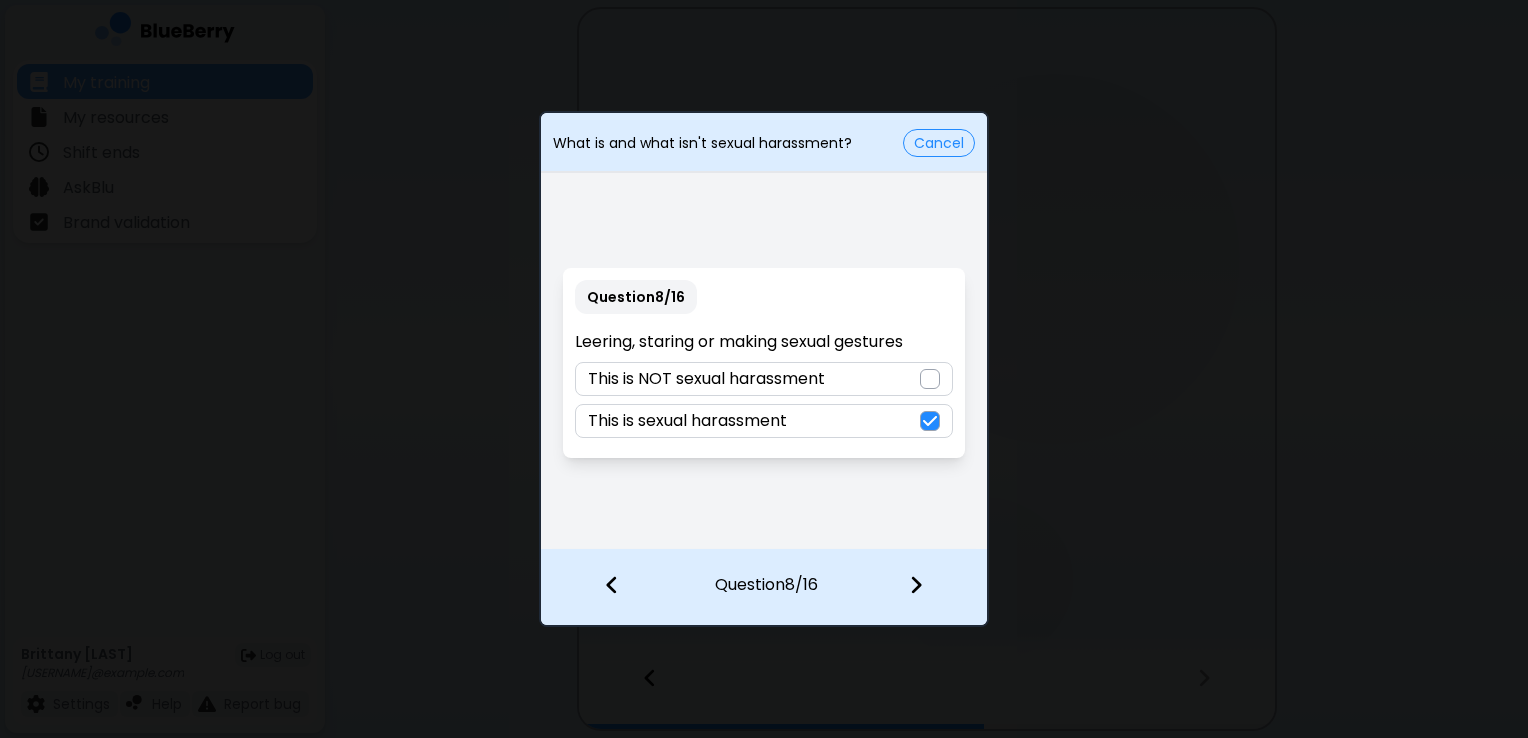 click at bounding box center [916, 585] 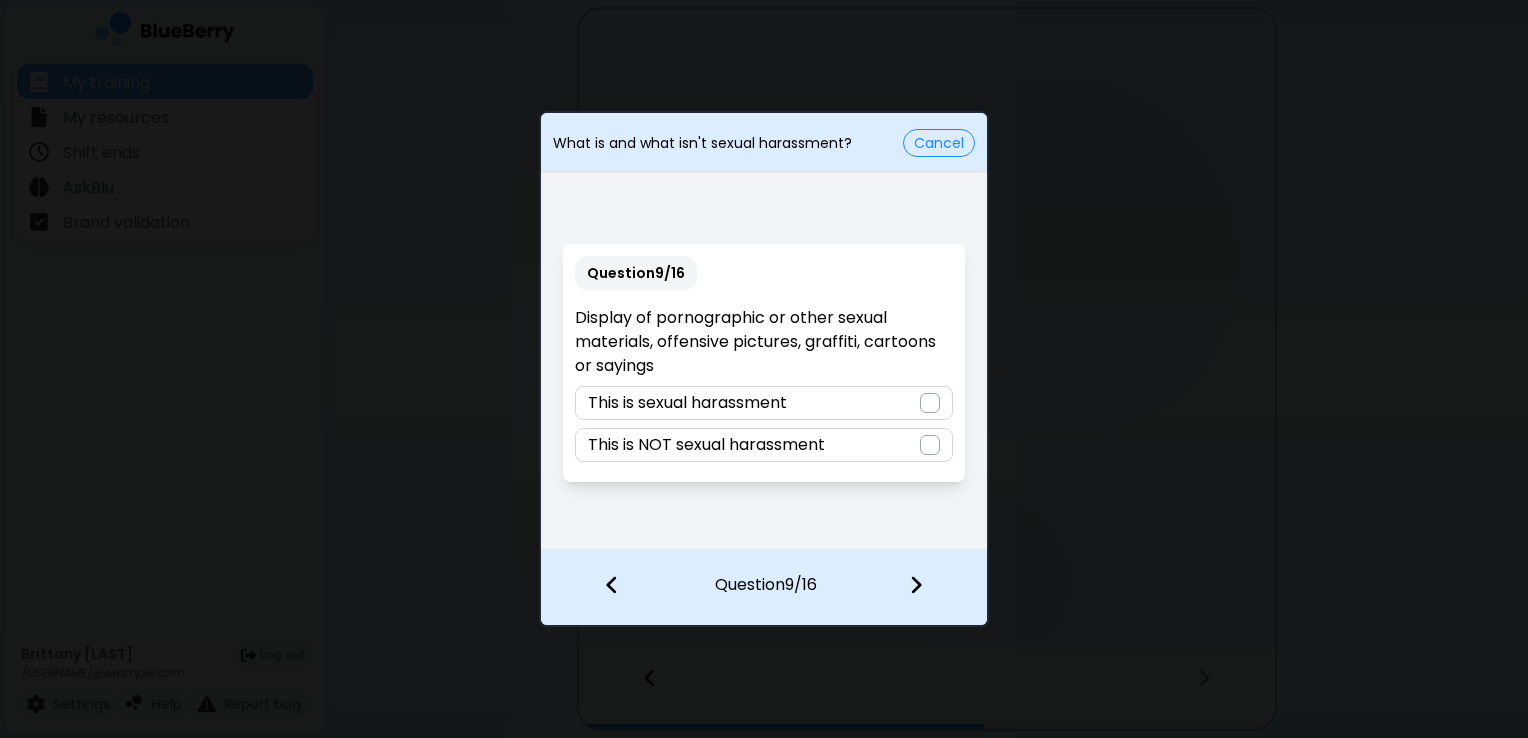 click at bounding box center (930, 403) 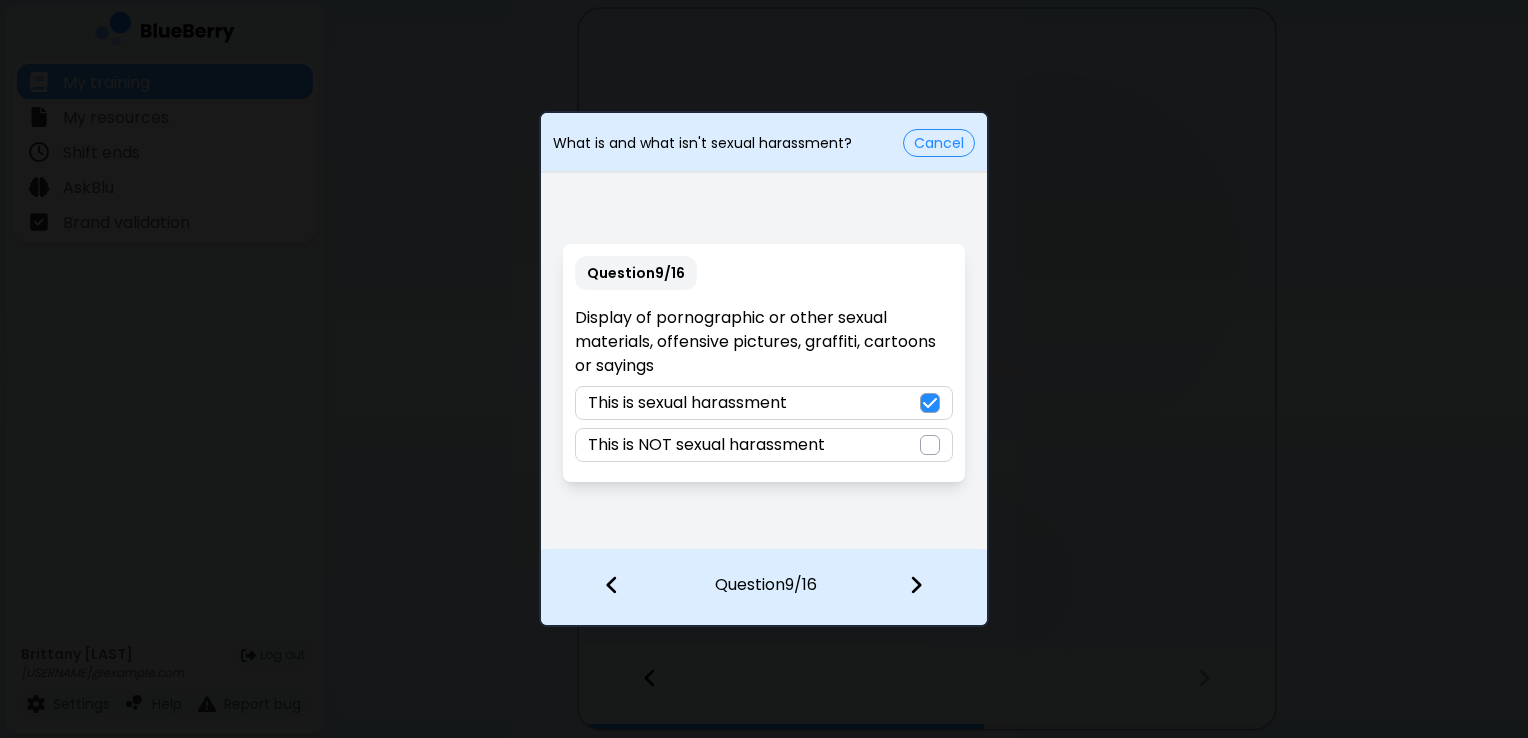 click at bounding box center (916, 585) 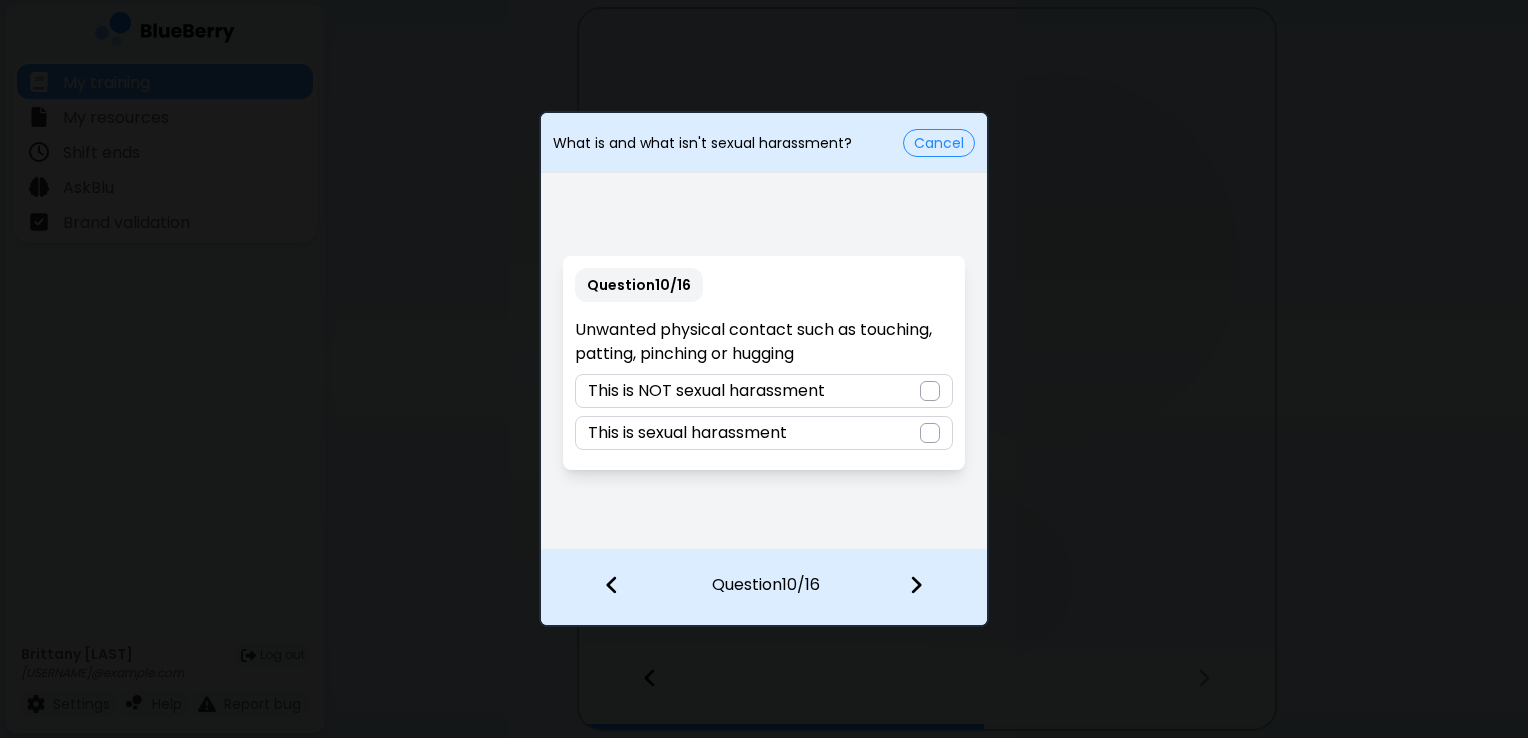 click at bounding box center [930, 433] 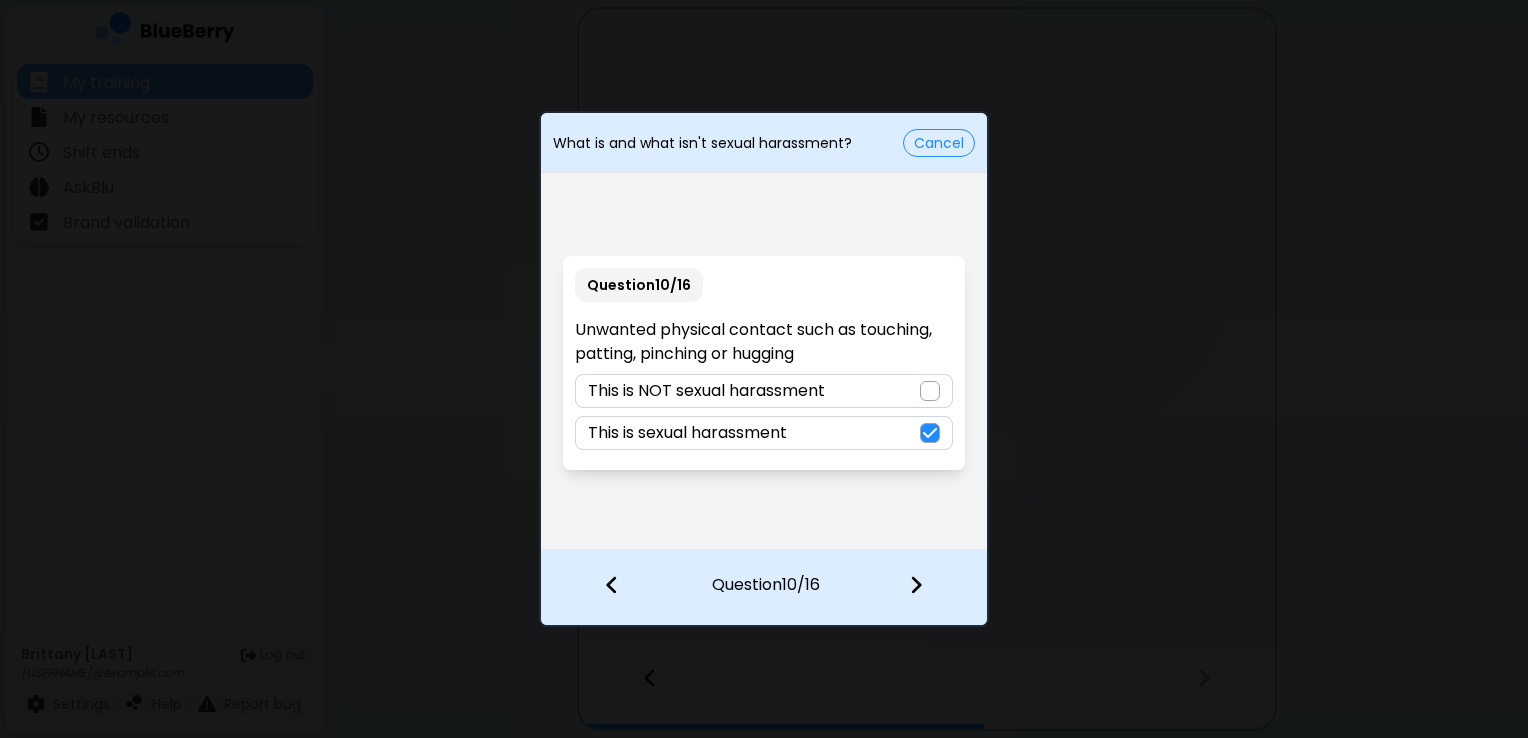 click at bounding box center [916, 585] 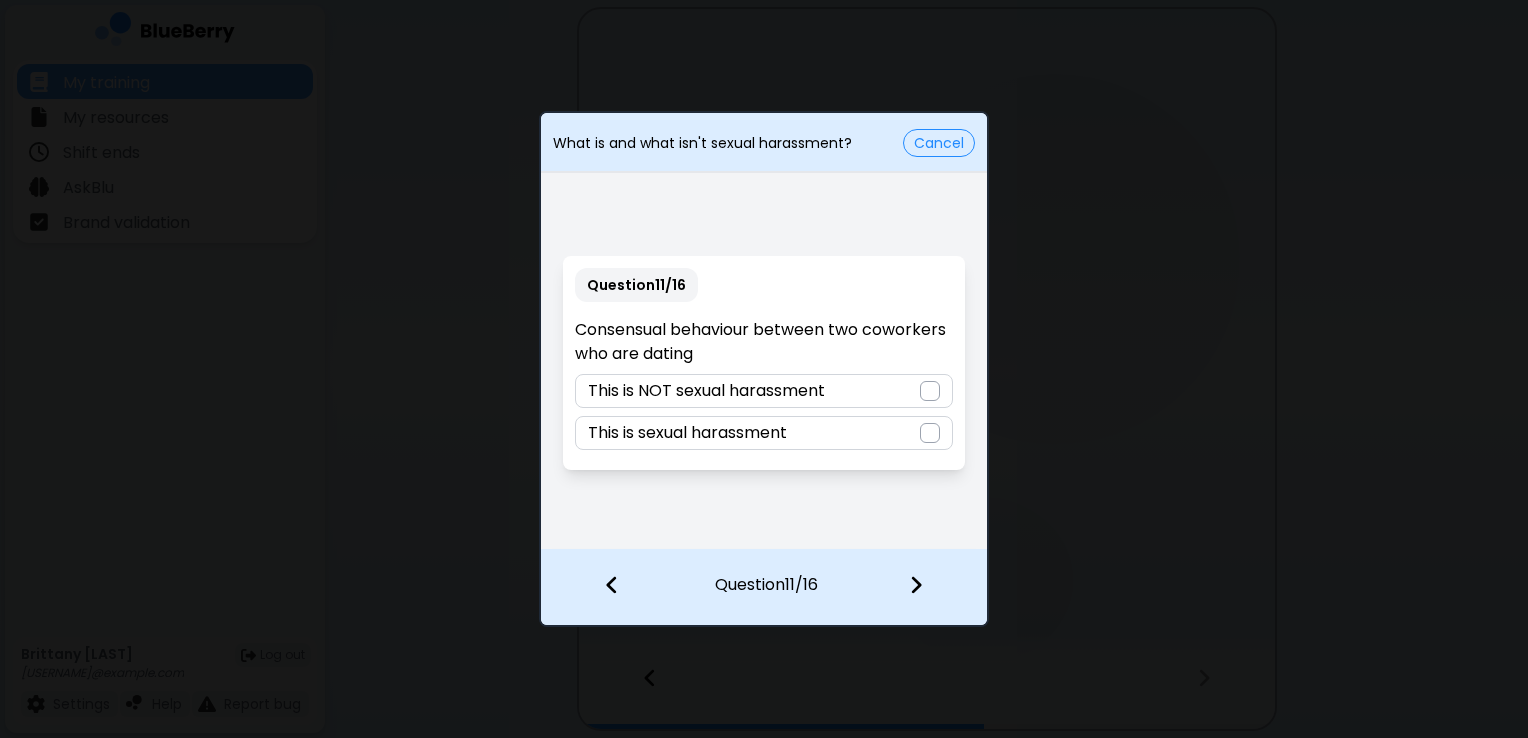 click at bounding box center [930, 391] 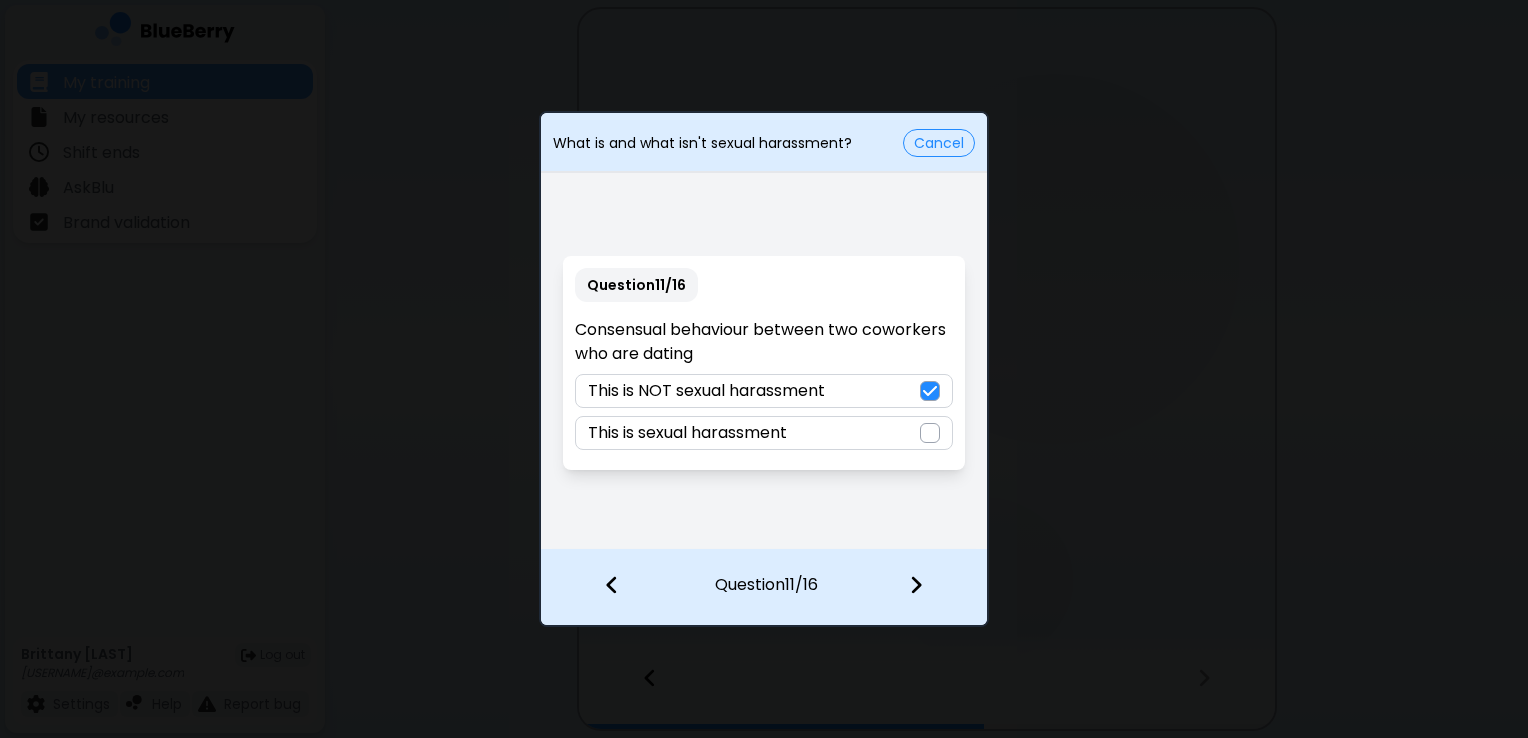 click at bounding box center (928, 587) 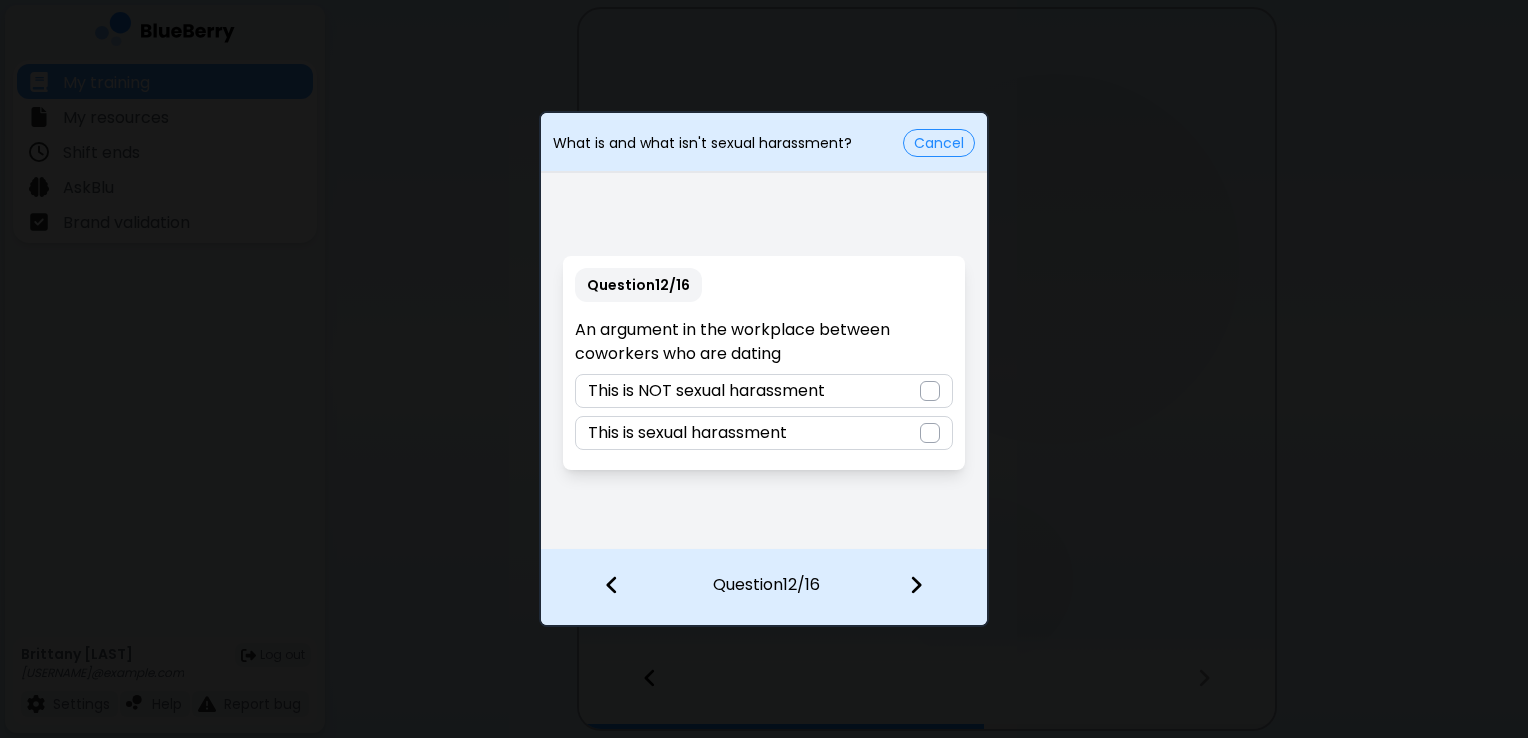 click at bounding box center (930, 391) 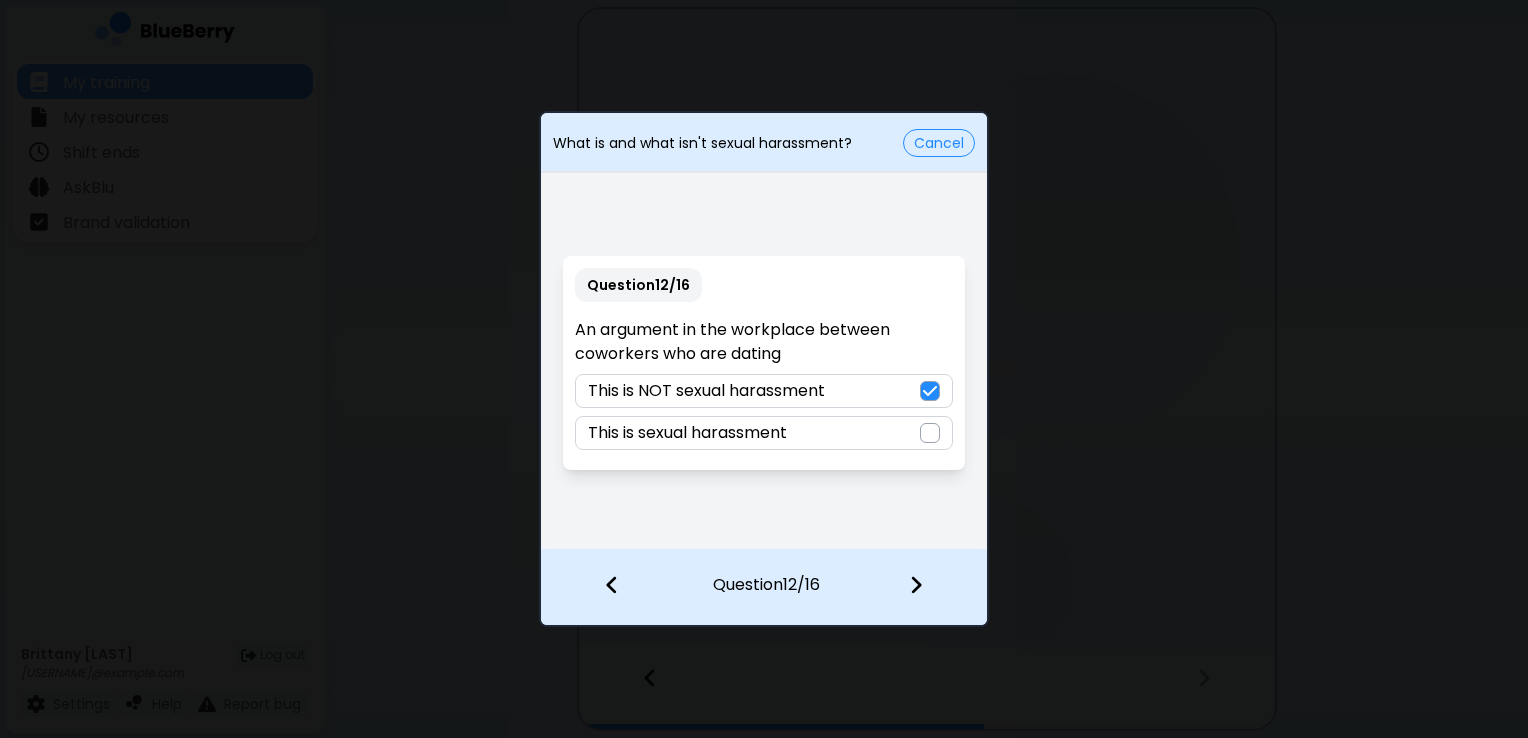 click at bounding box center [916, 585] 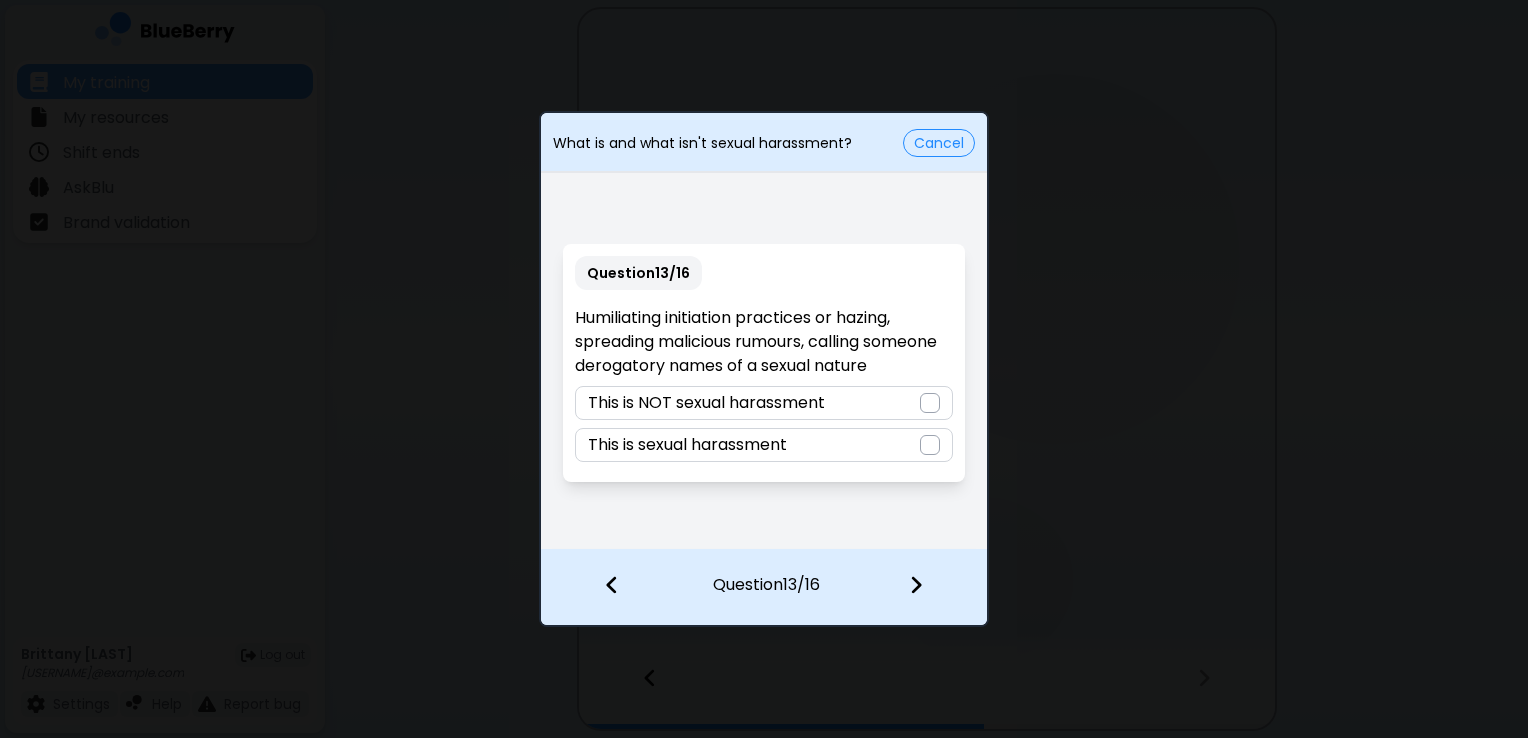 click at bounding box center [930, 445] 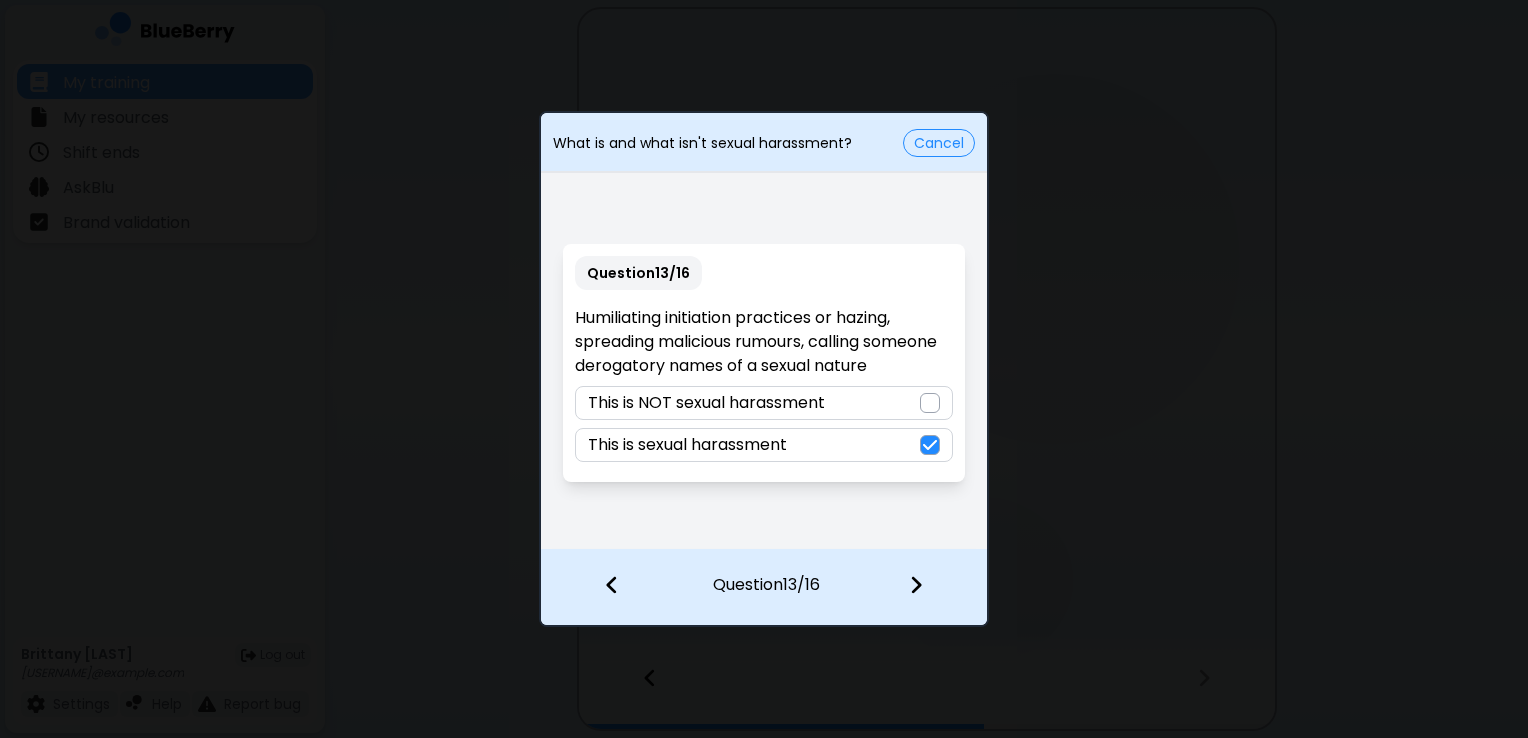 click at bounding box center [916, 585] 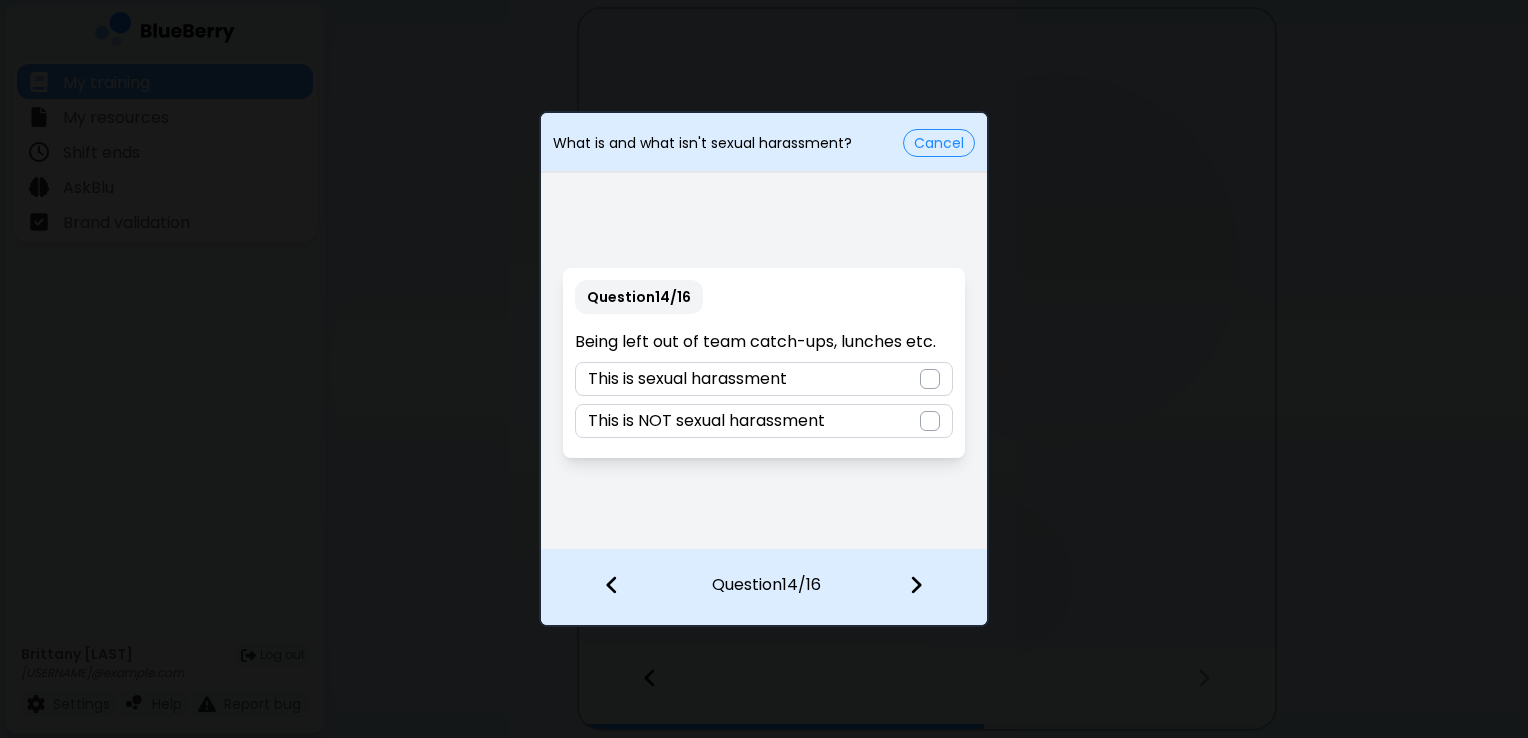 click at bounding box center [930, 421] 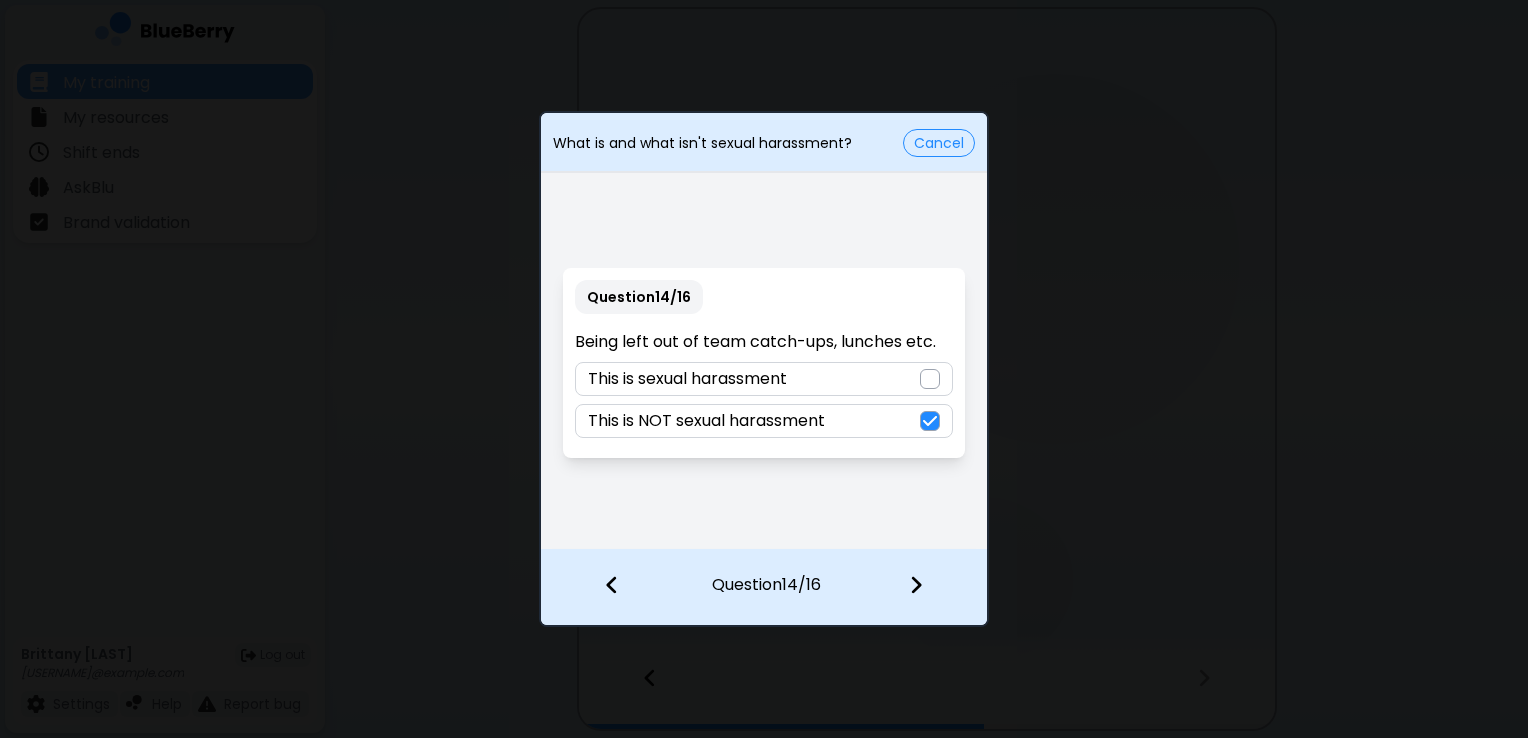 click at bounding box center (916, 585) 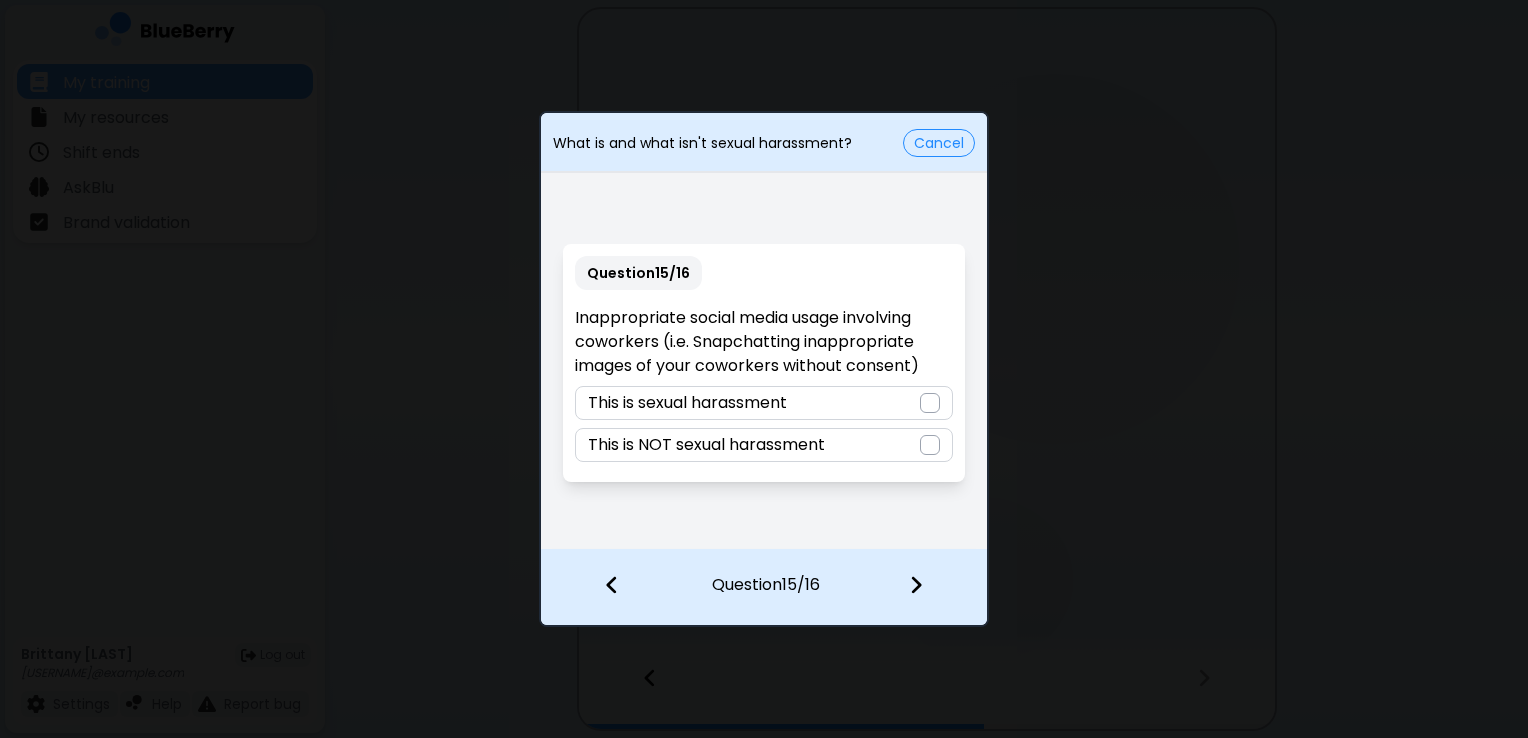 click at bounding box center [930, 403] 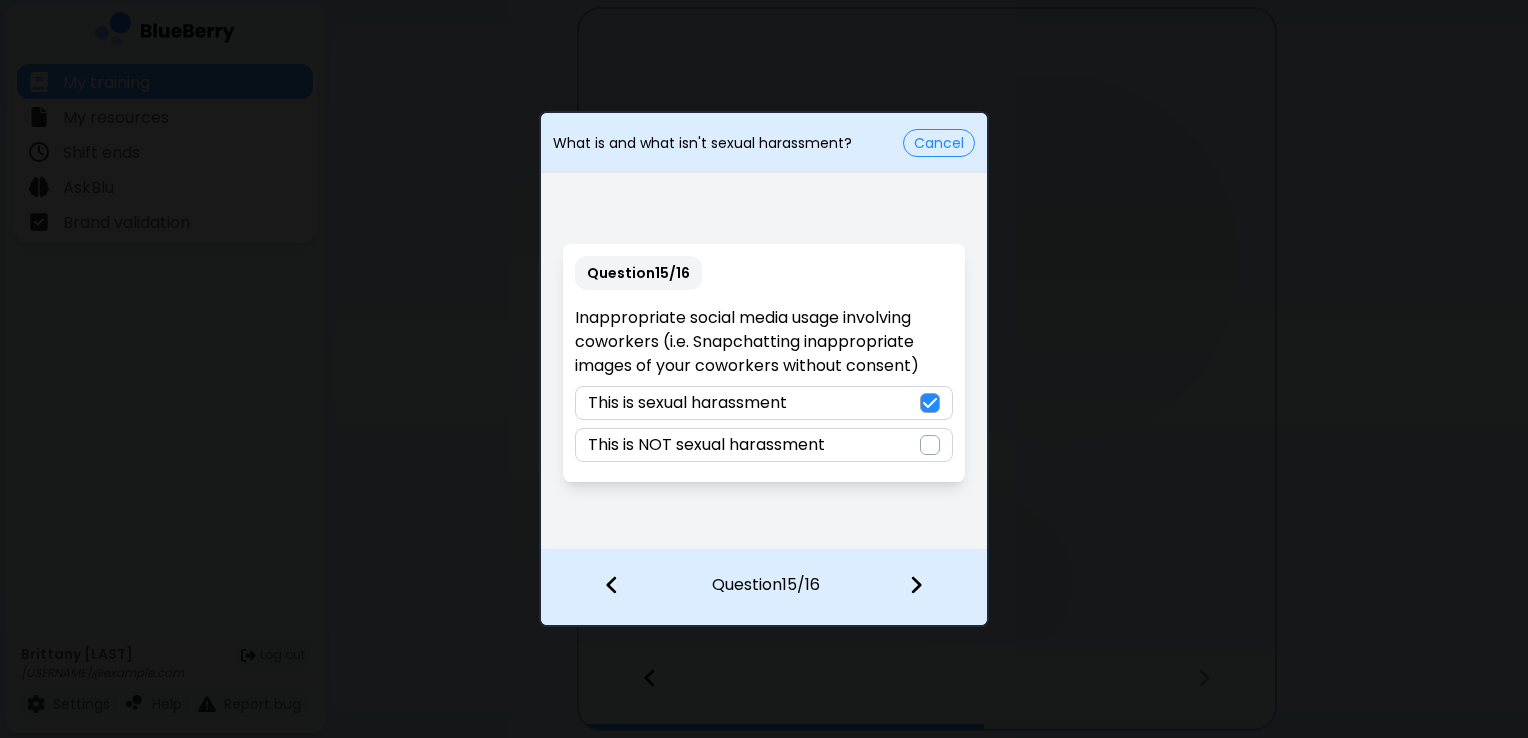 click at bounding box center [916, 585] 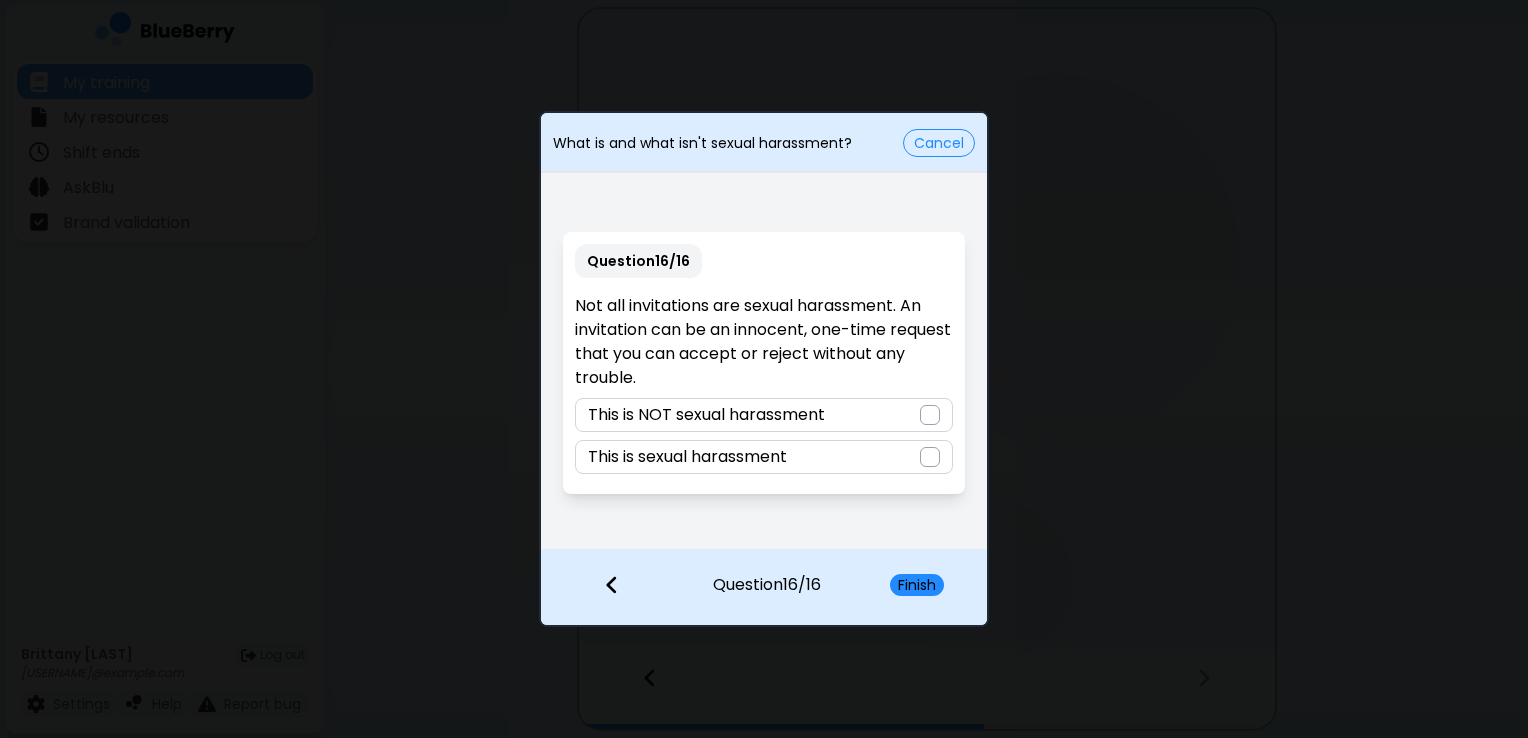 click at bounding box center (930, 415) 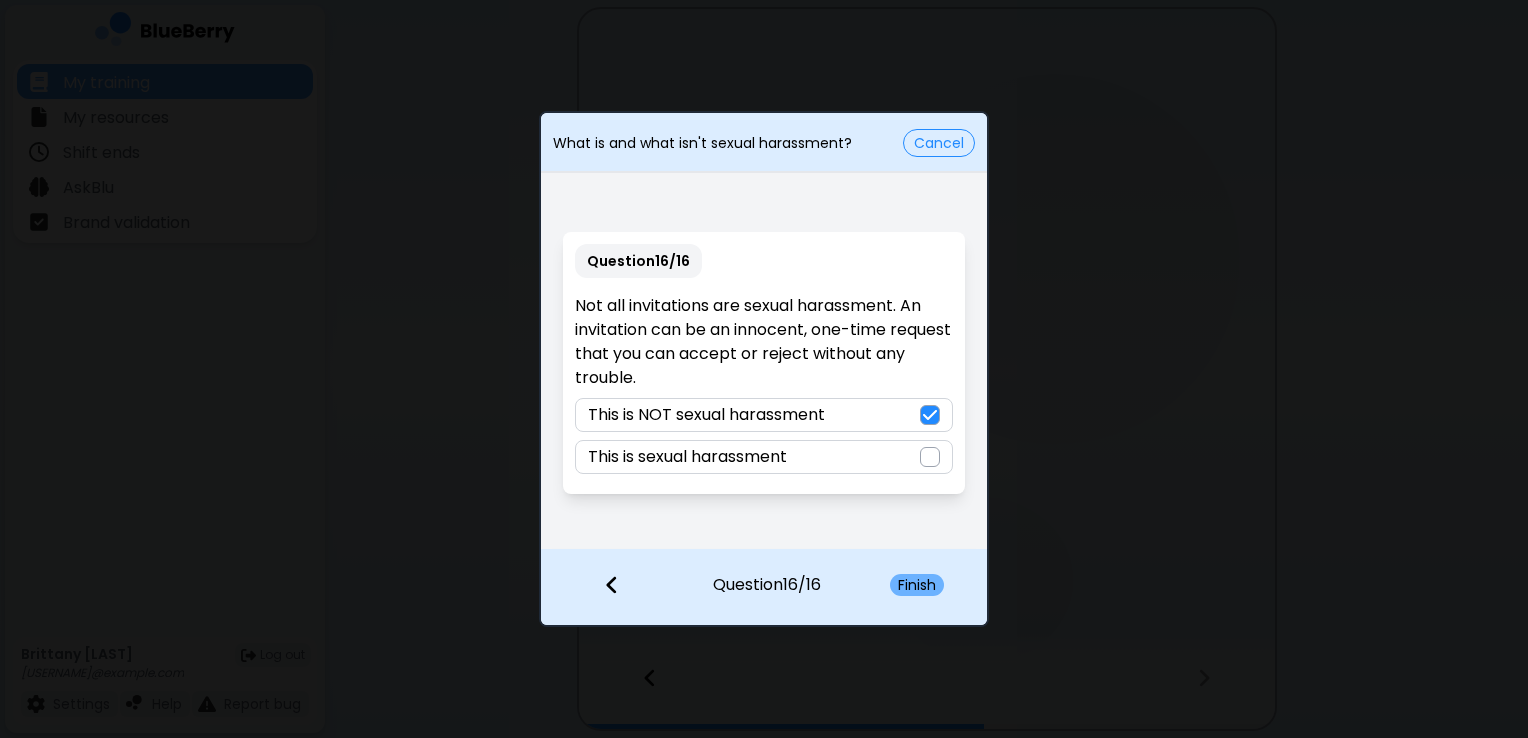click on "Finish" at bounding box center [917, 585] 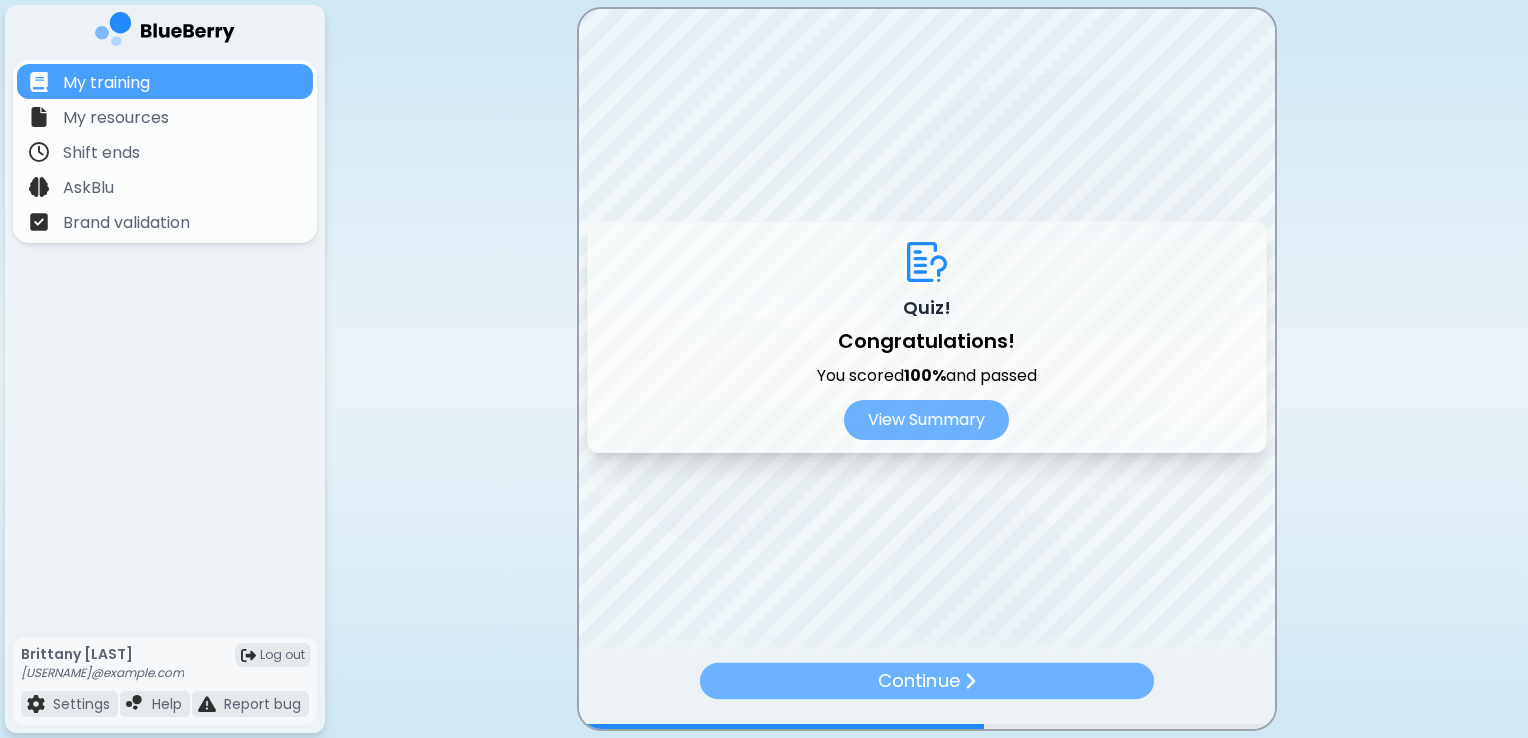 click on "Continue" at bounding box center [919, 680] 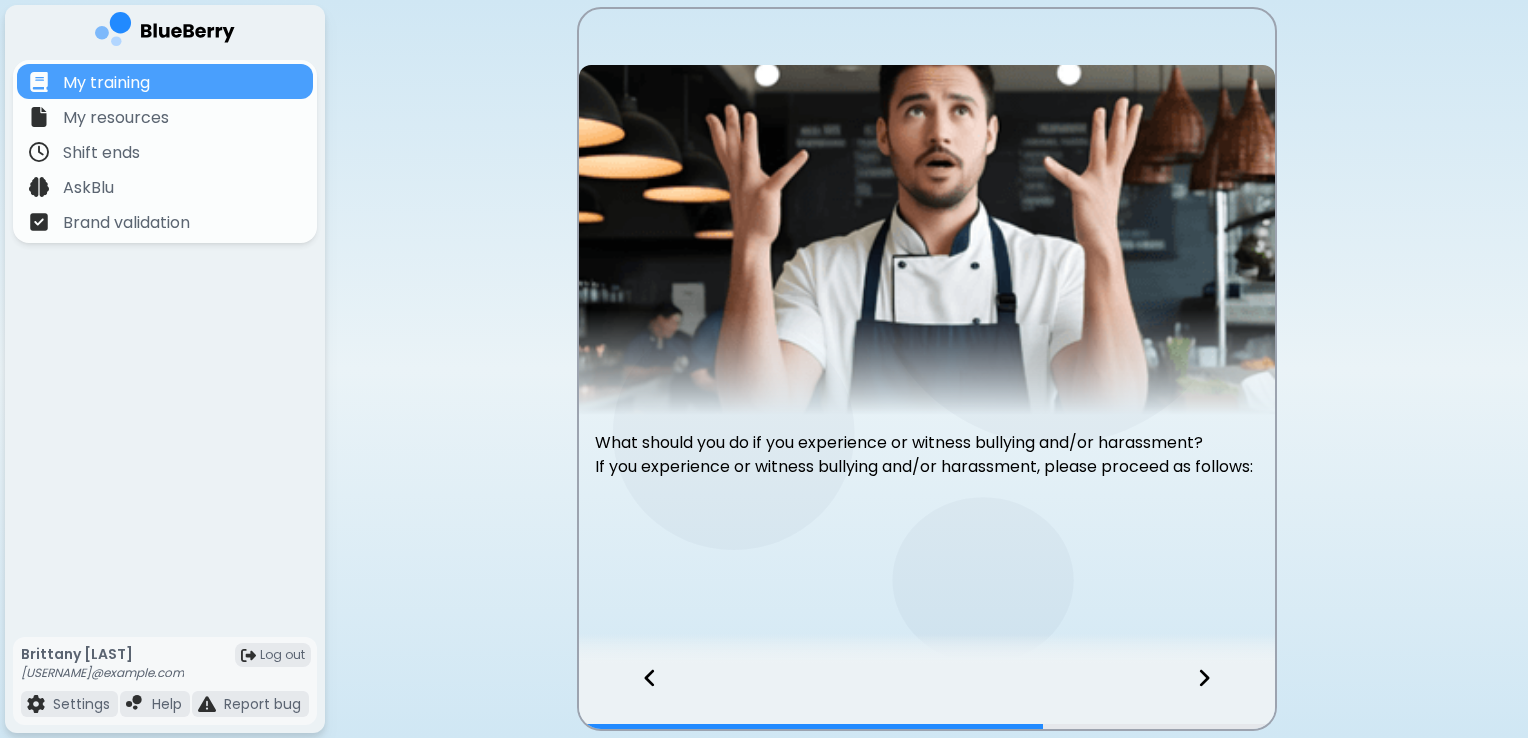 click 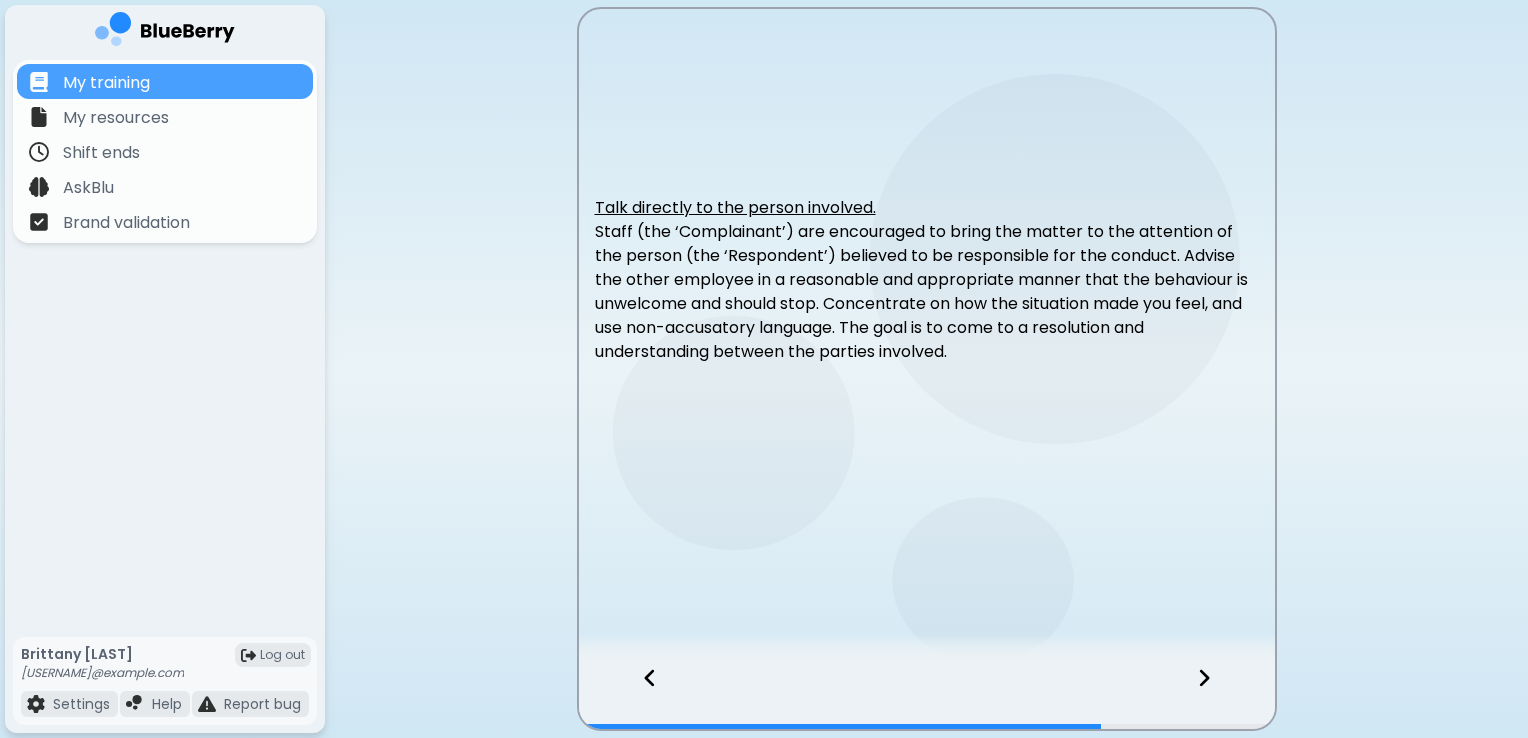 click 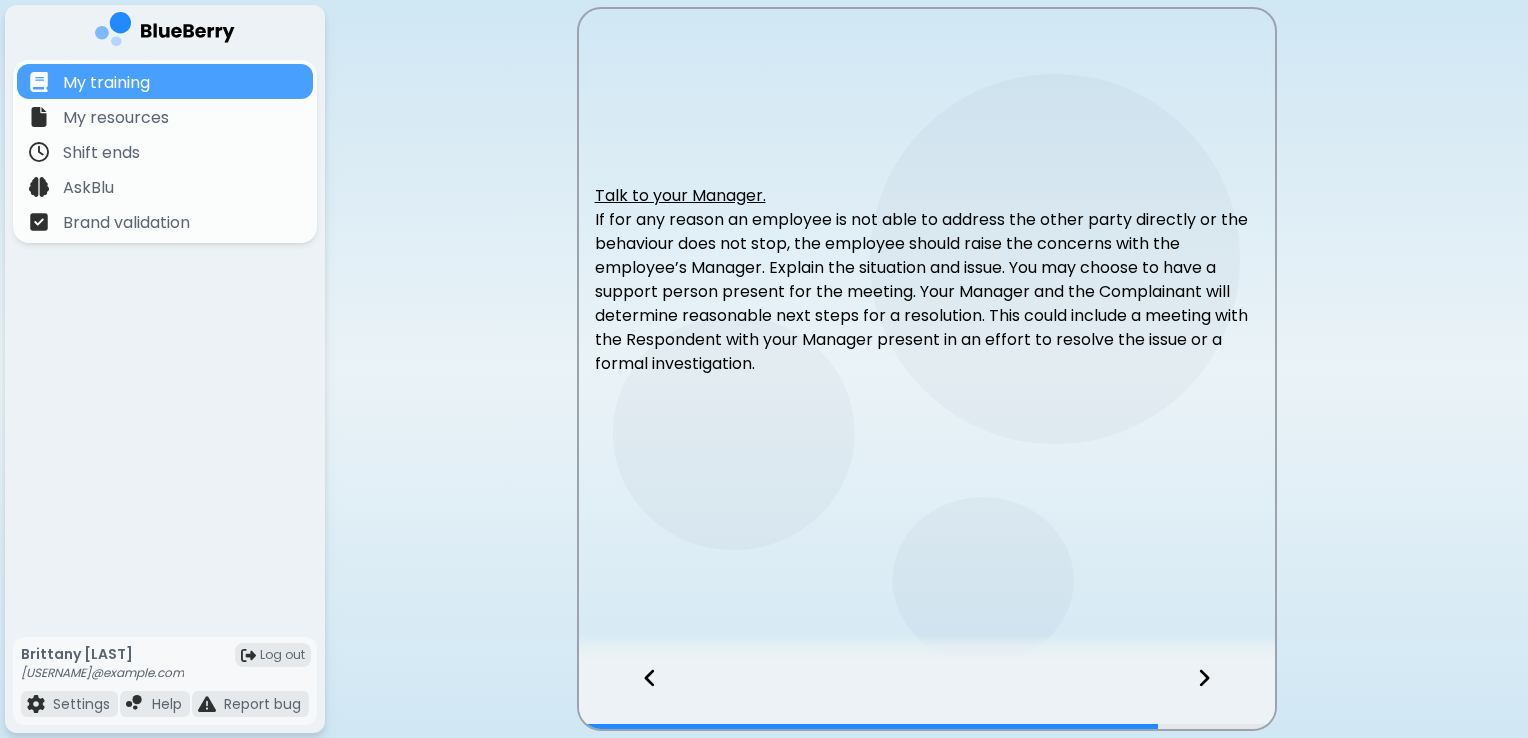click 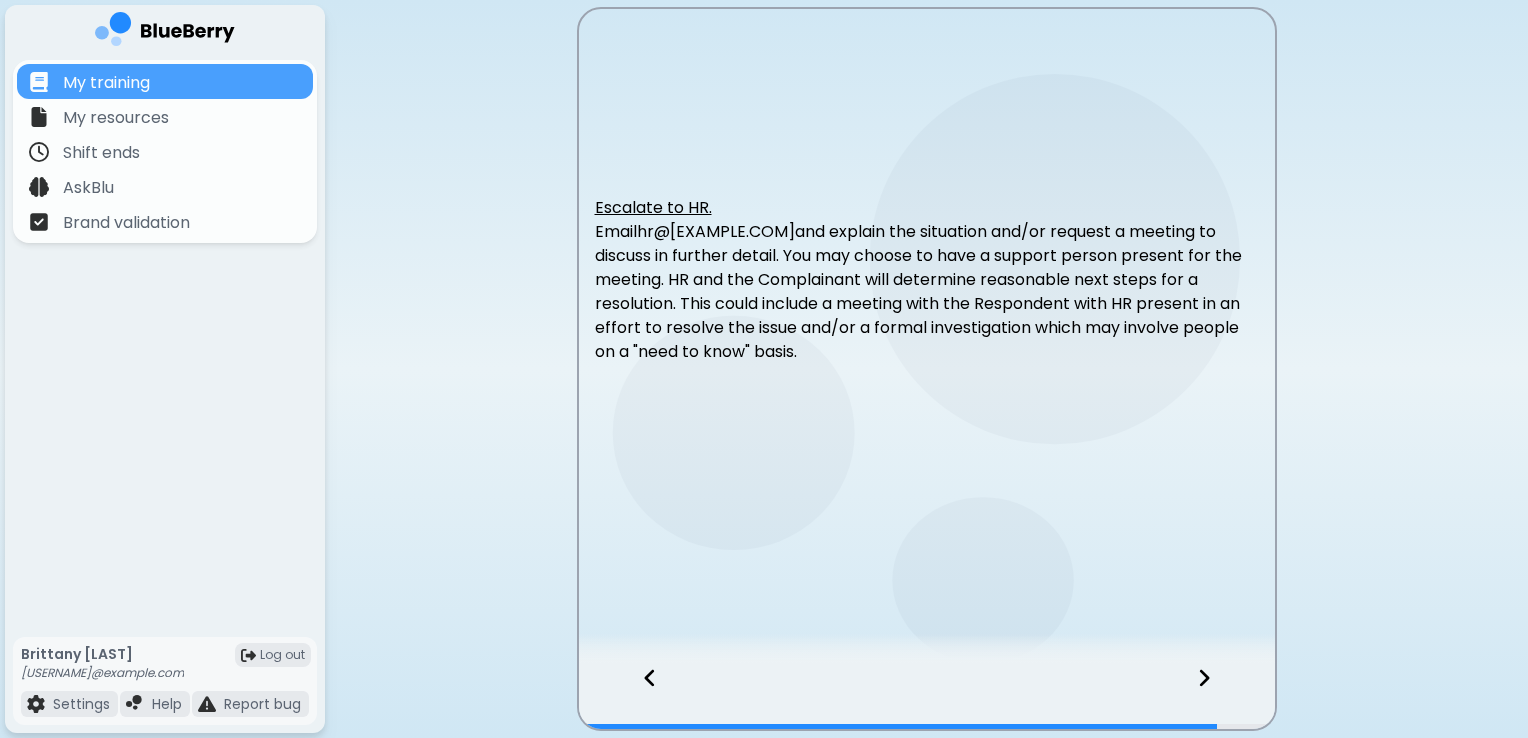 click 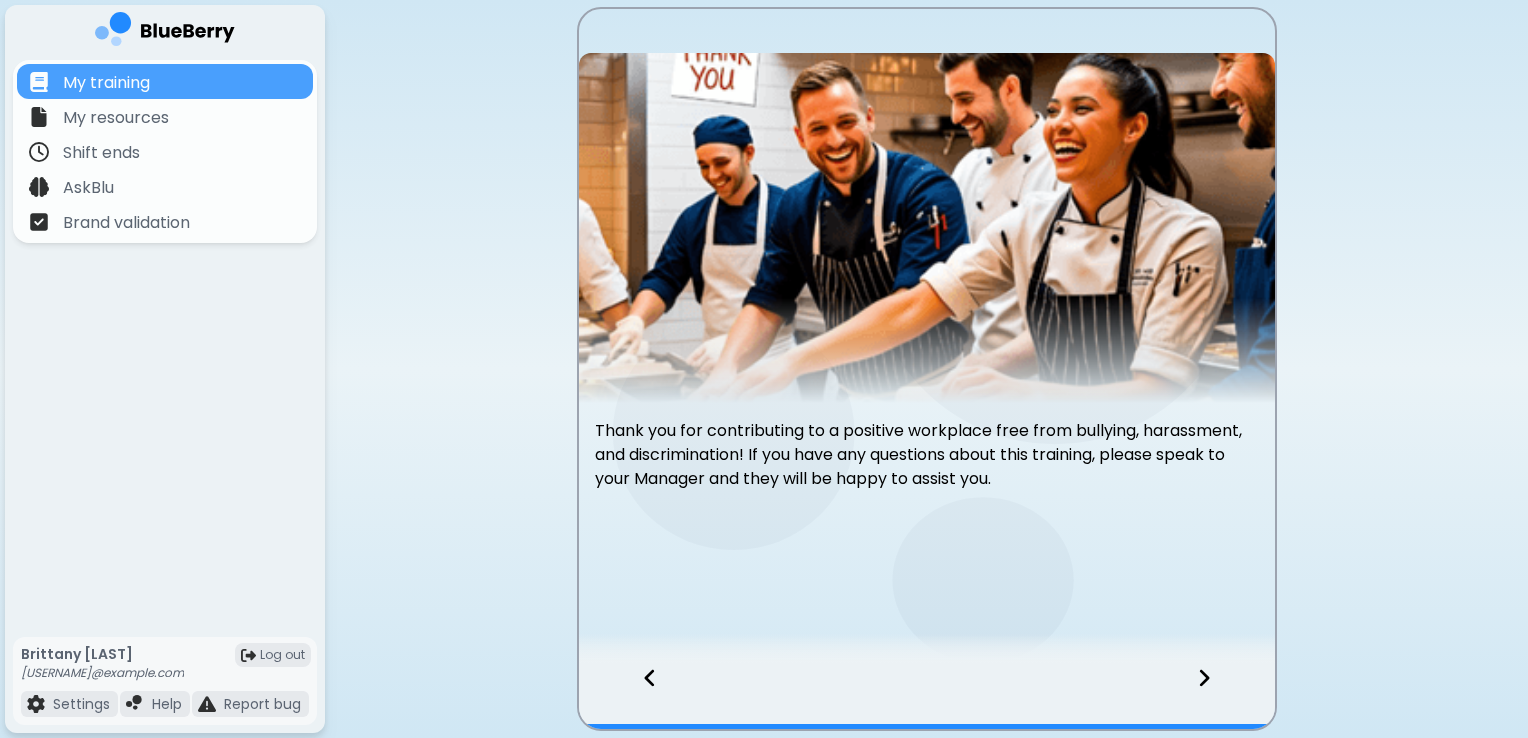 click 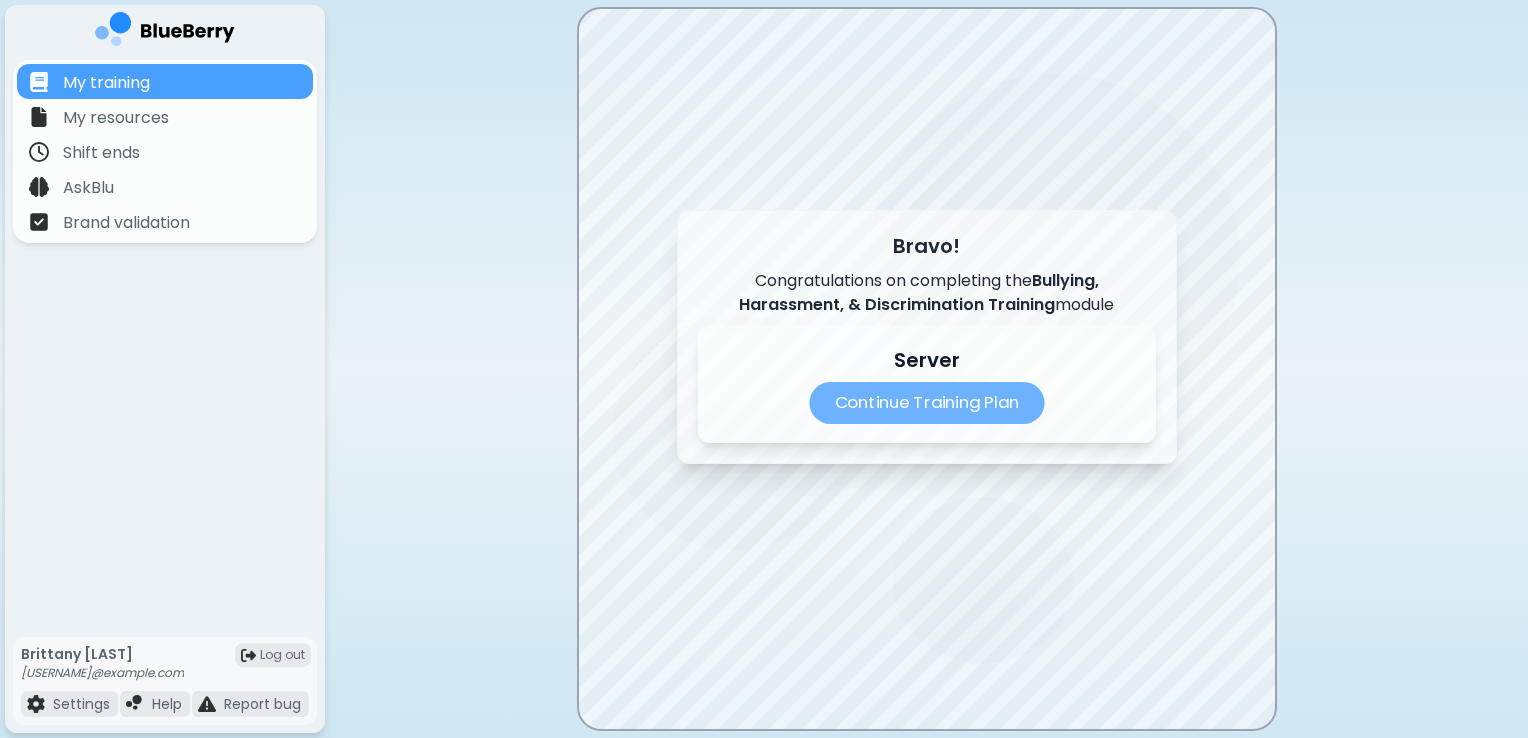 click on "Continue Training Plan" at bounding box center (926, 403) 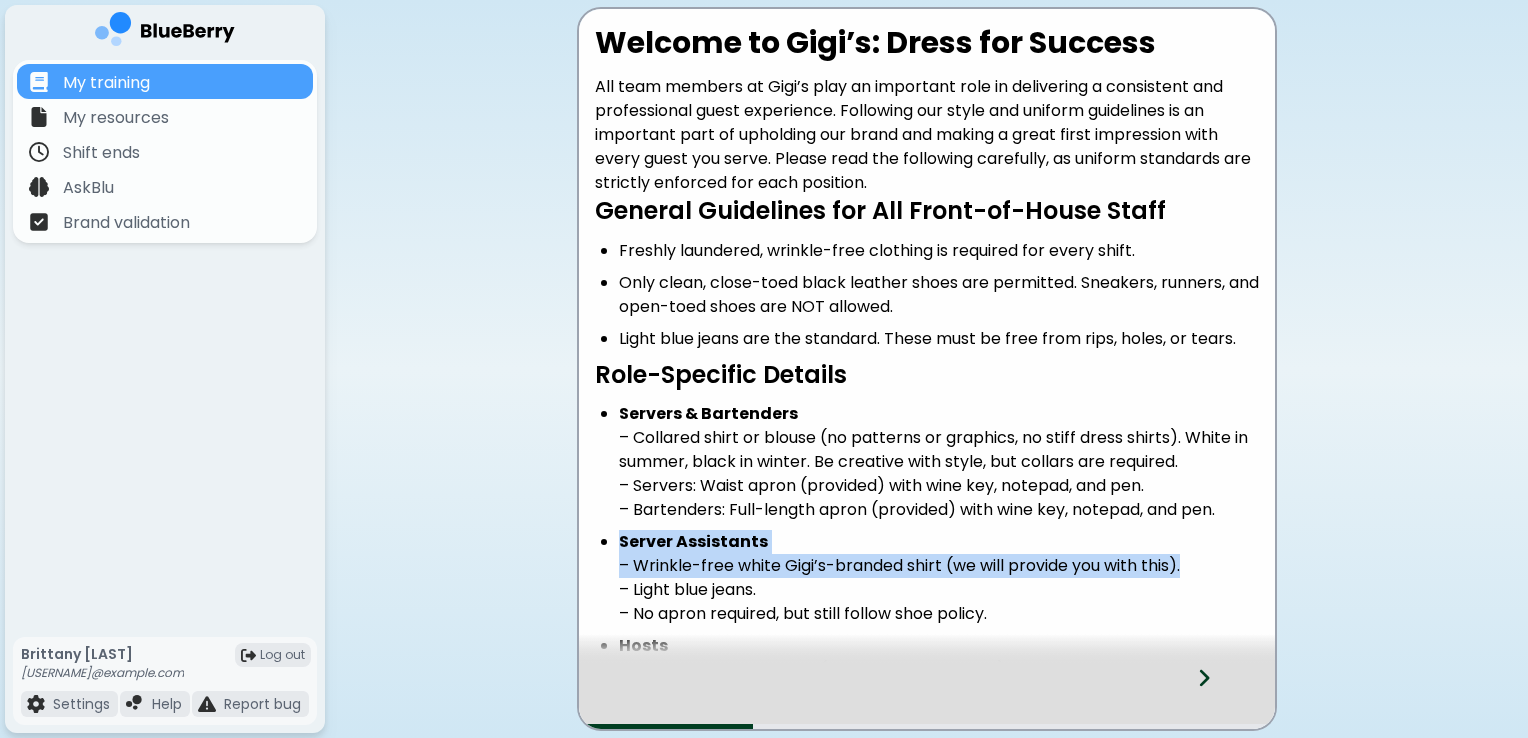 click on "Server Assistants – Wrinkle-free white Gigi’s-branded shirt (we will provide you with this). – Light blue jeans. – No apron required, but still follow shoe policy." at bounding box center [939, 578] 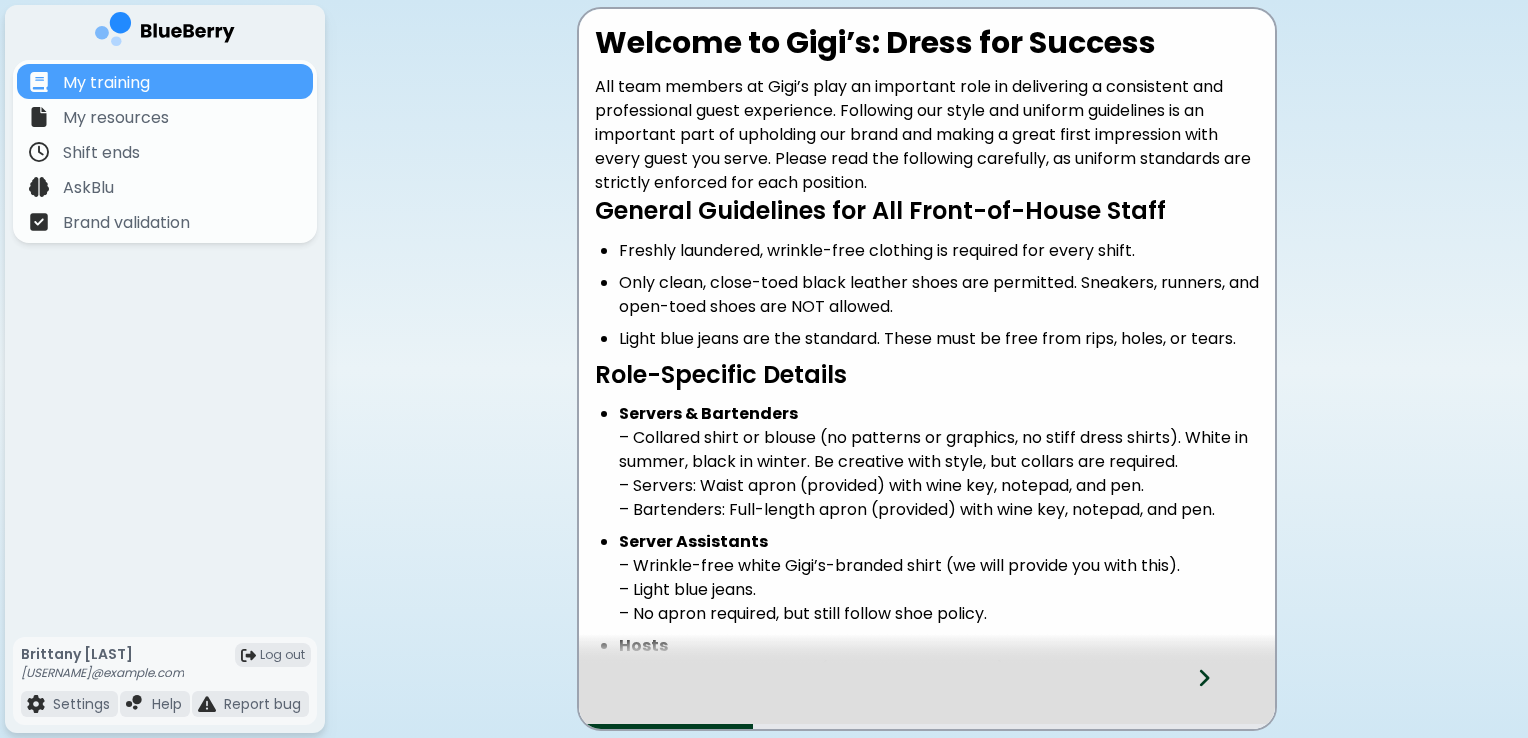 drag, startPoint x: 1230, startPoint y: 558, endPoint x: 1329, endPoint y: 559, distance: 99.00505 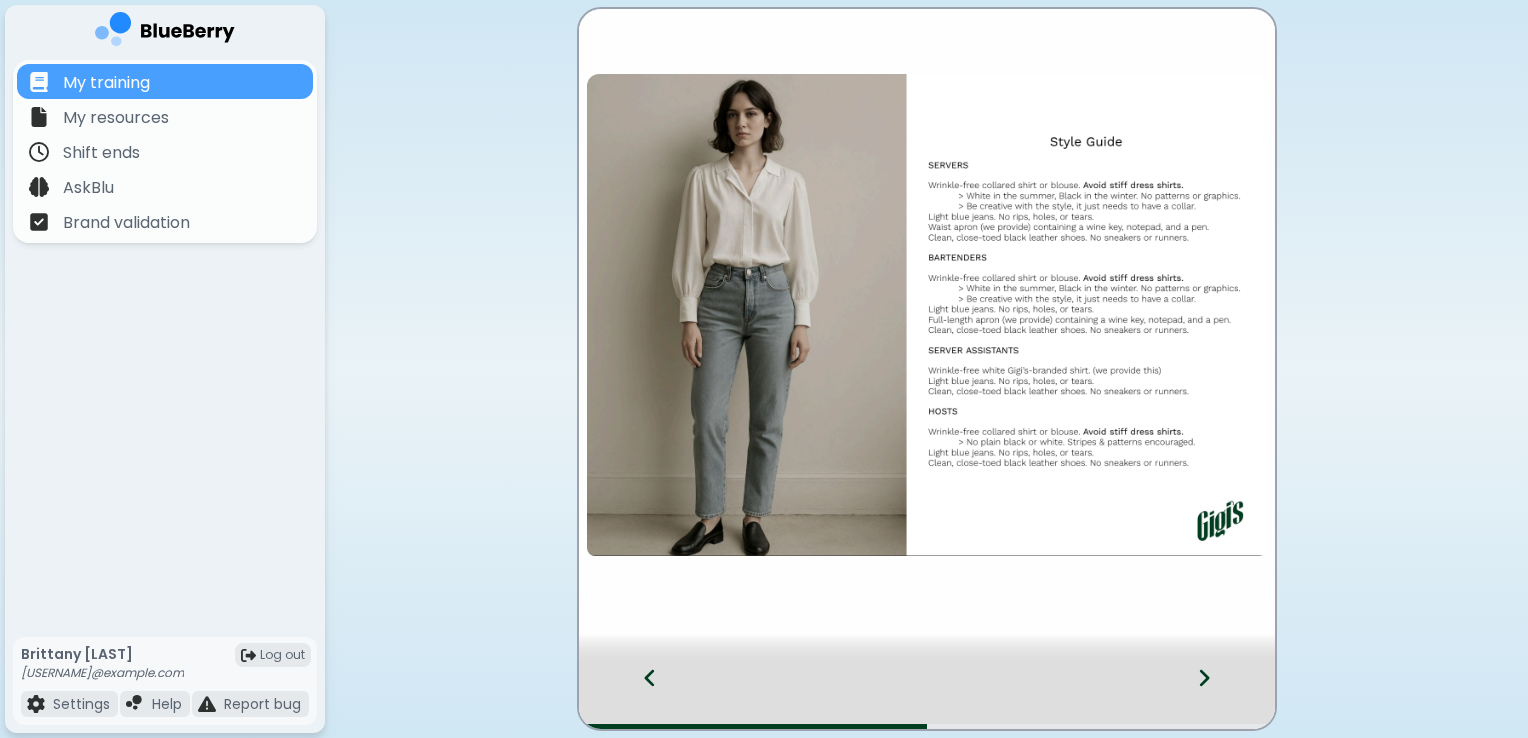 click 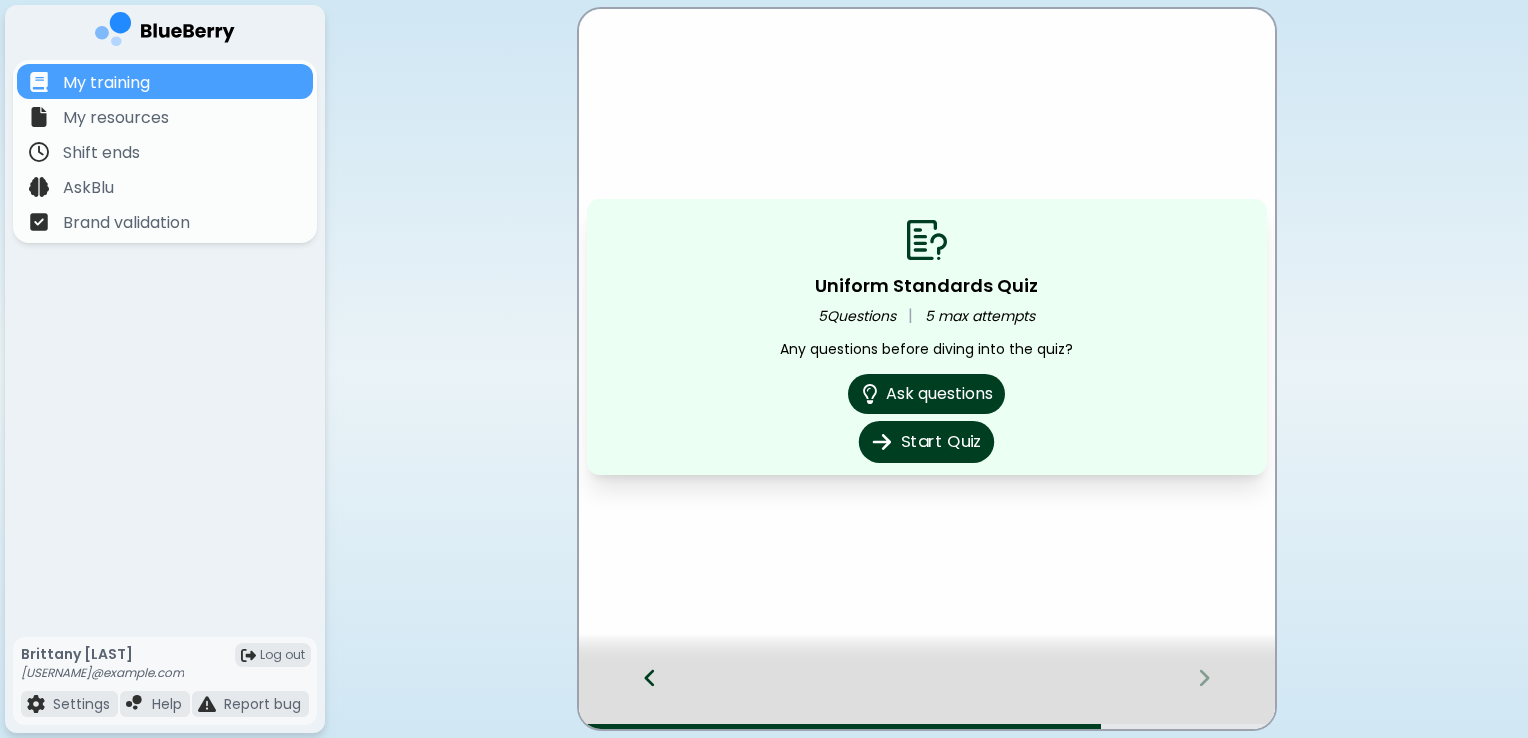 click on "Start Quiz" at bounding box center [926, 442] 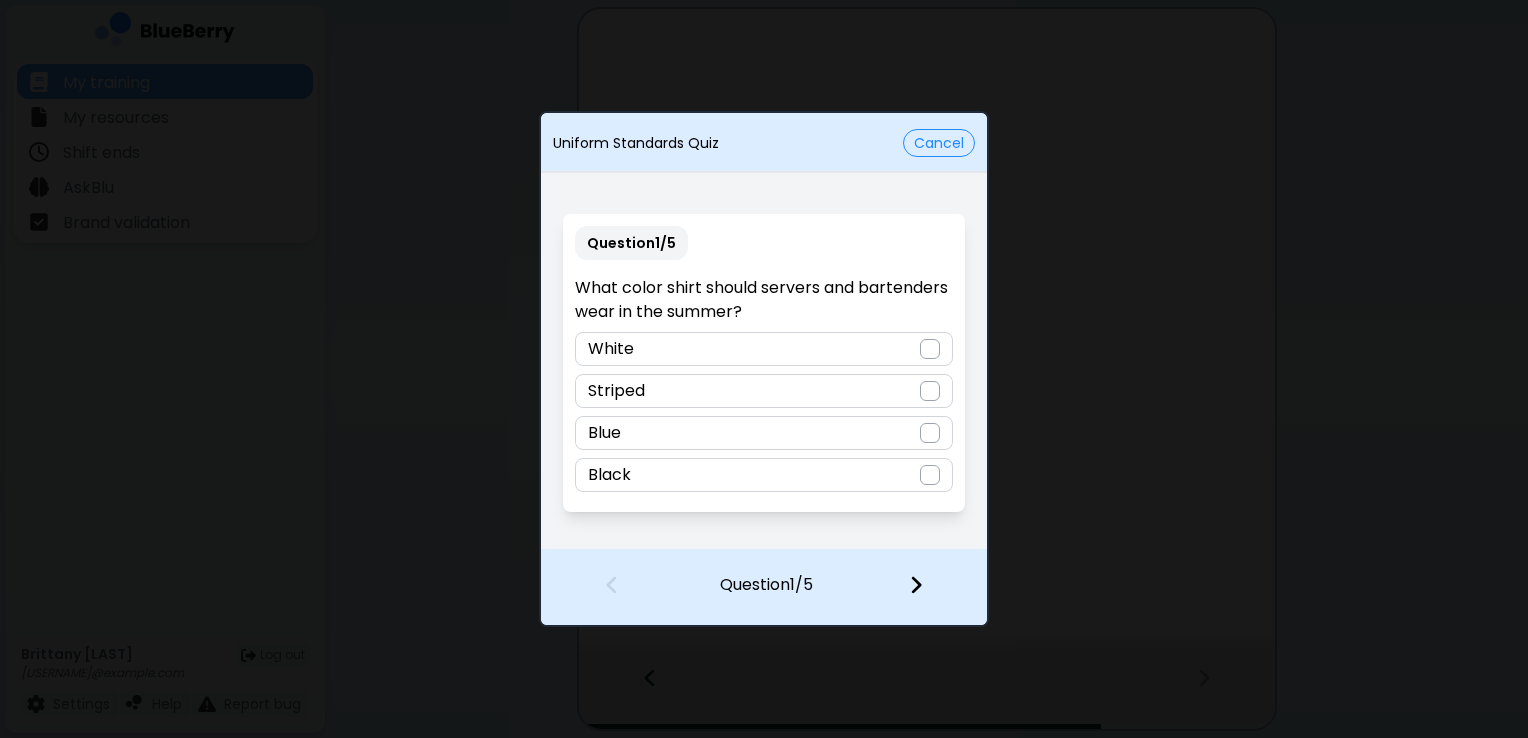 click at bounding box center (930, 349) 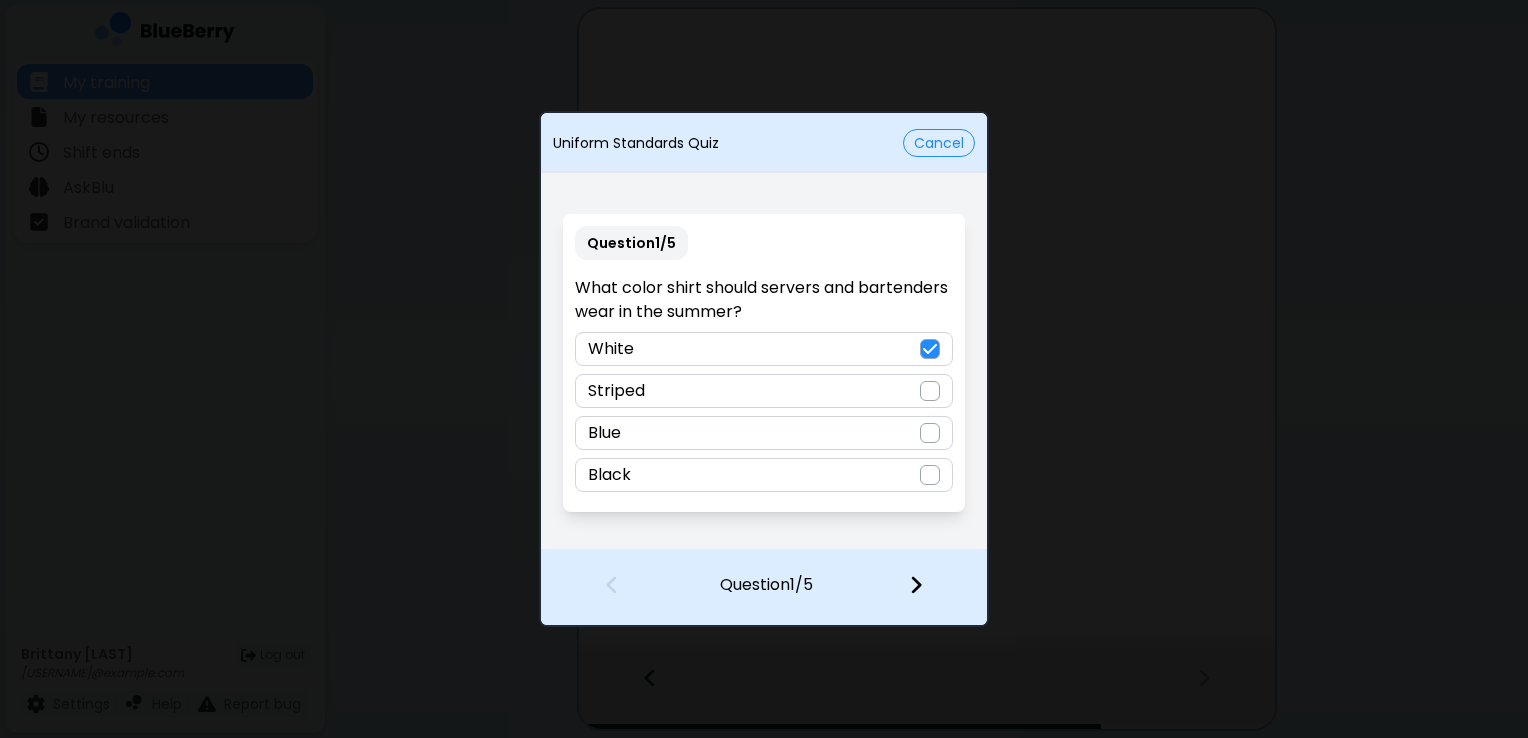 click at bounding box center [928, 587] 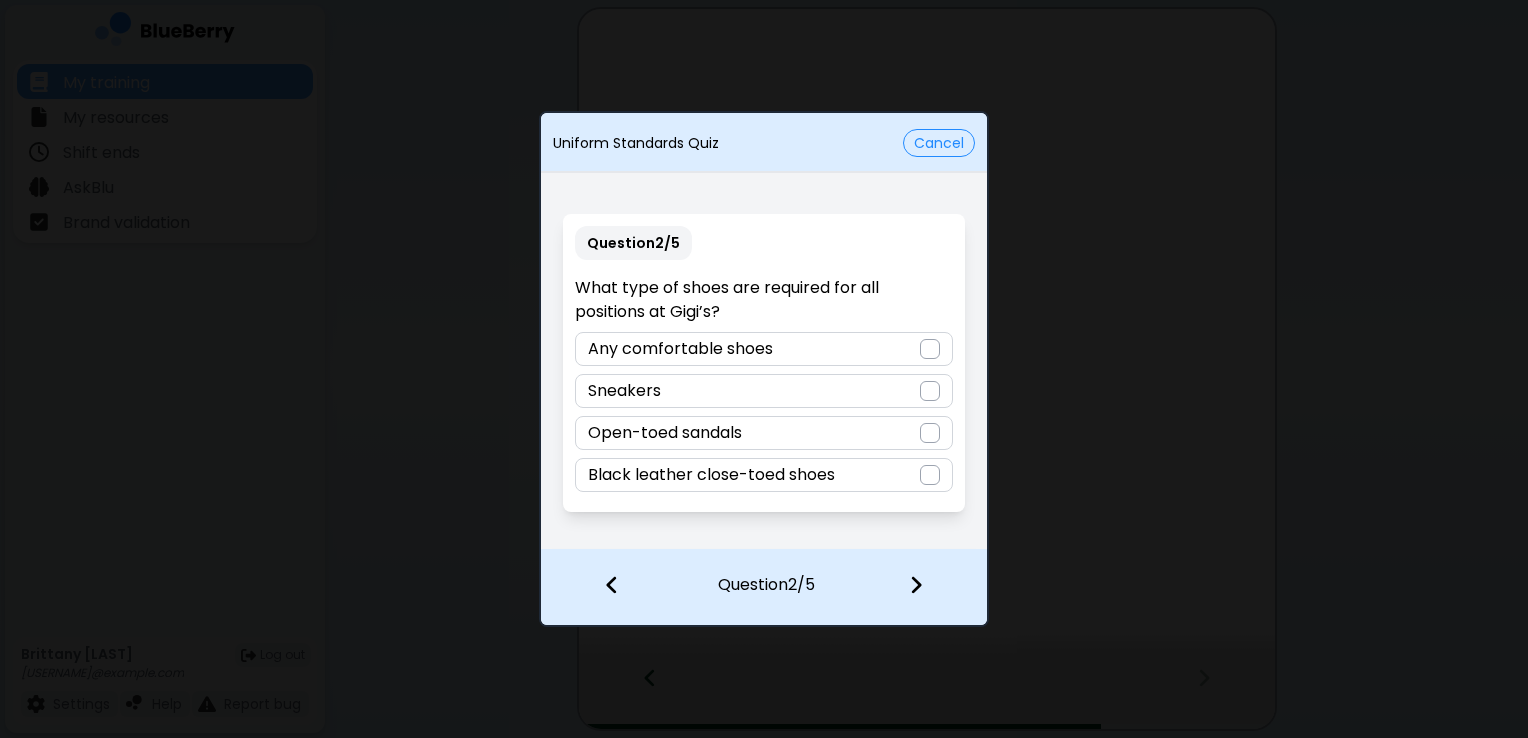 click at bounding box center [930, 475] 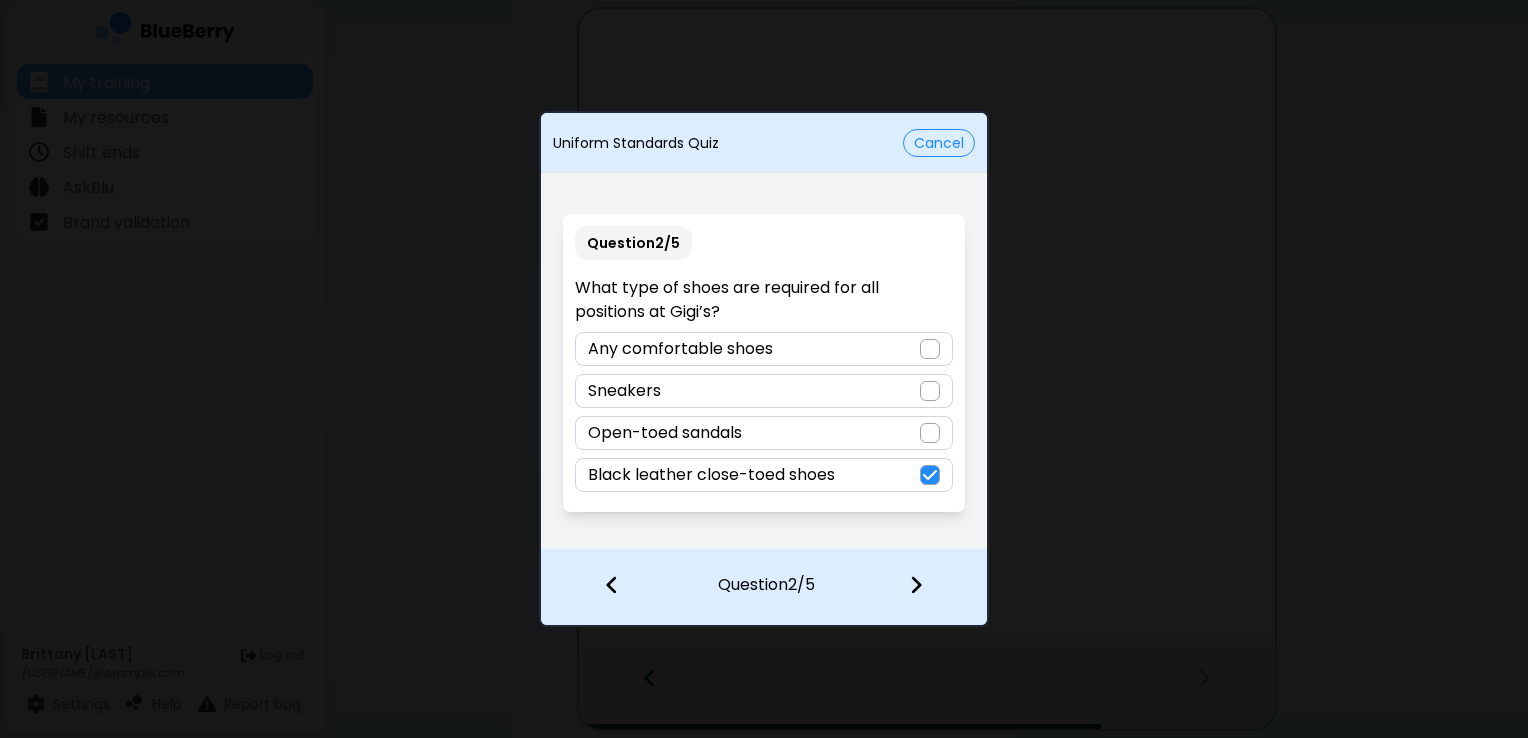 click at bounding box center (916, 585) 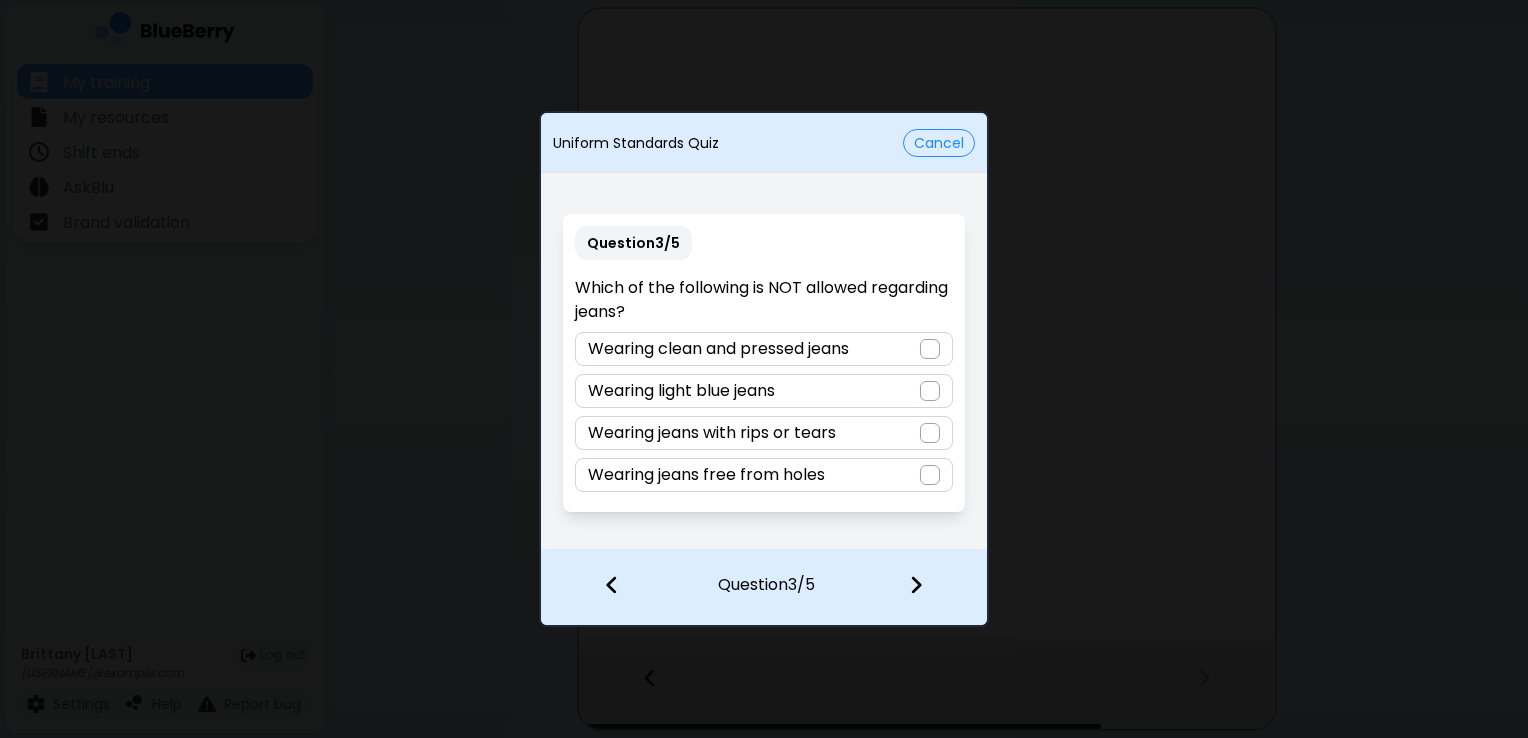 click at bounding box center [930, 433] 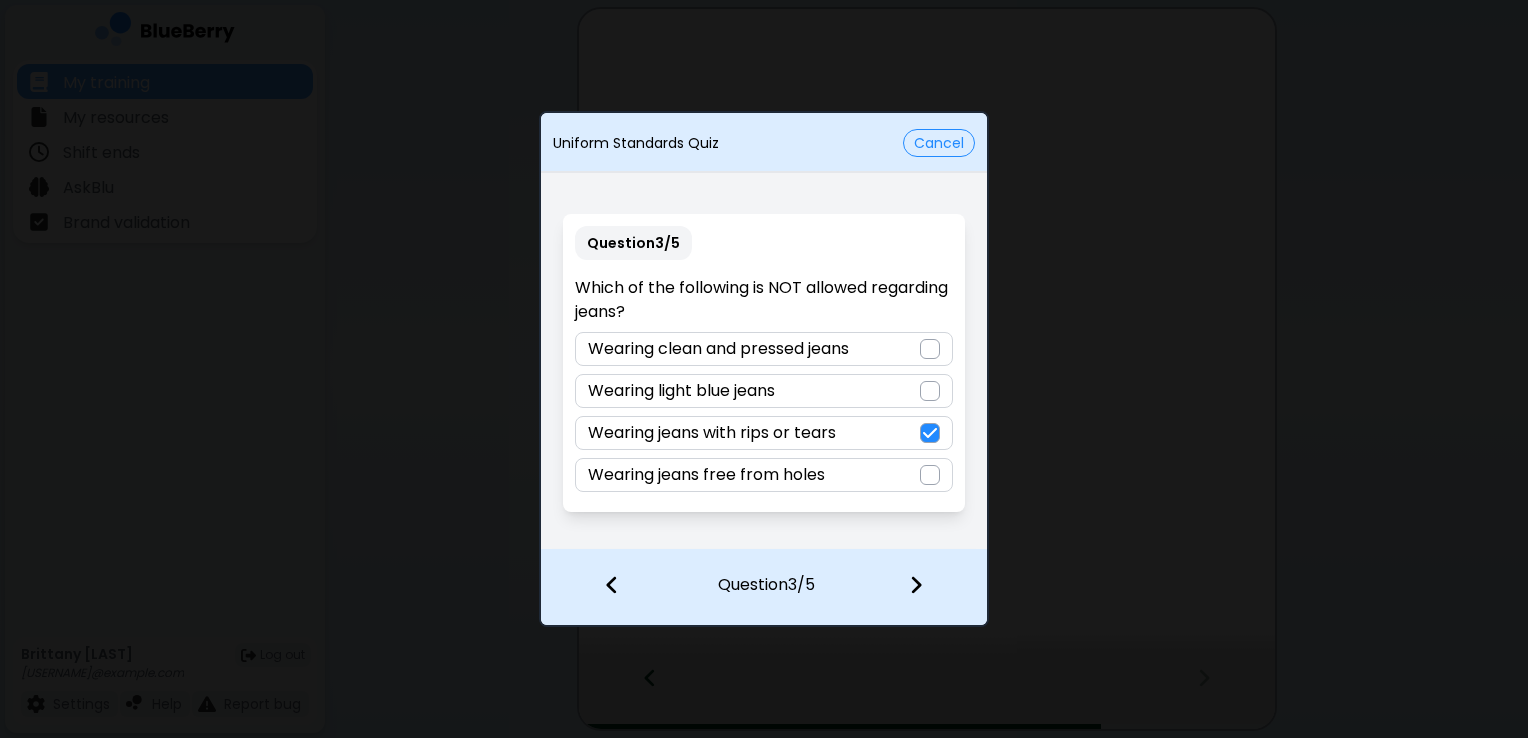 click at bounding box center [916, 585] 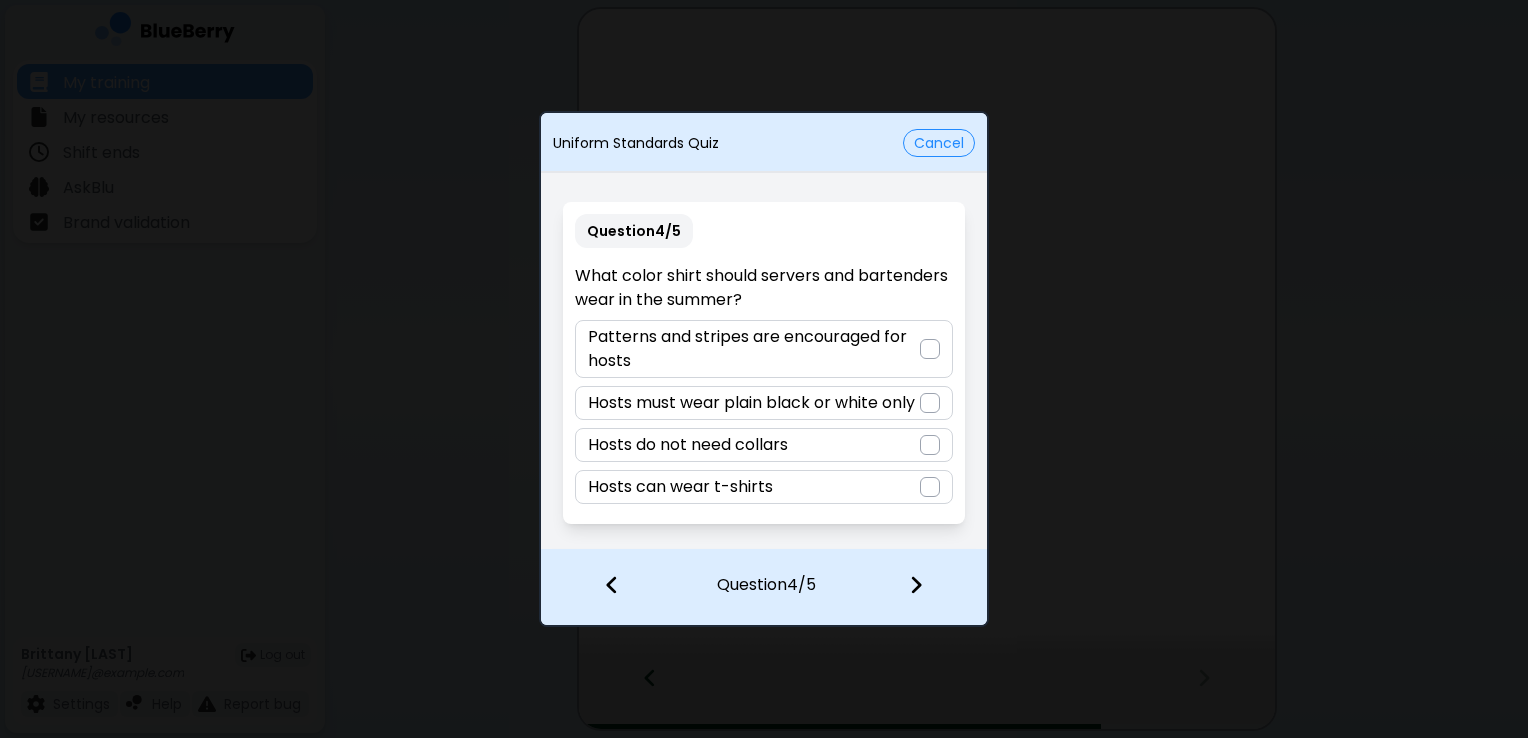 click at bounding box center (930, 487) 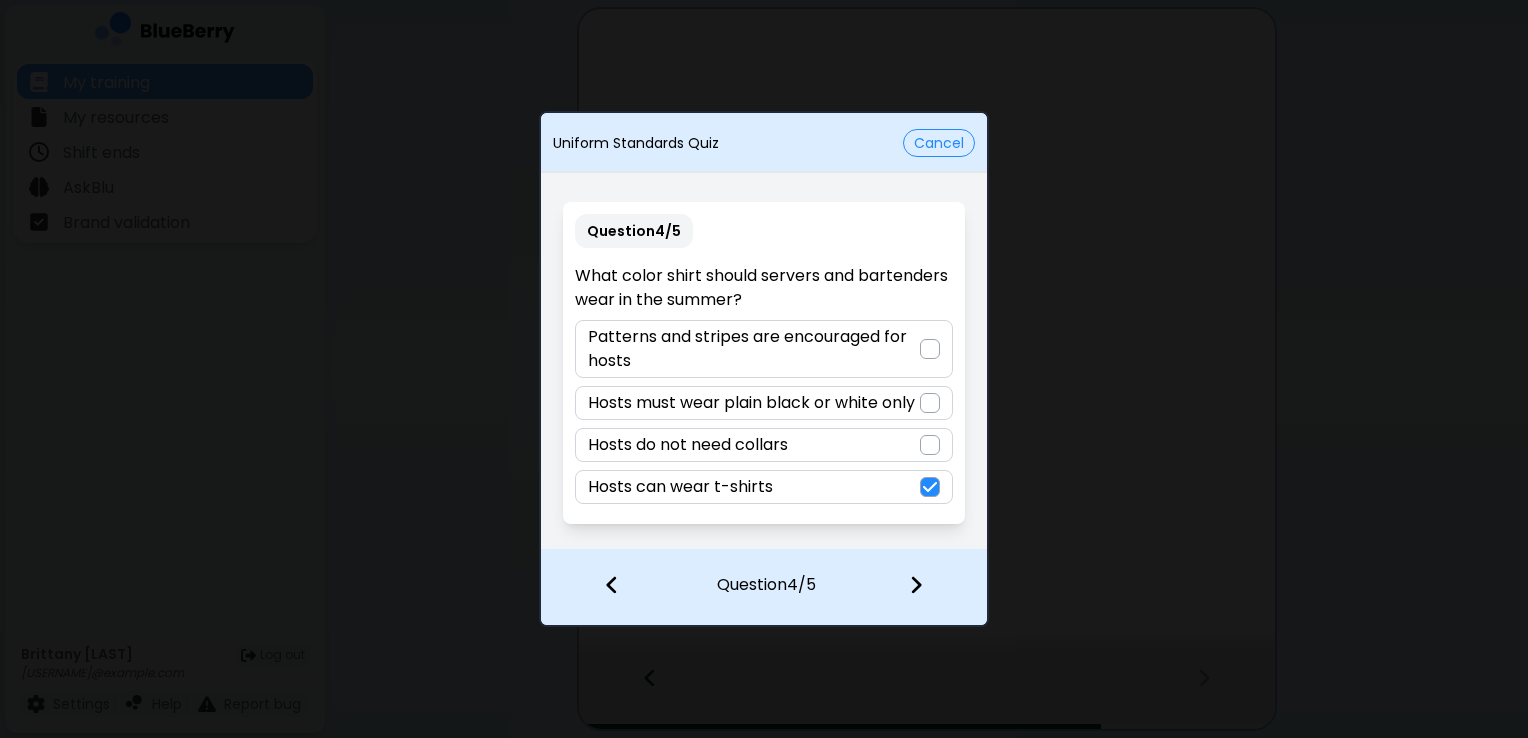 click at bounding box center [916, 585] 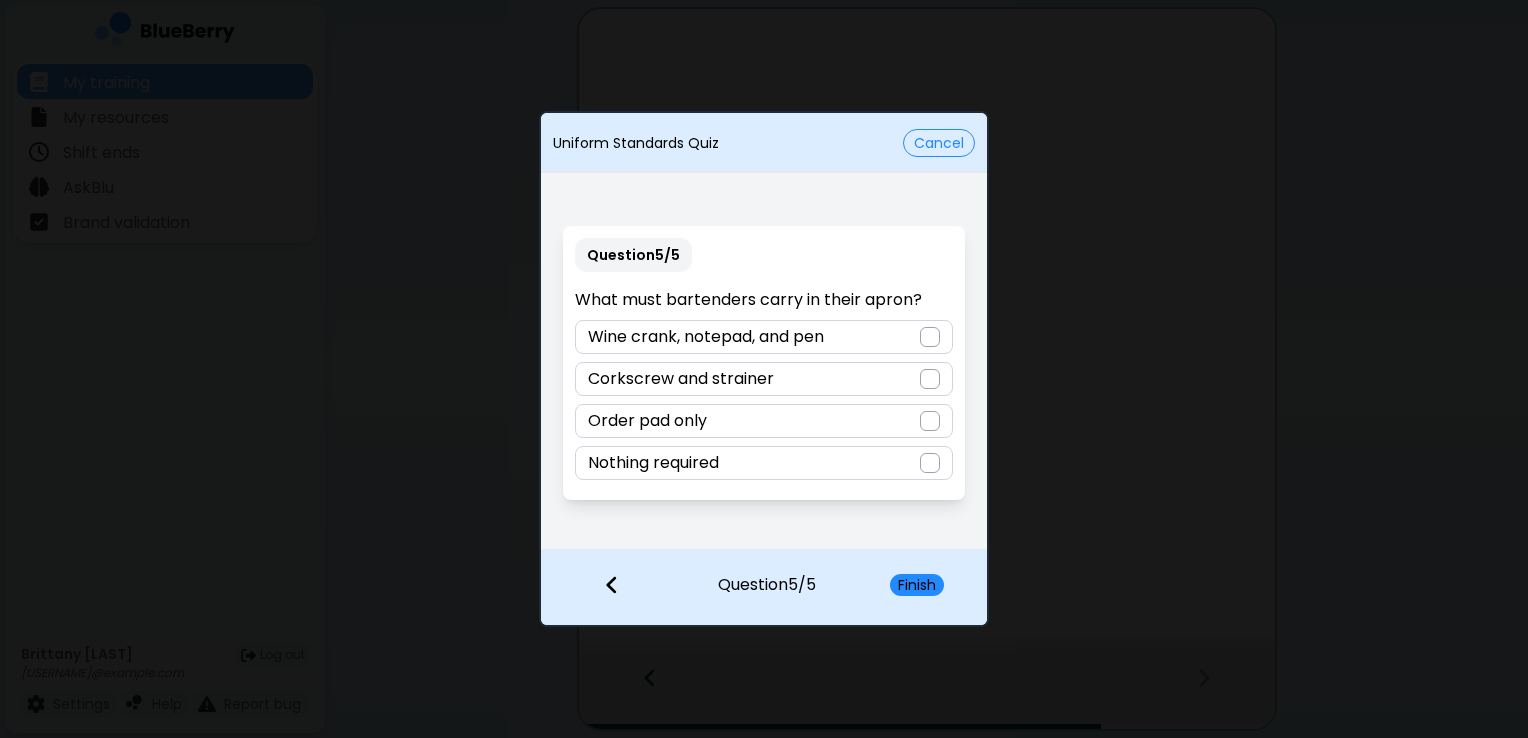 click at bounding box center (930, 337) 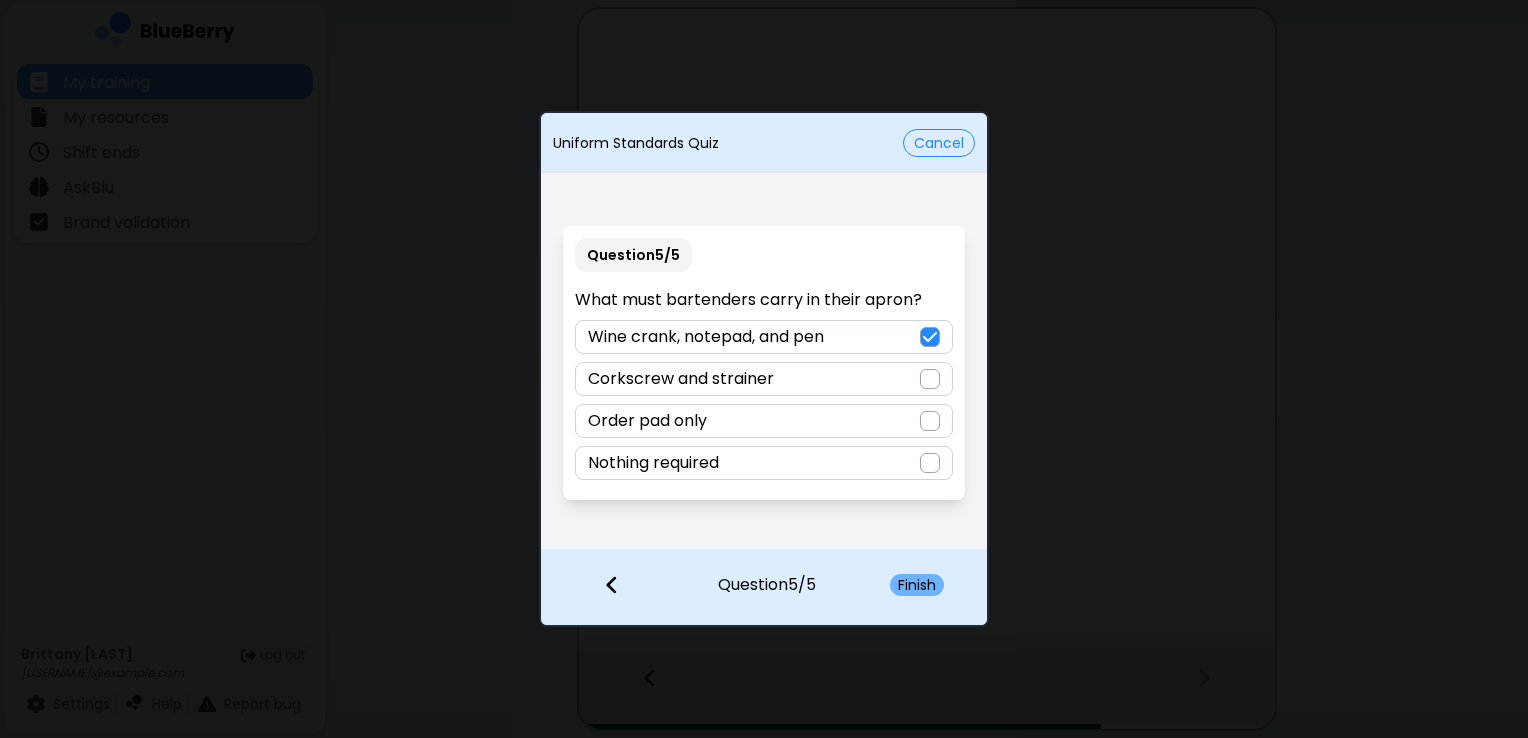 click on "Finish" at bounding box center [917, 585] 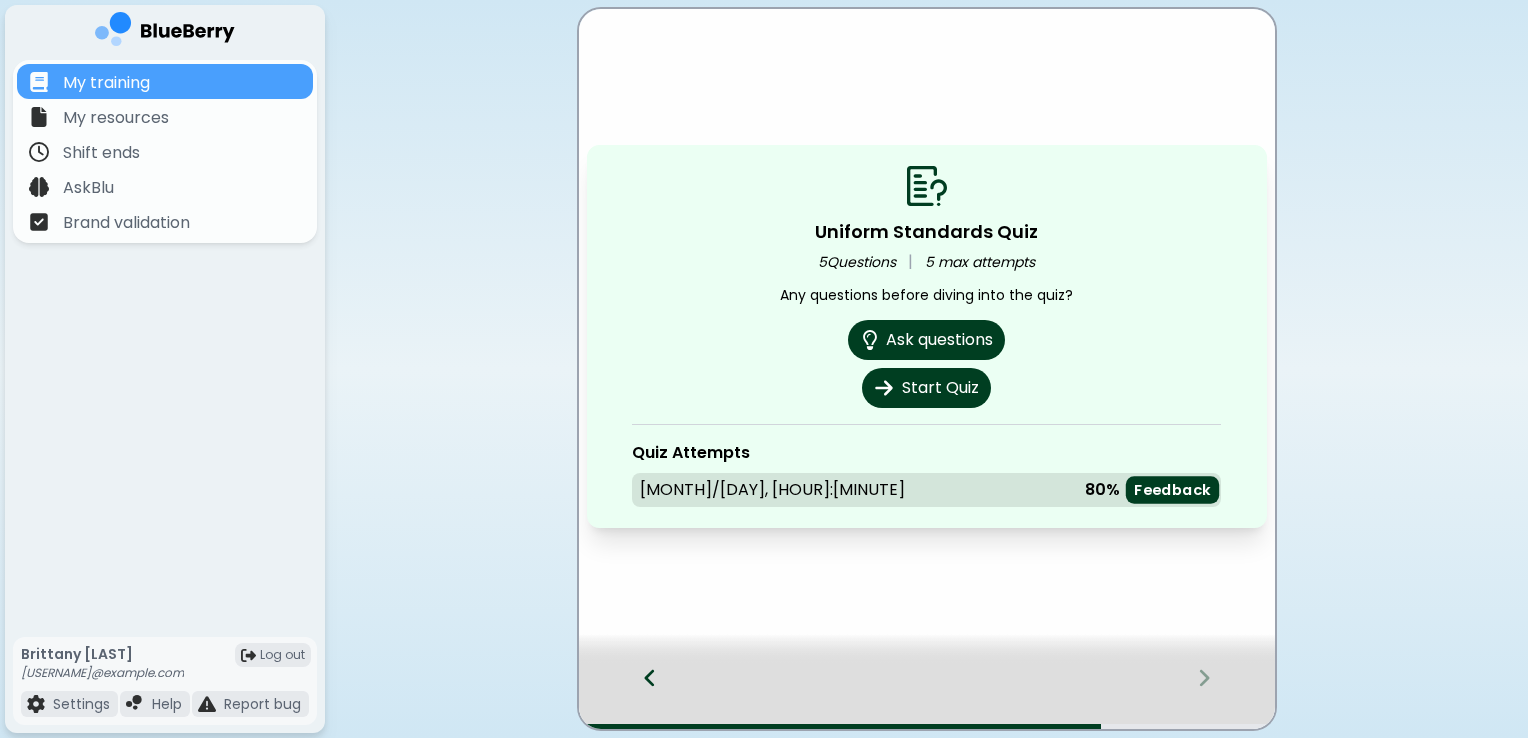 click on "Feedback" at bounding box center (1172, 490) 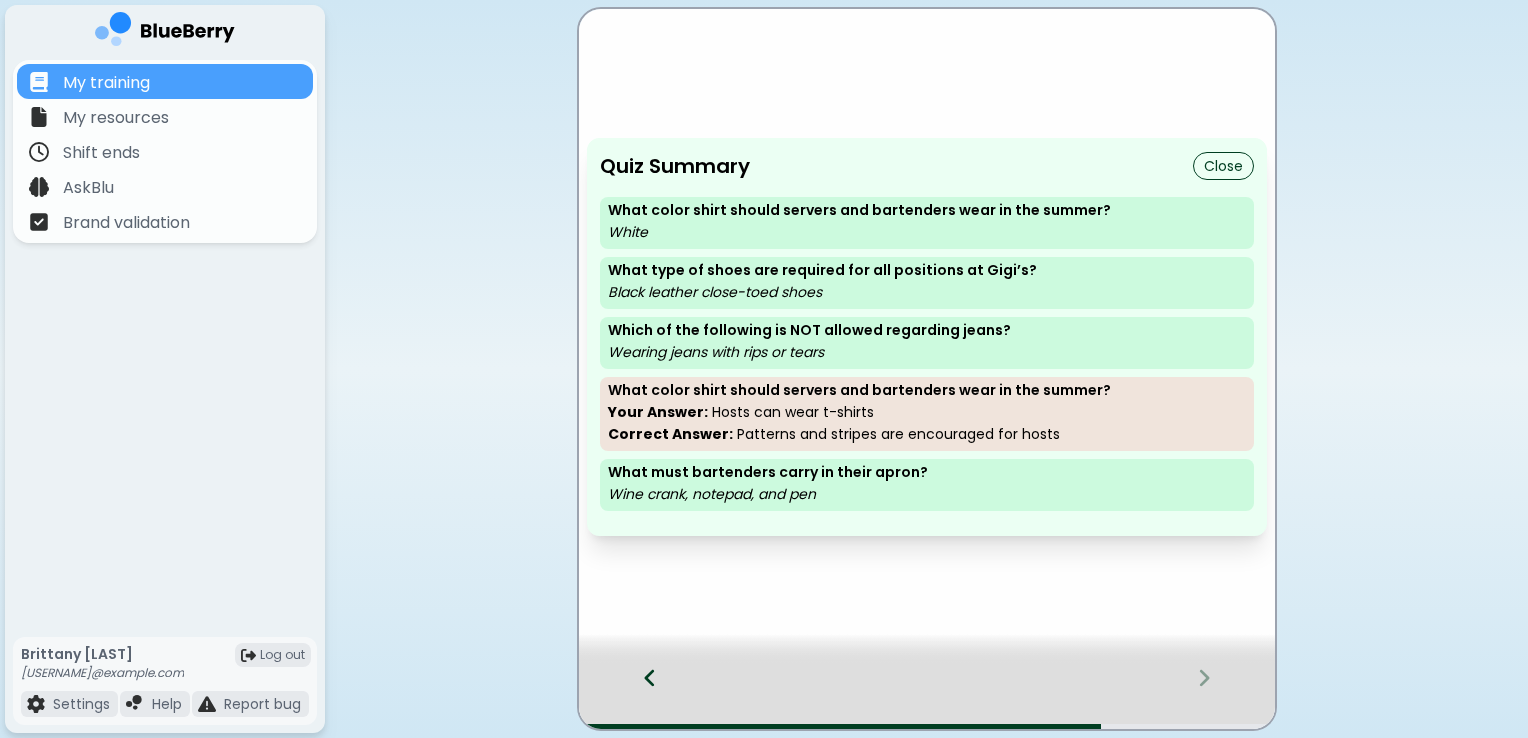 click on "Close" at bounding box center [1223, 166] 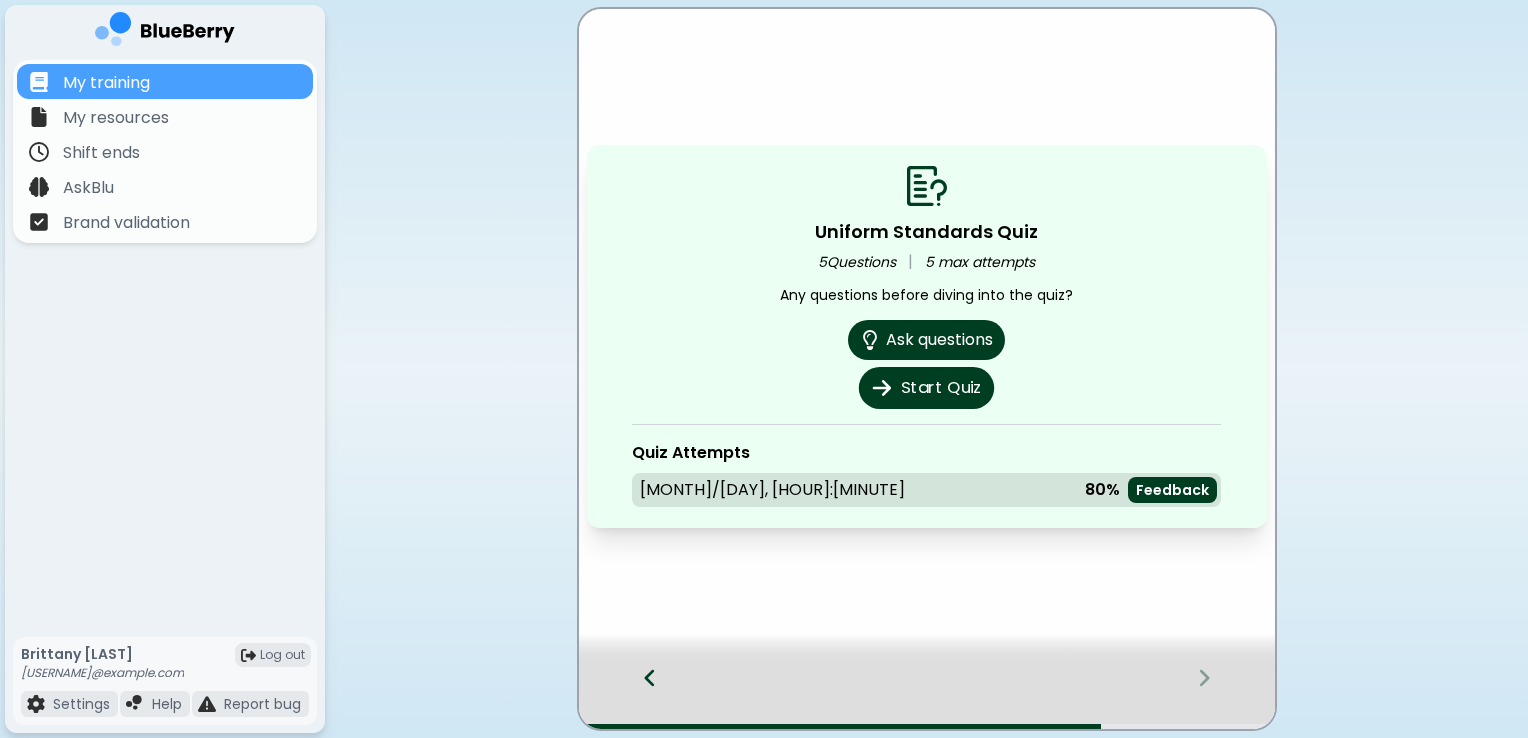 click on "Start Quiz" at bounding box center (926, 388) 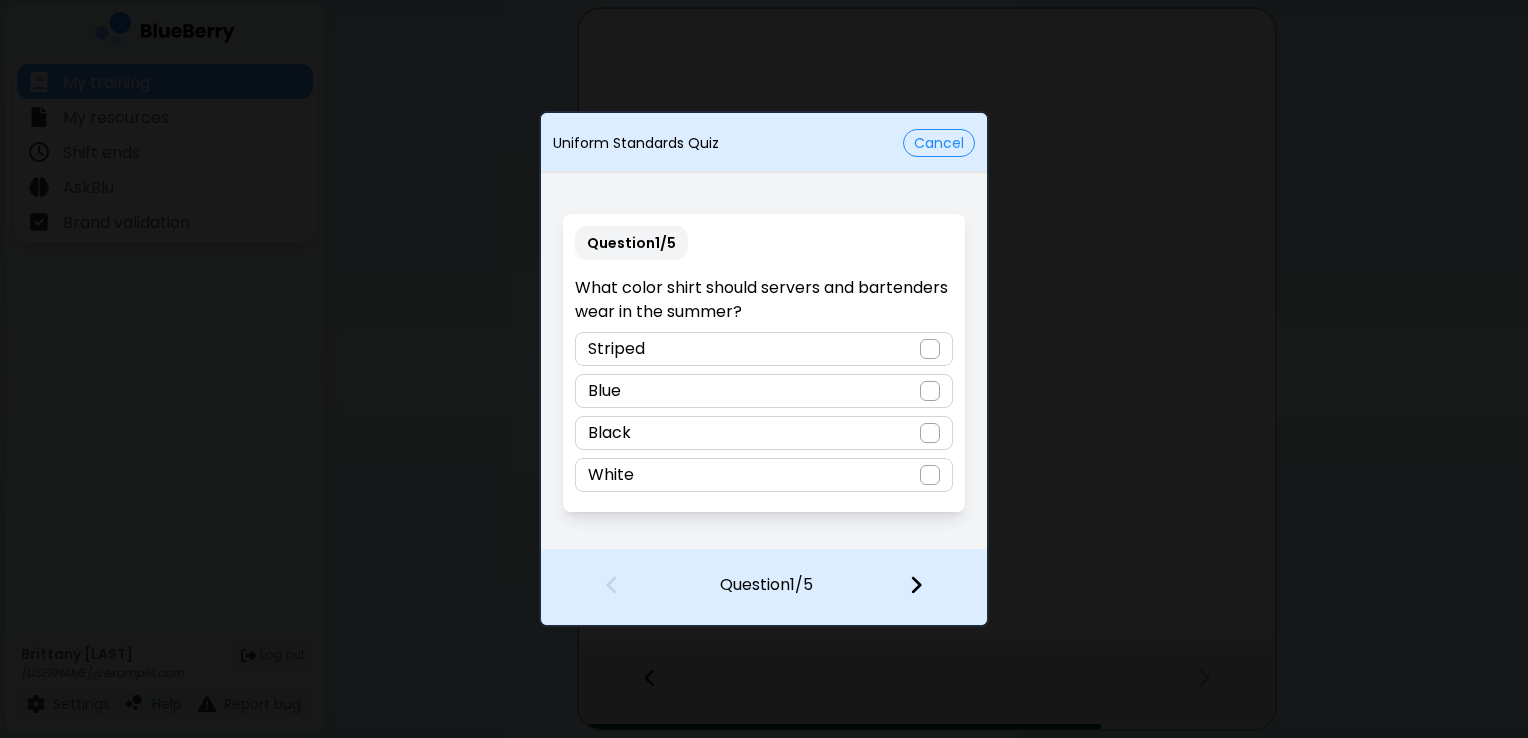 click at bounding box center (930, 475) 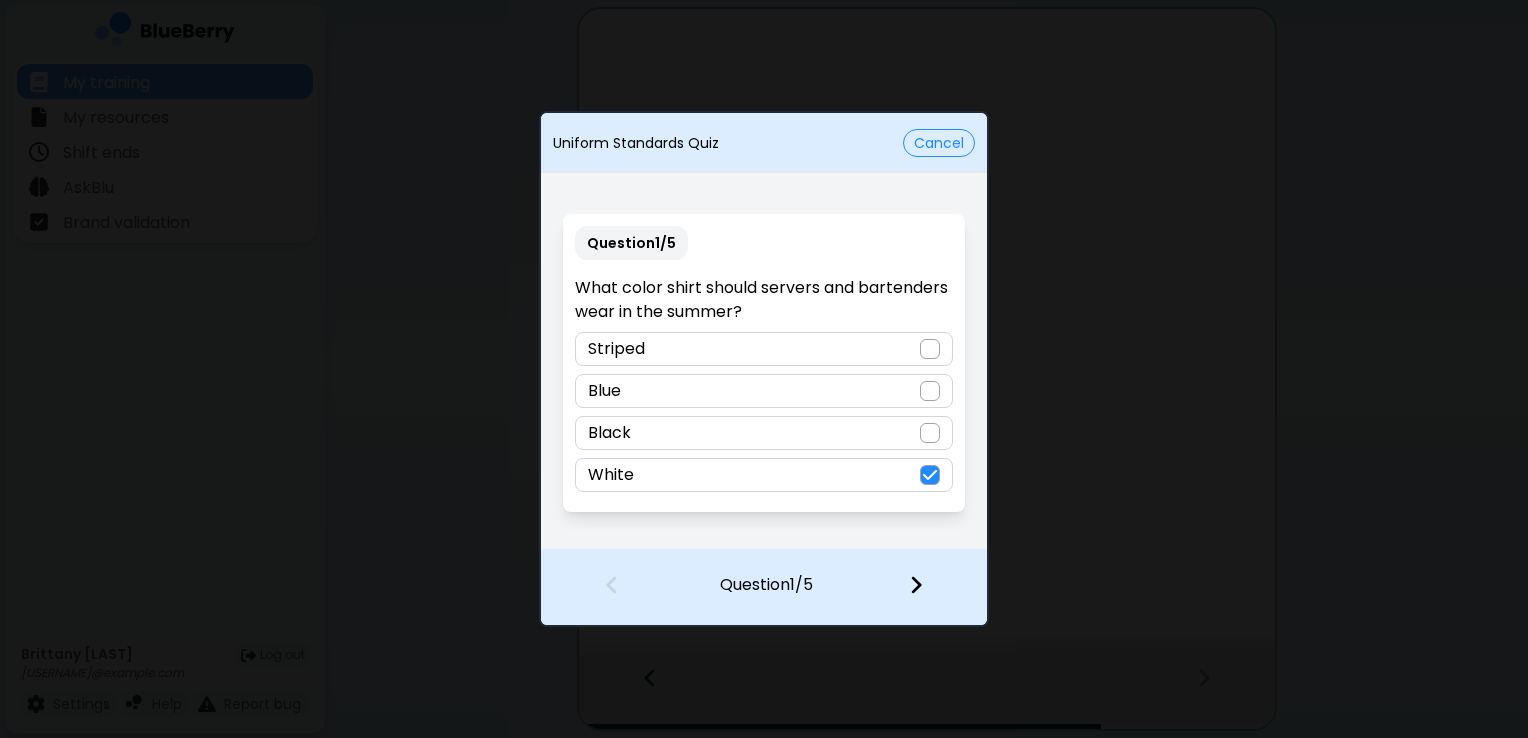 click at bounding box center [916, 585] 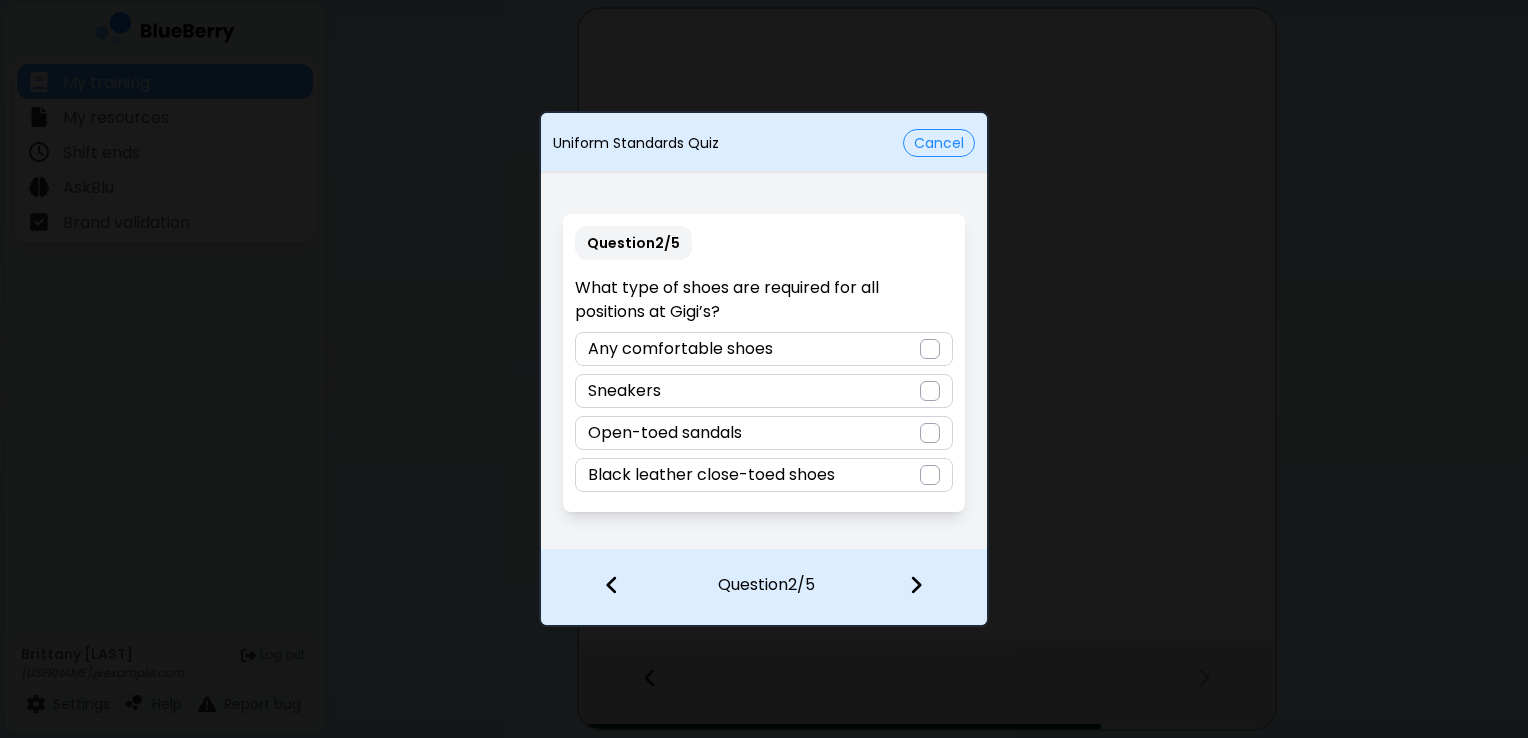 click at bounding box center (930, 475) 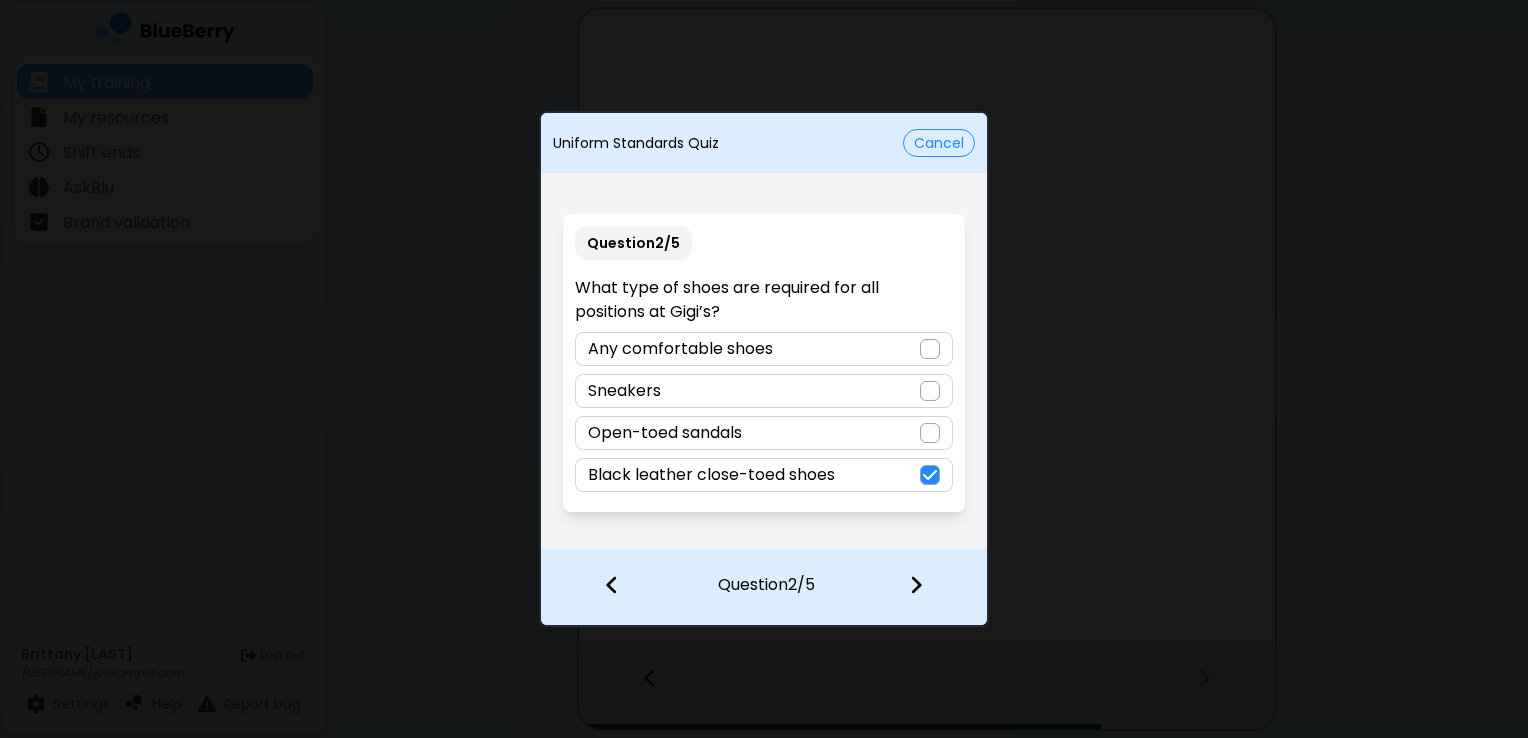 click at bounding box center [916, 585] 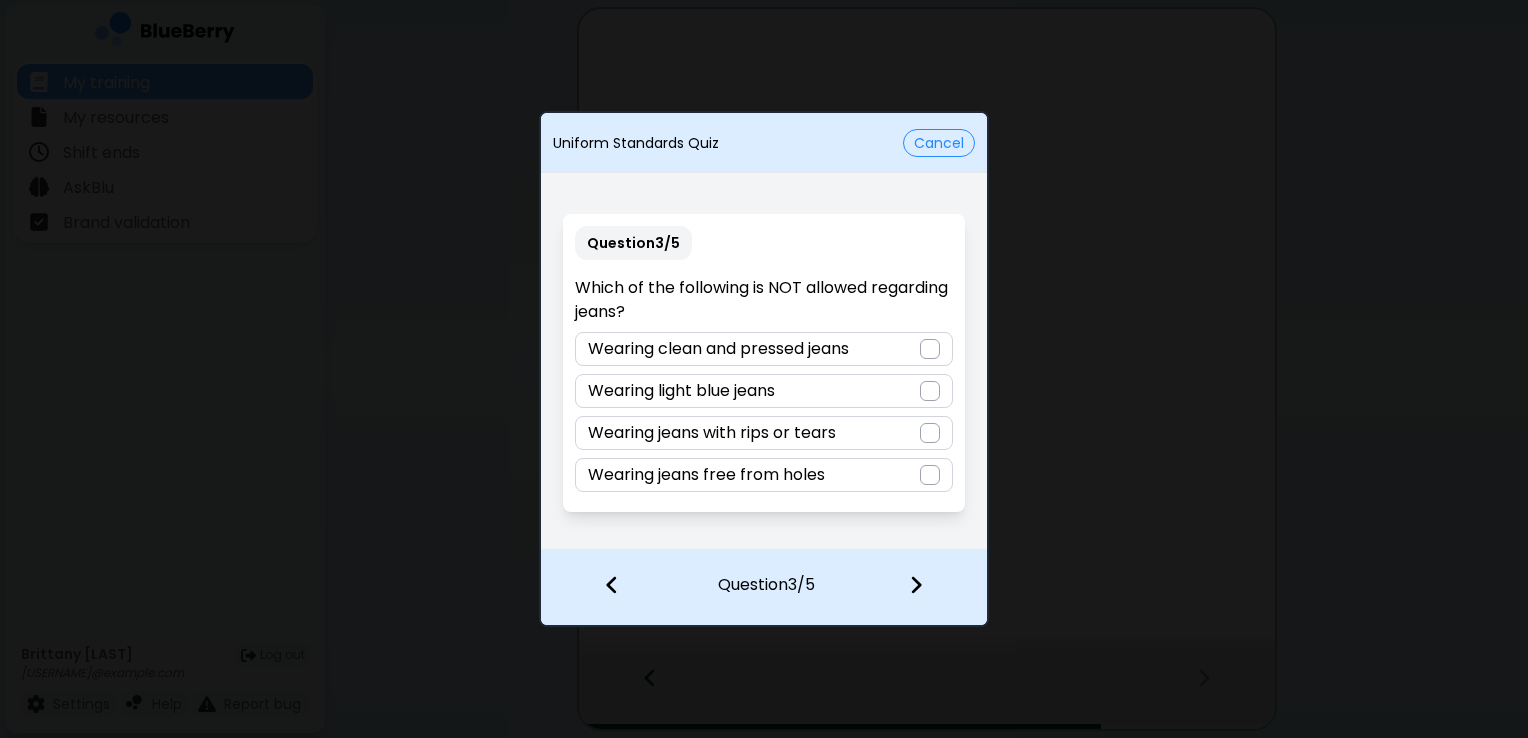 click at bounding box center [930, 433] 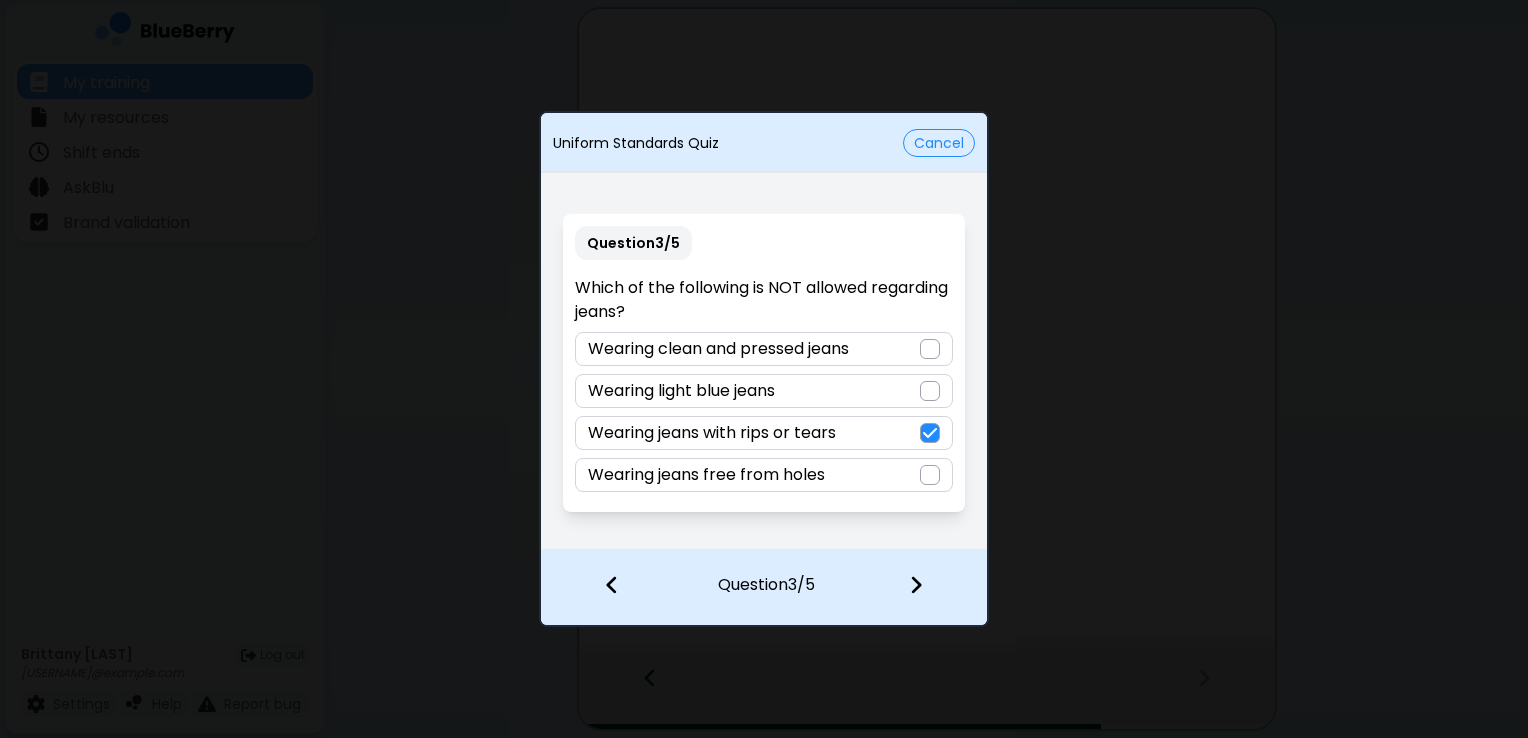 click at bounding box center [928, 587] 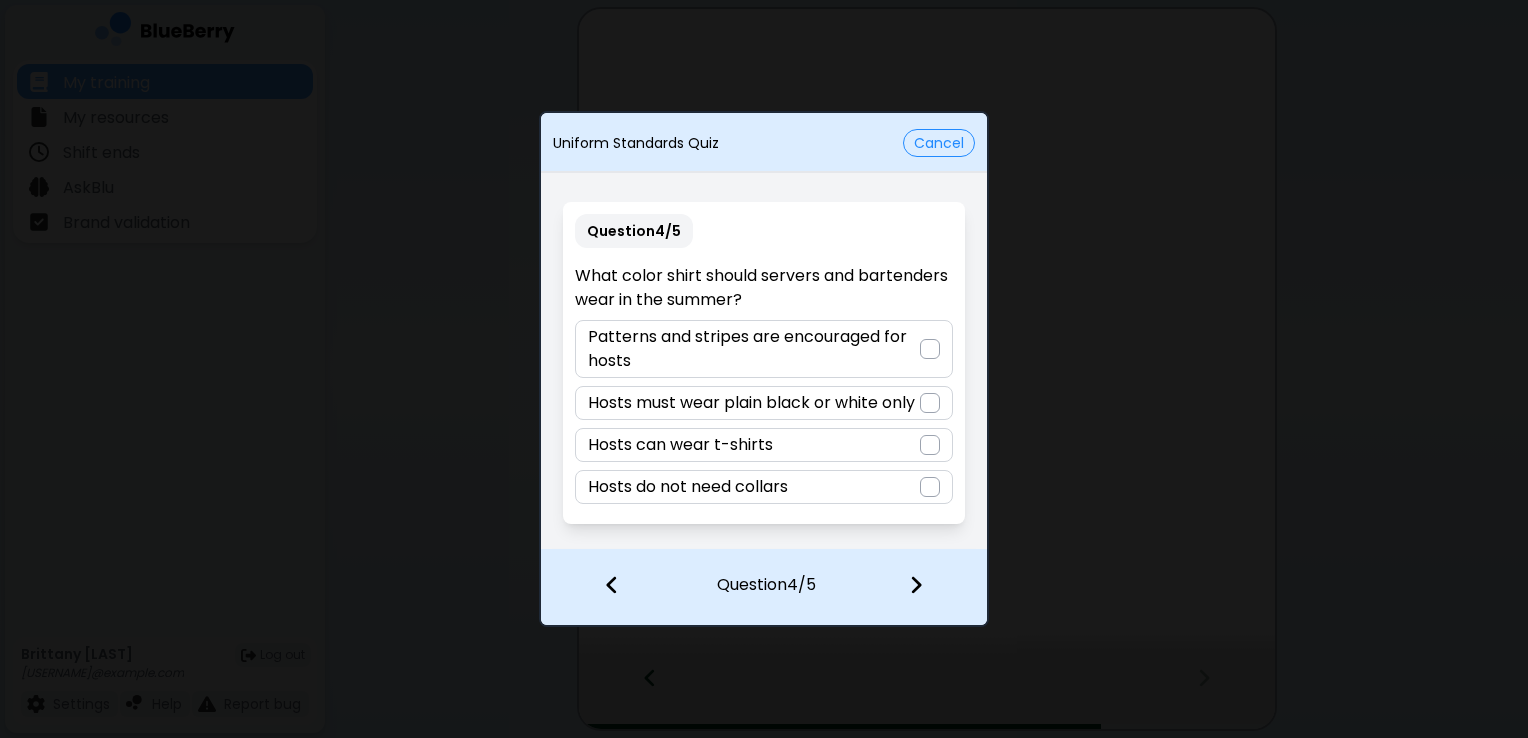 click at bounding box center (928, 587) 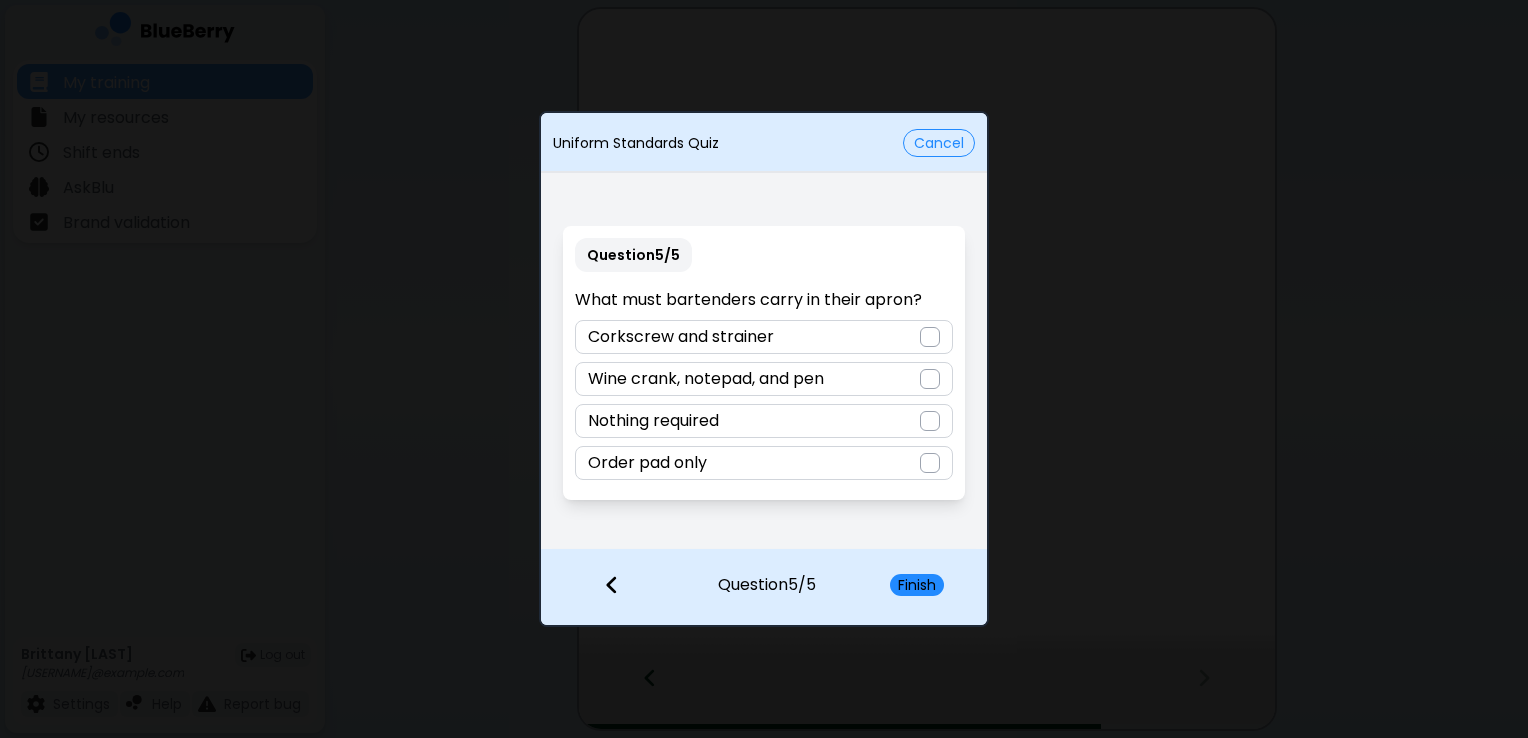 click at bounding box center (602, 587) 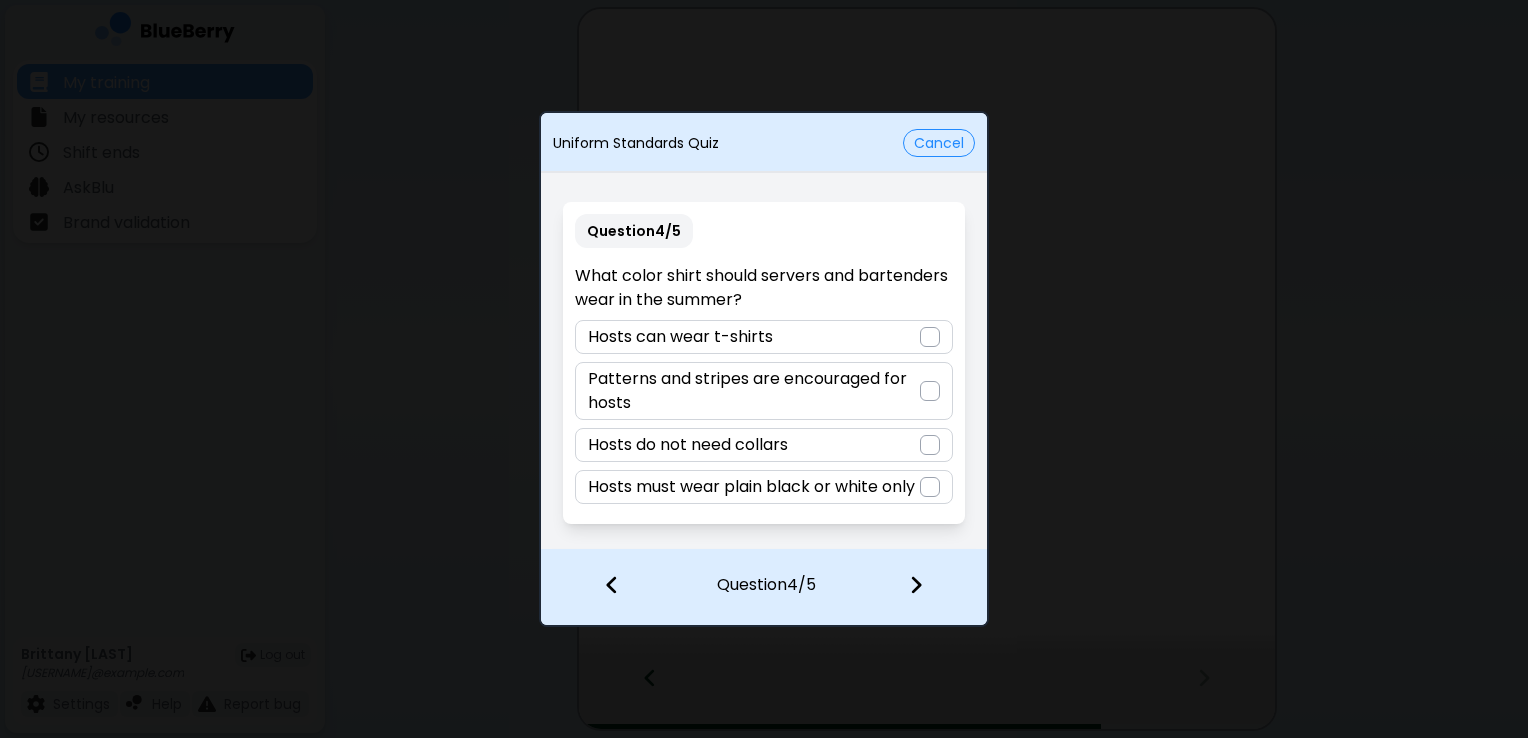 click at bounding box center (930, 391) 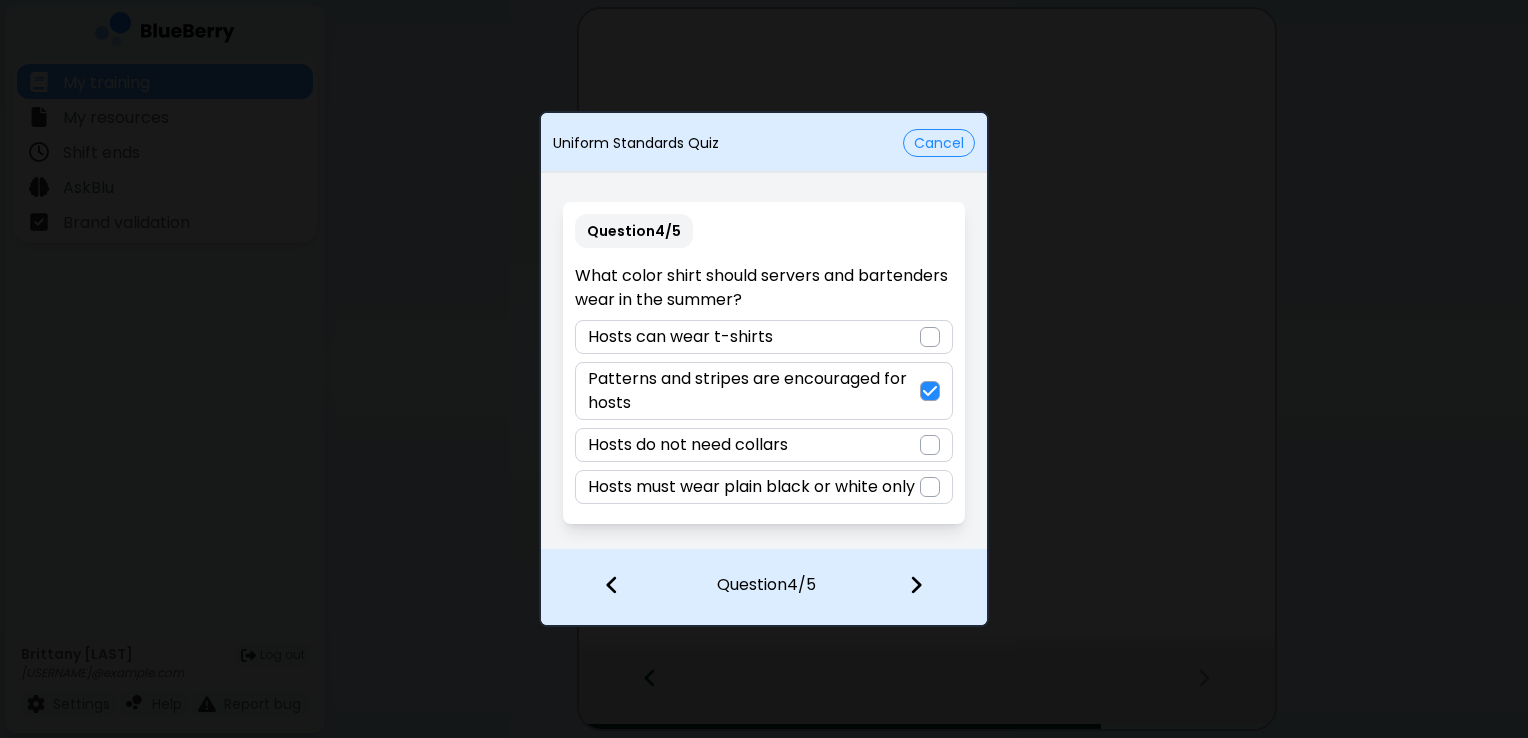 click at bounding box center (916, 585) 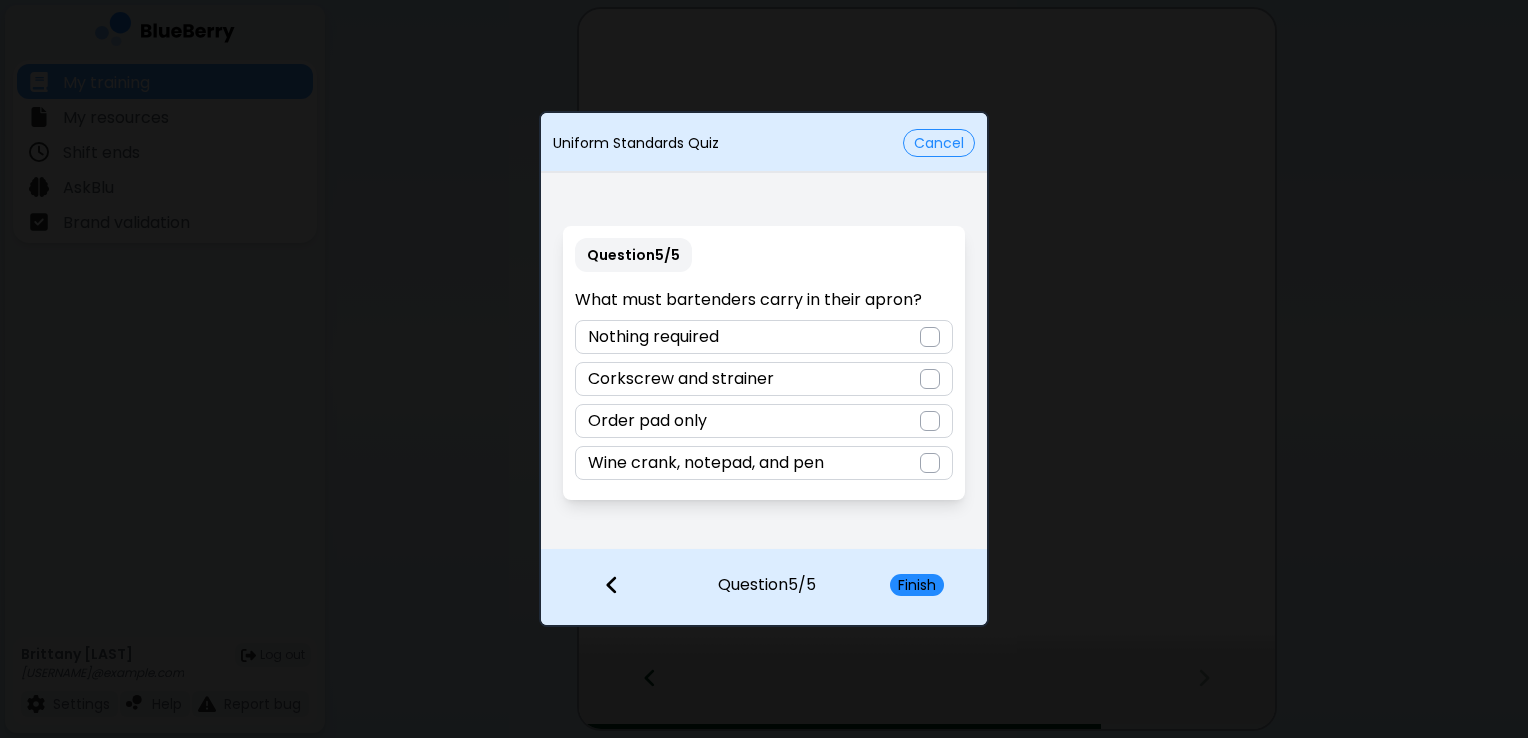 click on "Wine crank, notepad, and pen" at bounding box center [763, 463] 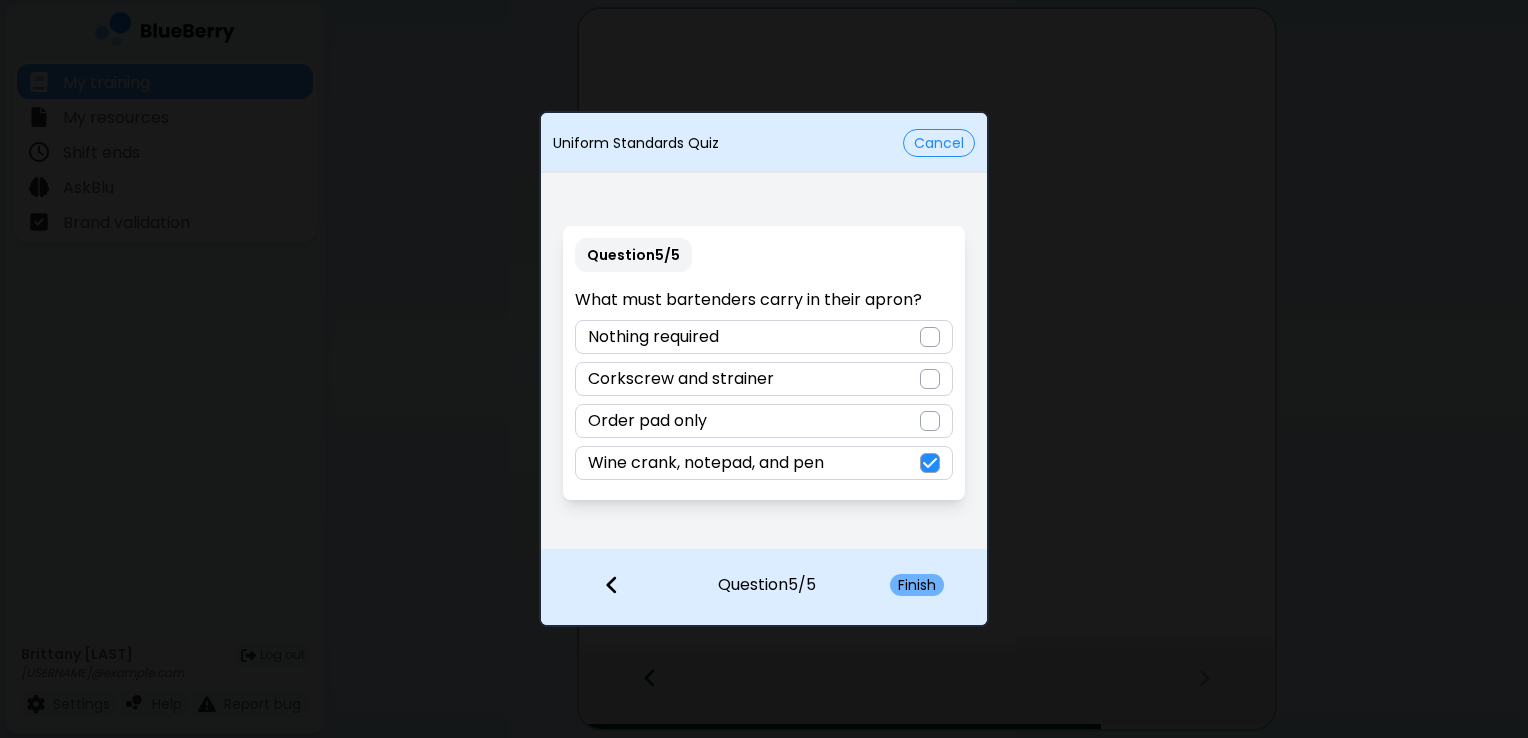 click on "Finish" at bounding box center [917, 585] 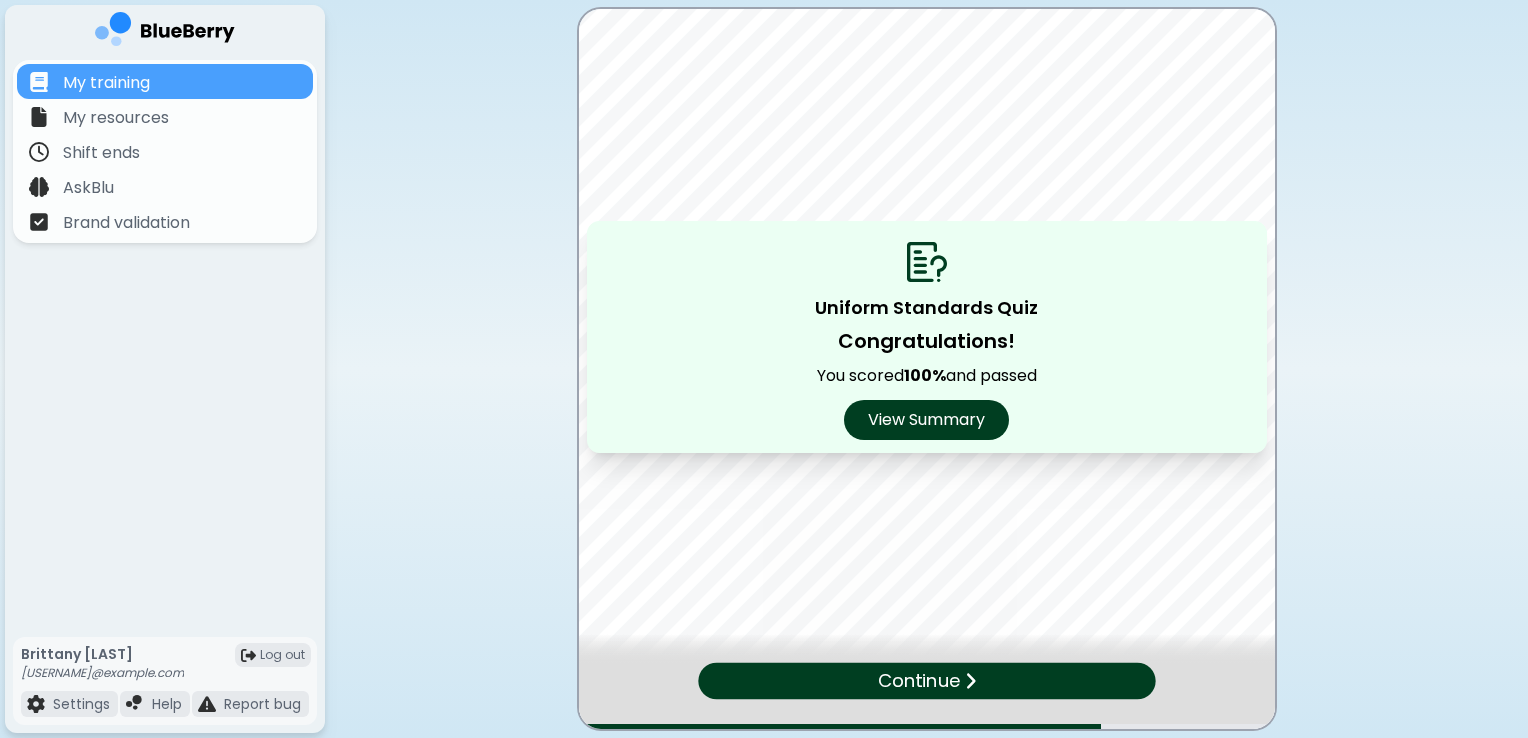 click on "Continue" at bounding box center (918, 680) 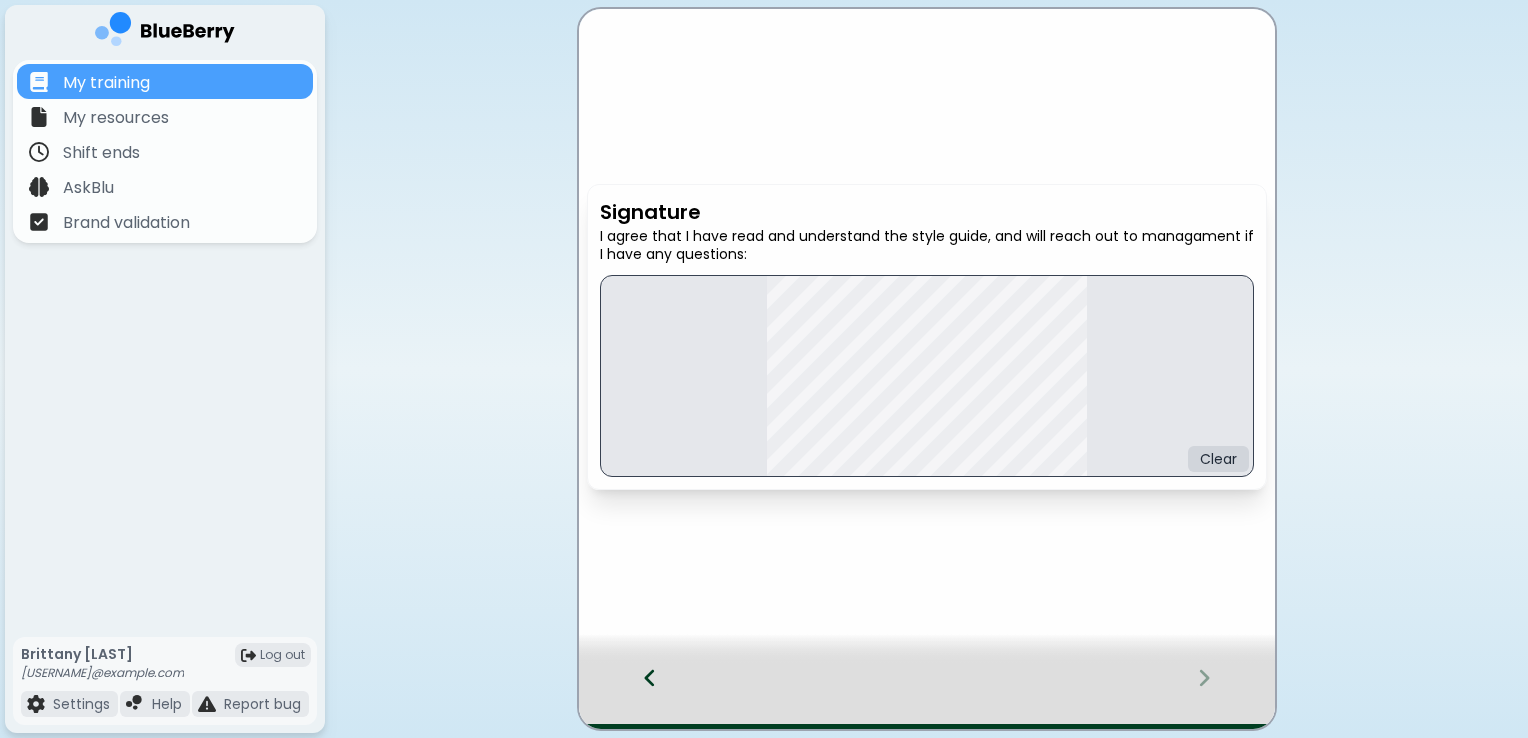 click on "Clear" at bounding box center (927, 376) 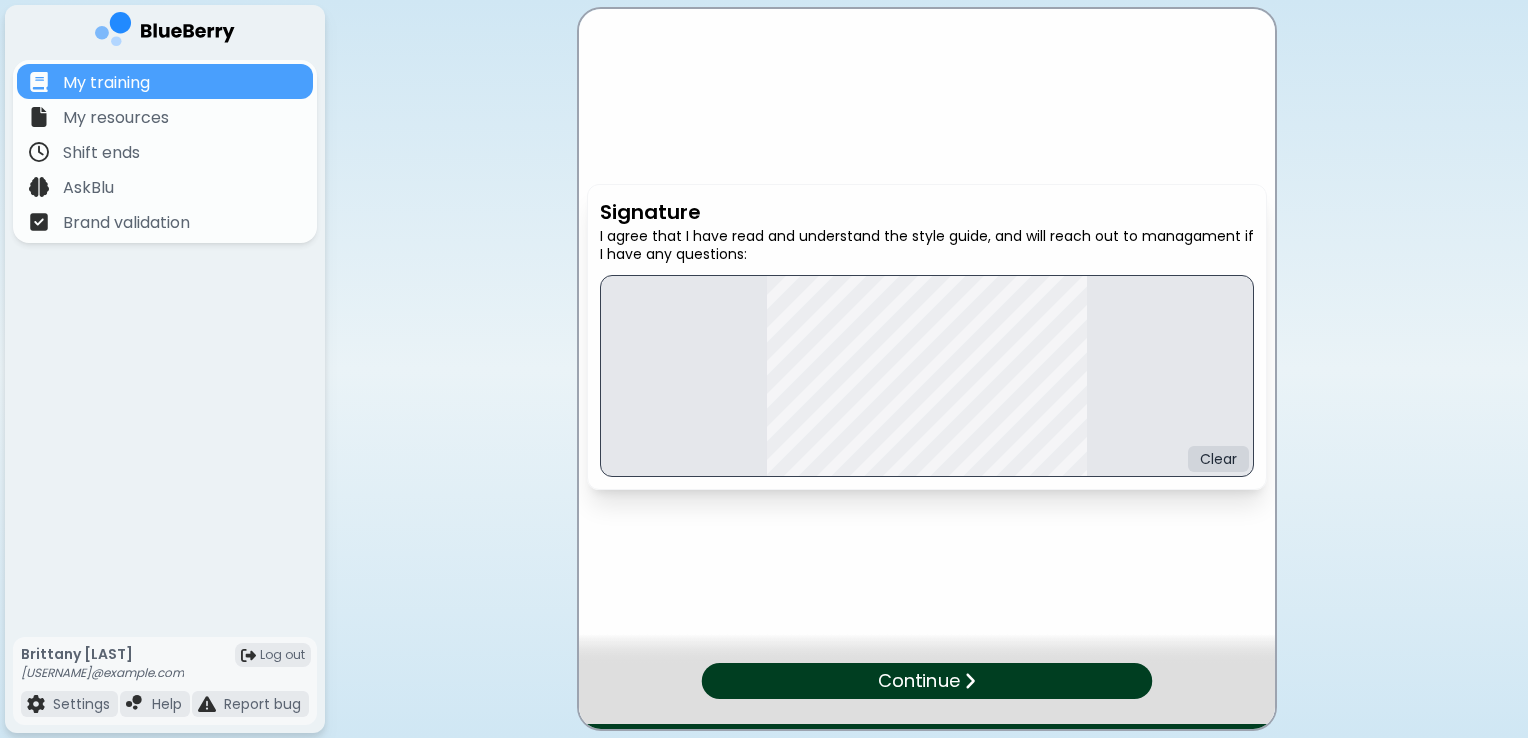 click on "Continue" at bounding box center [918, 681] 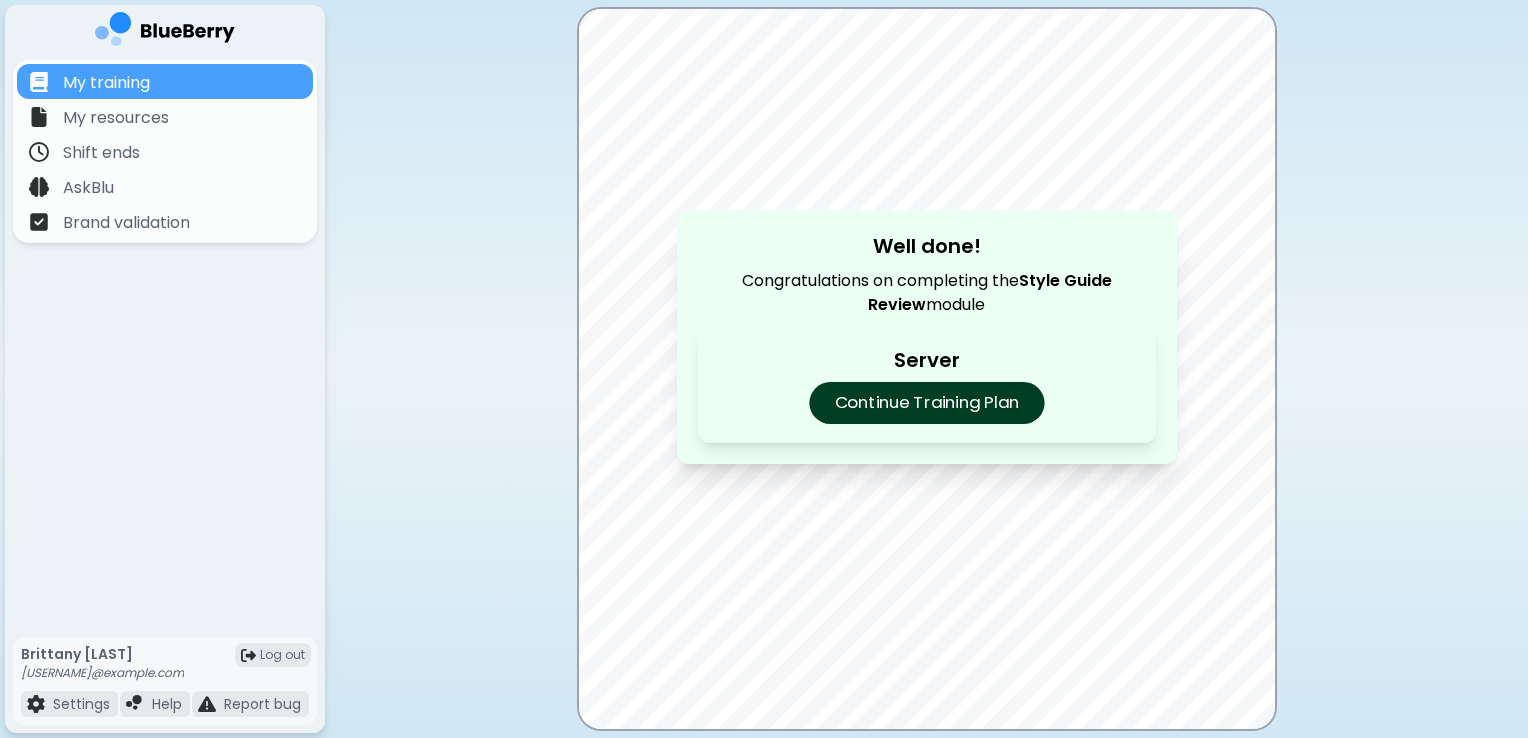 click on "Continue Training Plan" at bounding box center [926, 403] 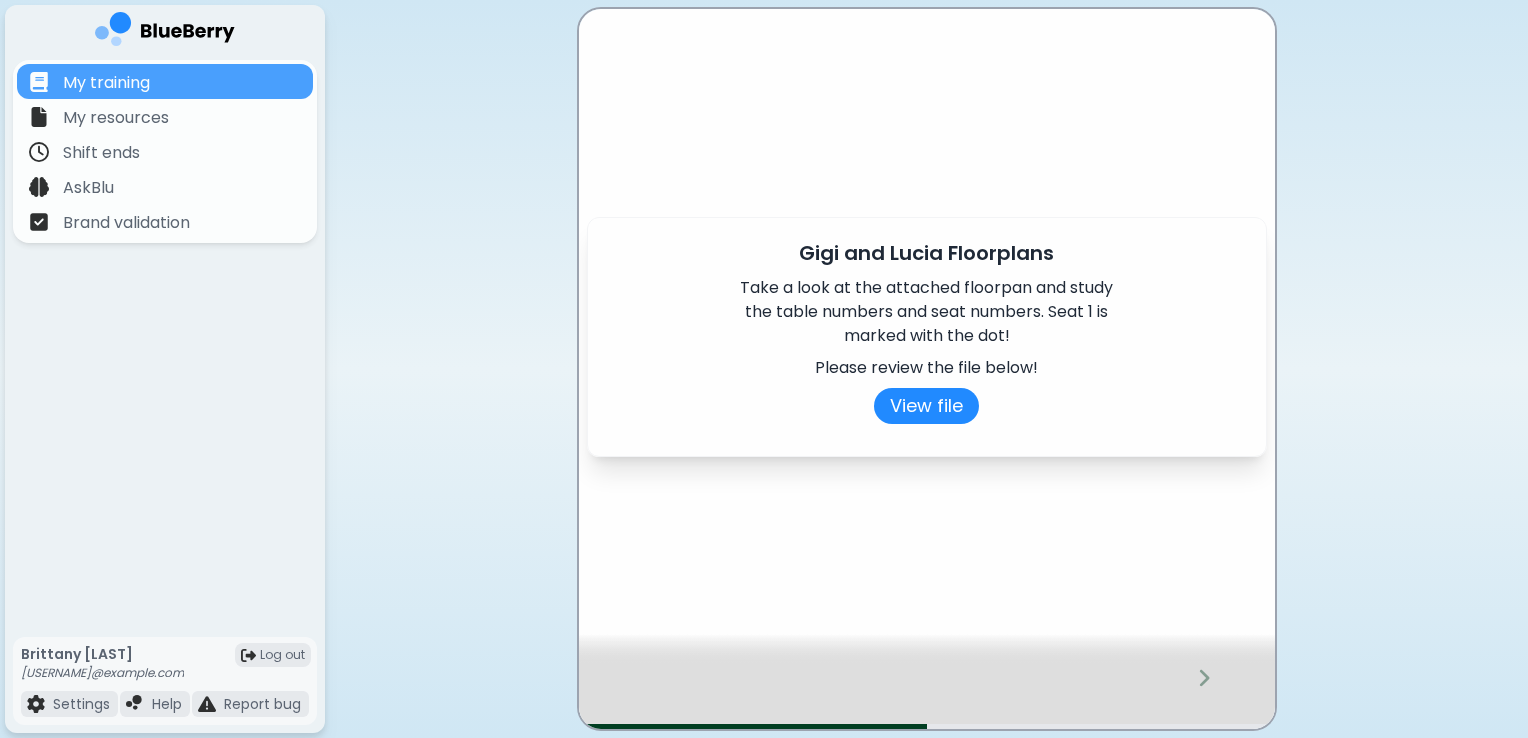 click on "View file" at bounding box center [926, 406] 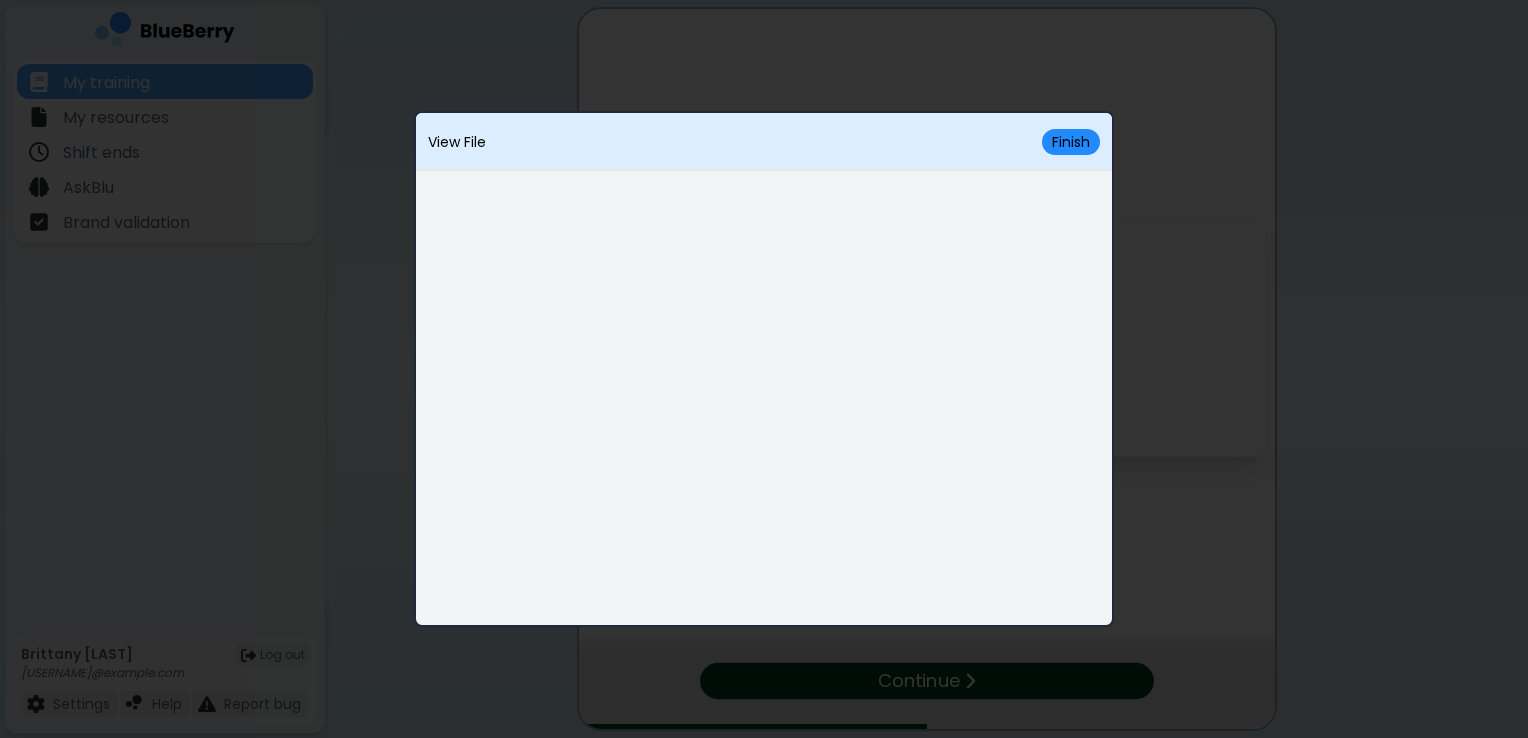 click on "View File Finish" at bounding box center (764, 369) 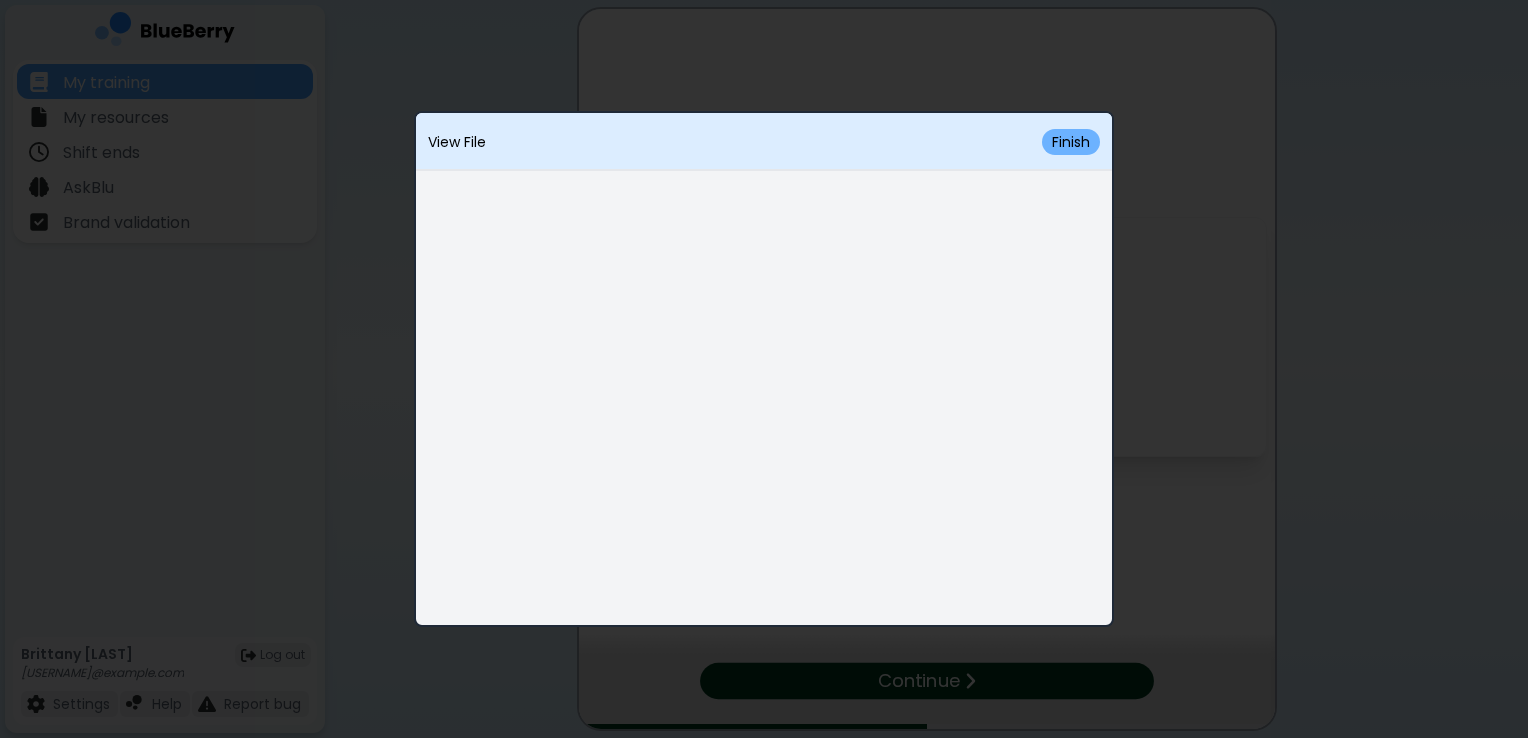 click on "Finish" at bounding box center (1071, 142) 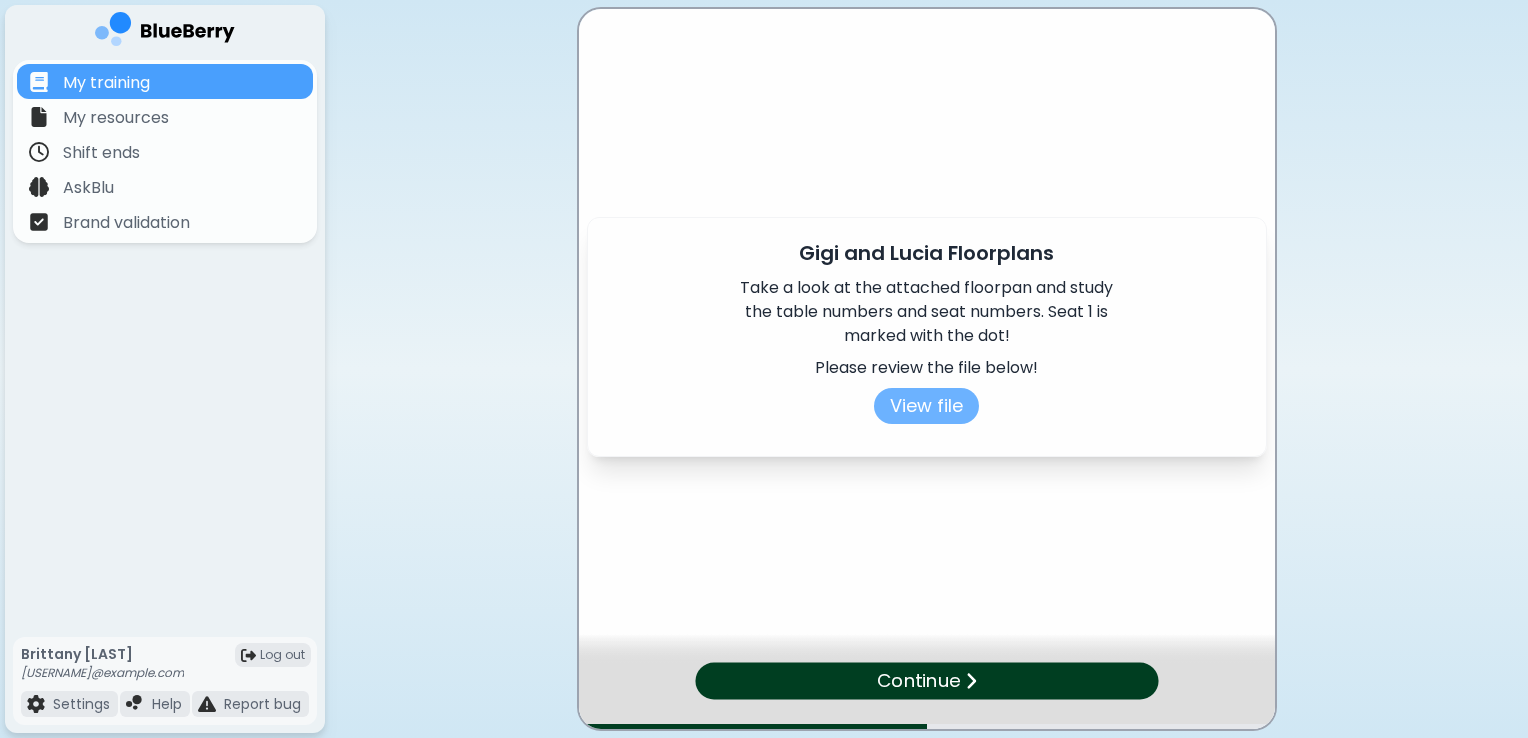 click on "View file" at bounding box center (926, 406) 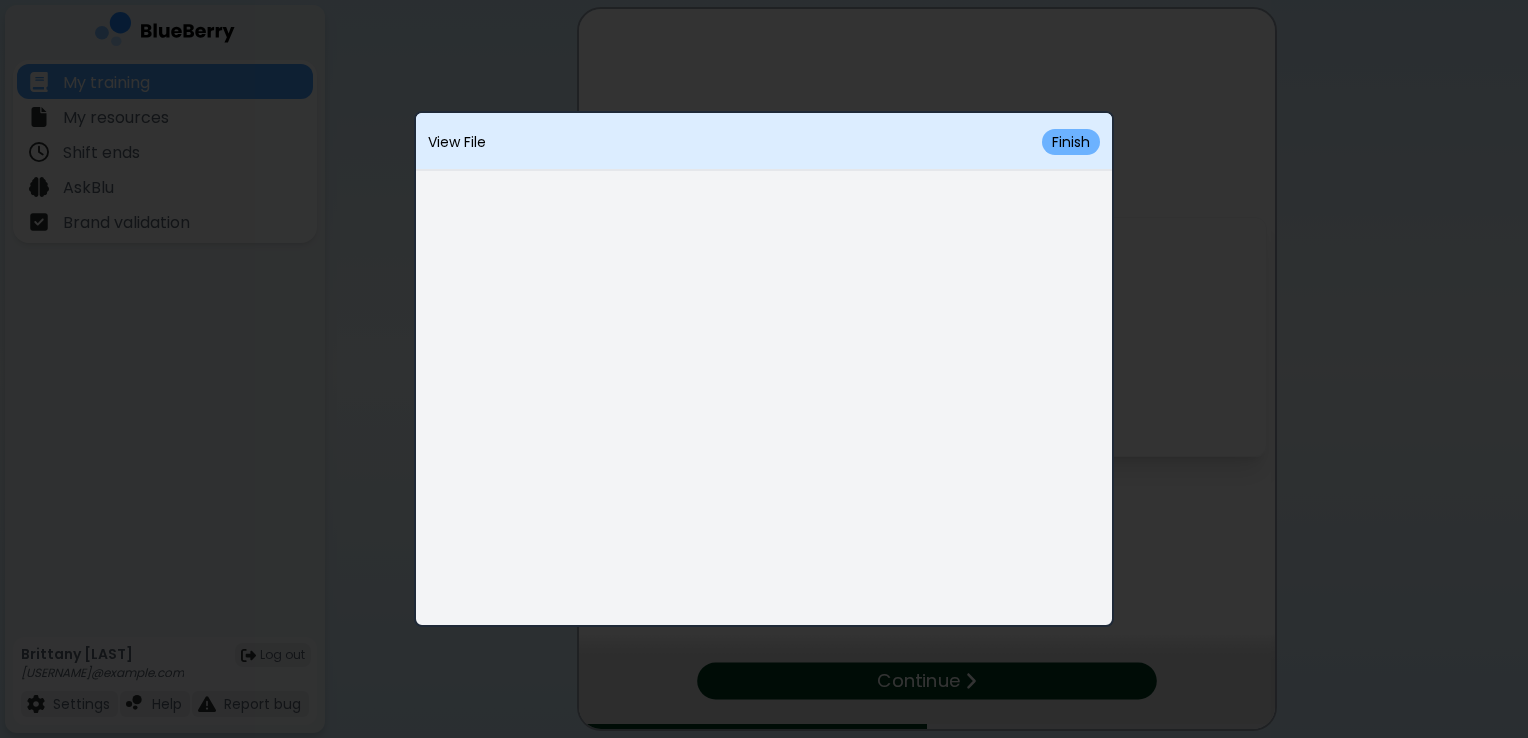 click on "Finish" at bounding box center (1071, 142) 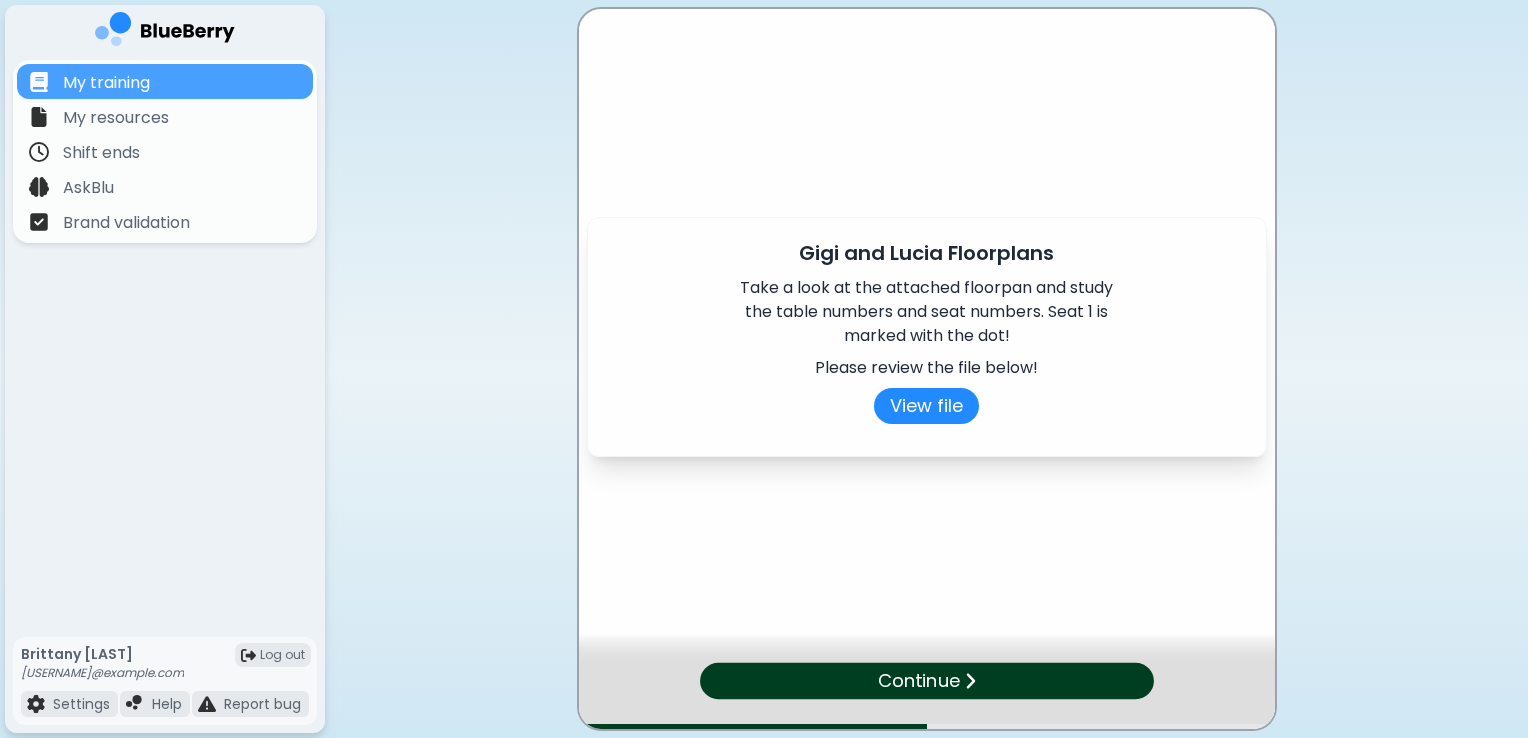 click on "Continue" at bounding box center (919, 680) 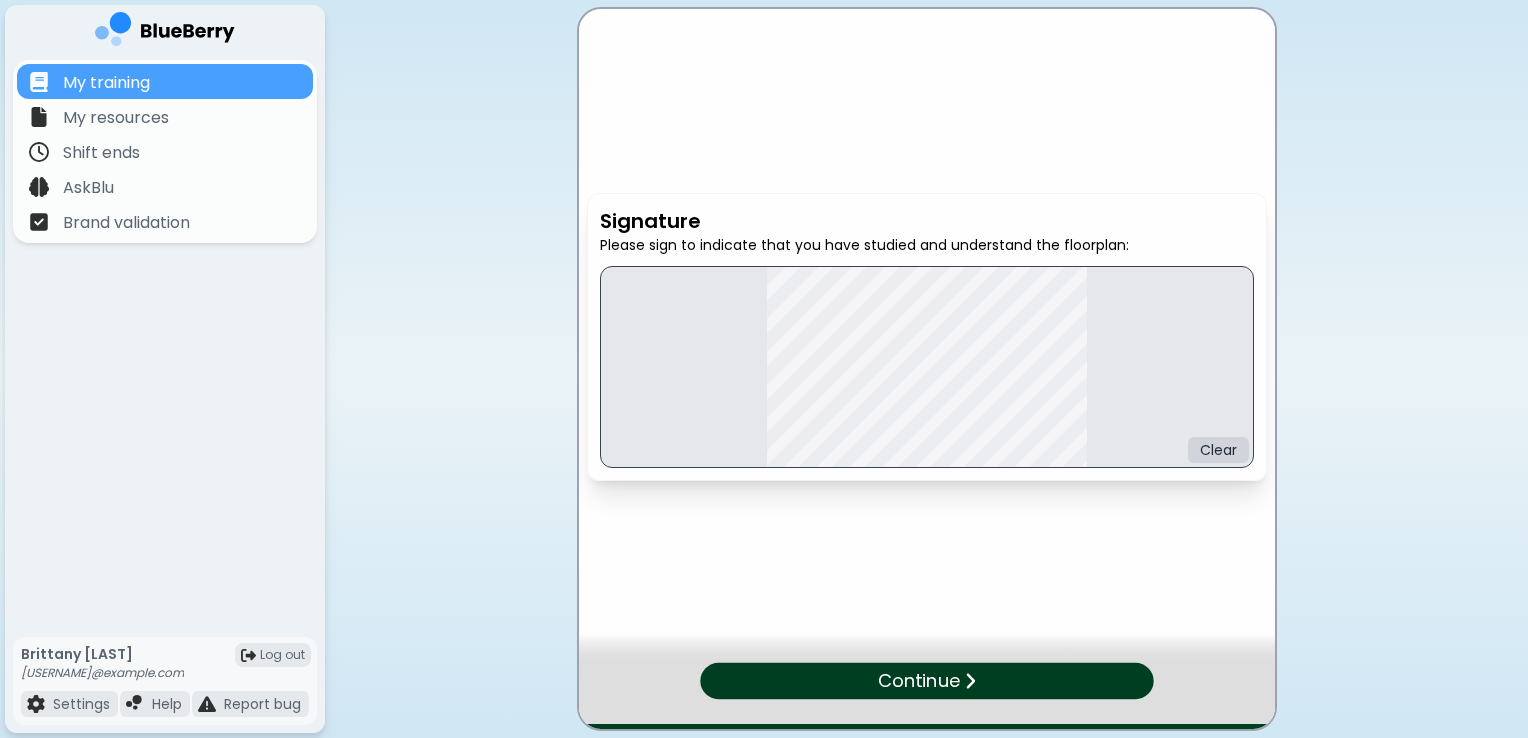 click on "Continue" at bounding box center (926, 680) 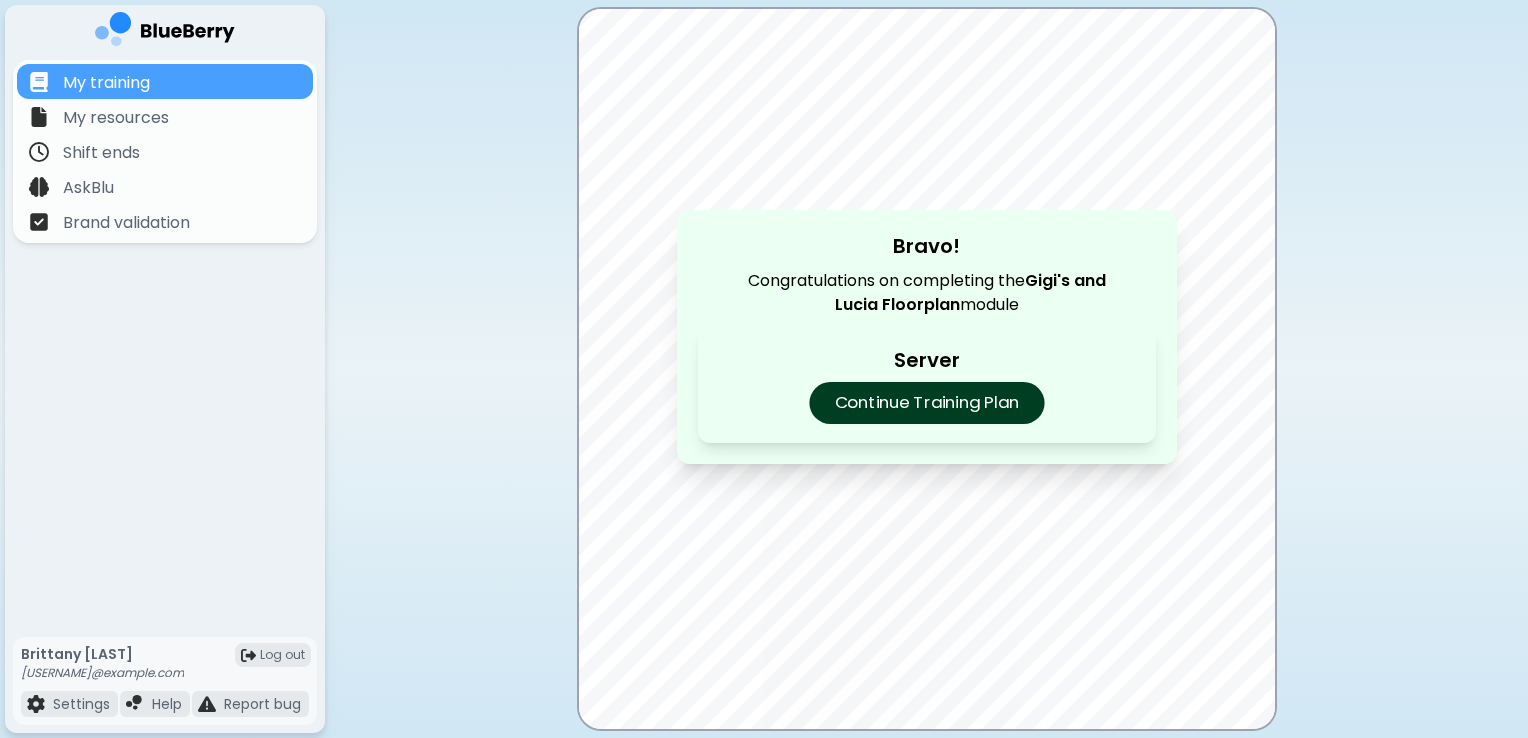click on "Continue Training Plan" at bounding box center (926, 403) 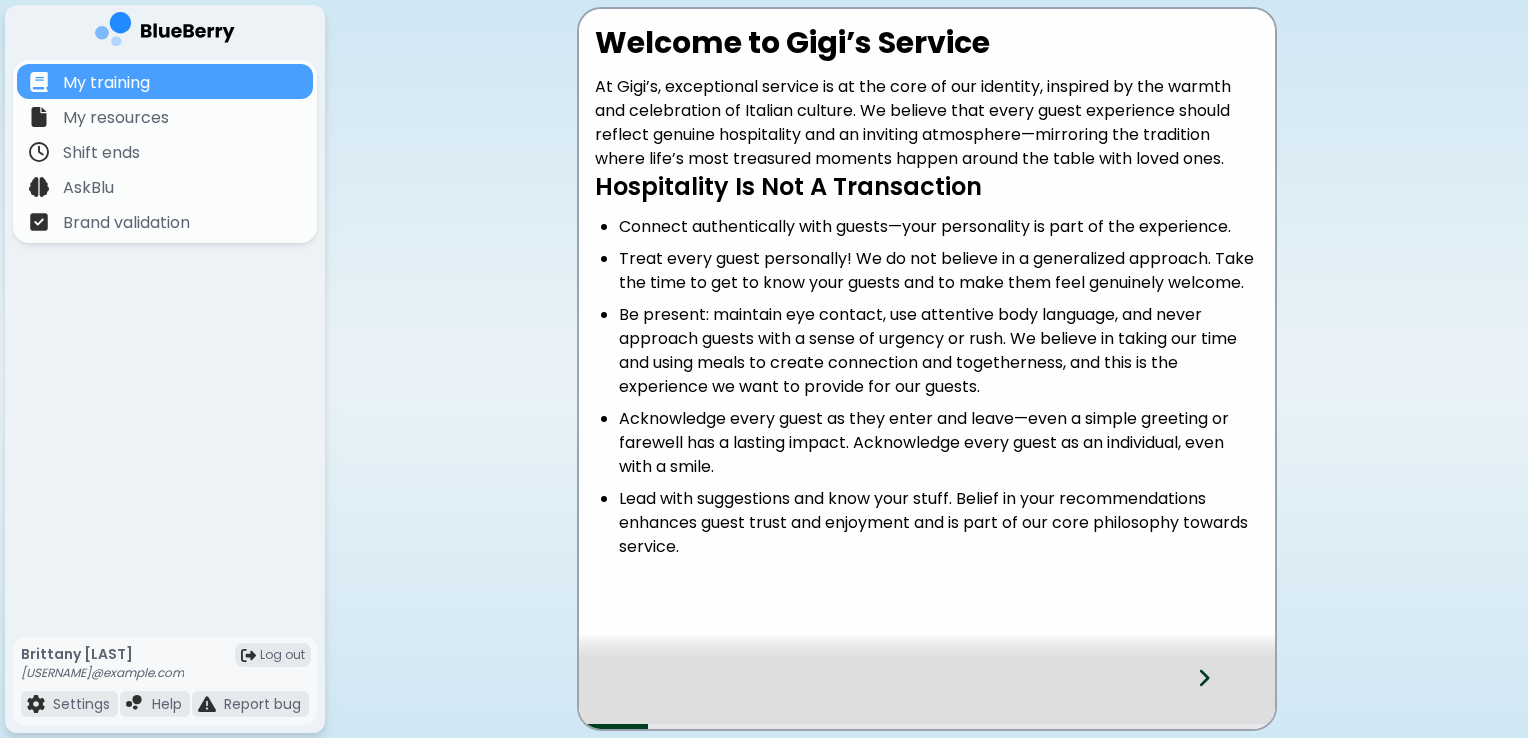 click 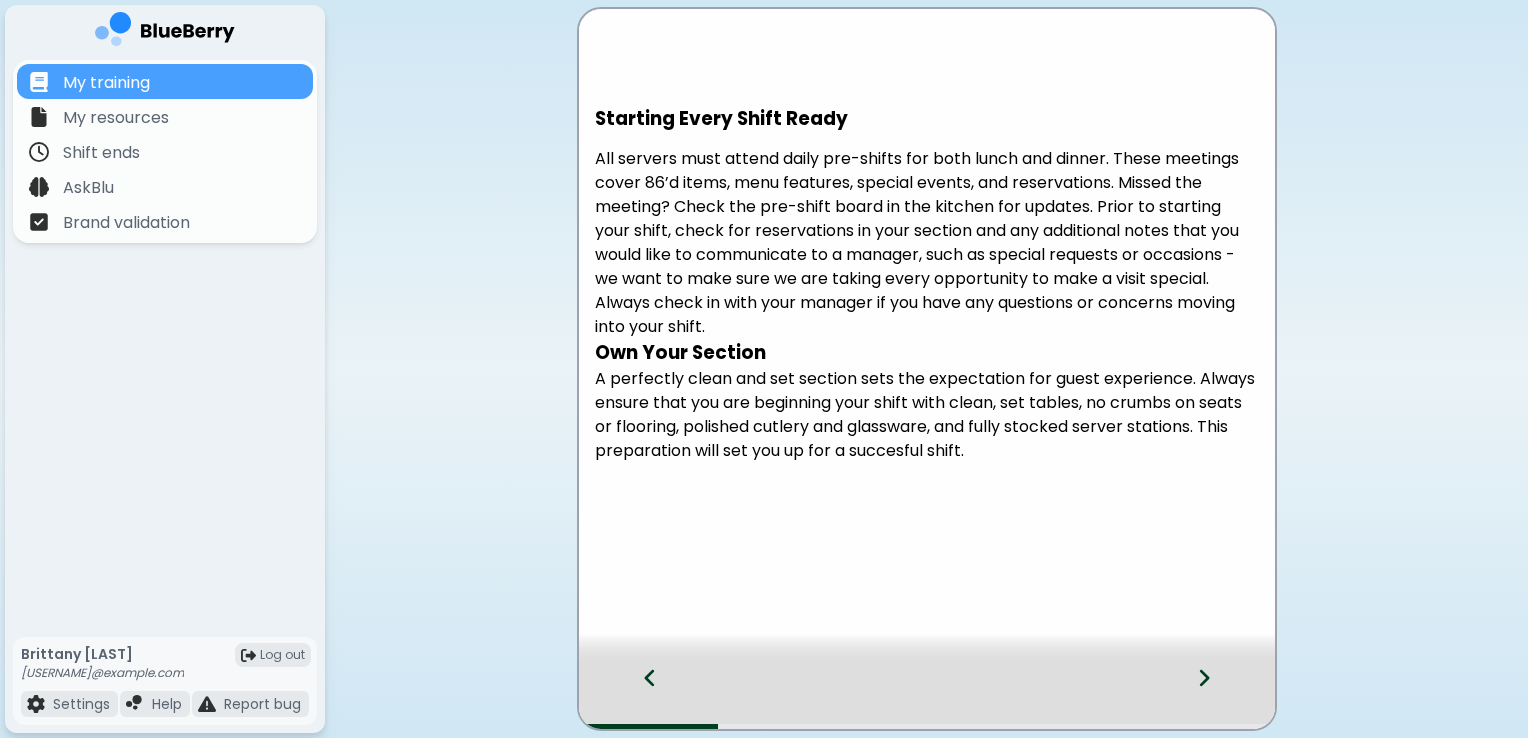 click 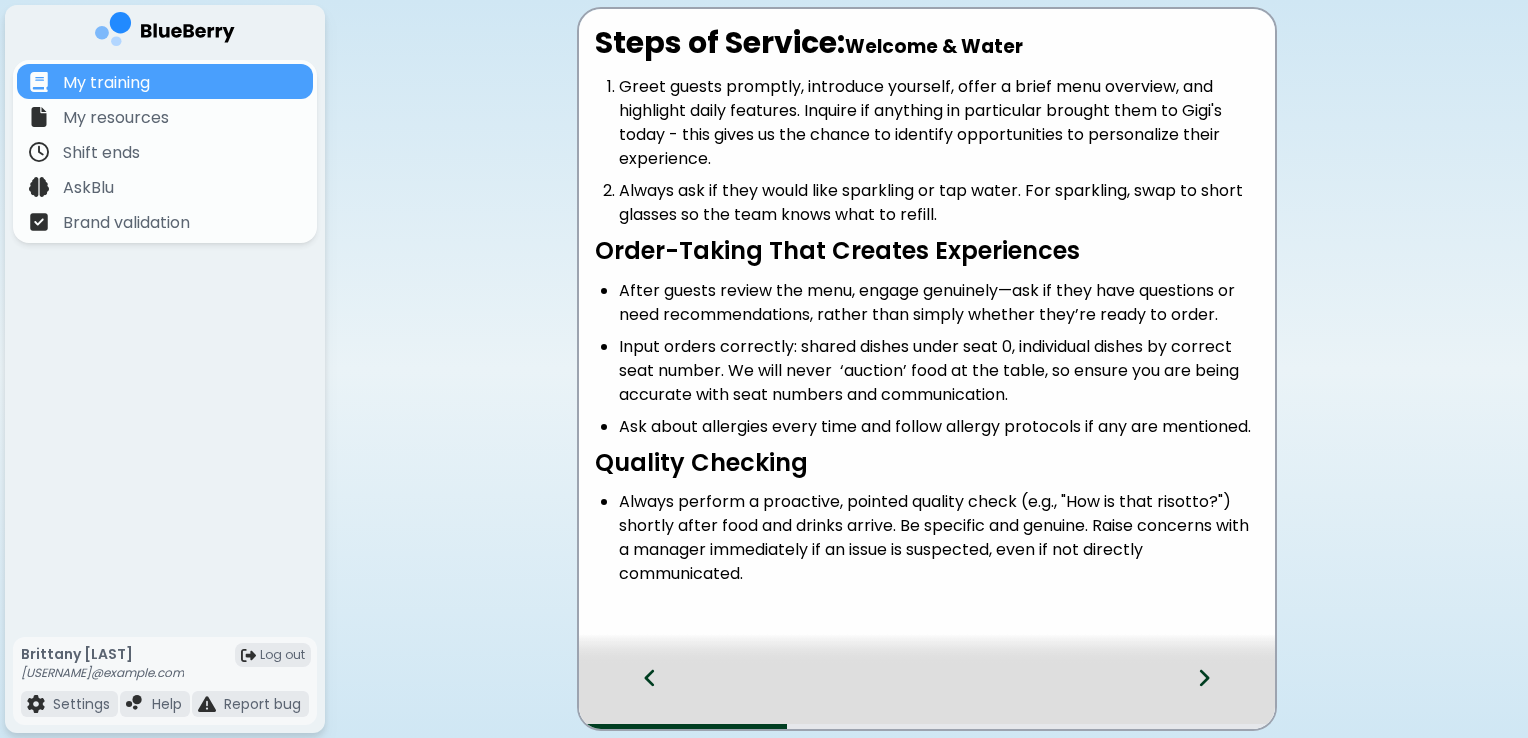click 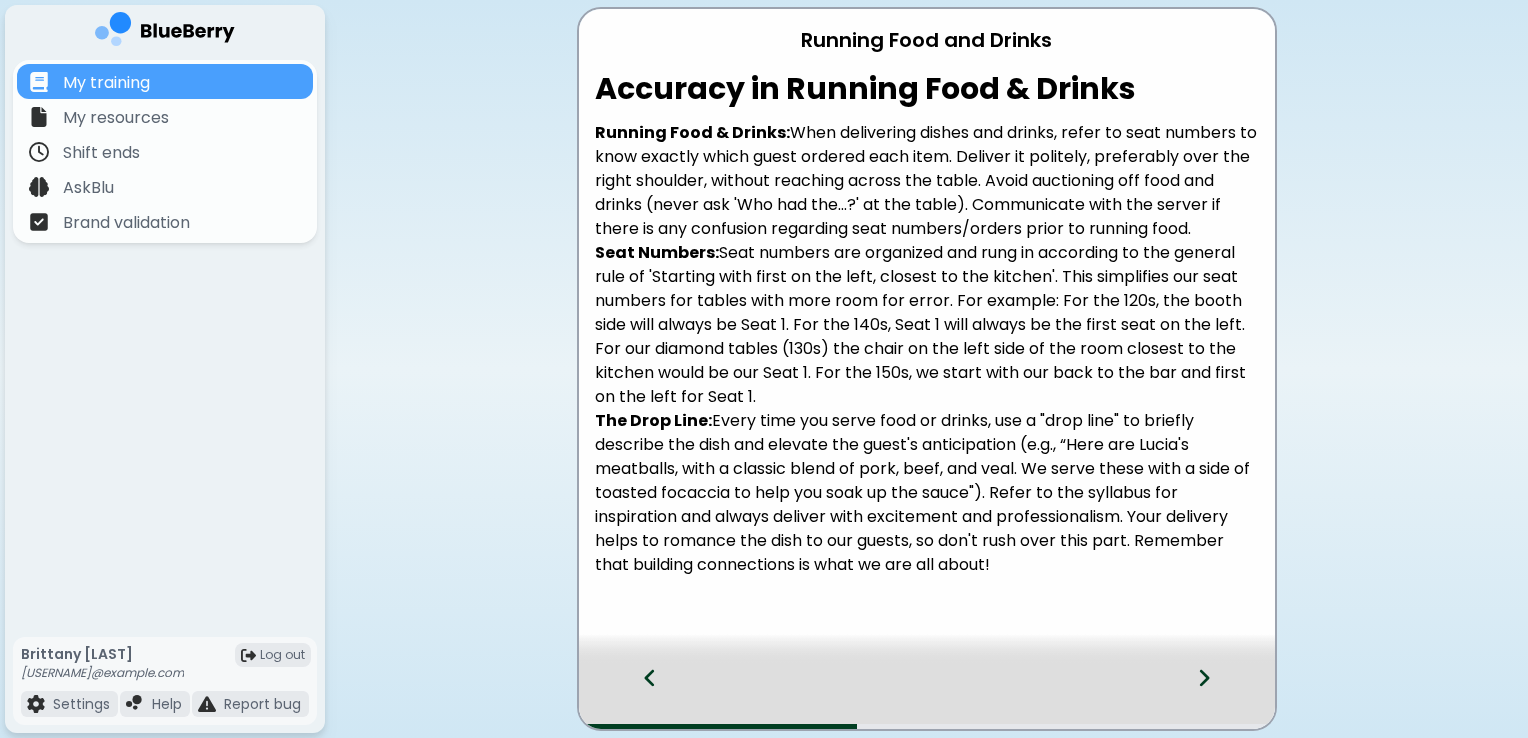 click 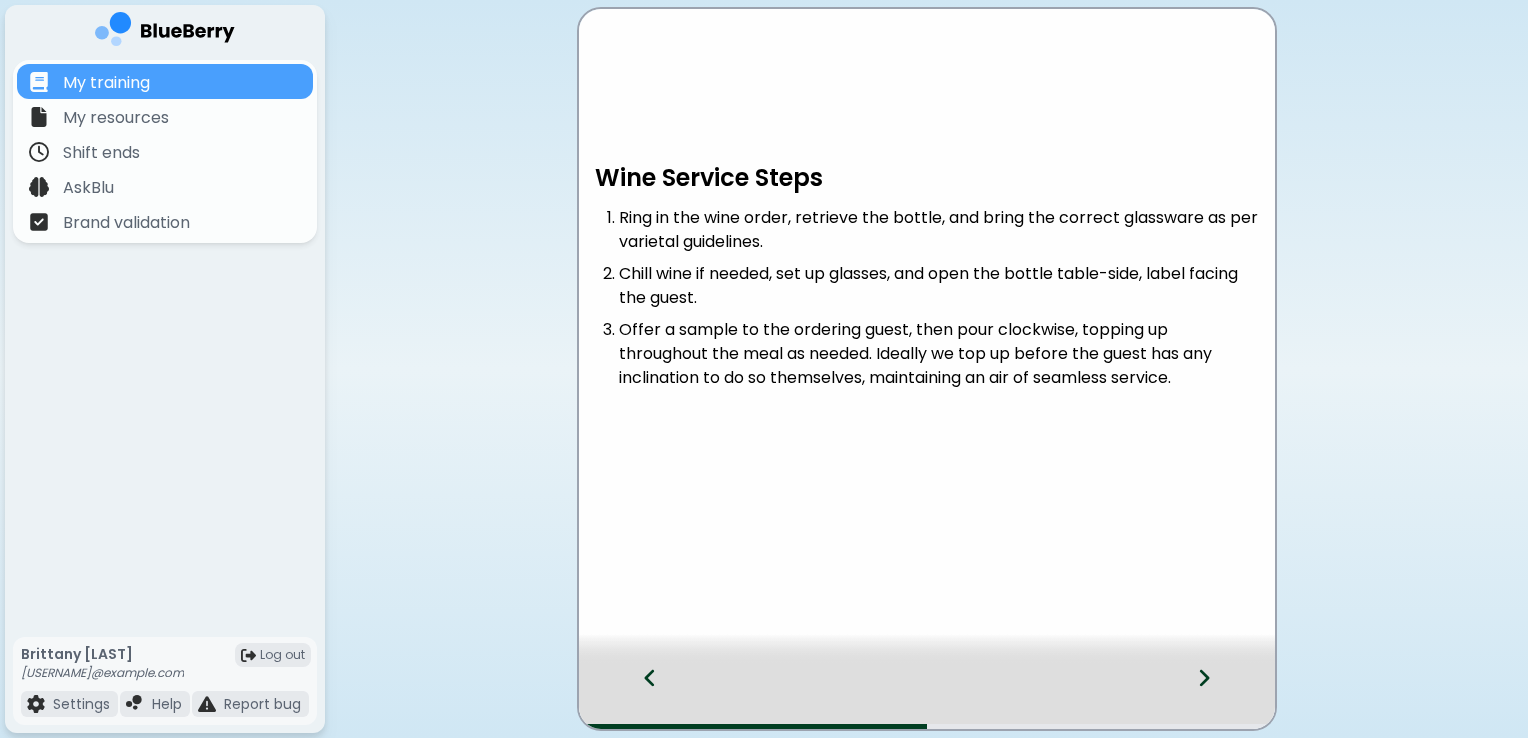 click at bounding box center [640, 696] 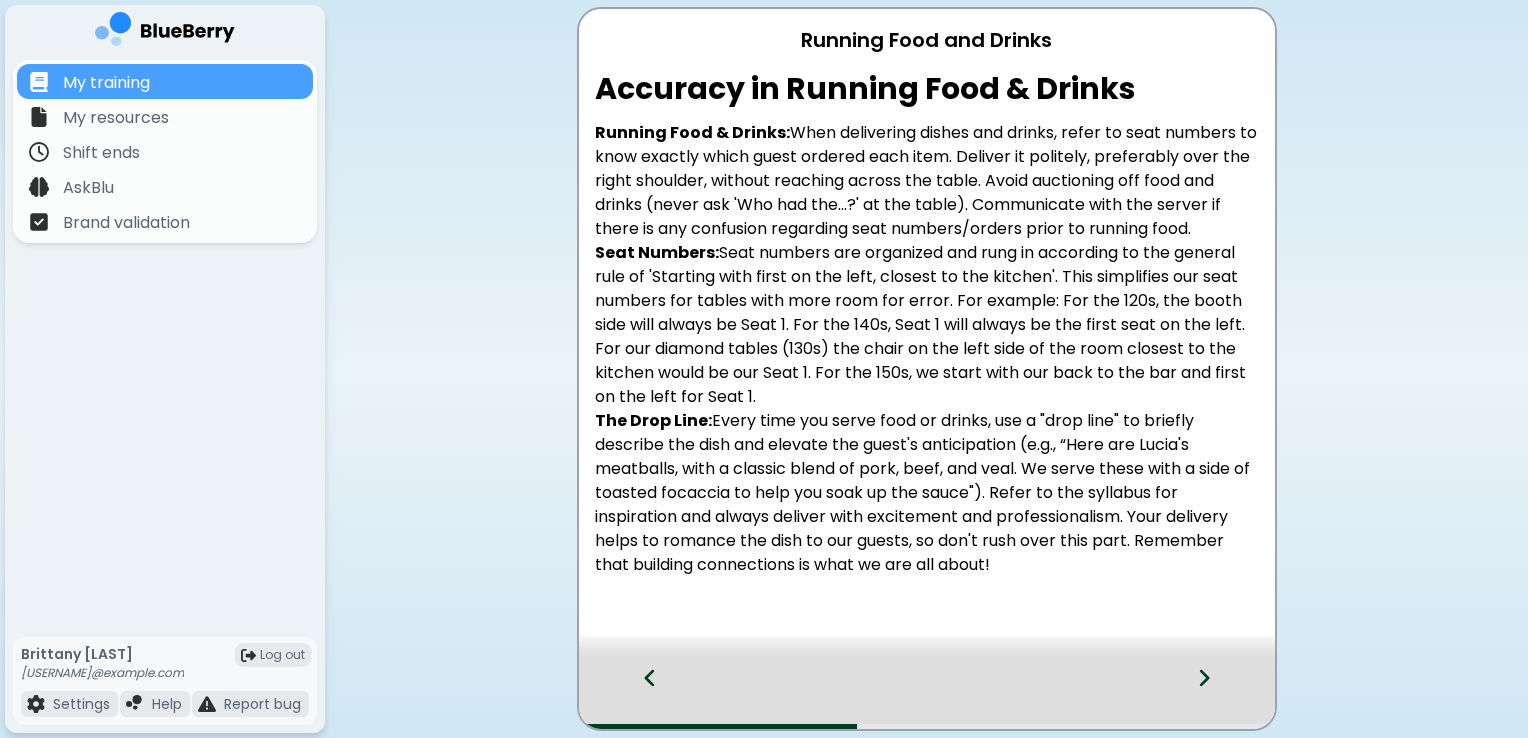 click 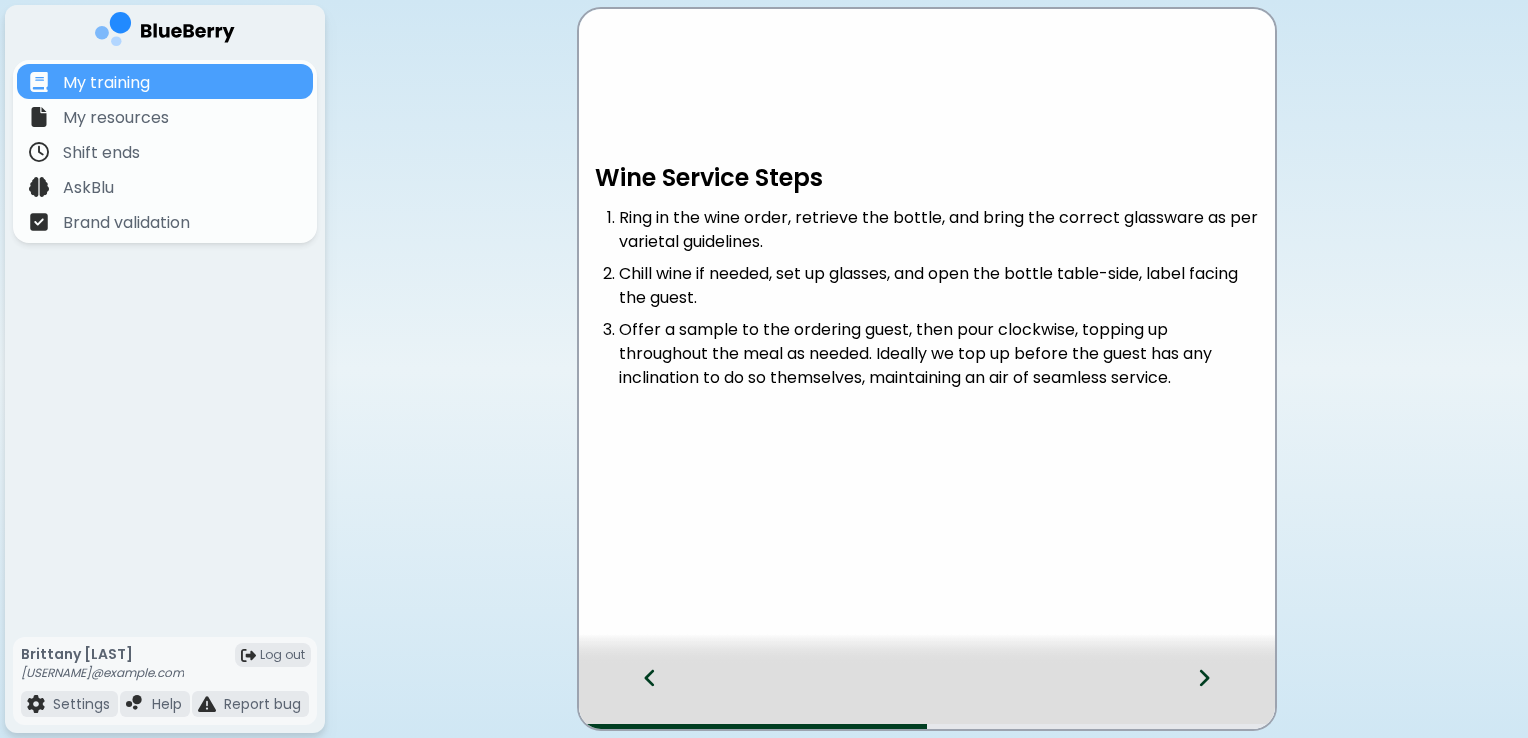 click 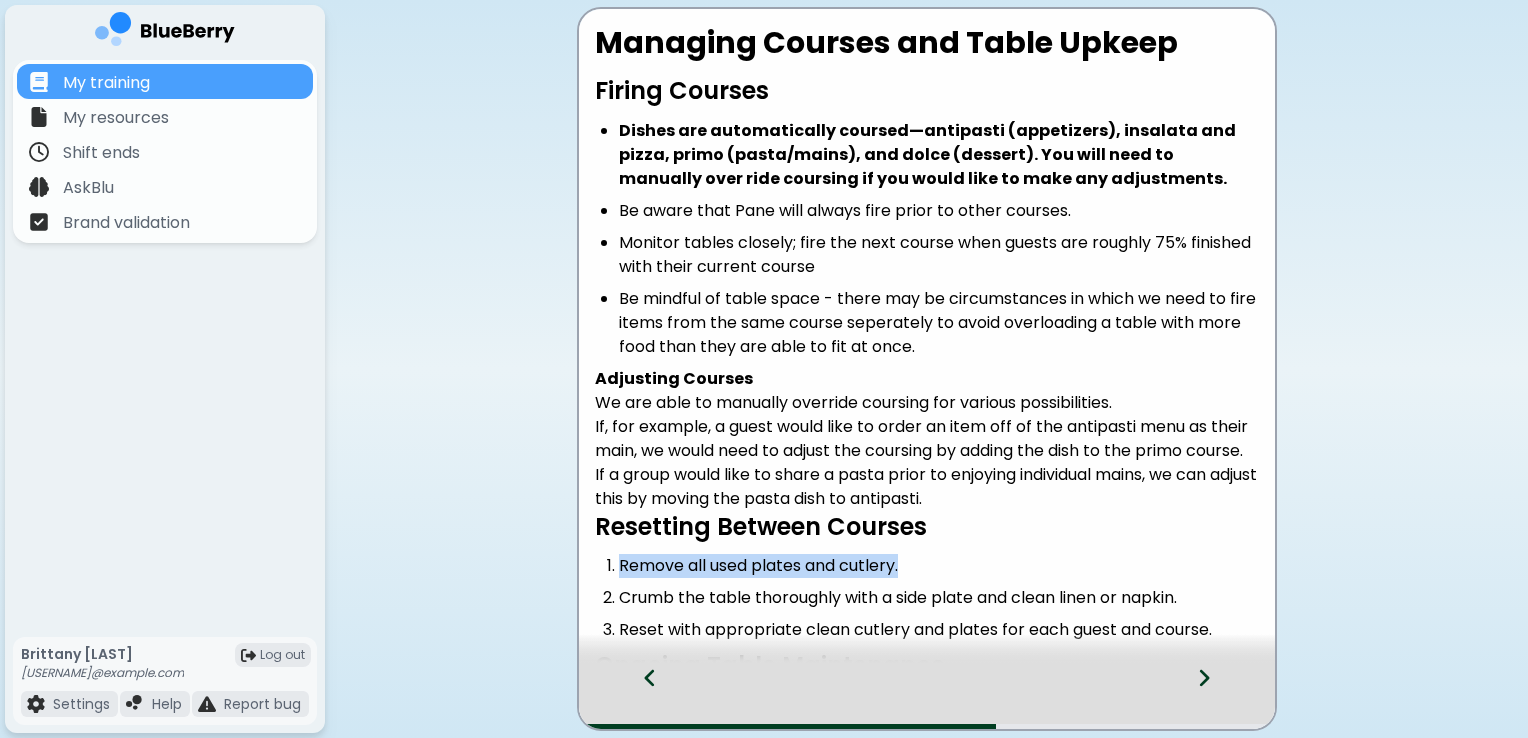 drag, startPoint x: 1177, startPoint y: 571, endPoint x: 1136, endPoint y: 554, distance: 44.38468 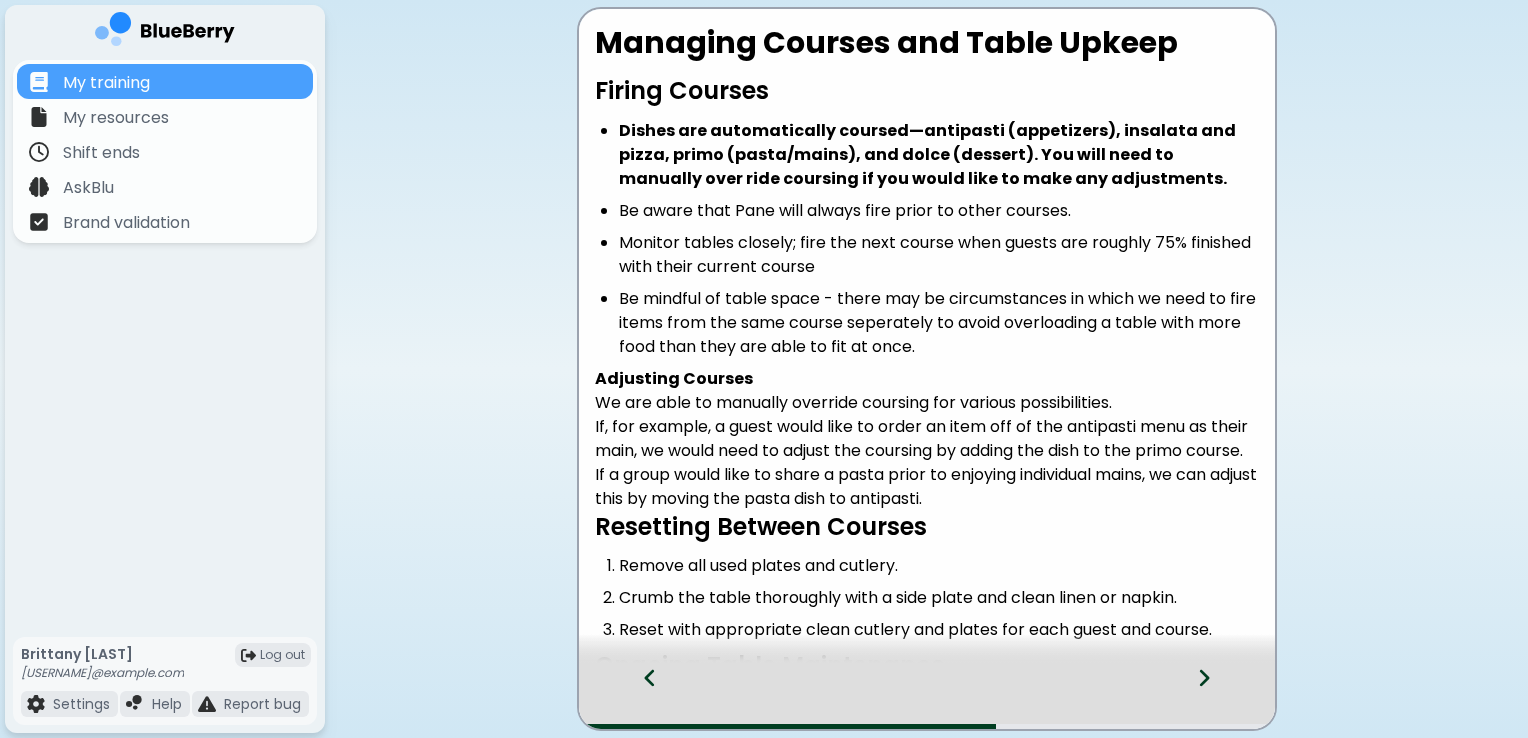 click on "Managing Courses and Table Upkeep
Firing Courses
Dishes are automatically coursed—antipasti (appetizers), insalata and pizza, primo (pasta/mains), and dolce (dessert). You will need to manually over ride coursing if you would like to make any adjustments.
Be aware that Pane will always fire prior to other courses.
Monitor tables closely; fire the next course when guests are roughly 75% finished with their current course
Be mindful of table space - there may be circumstances in which we need to fire items from the same course seperately to avoid overloading a table with more food than they are able to fit at once.
Adjusting Courses
We are able to manually override coursing for various possibilities.
If, for example, a guest would like to order an item off of the antipasti menu as their main, we would need to adjust the coursing by adding the dish to the primo course.
Resetting Between Courses
Remove all used plates and cutlery.
Ongoing Table Maintenance" at bounding box center (764, 369) 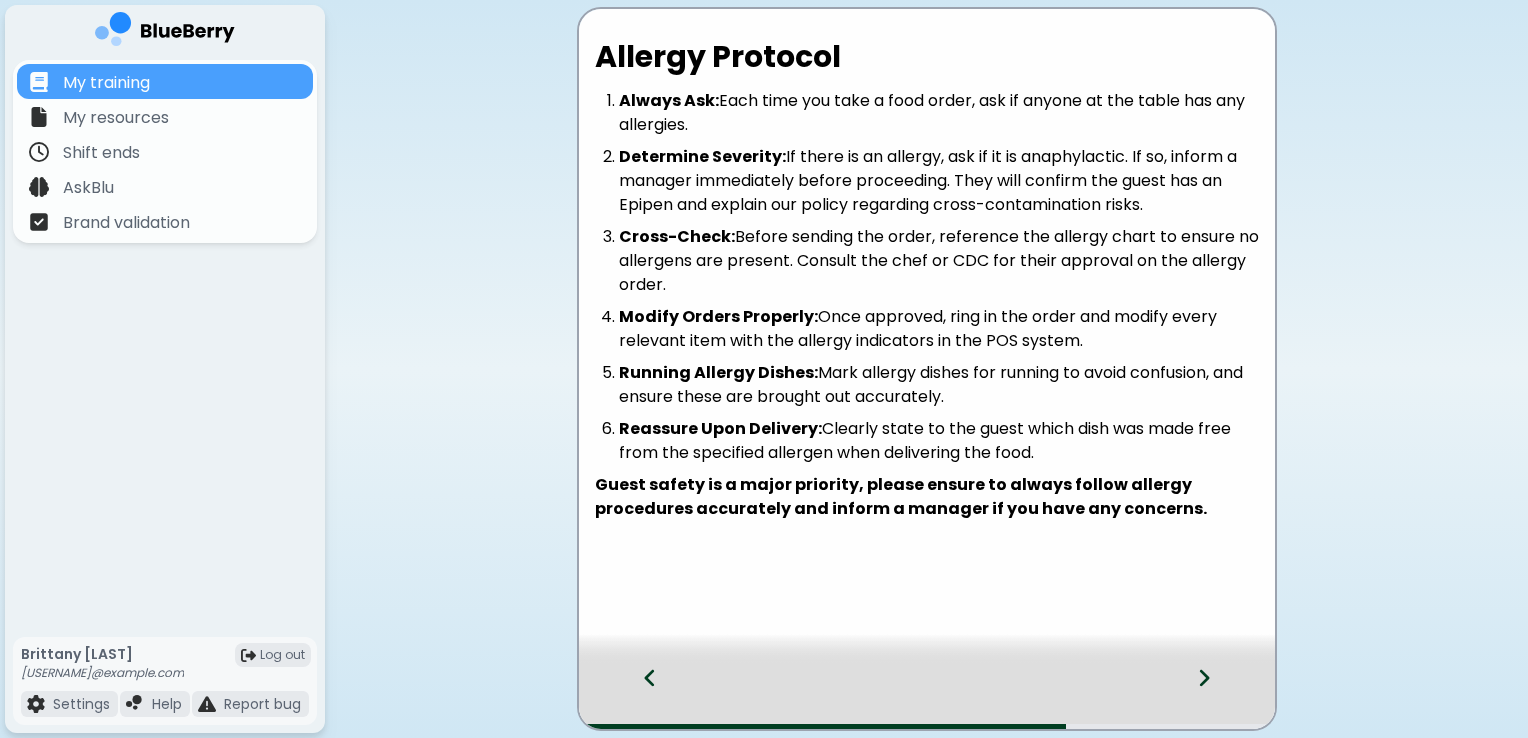 click 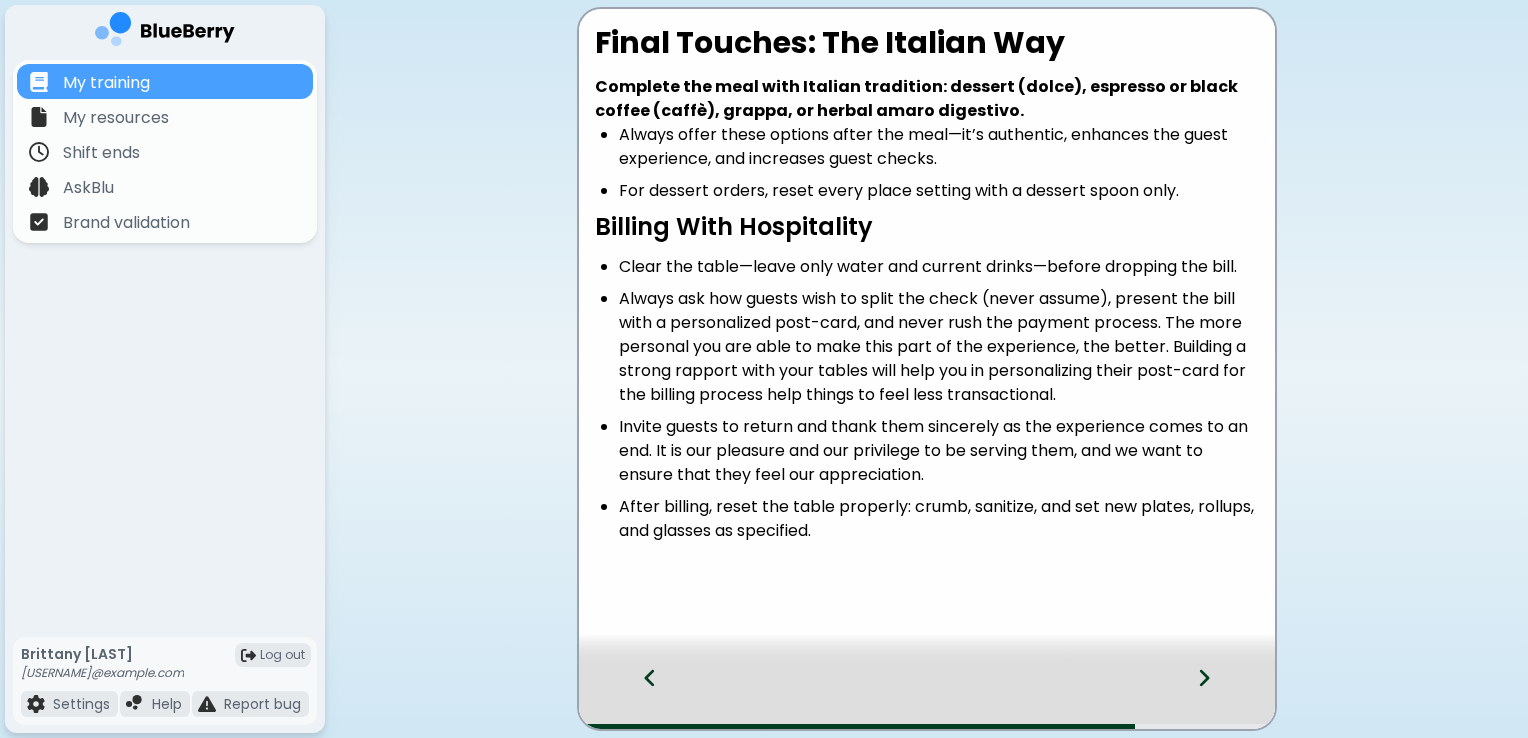 click 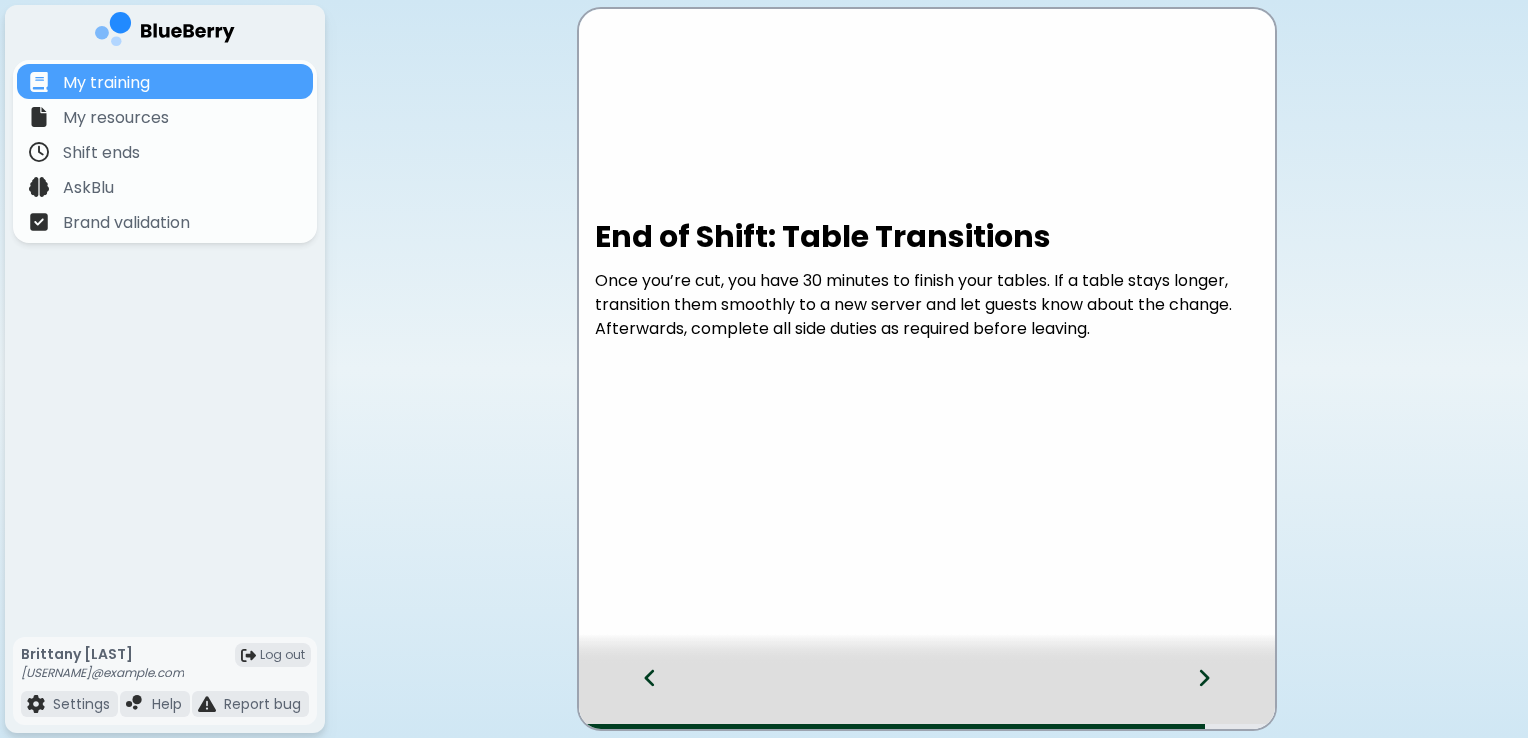 click 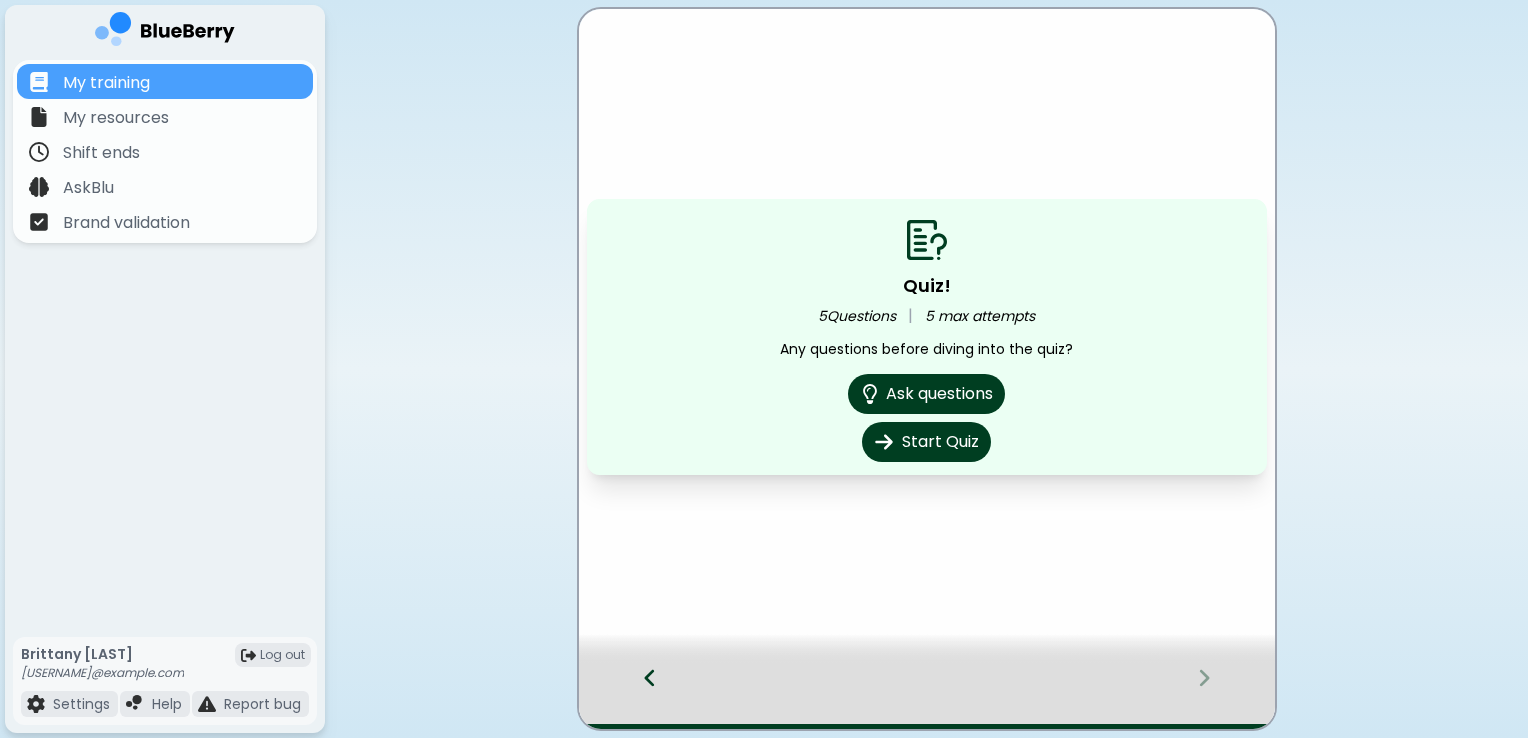 click 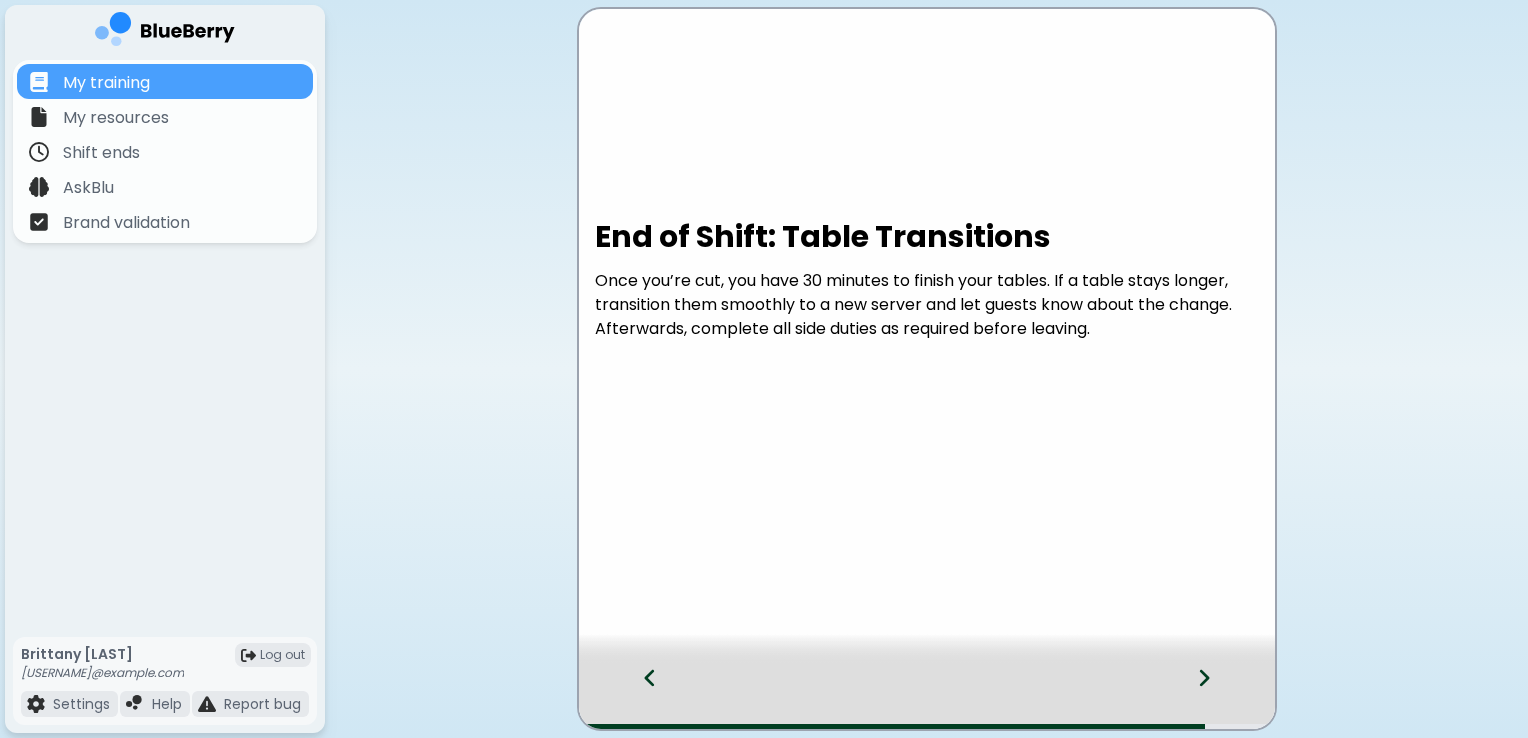 click 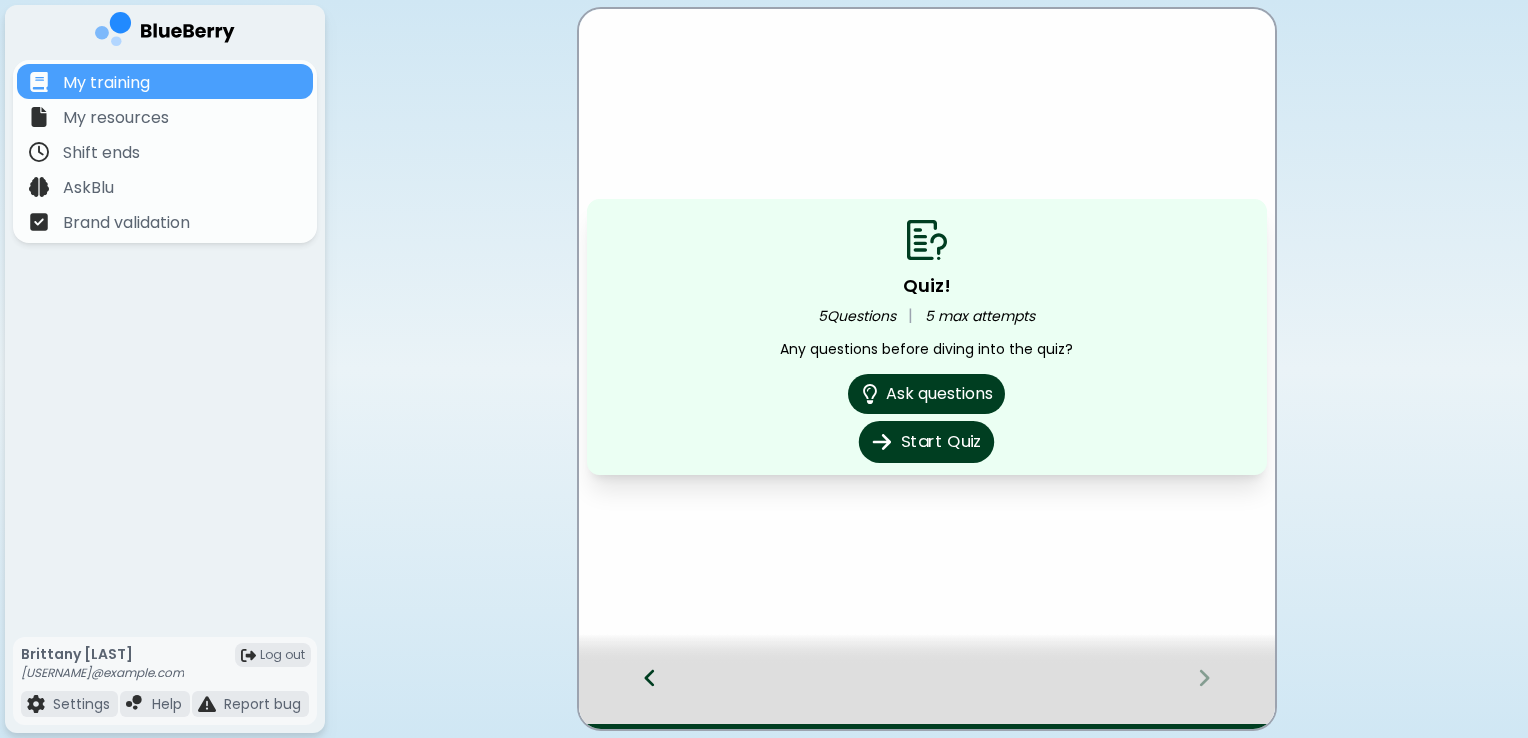 click on "Start Quiz" at bounding box center [926, 442] 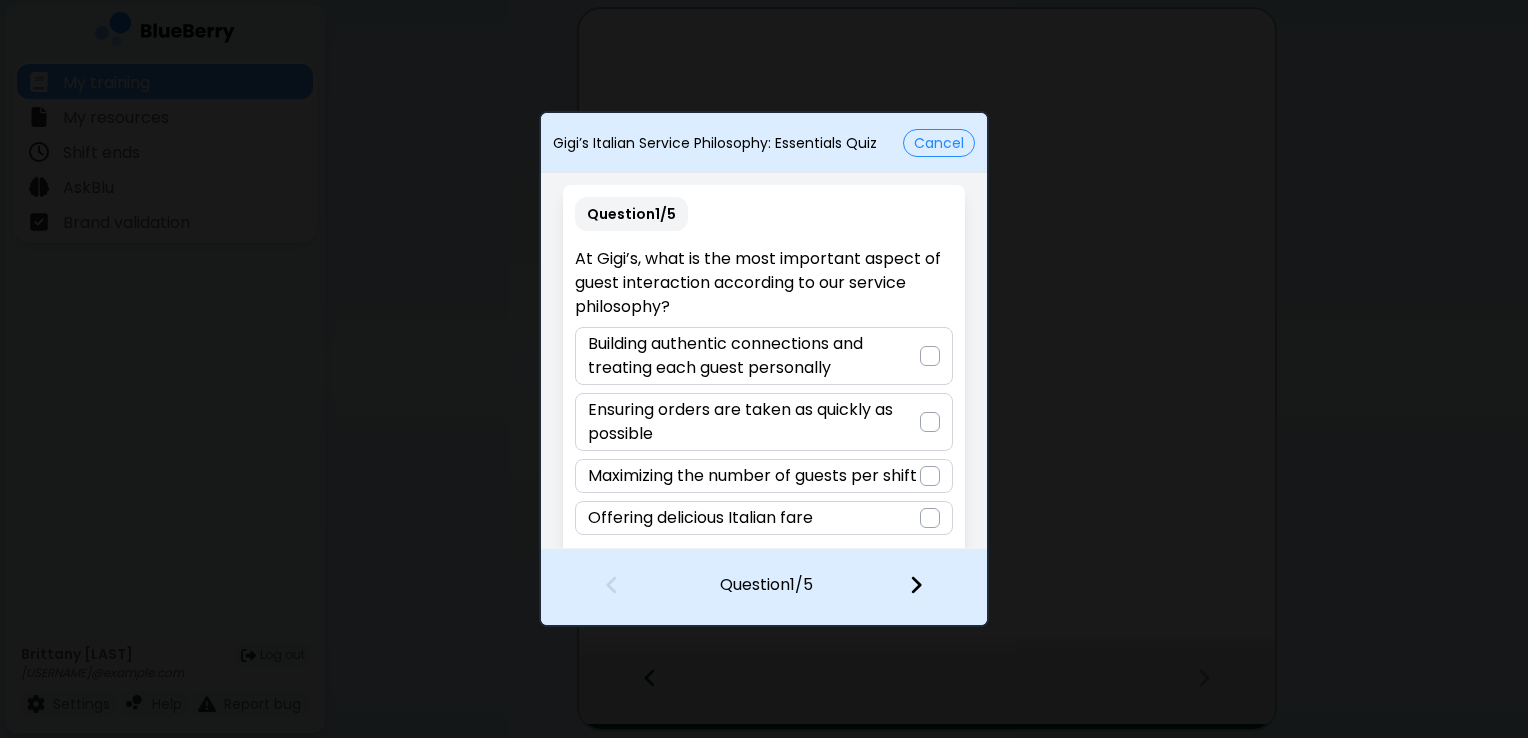 click on "Gigi’s Italian Service Philosophy: Essentials Quiz Cancel Question  1  /  5 At Gigi’s, what is the most important aspect of guest interaction according to our service philosophy? Building authentic connections and treating each guest personally Ensuring orders are taken as quickly as possible Maximizing the number of guests per shift Offering delicious Italian fare Question  1 / 5" at bounding box center (764, 369) 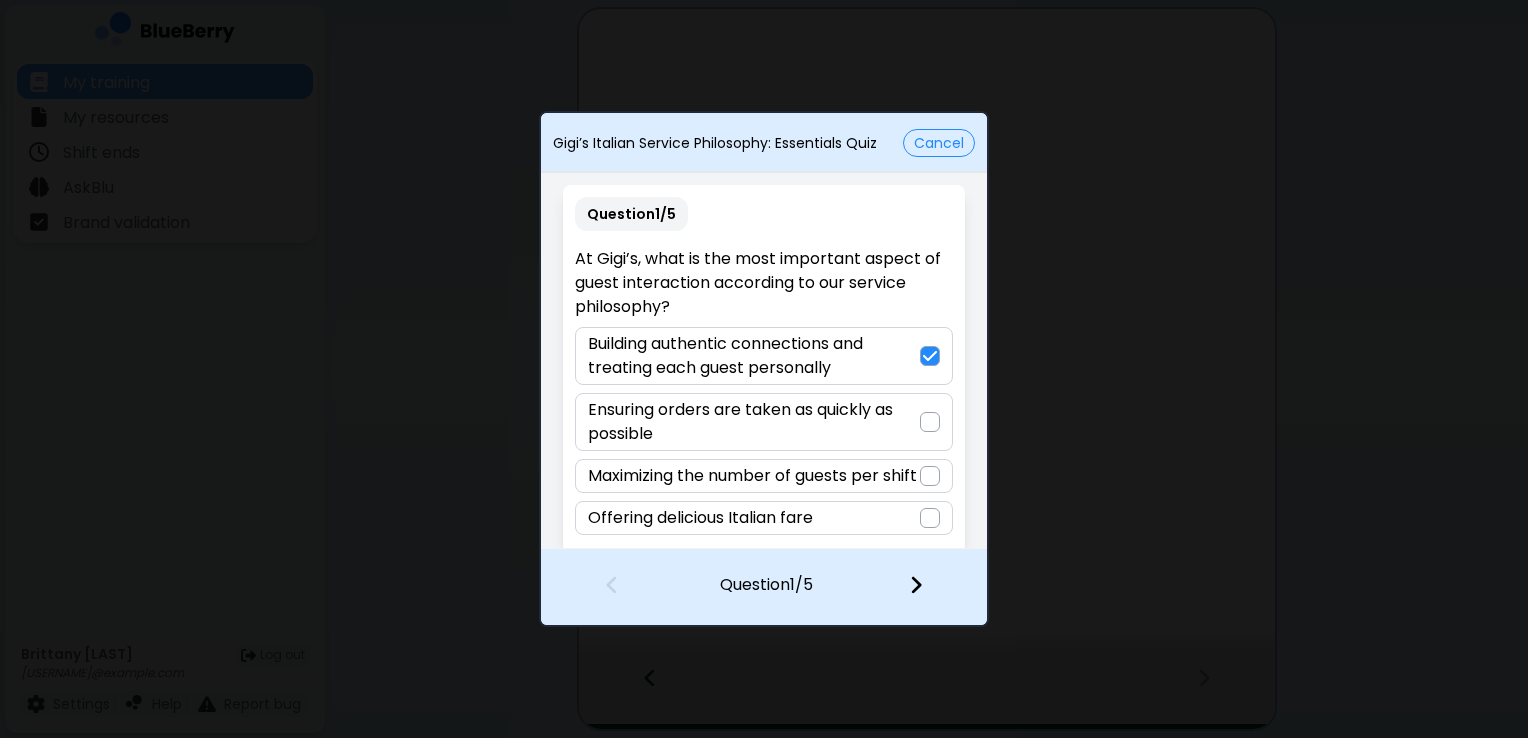 click at bounding box center (916, 585) 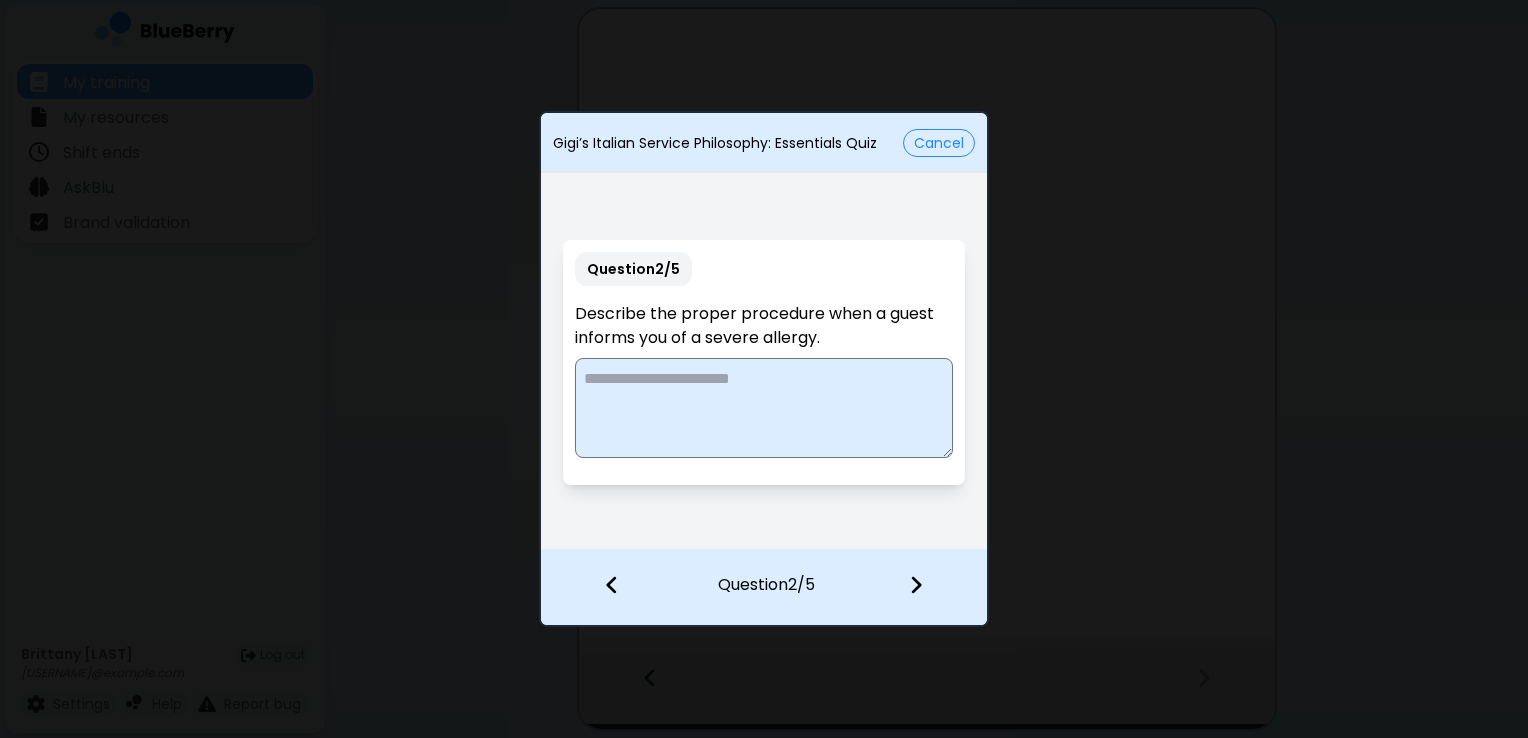 click at bounding box center (763, 408) 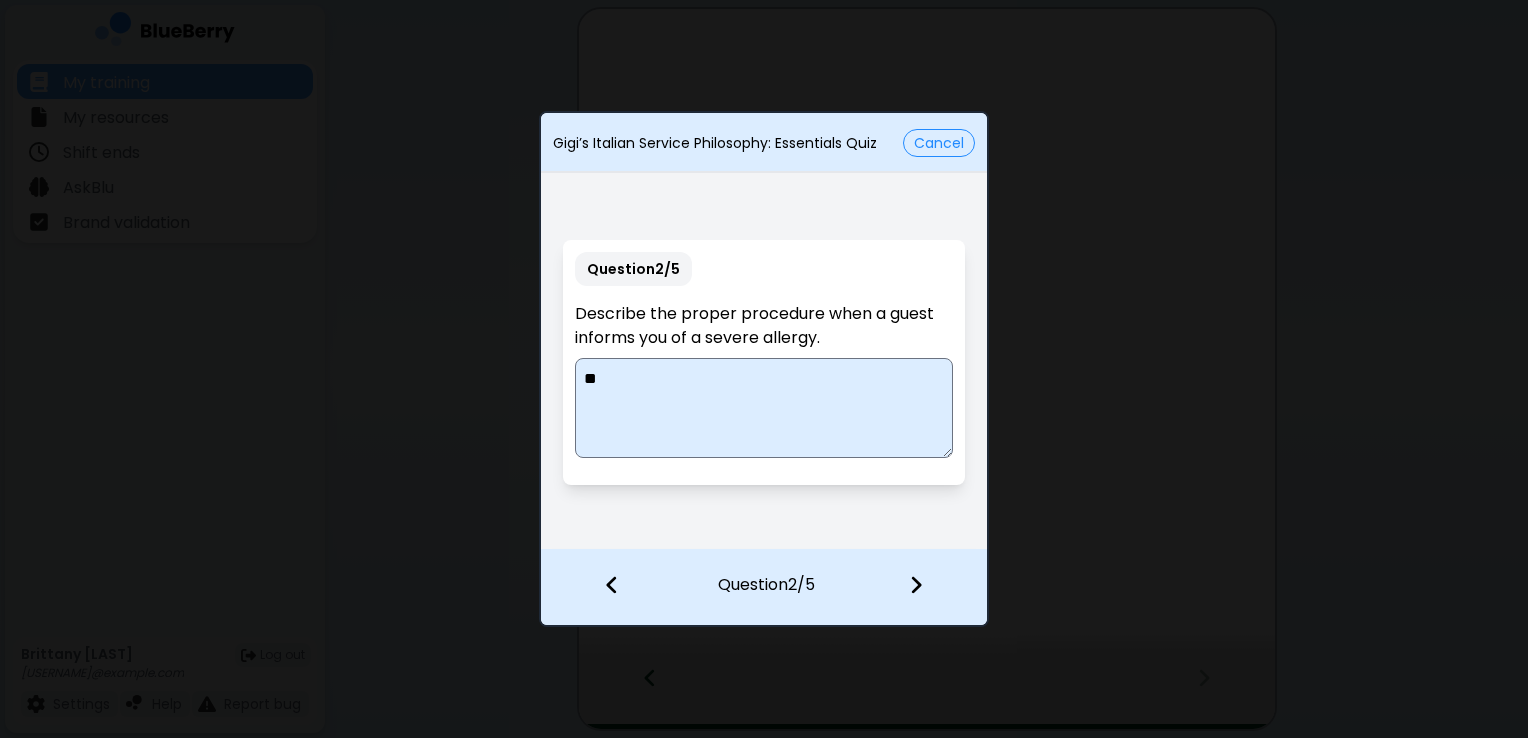 type on "*" 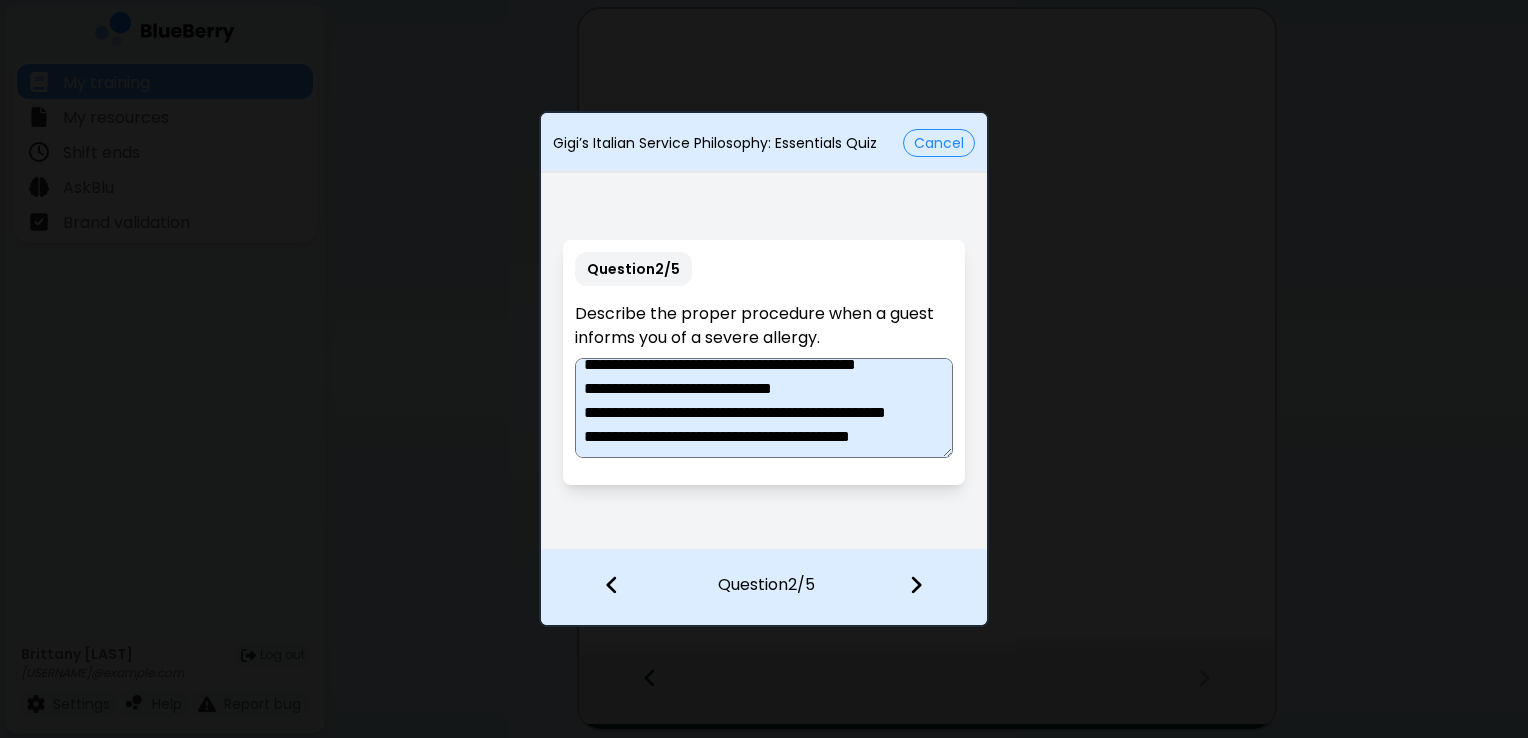scroll, scrollTop: 53, scrollLeft: 0, axis: vertical 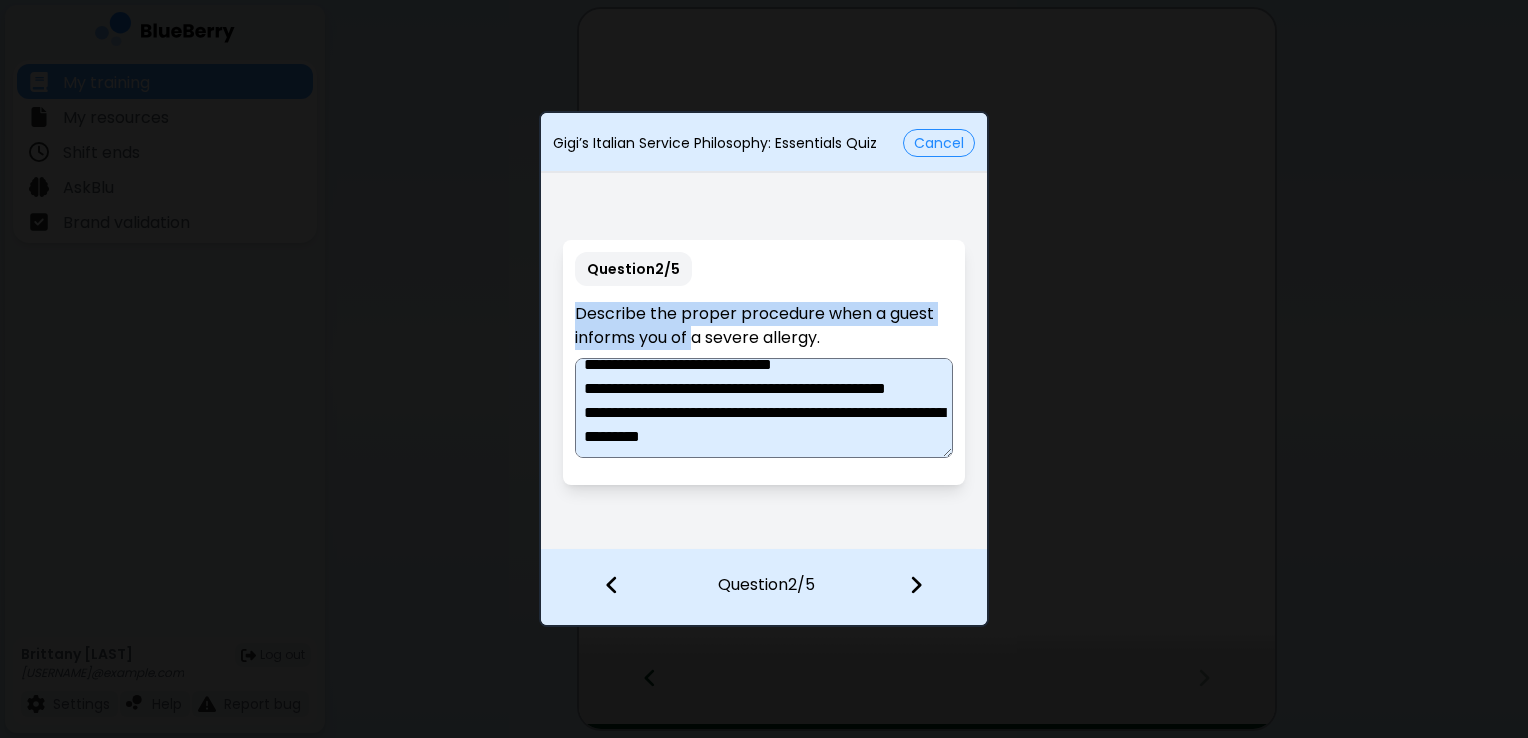 drag, startPoint x: 698, startPoint y: 331, endPoint x: 685, endPoint y: 362, distance: 33.61547 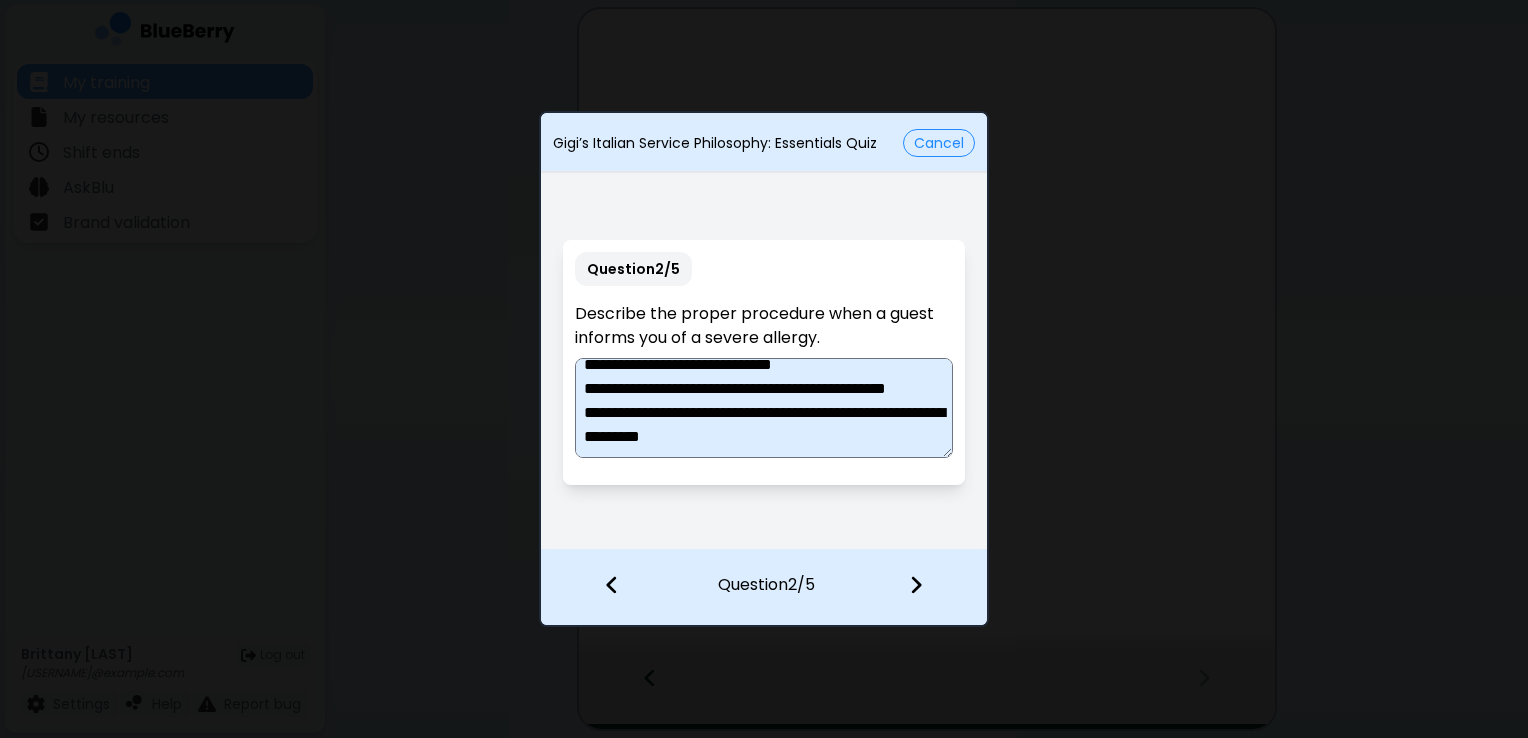 click on "**********" at bounding box center [764, 408] 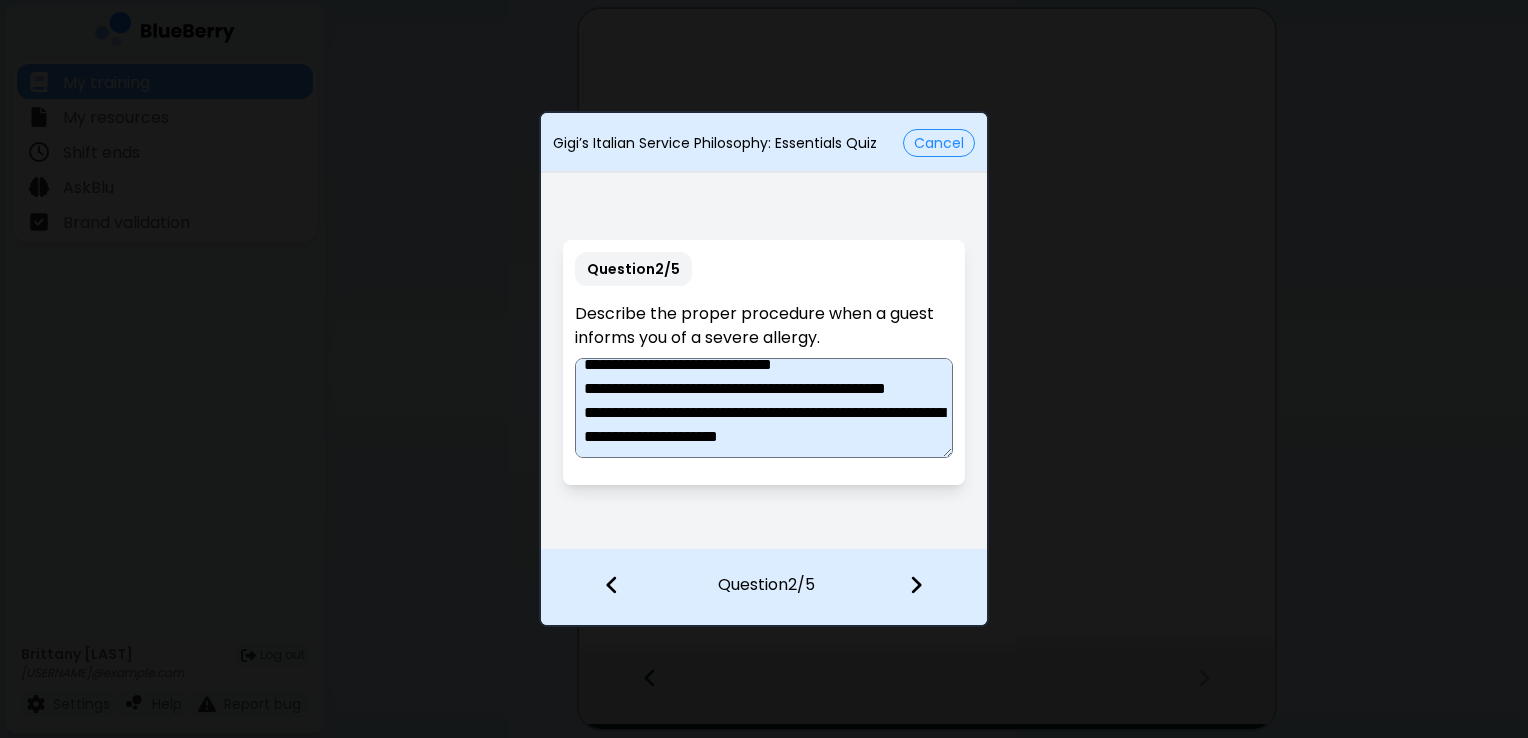 type on "**********" 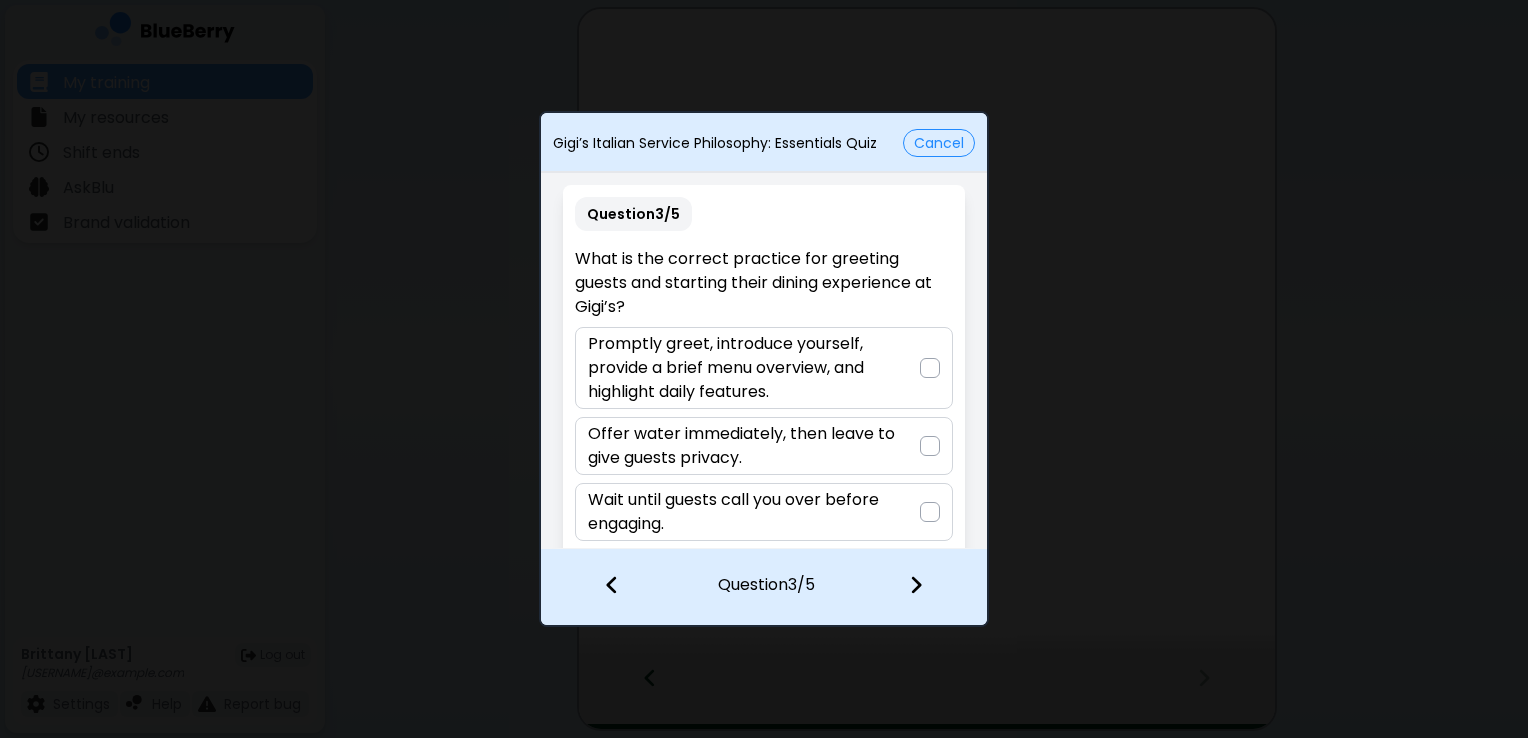 click at bounding box center (930, 368) 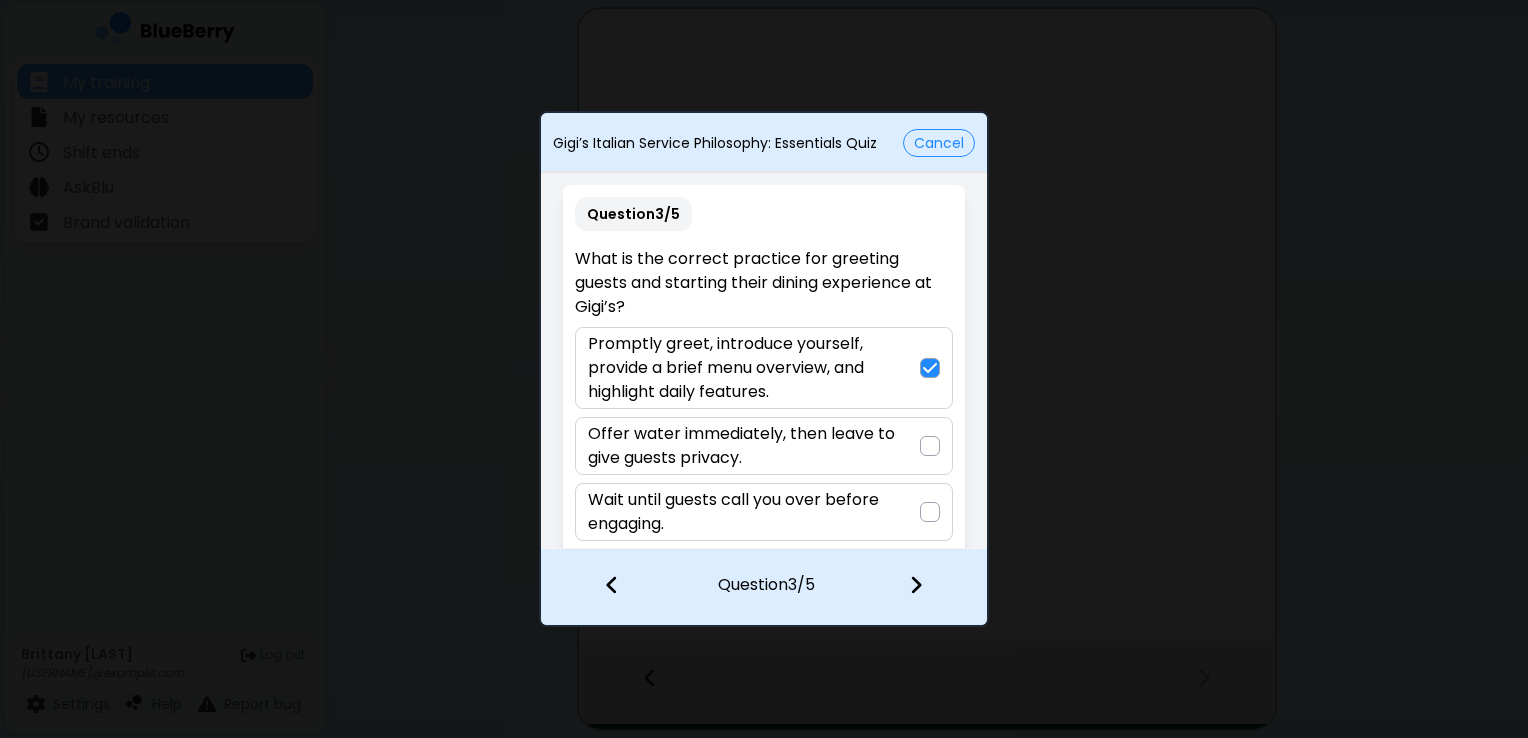 click at bounding box center [916, 585] 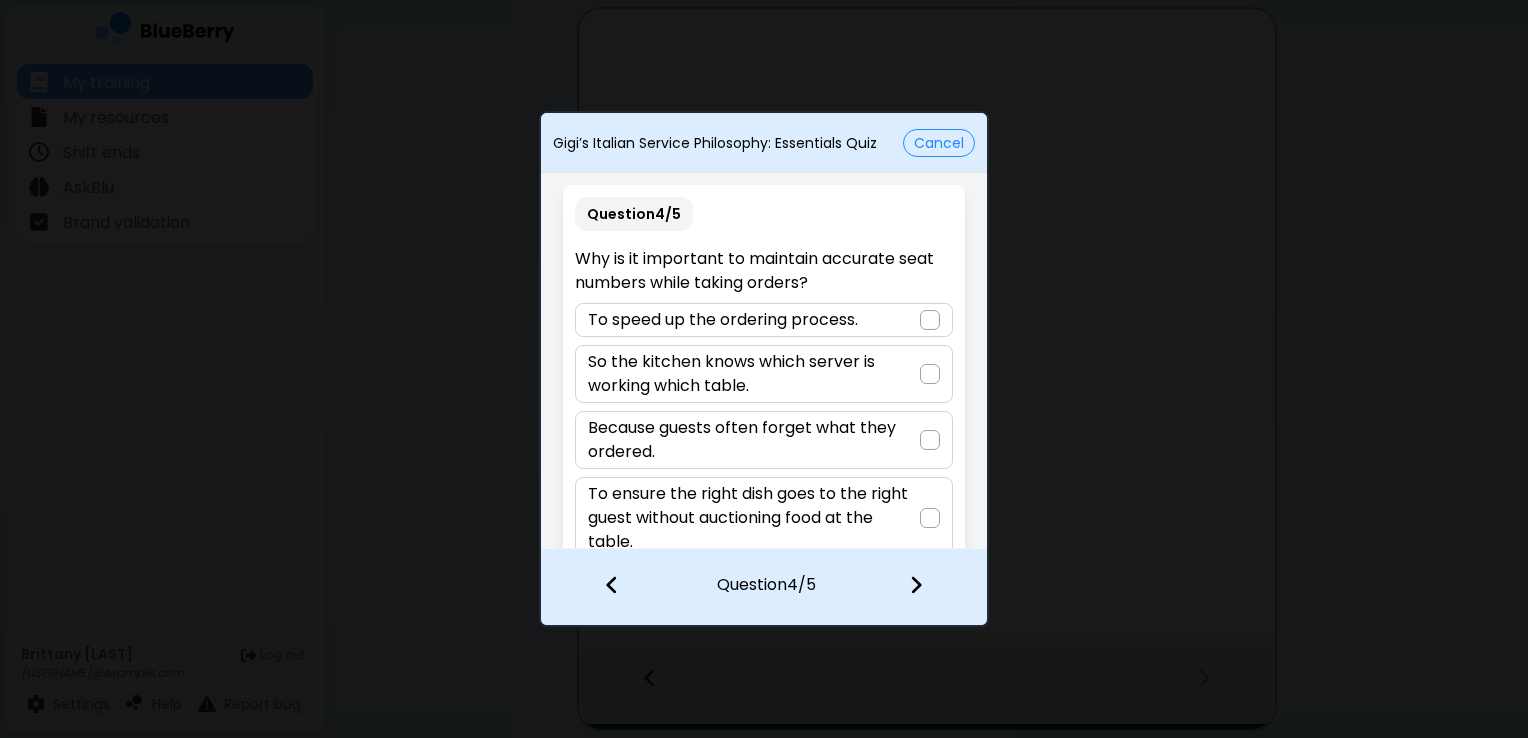 click at bounding box center [930, 518] 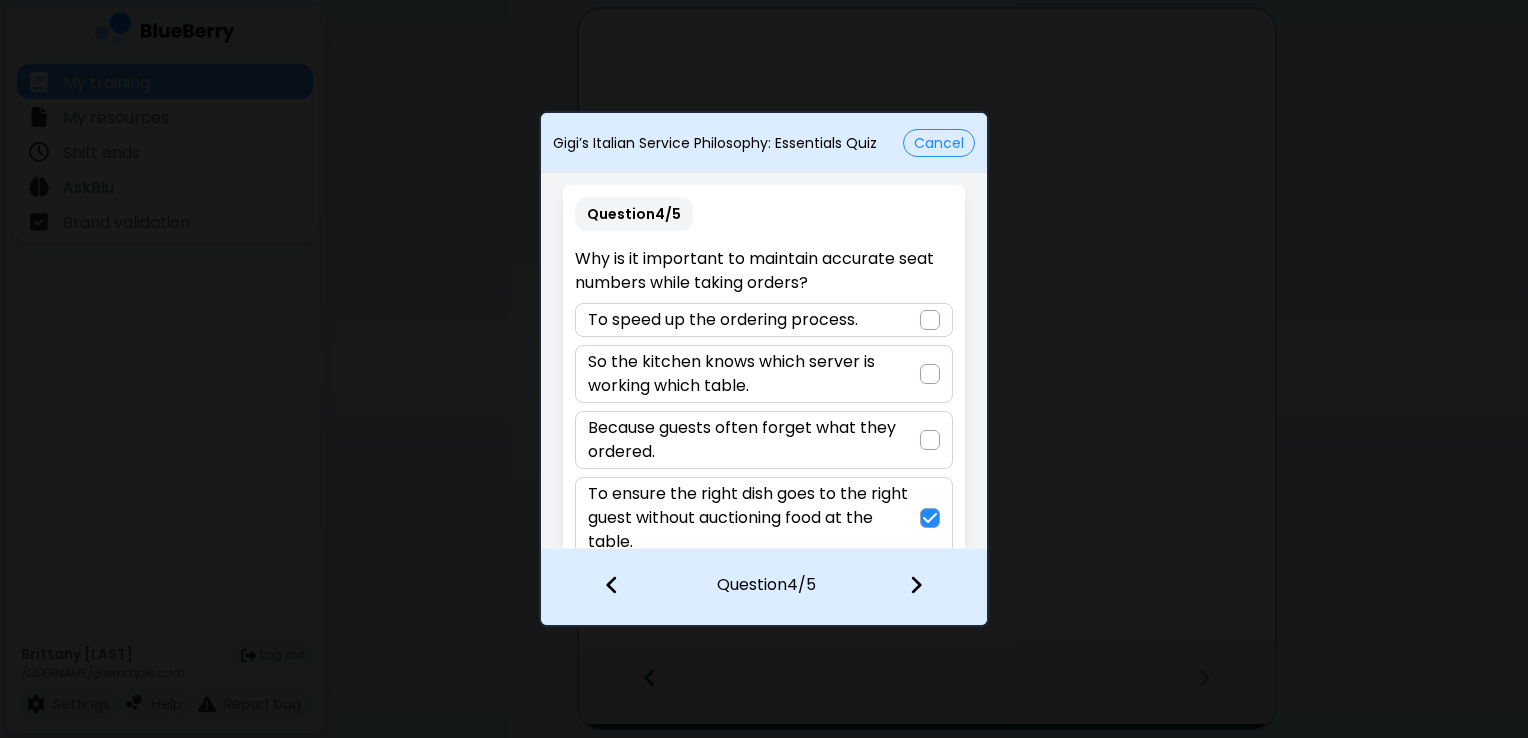 click at bounding box center (916, 585) 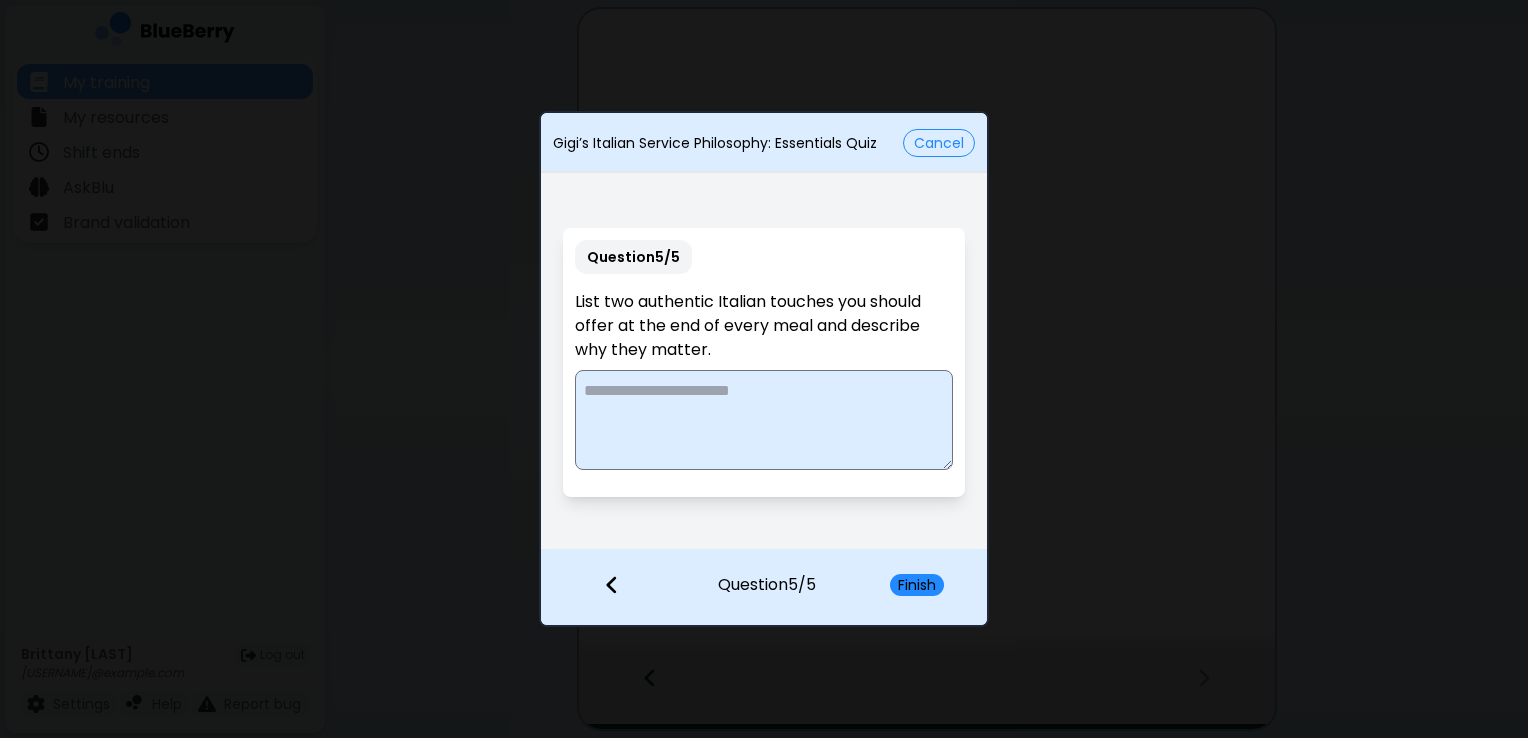 click at bounding box center (763, 420) 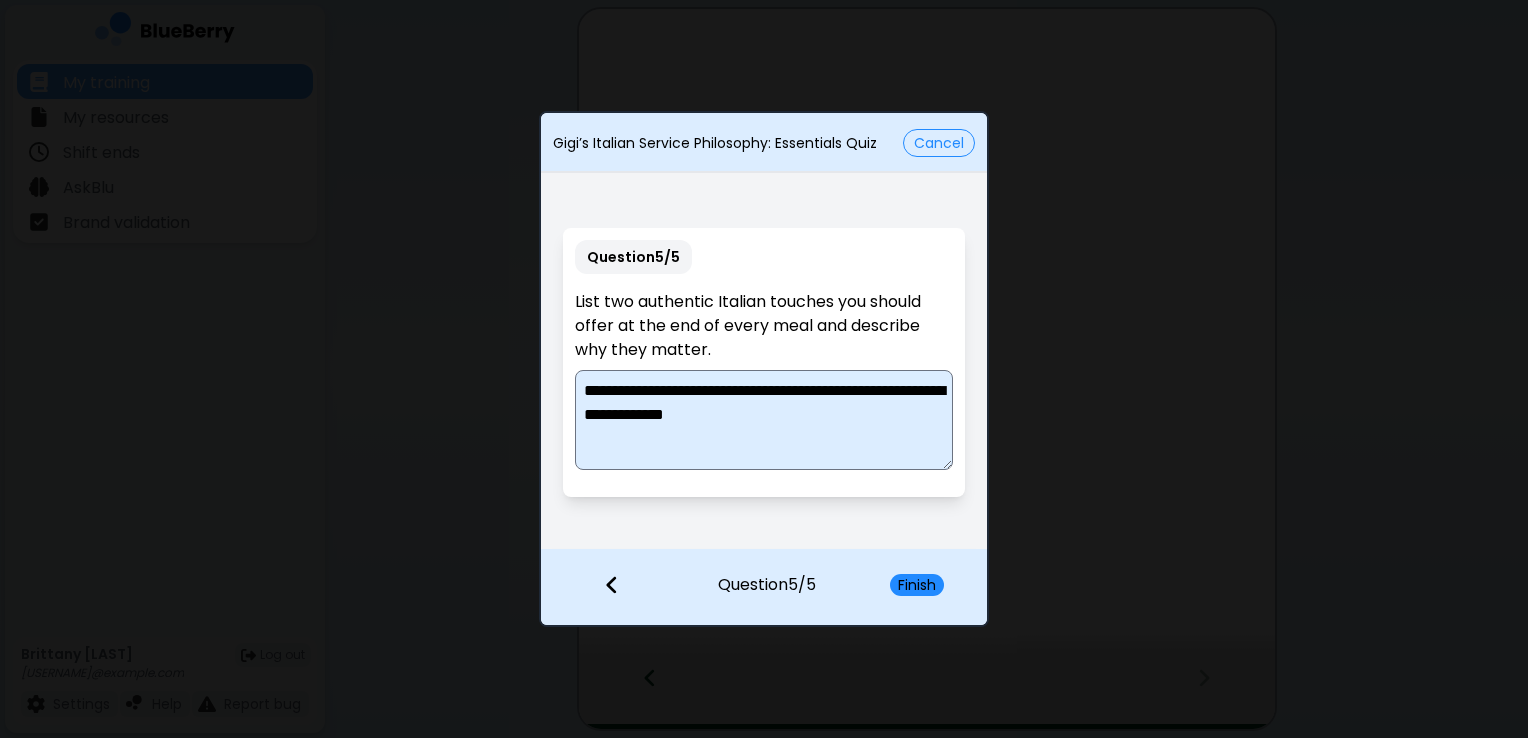 click on "**********" at bounding box center (764, 420) 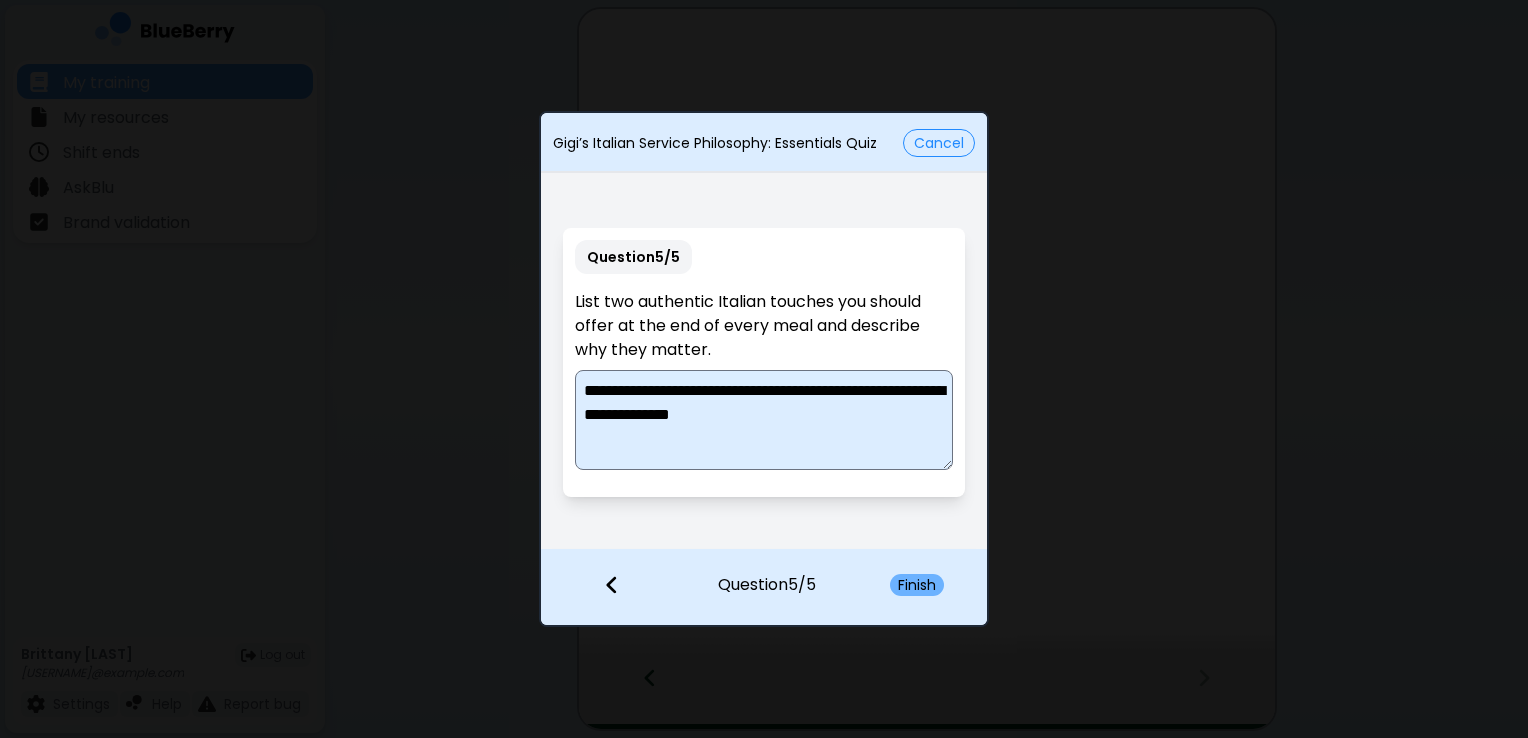 type on "**********" 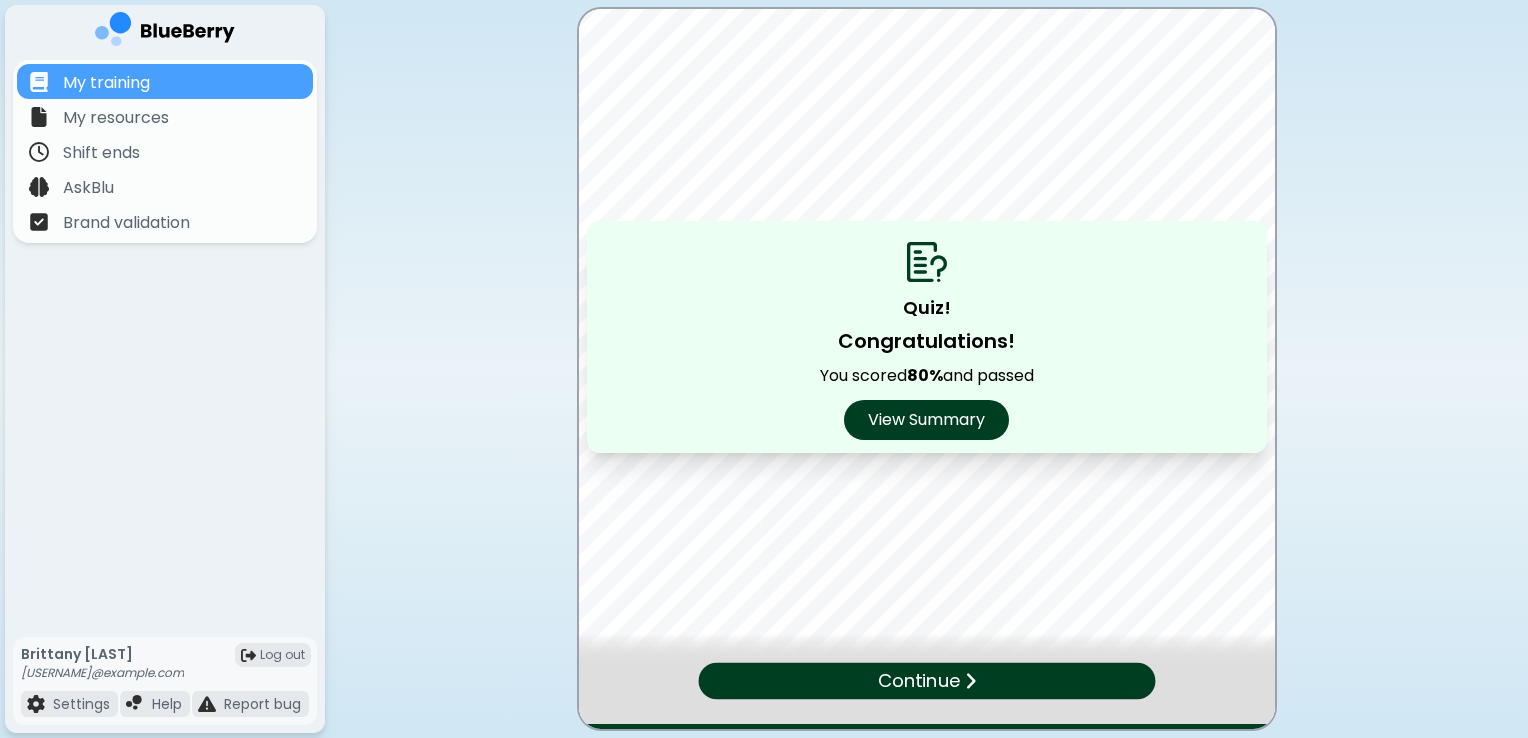 click on "Continue" at bounding box center [918, 680] 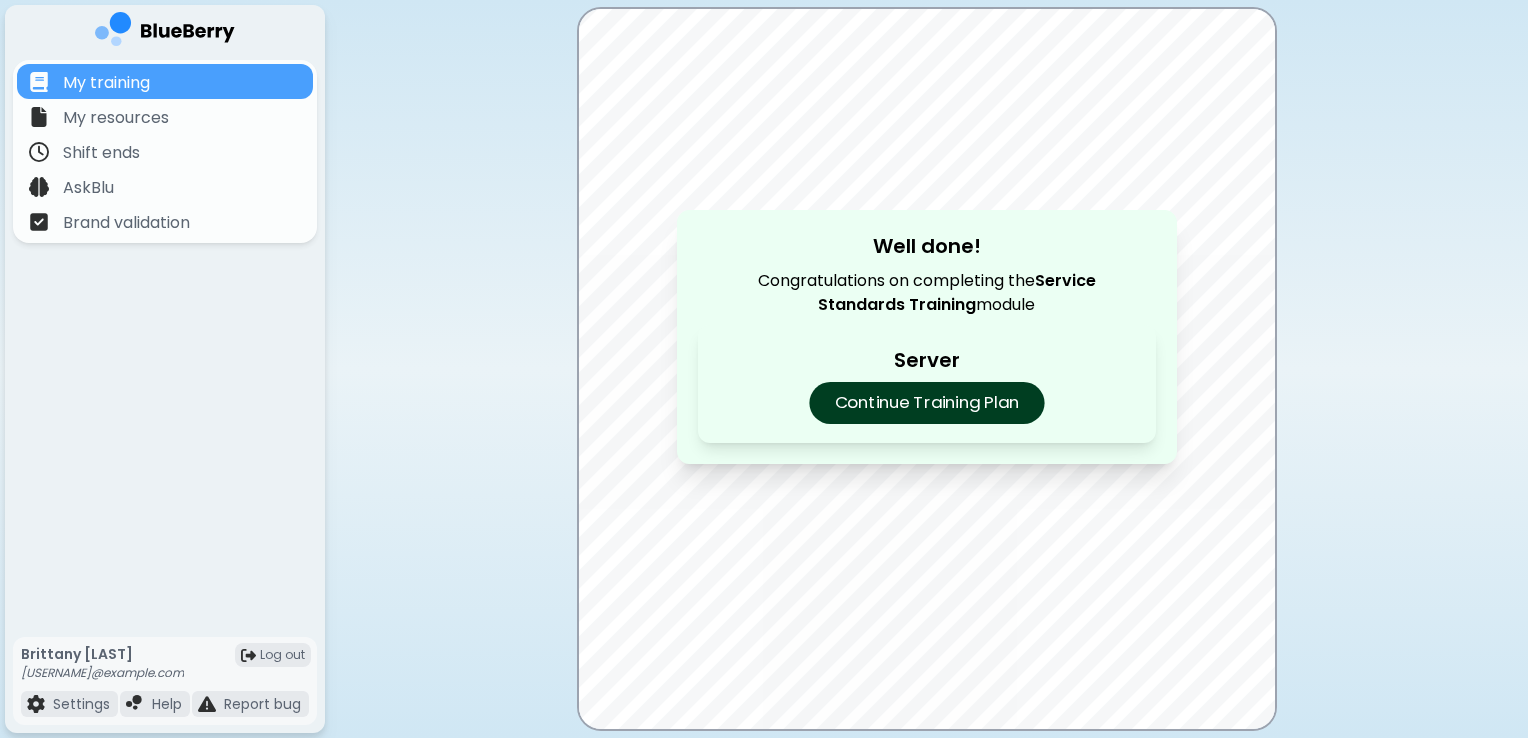 click on "Continue Training Plan" at bounding box center (926, 403) 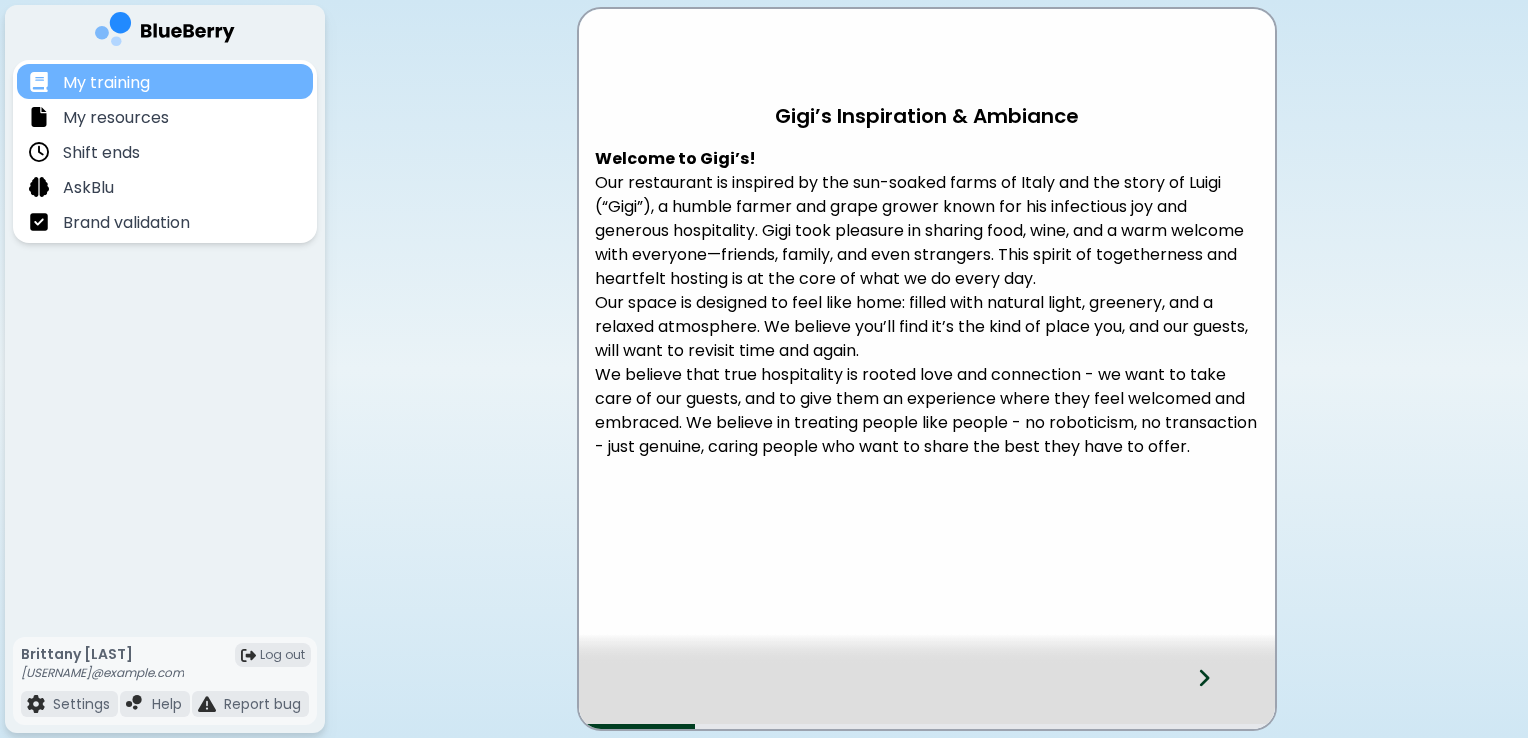 click on "My training" at bounding box center (165, 81) 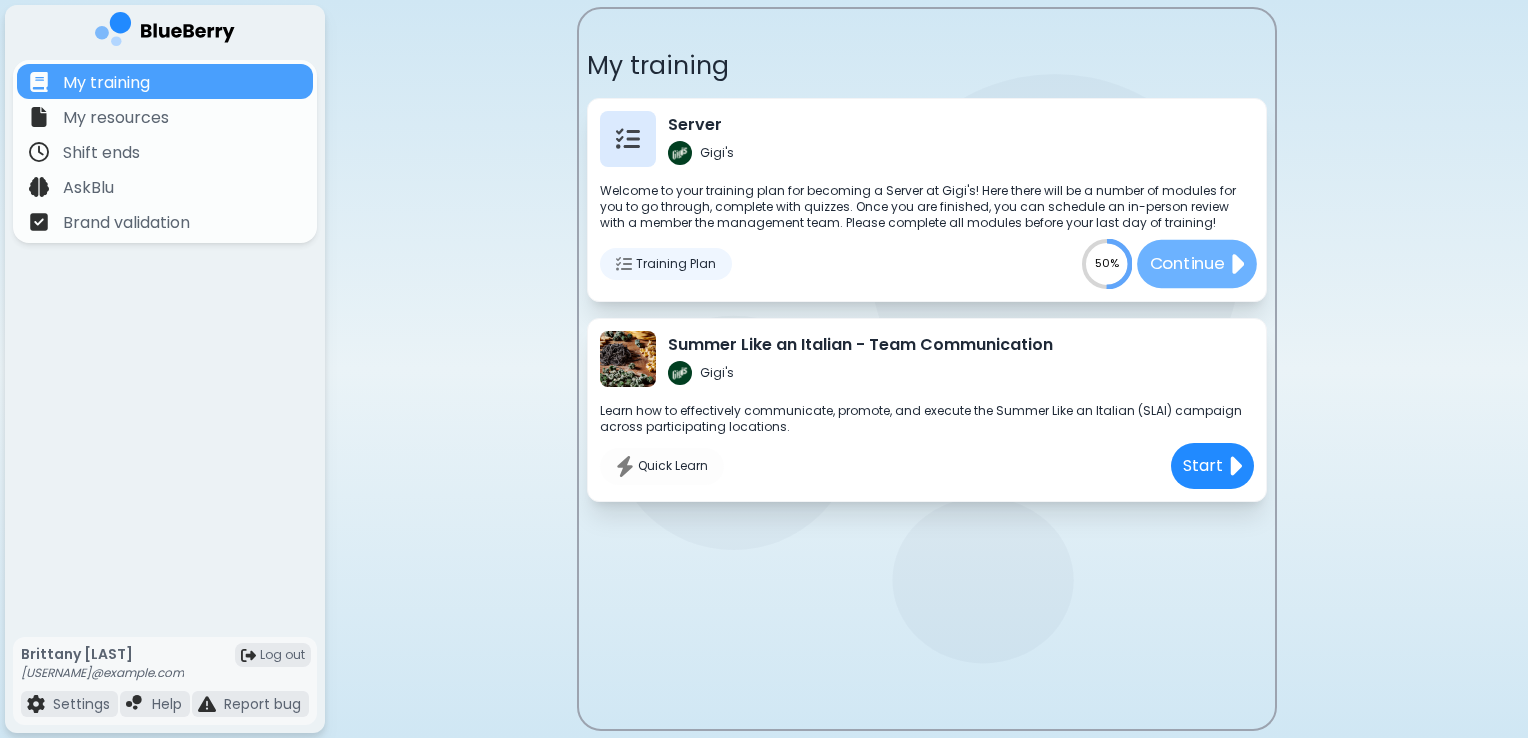 click on "Continue" at bounding box center [1186, 264] 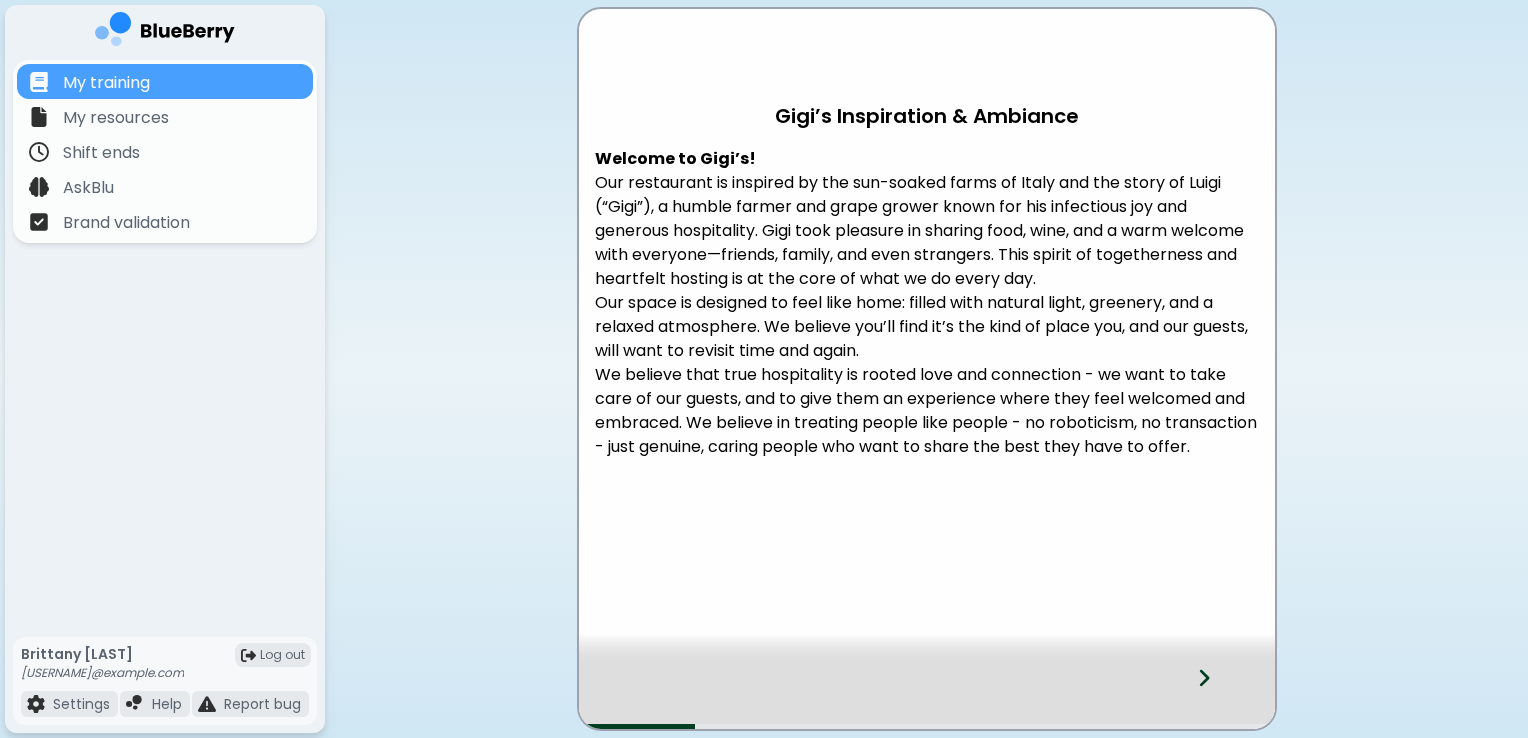 click 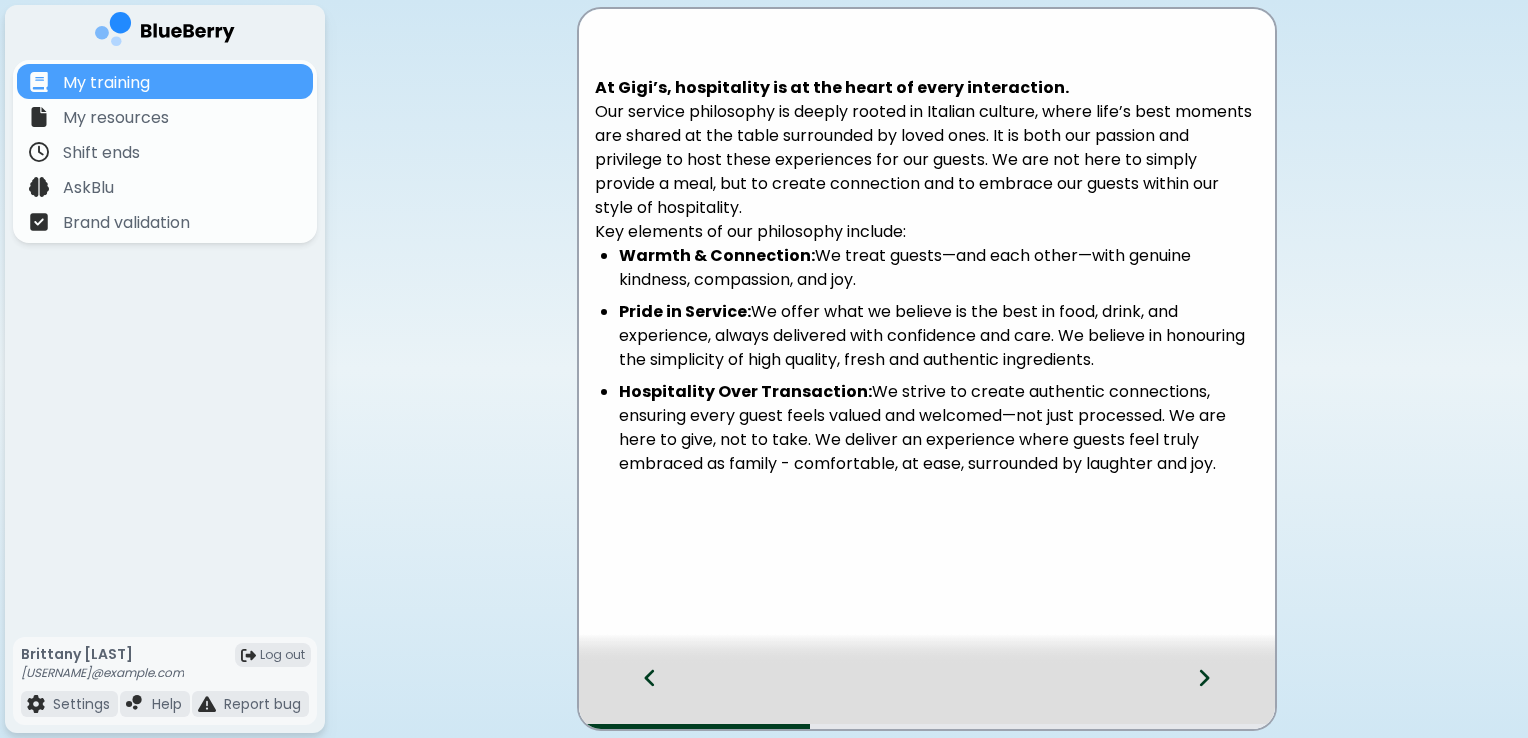 click 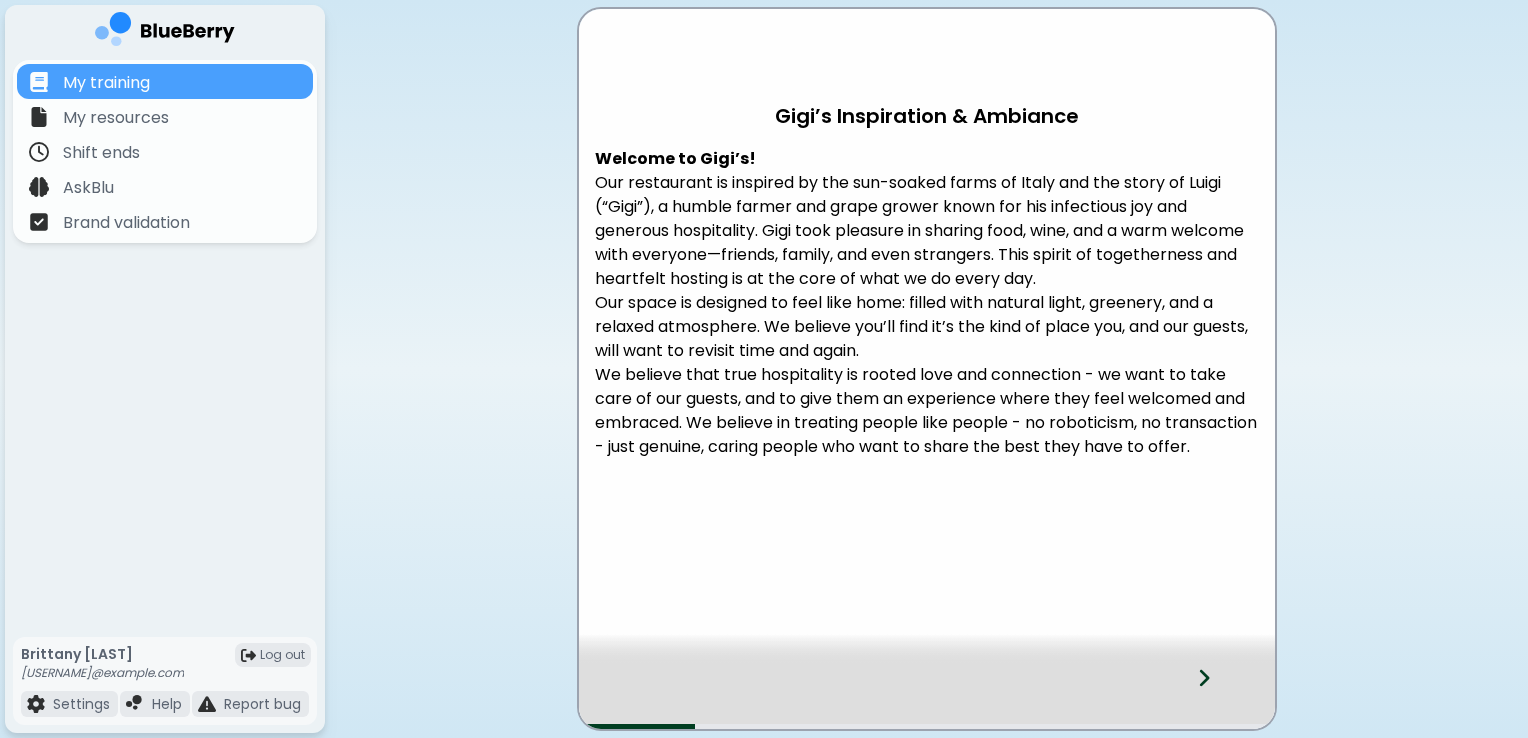 click at bounding box center [927, 649] 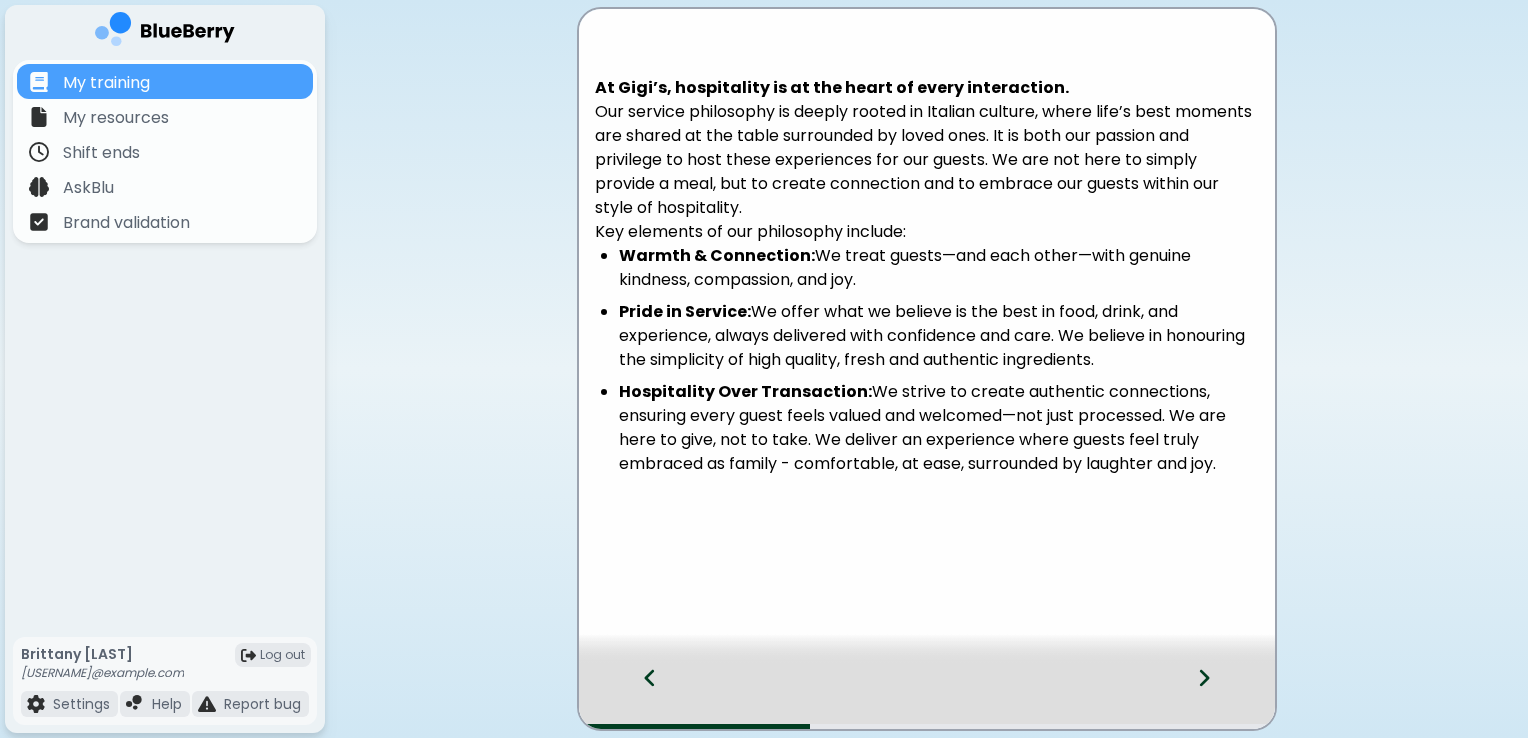 click 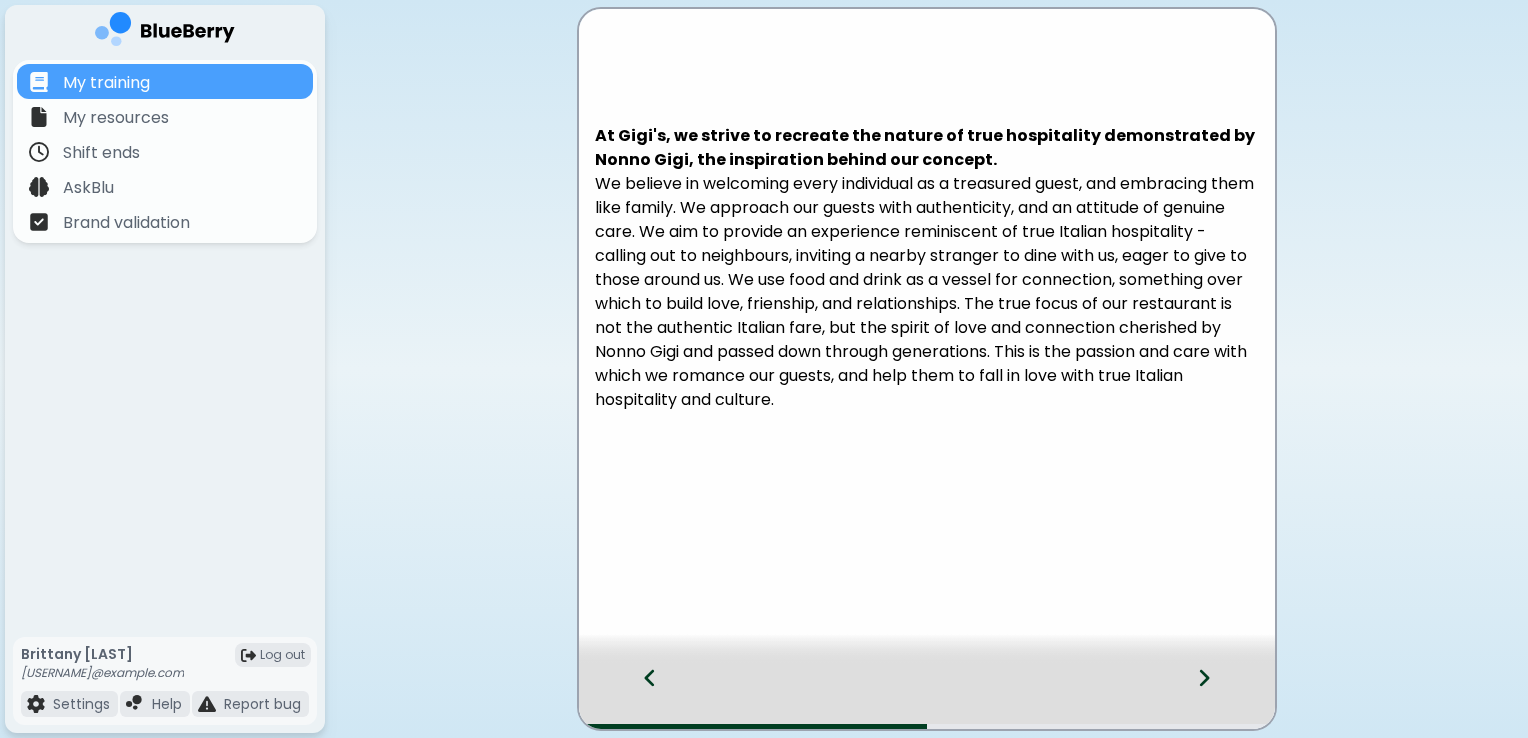 click 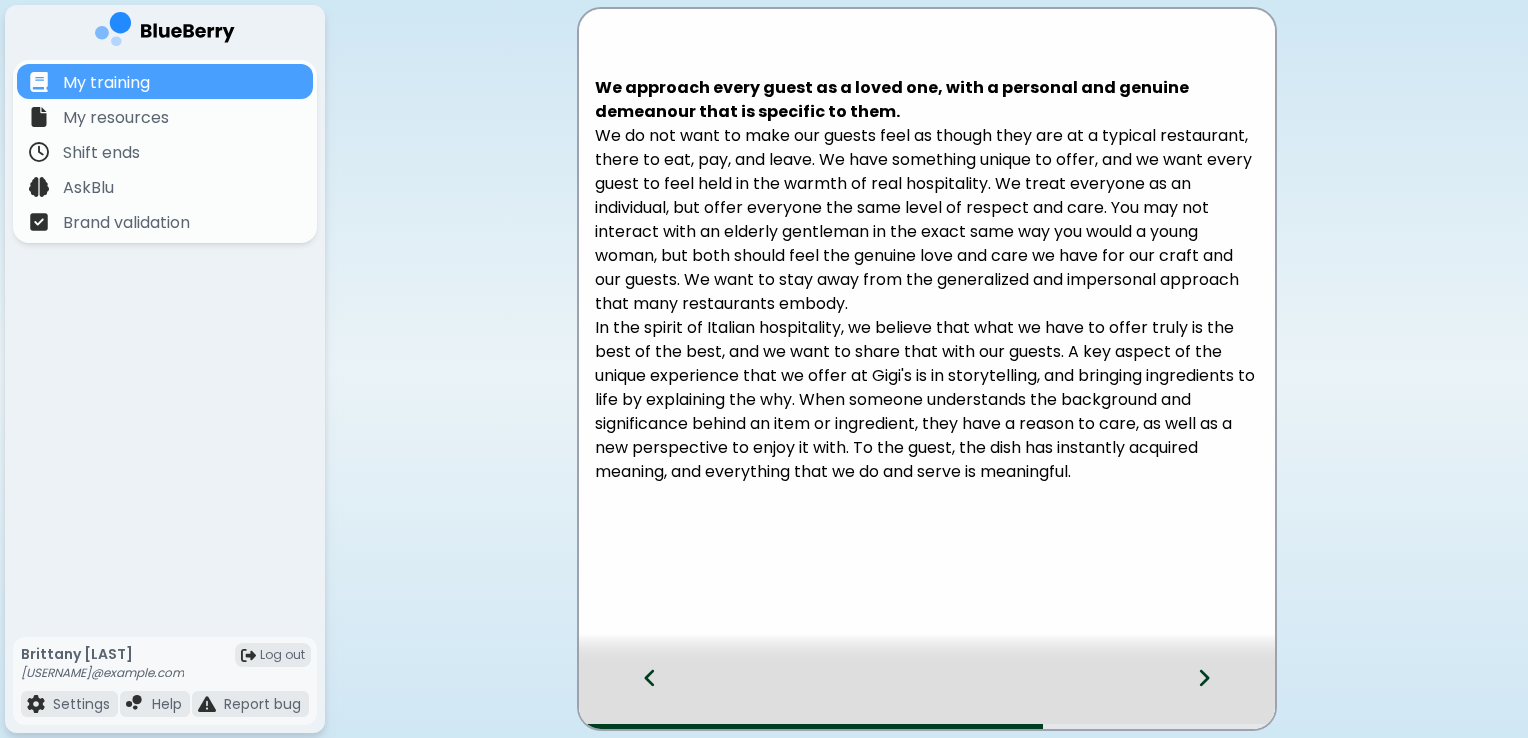 click 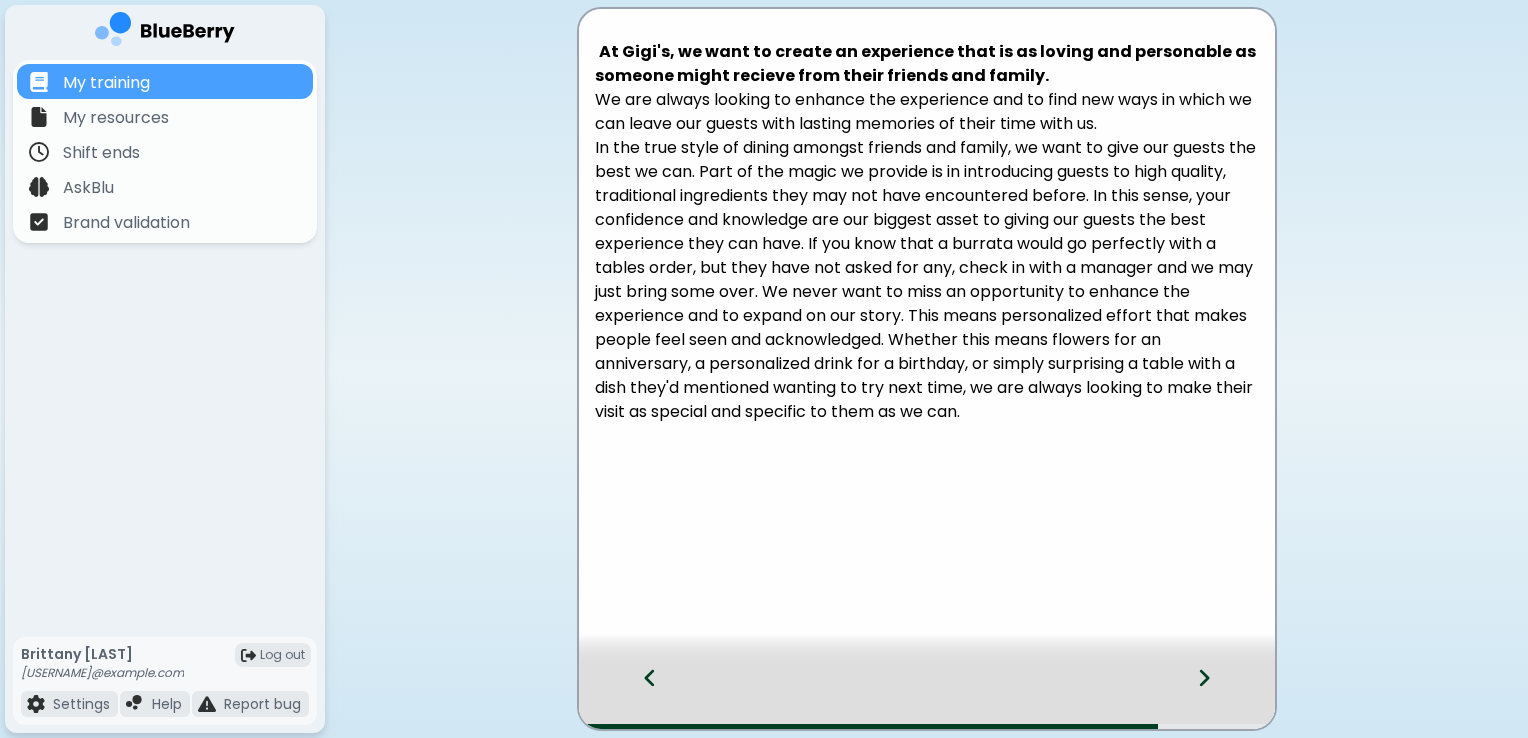 click 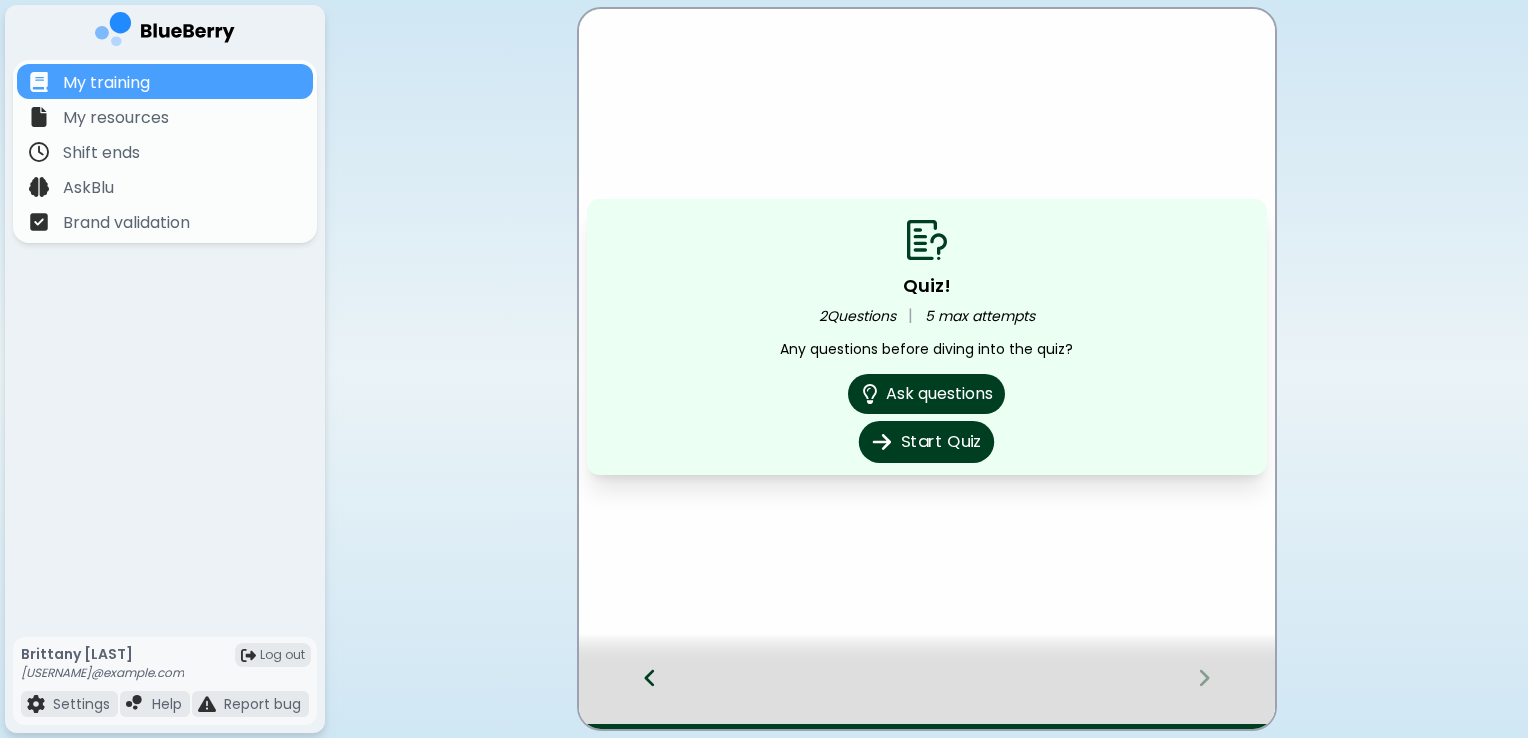click on "Start Quiz" at bounding box center [926, 442] 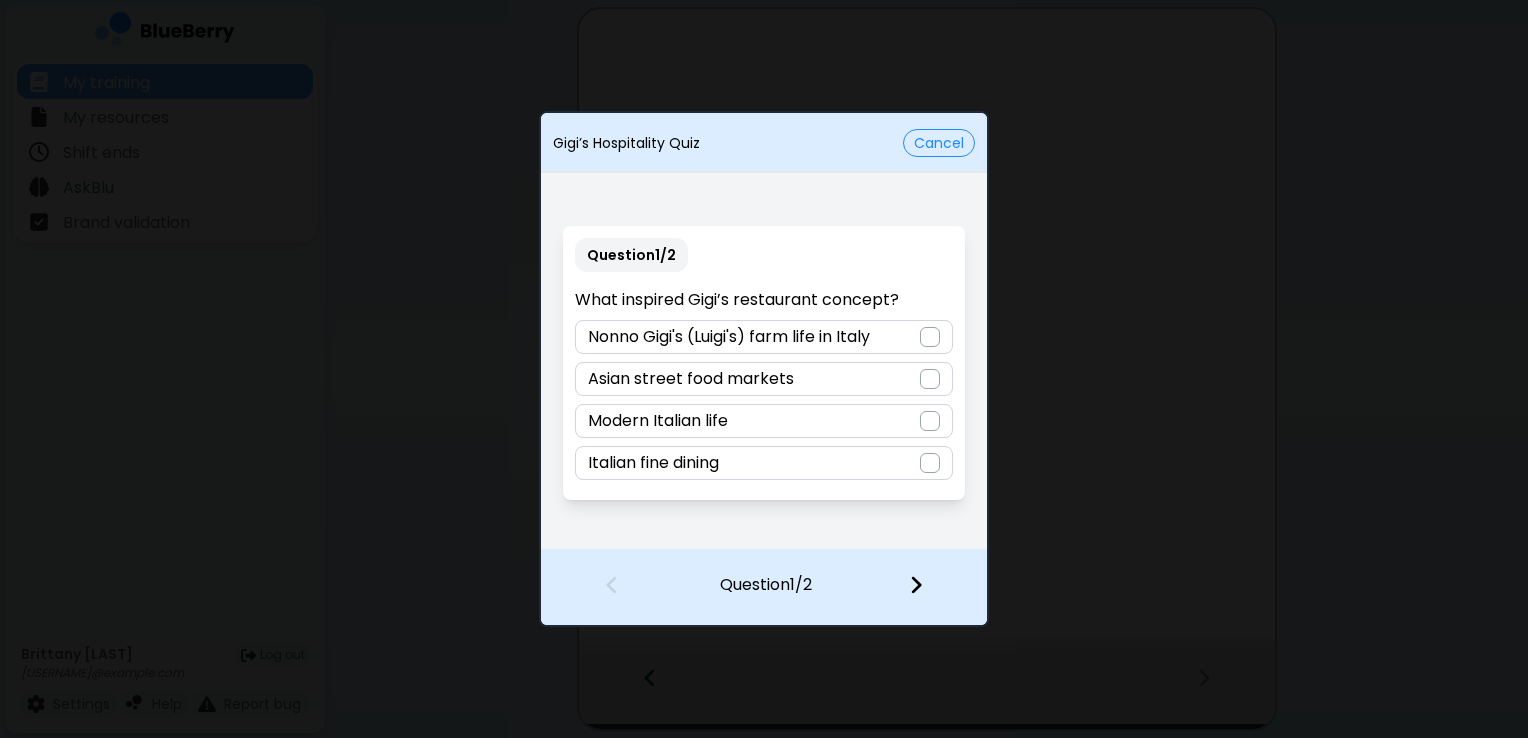 click at bounding box center [930, 337] 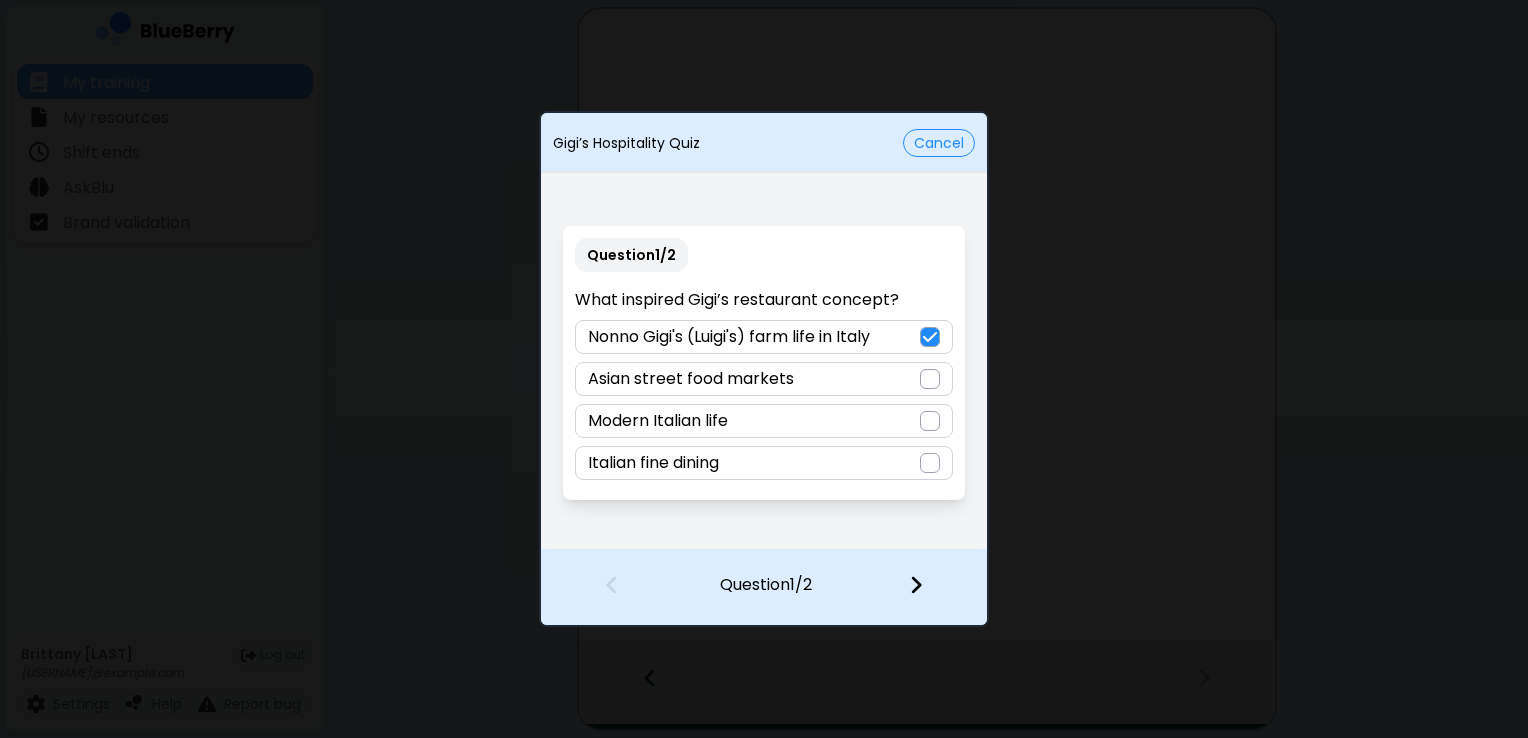 click at bounding box center (916, 585) 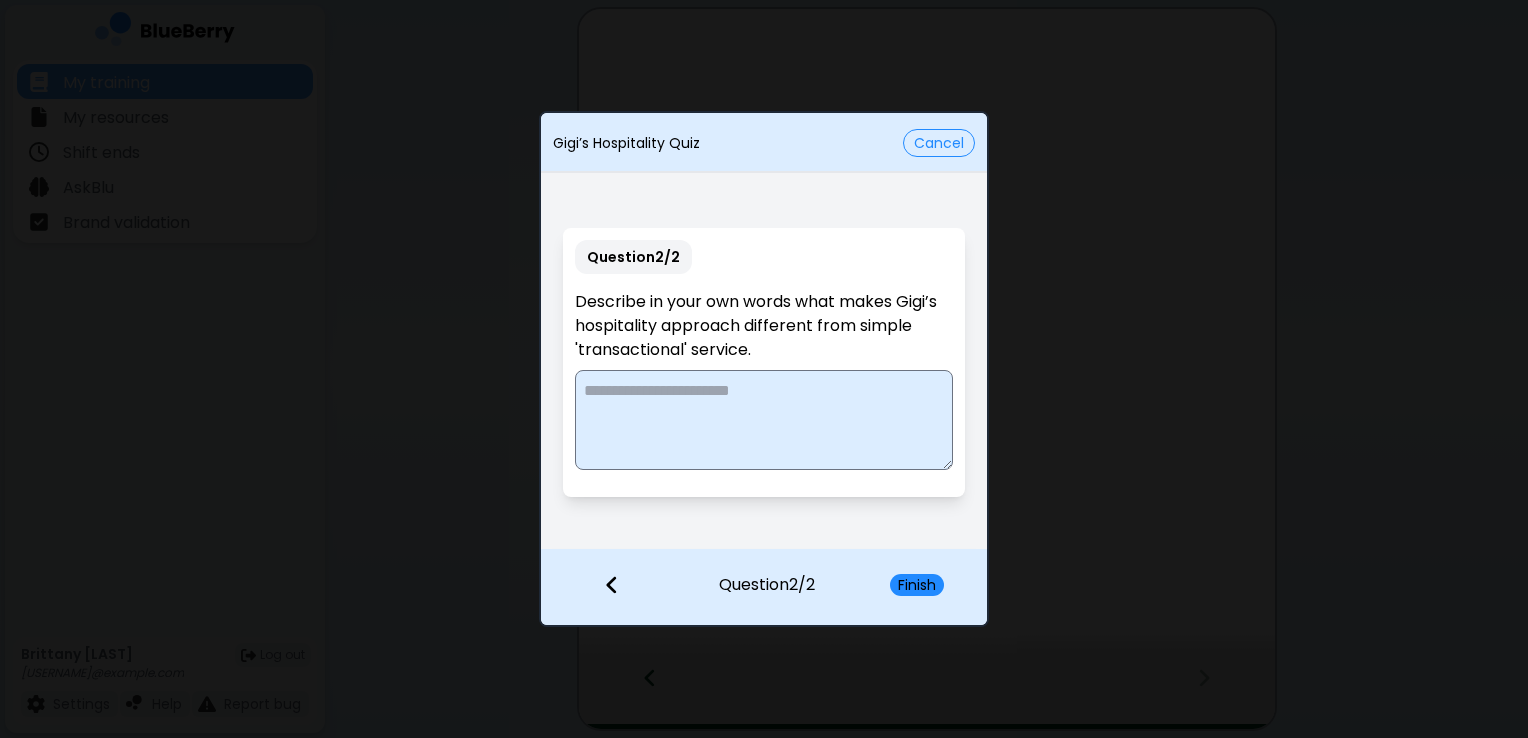 click at bounding box center [763, 420] 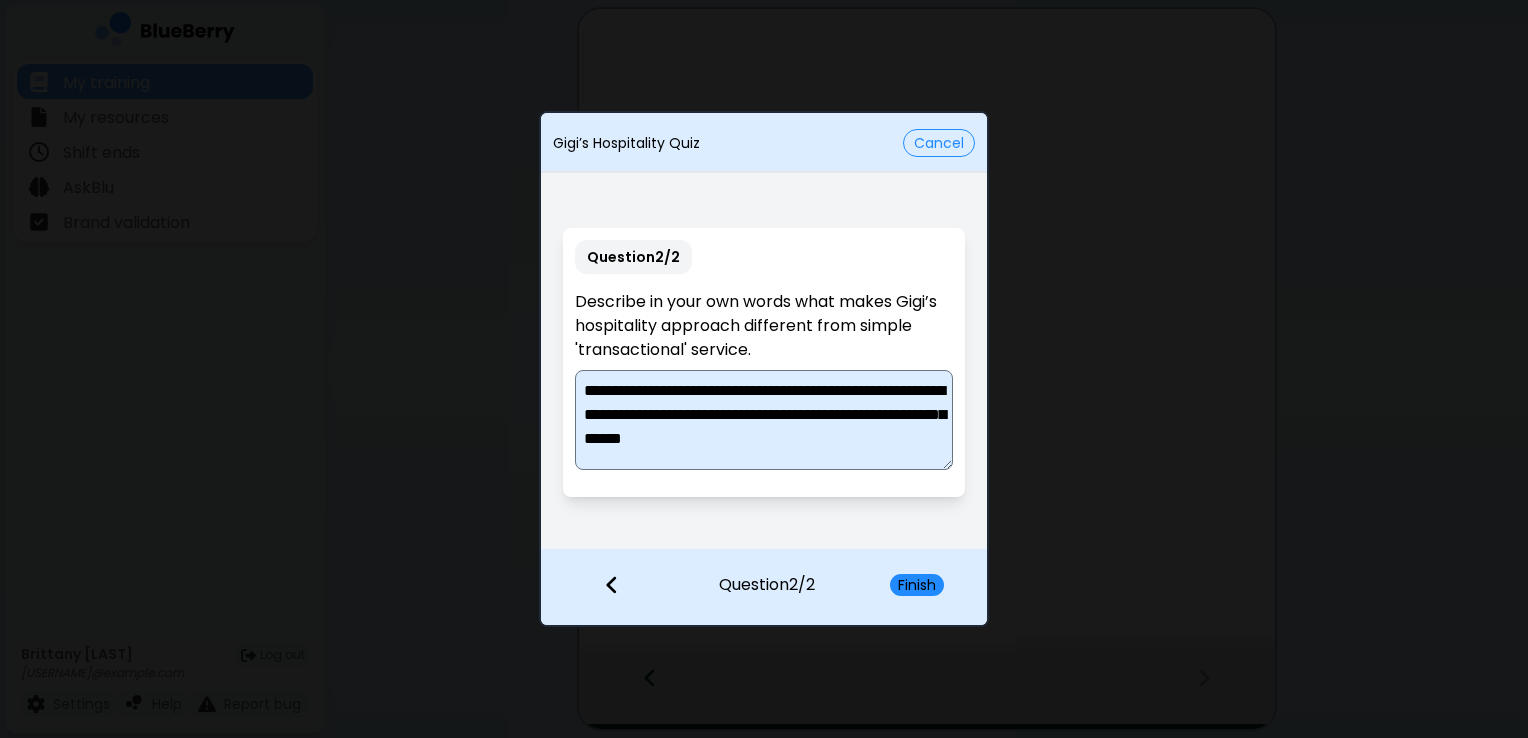scroll, scrollTop: 5, scrollLeft: 0, axis: vertical 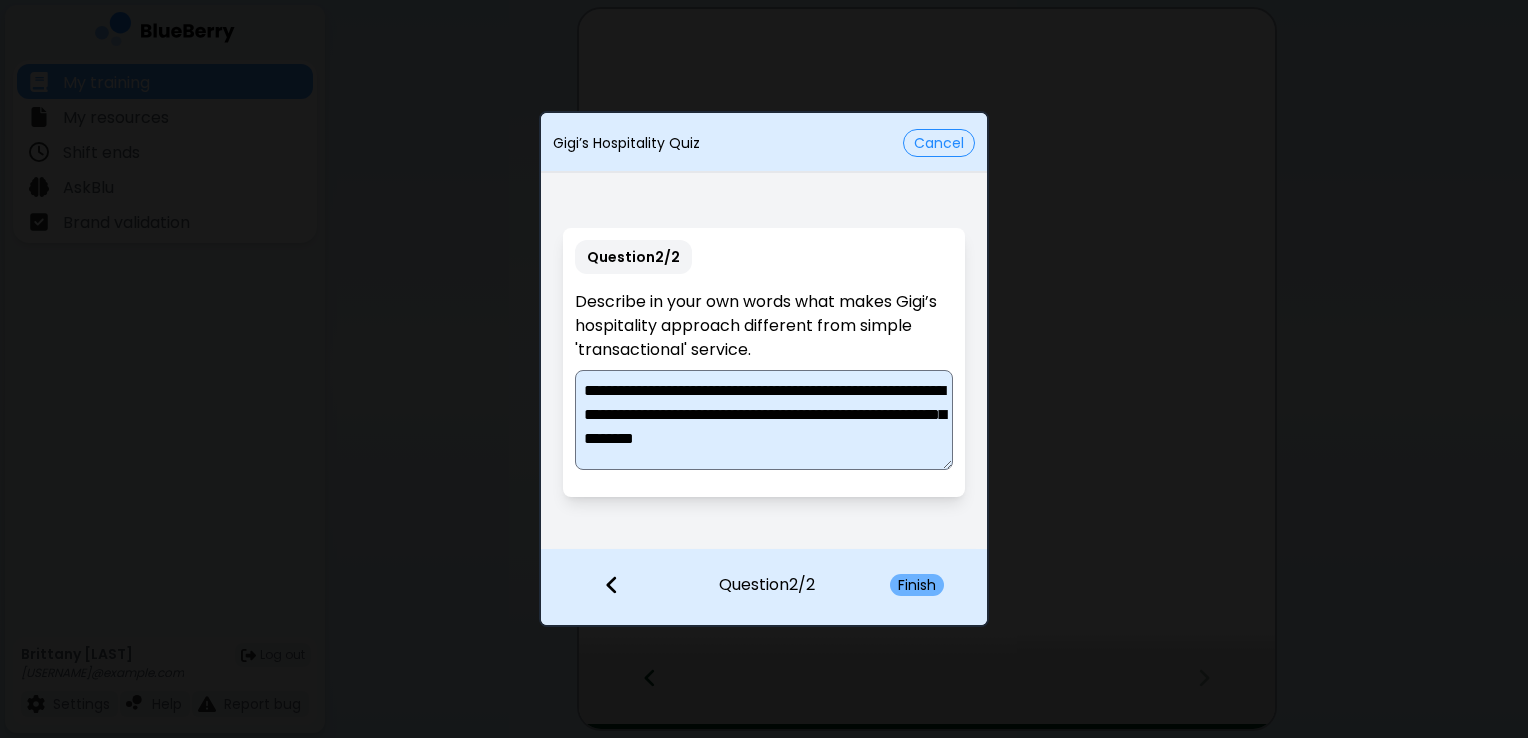 type on "**********" 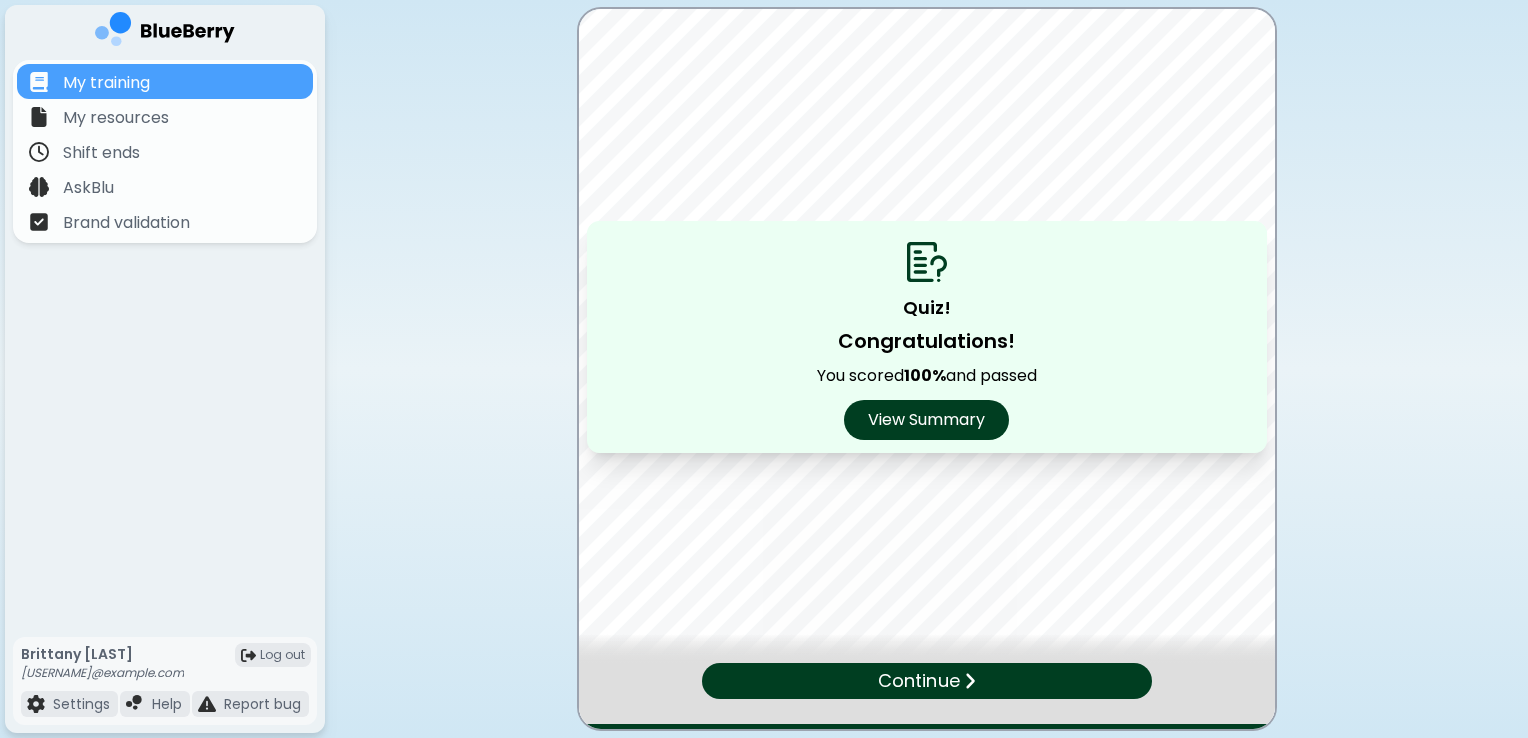 click on "Continue" at bounding box center [918, 681] 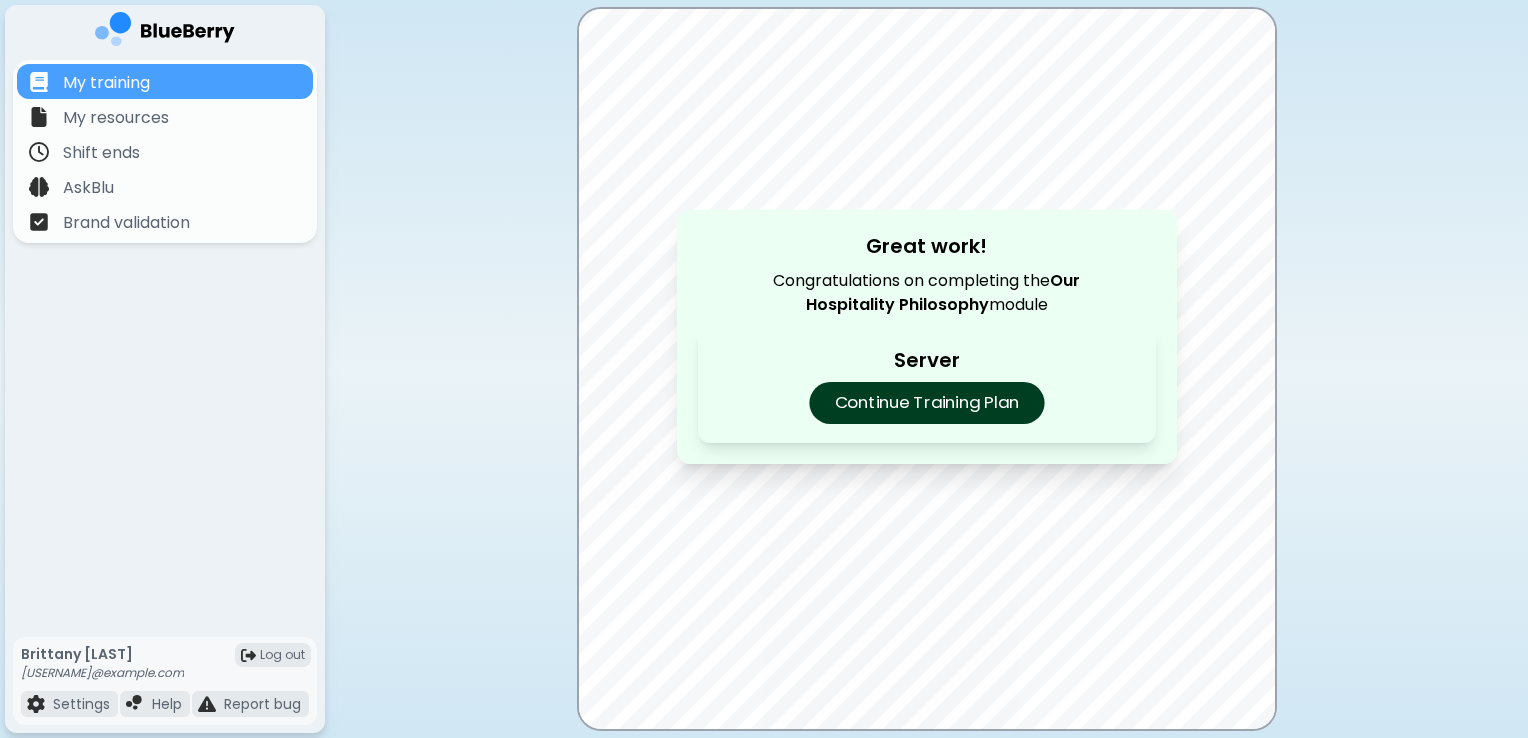 click on "Continue Training Plan" at bounding box center [926, 403] 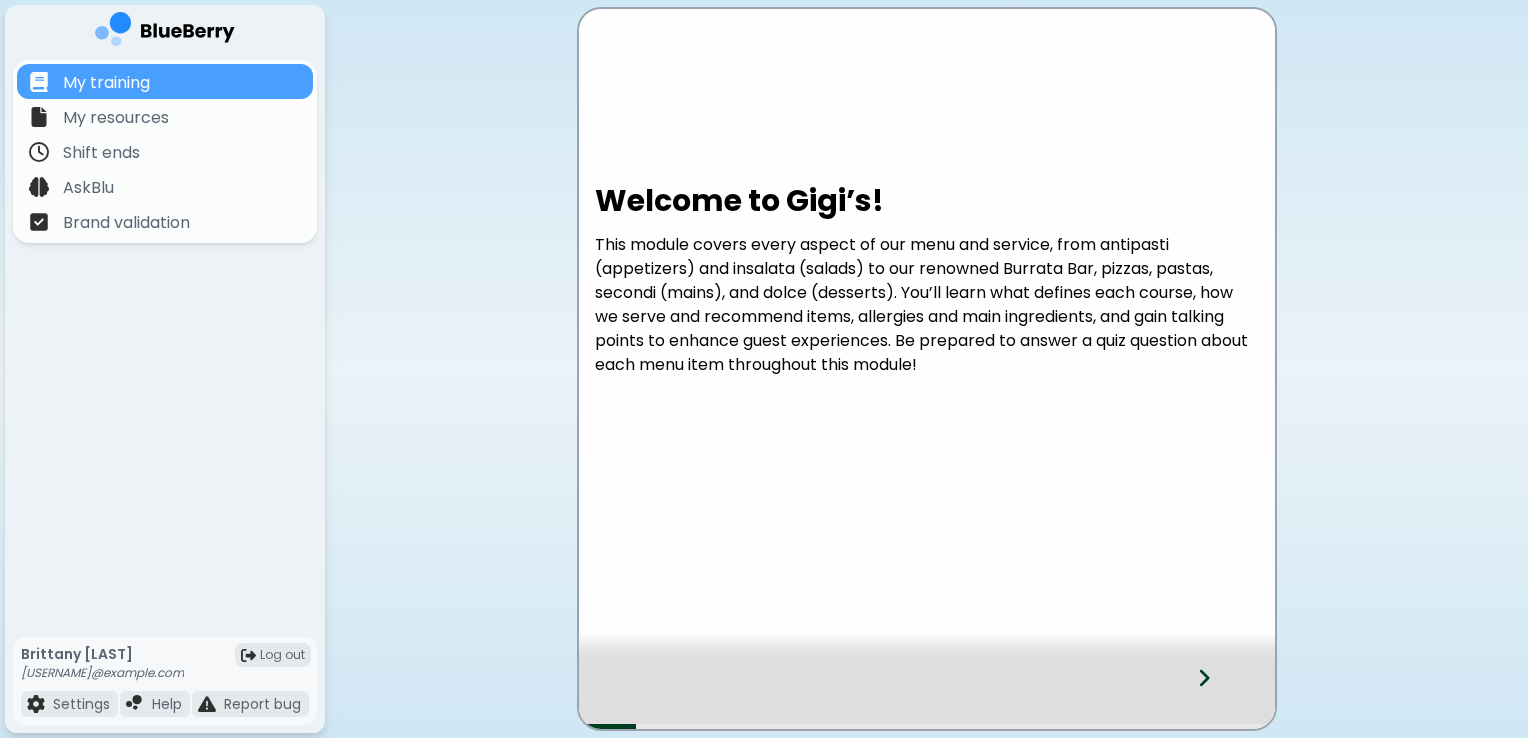 click 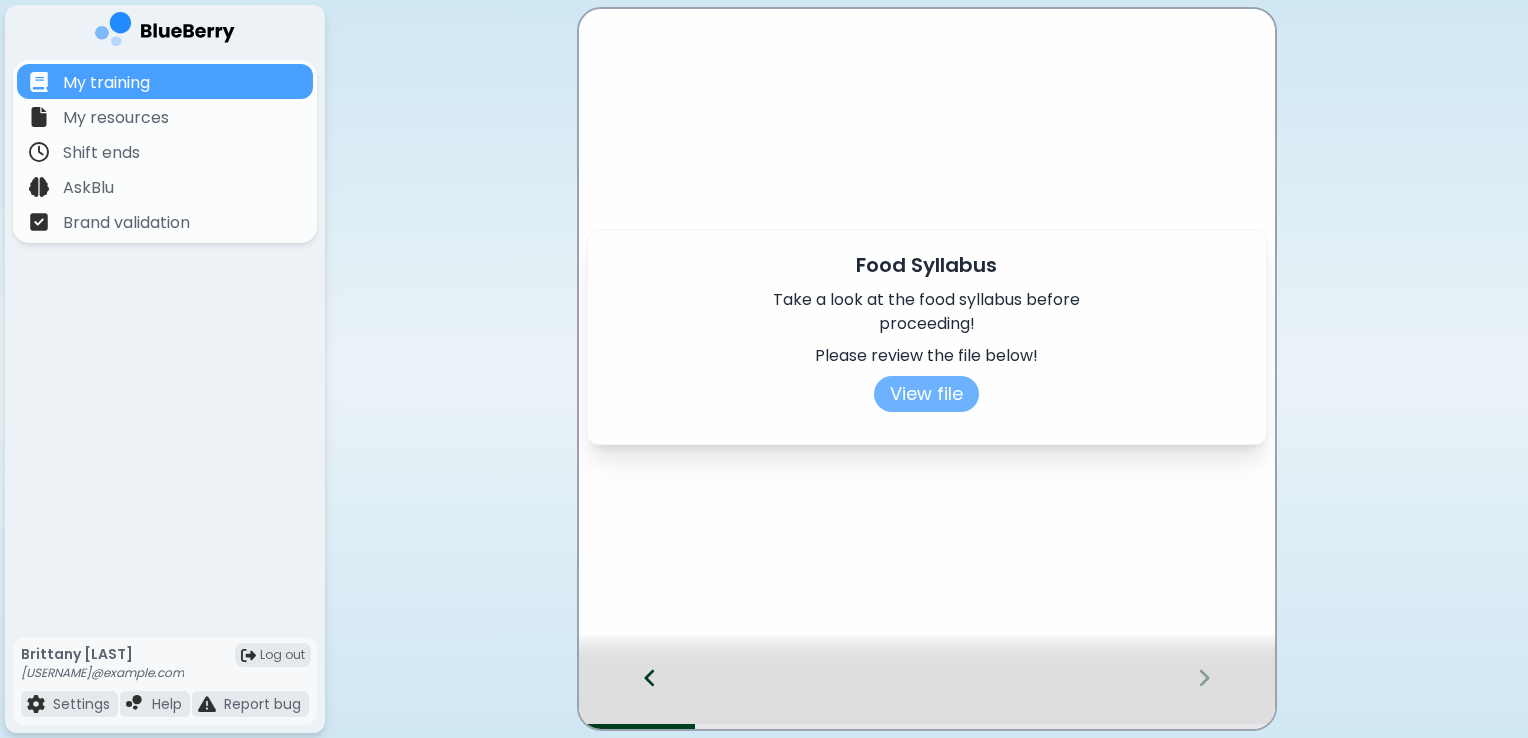 click on "View file" at bounding box center [926, 394] 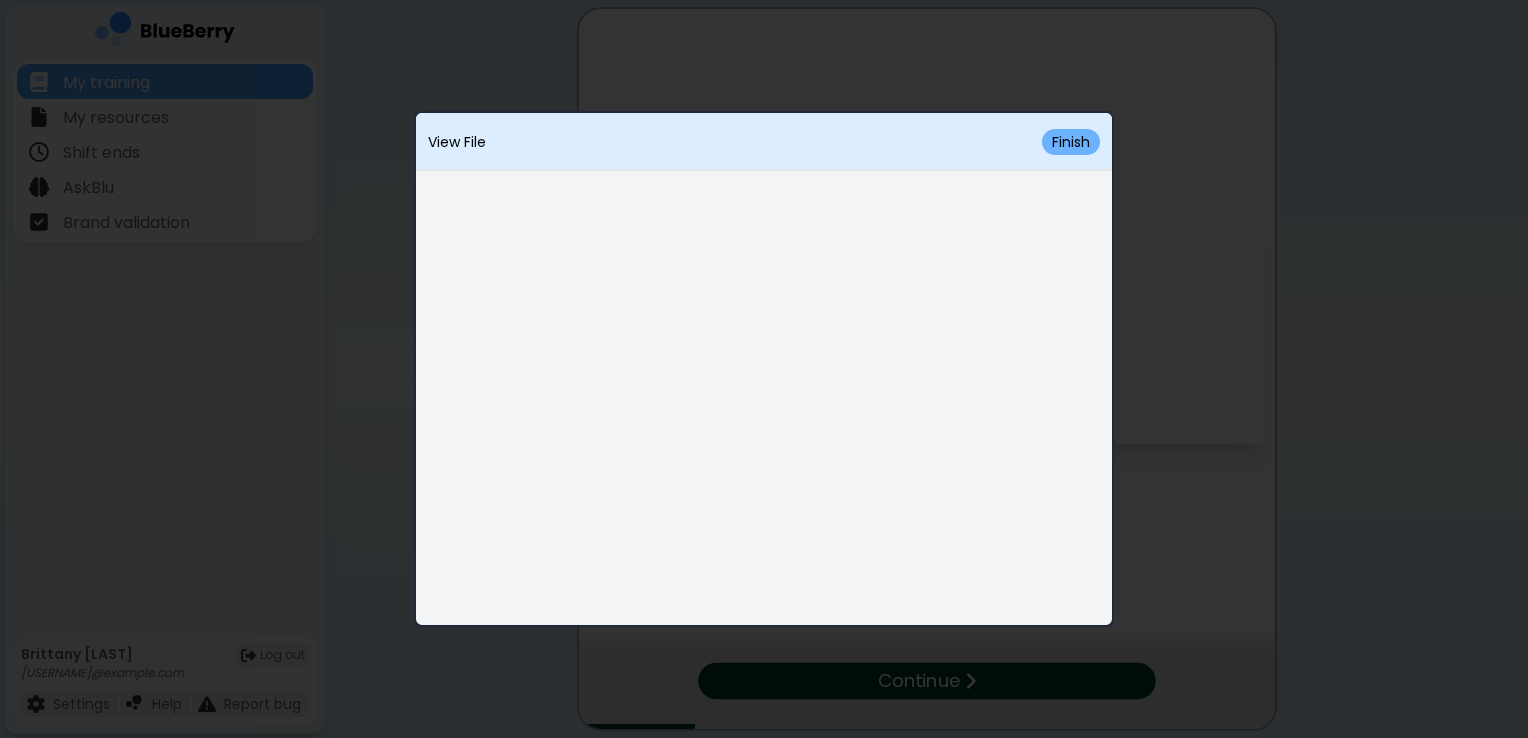 click on "Finish" at bounding box center [1071, 142] 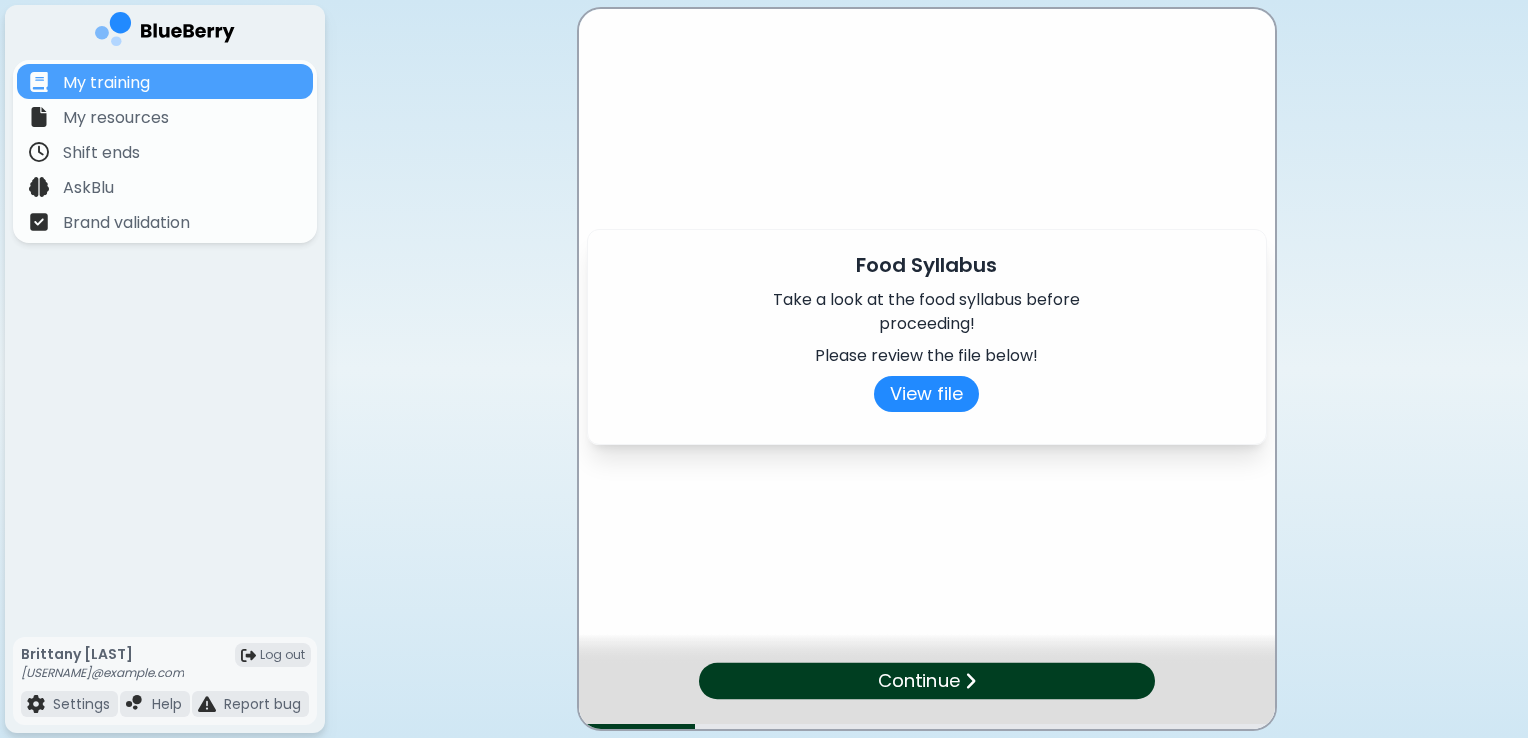 click on "Continue" at bounding box center (918, 680) 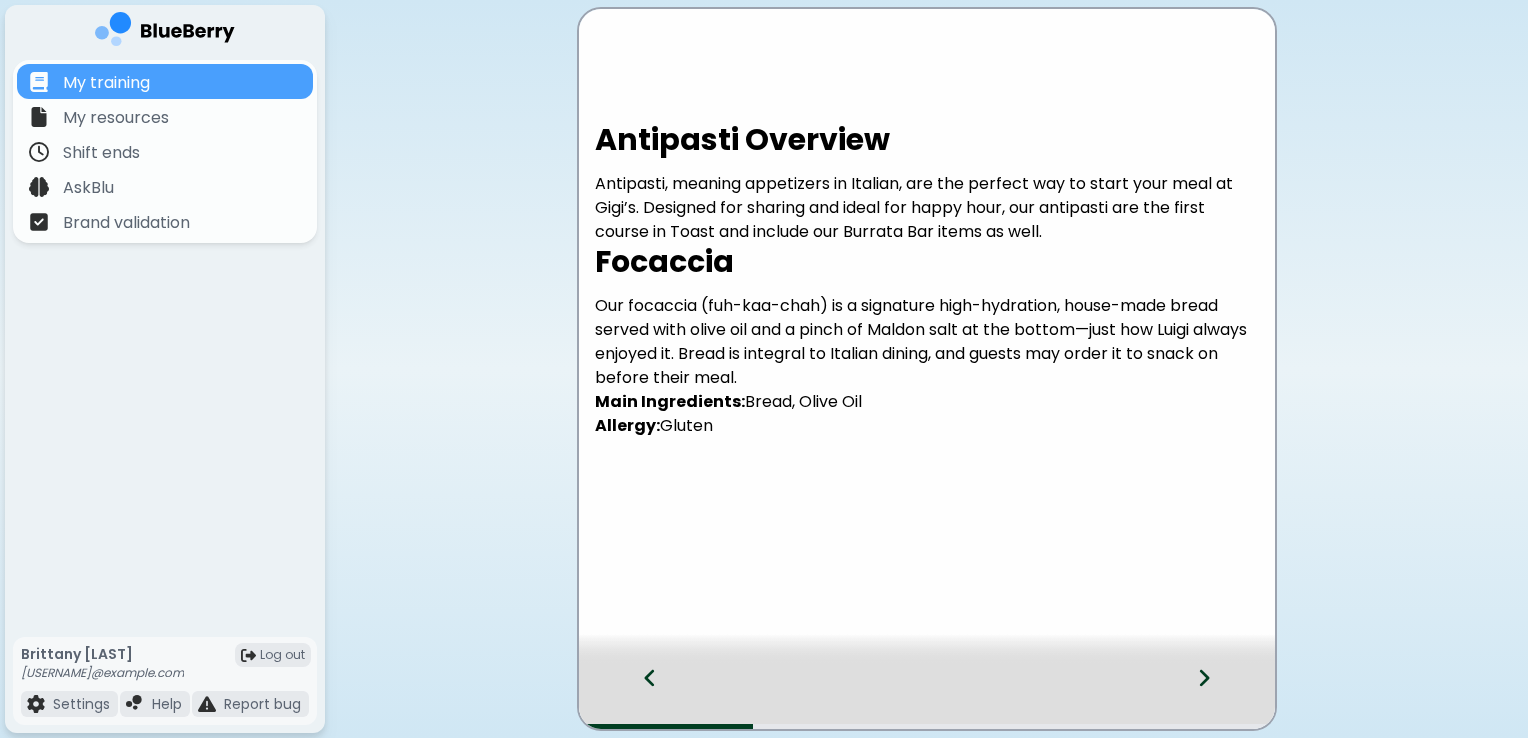 click at bounding box center [1216, 696] 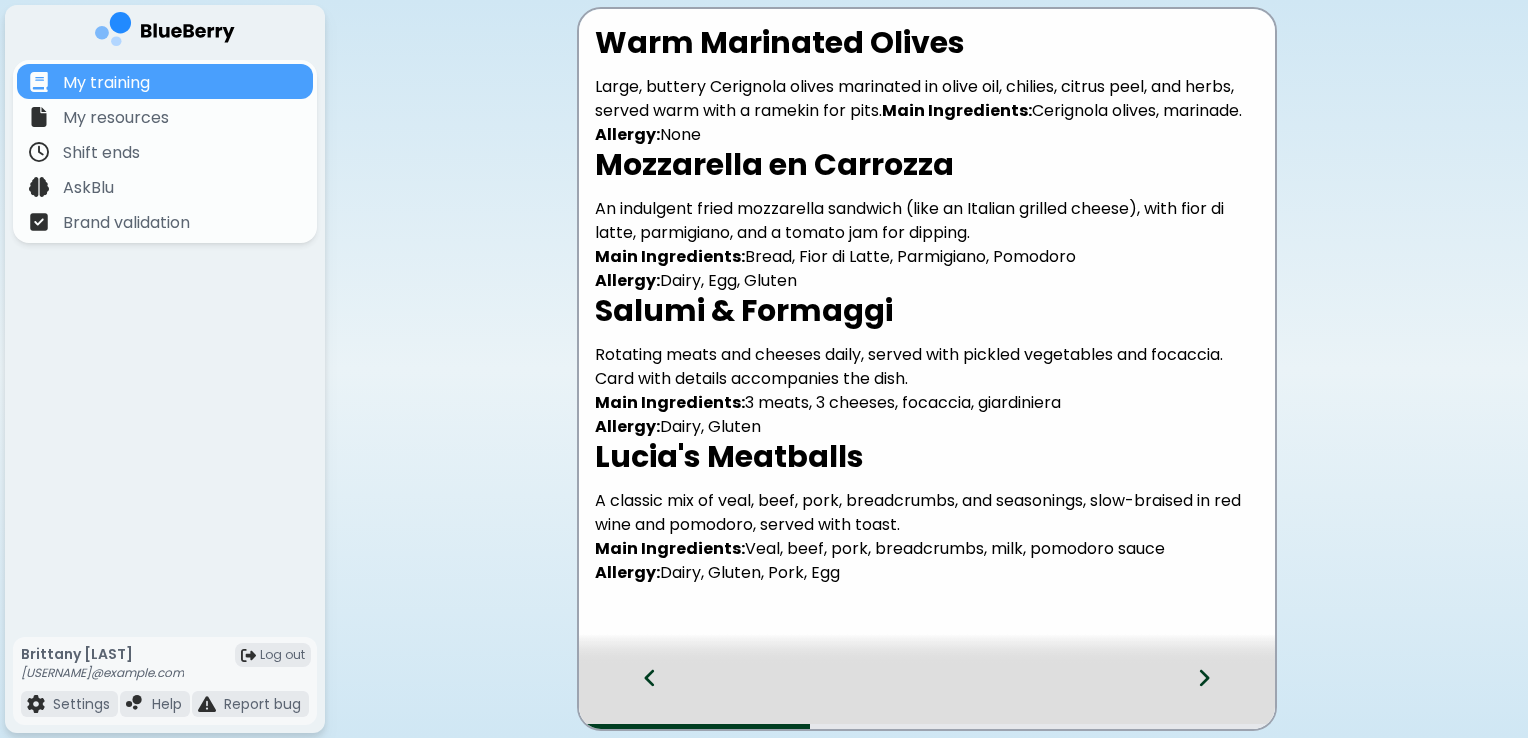 click at bounding box center (1216, 696) 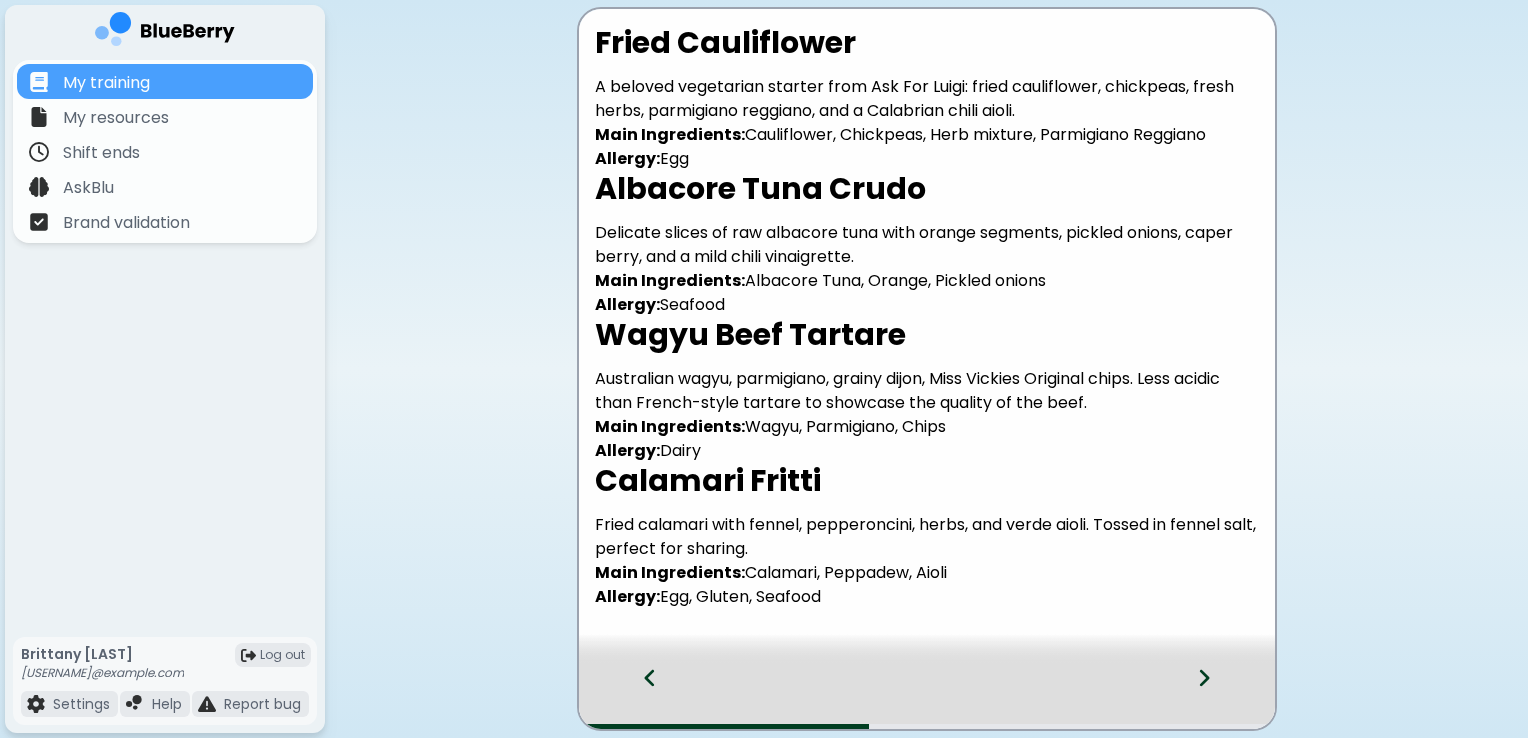 click 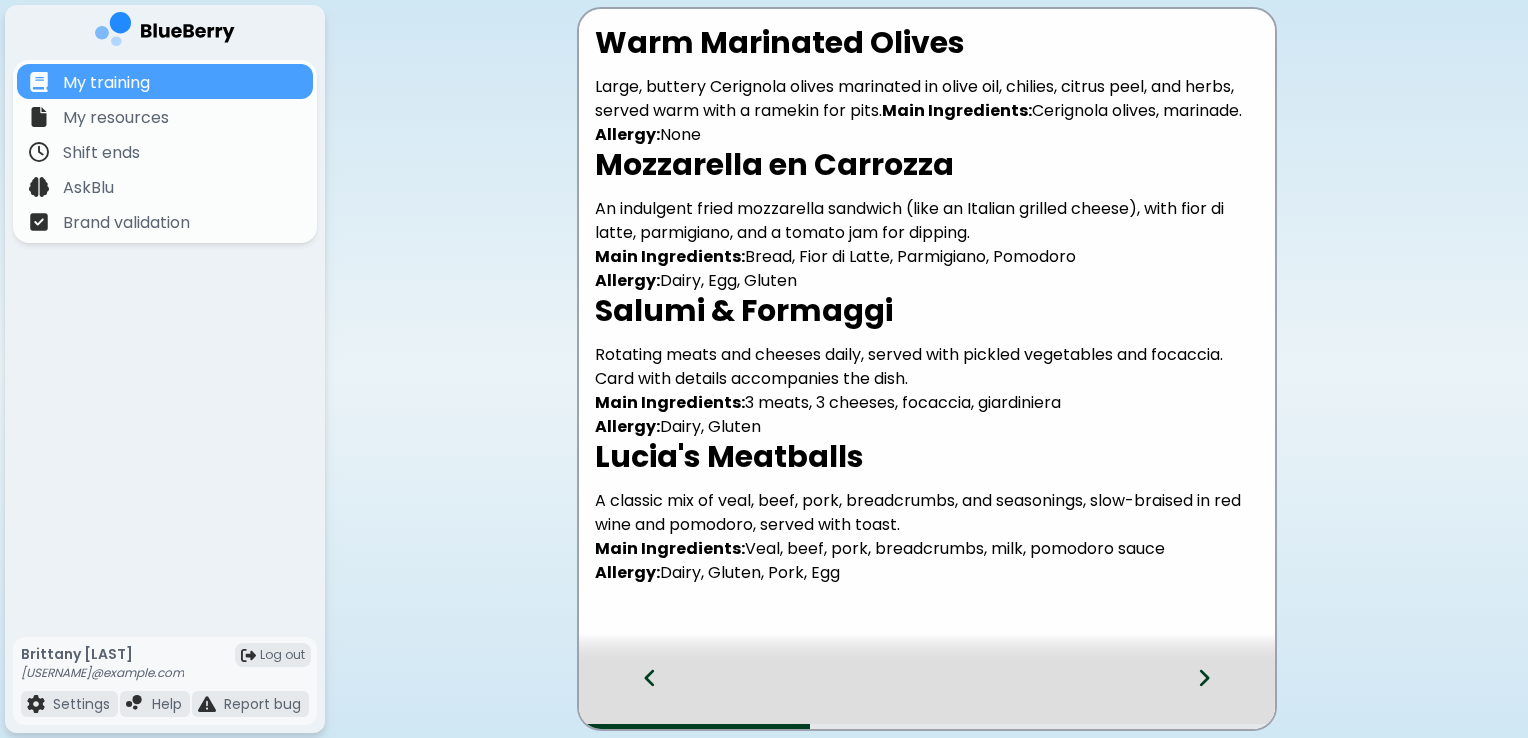 click 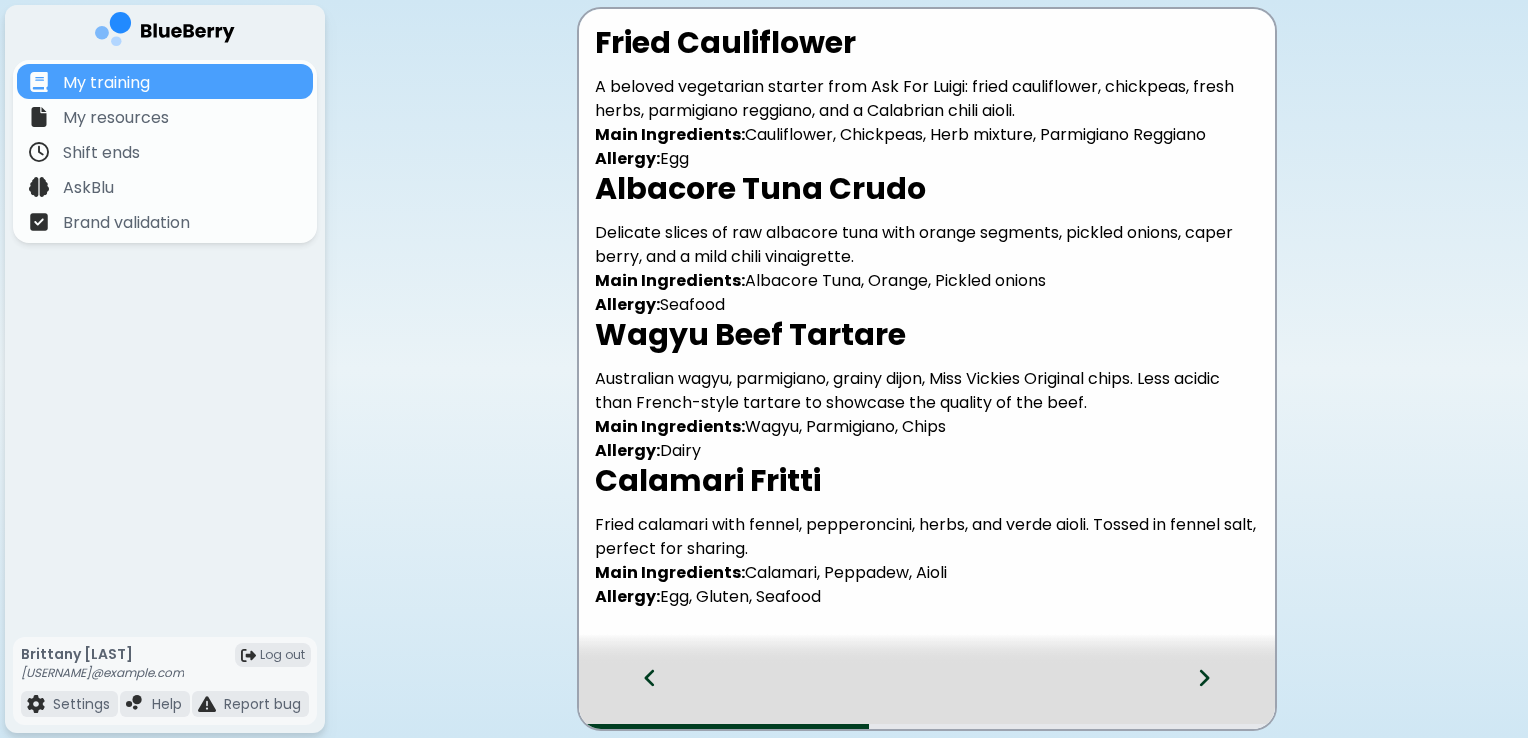 click 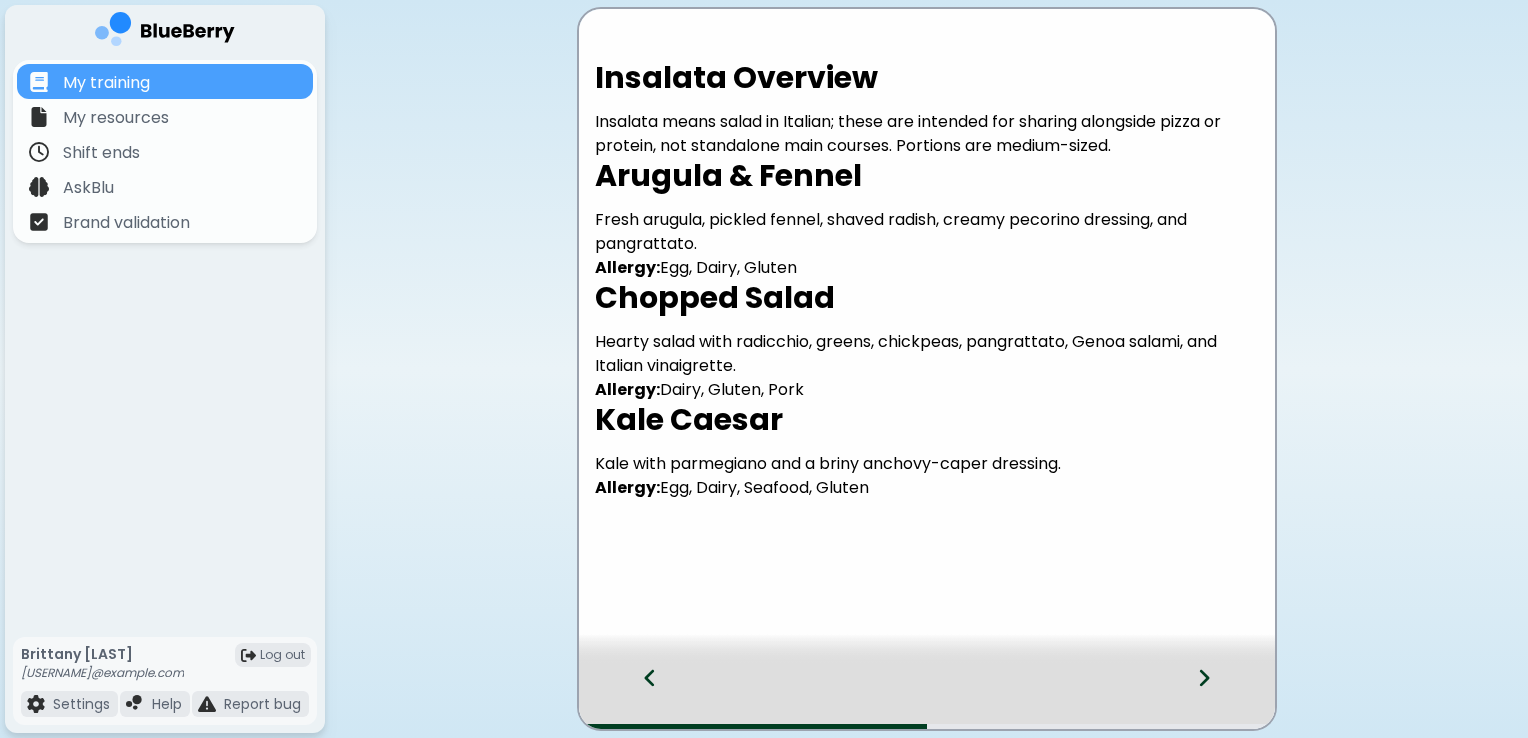 click 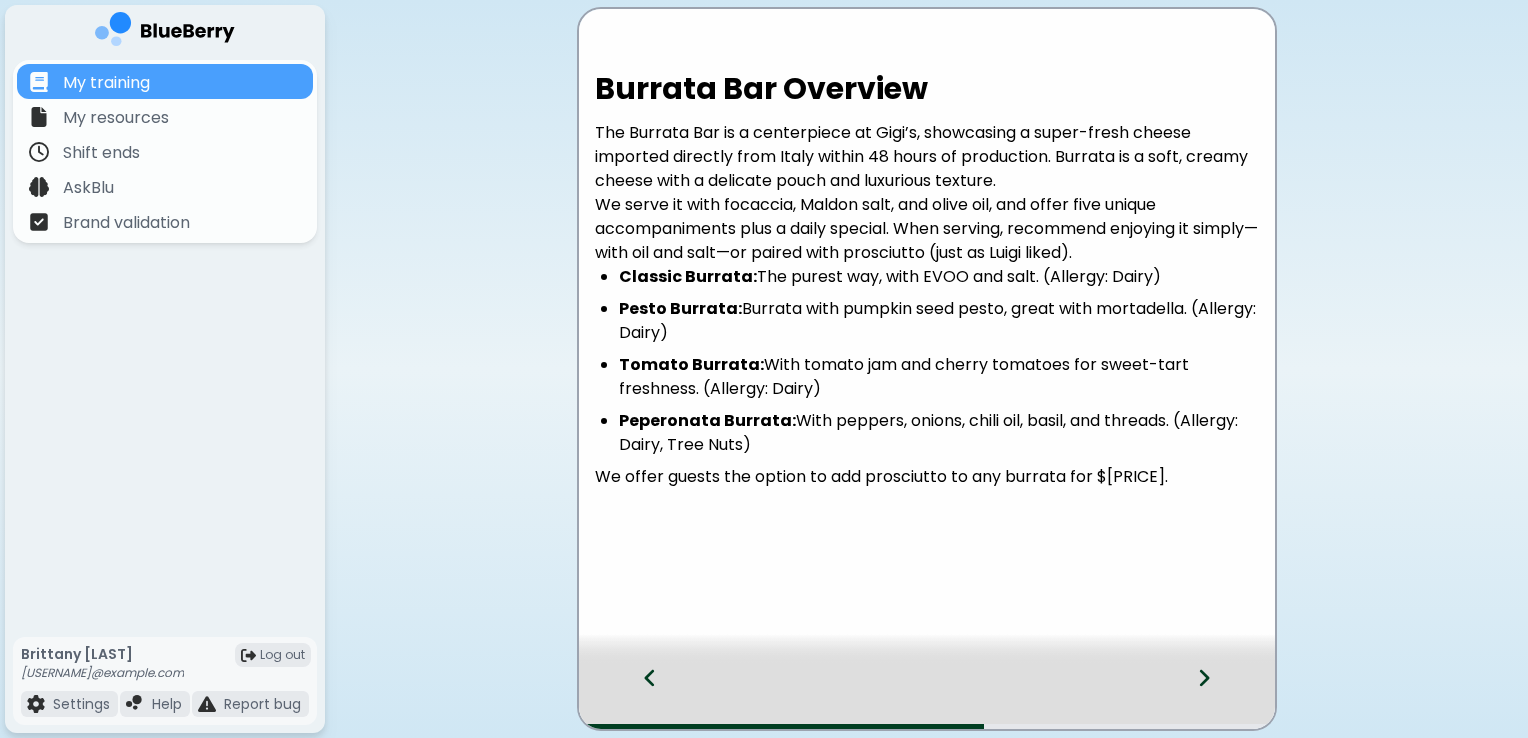 click 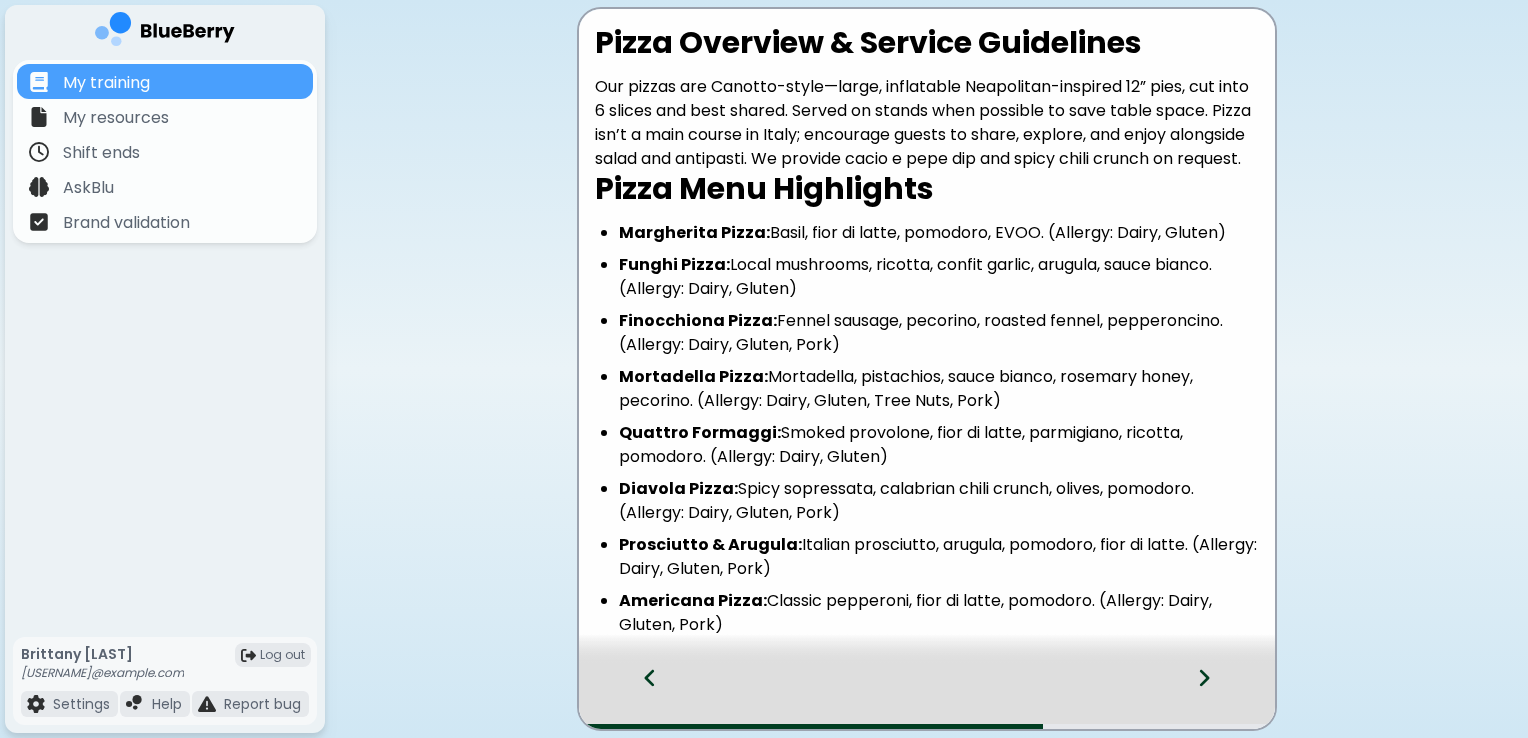 click 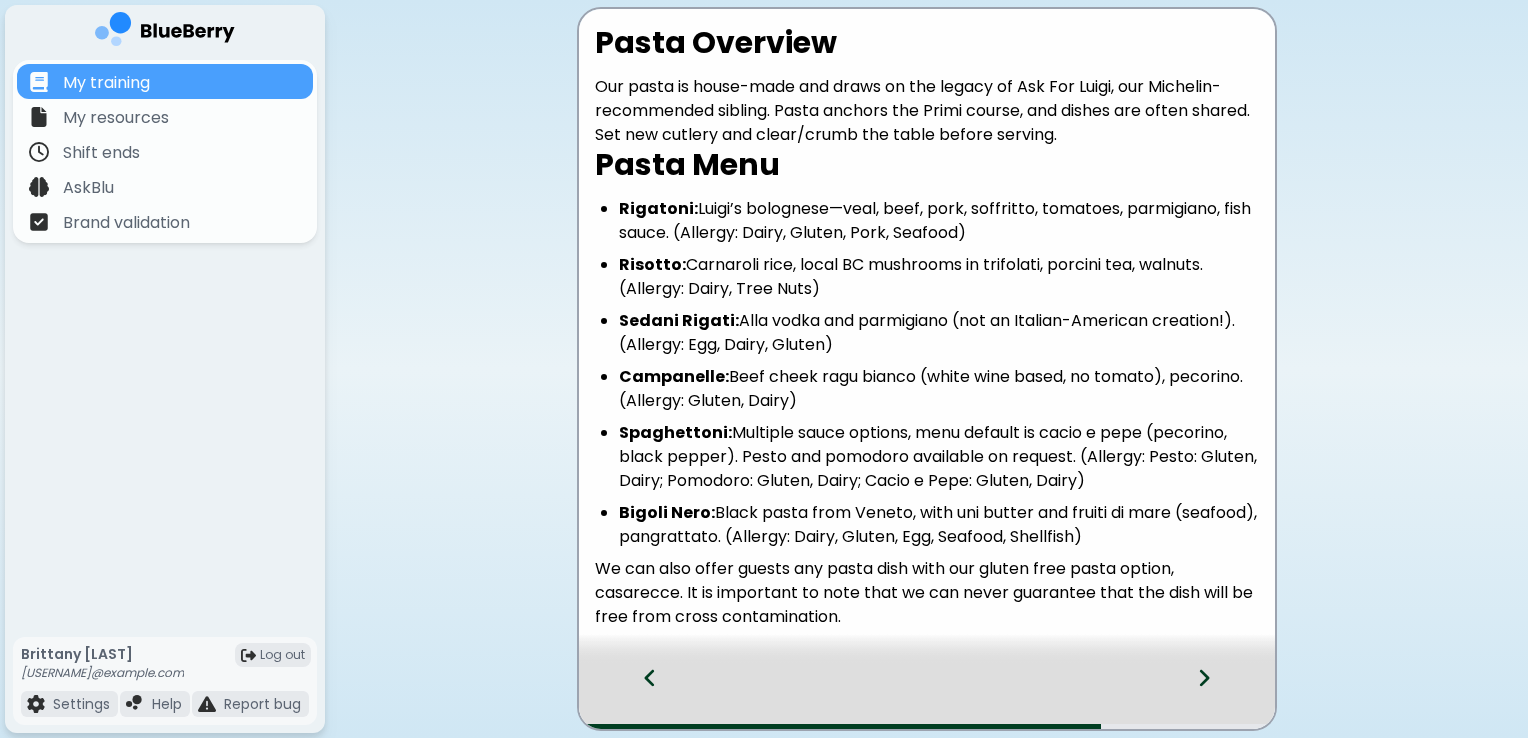 click 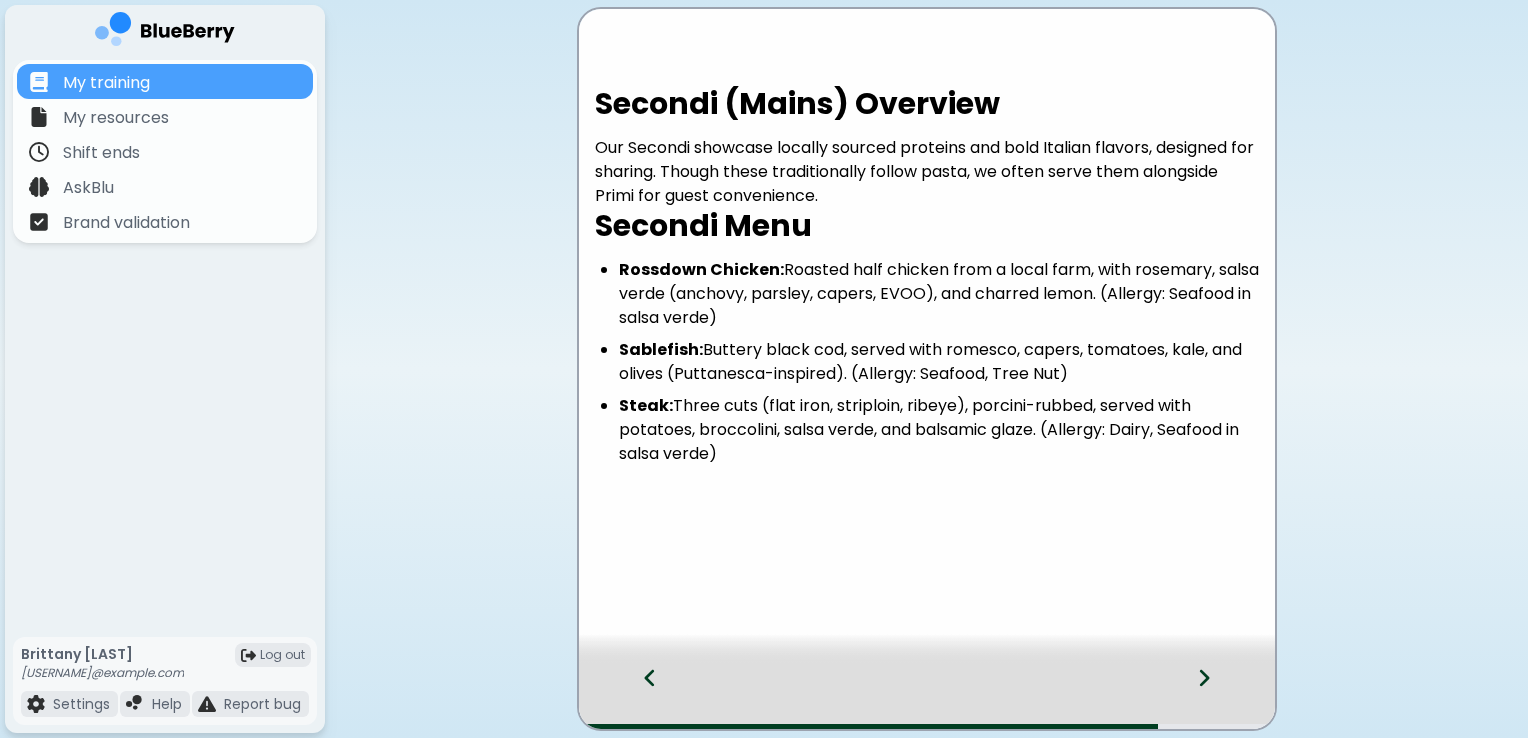 click 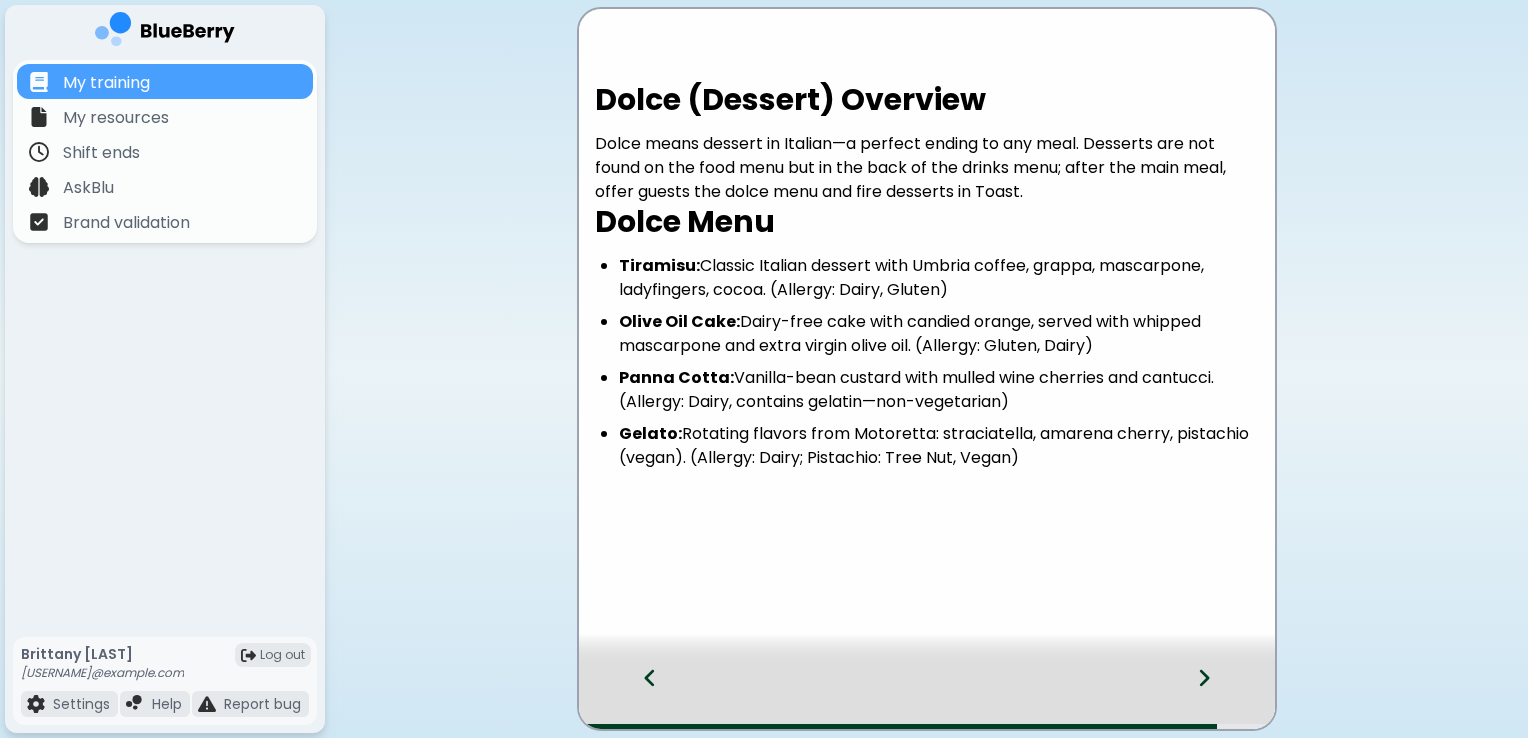 click 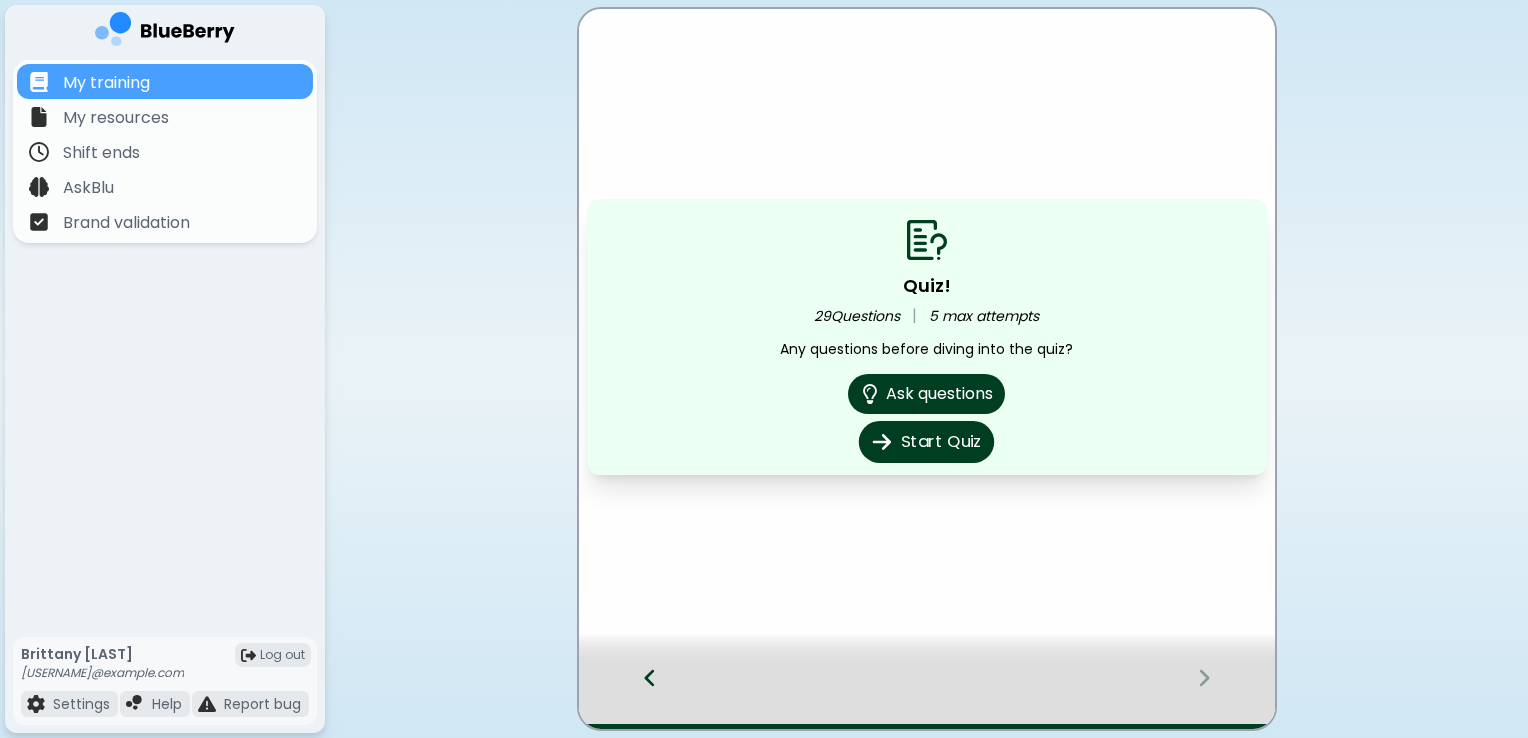 click on "Start Quiz" at bounding box center (926, 442) 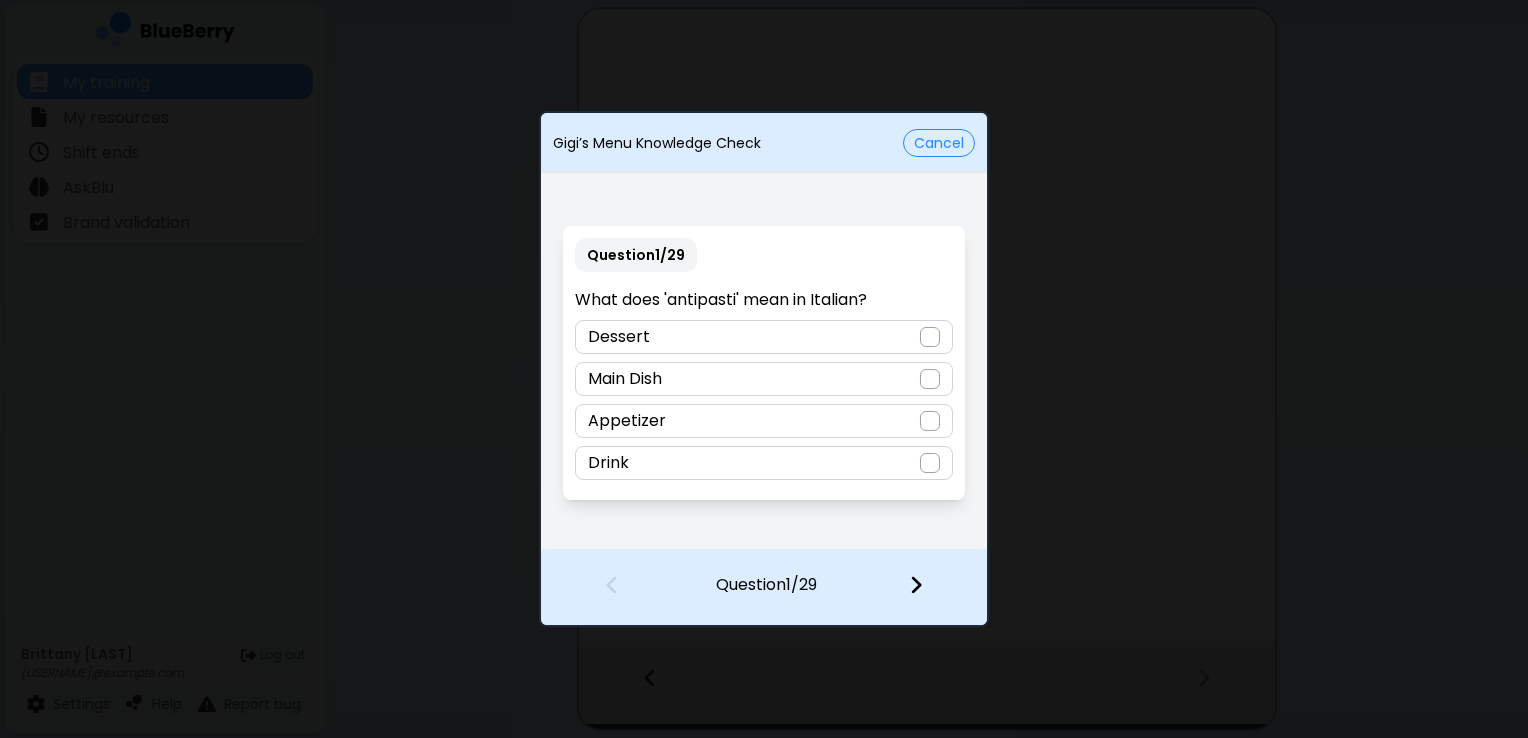 click at bounding box center [930, 421] 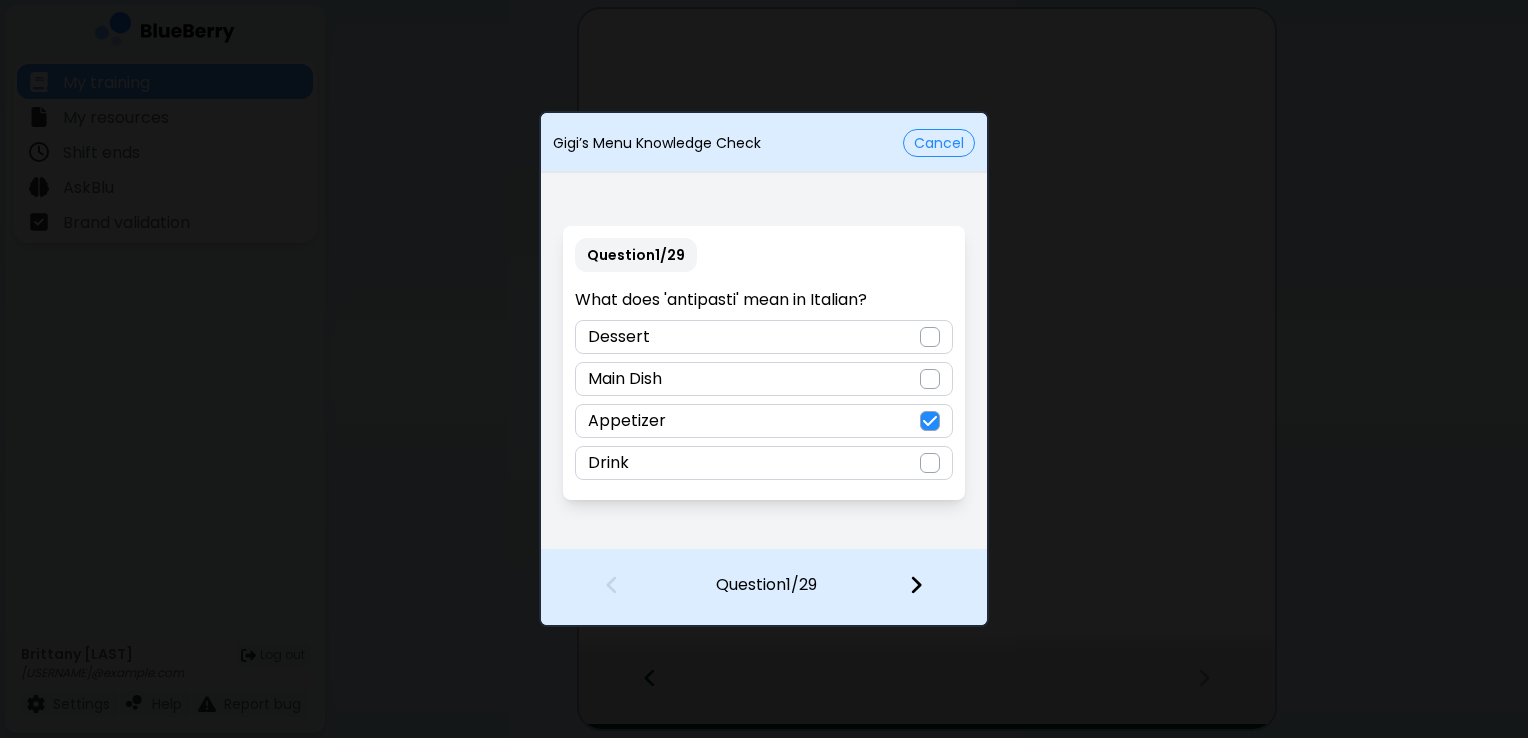 click at bounding box center [916, 585] 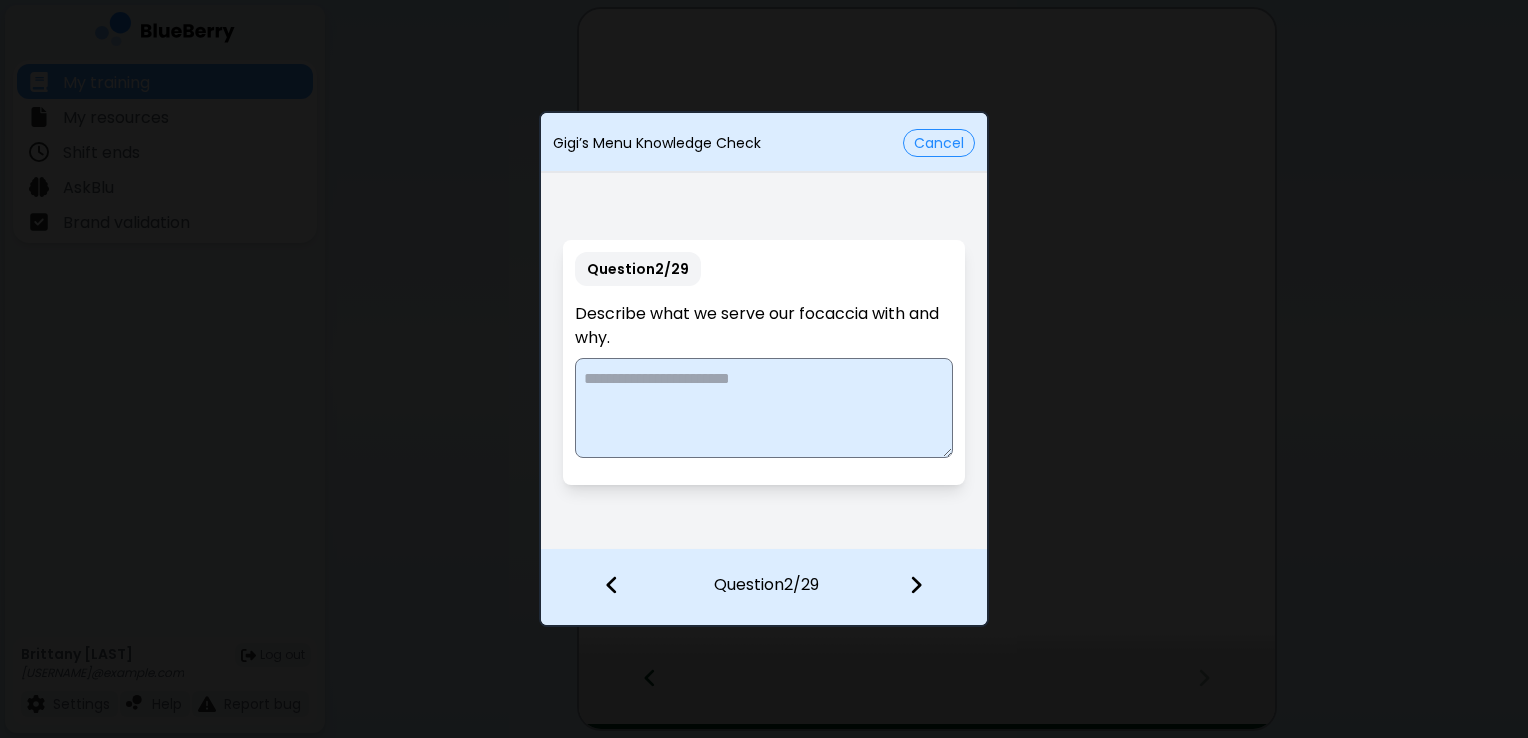click at bounding box center [763, 408] 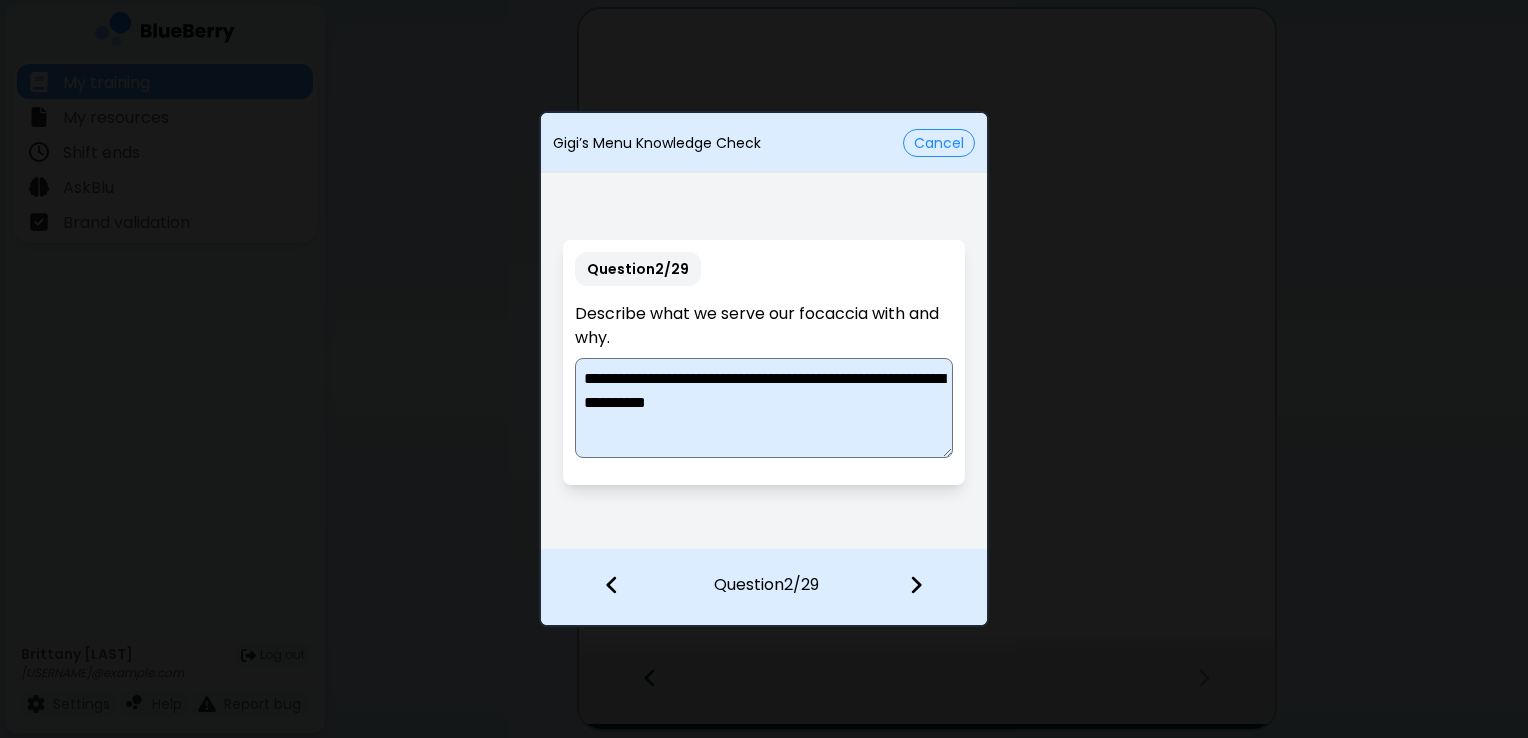type on "**********" 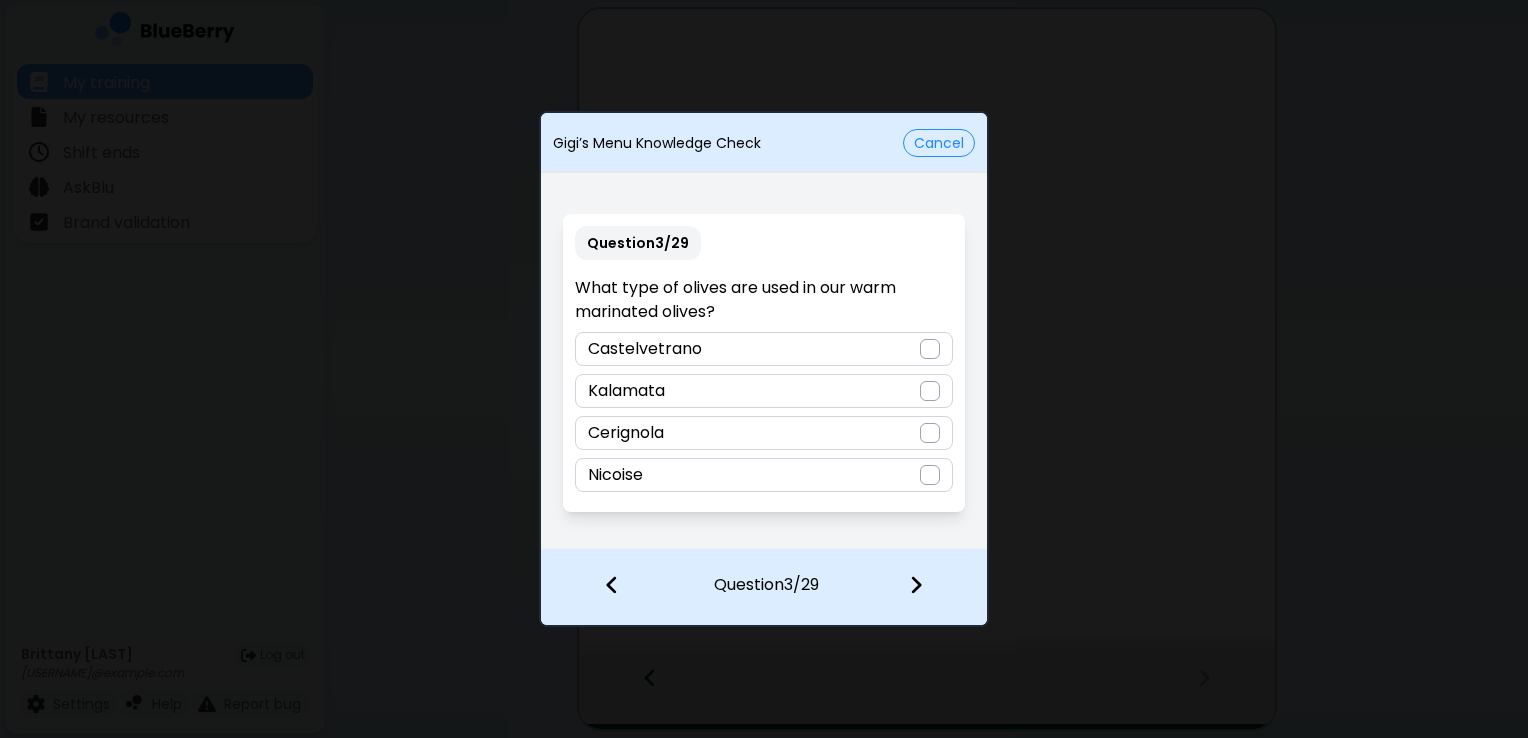 click at bounding box center [930, 433] 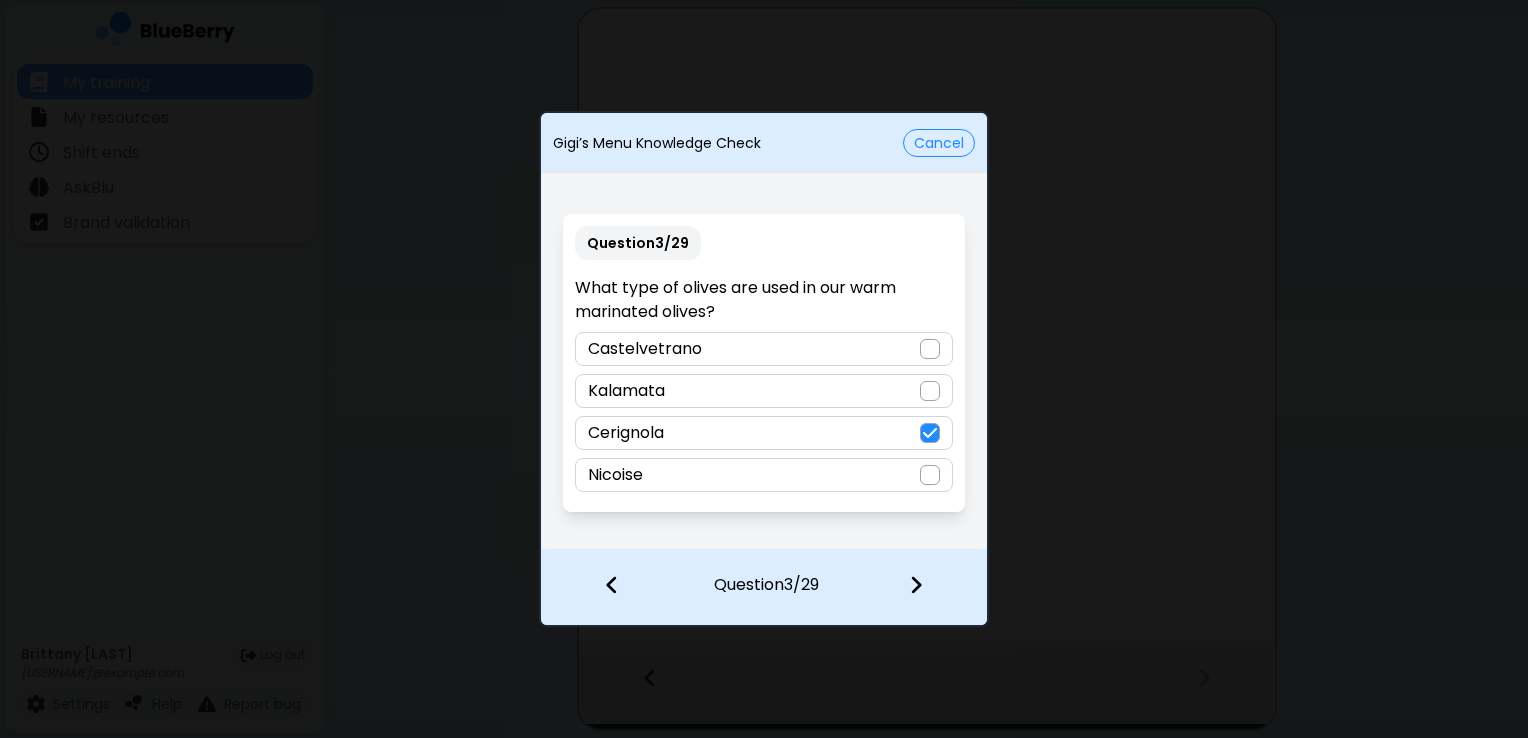 click at bounding box center [928, 587] 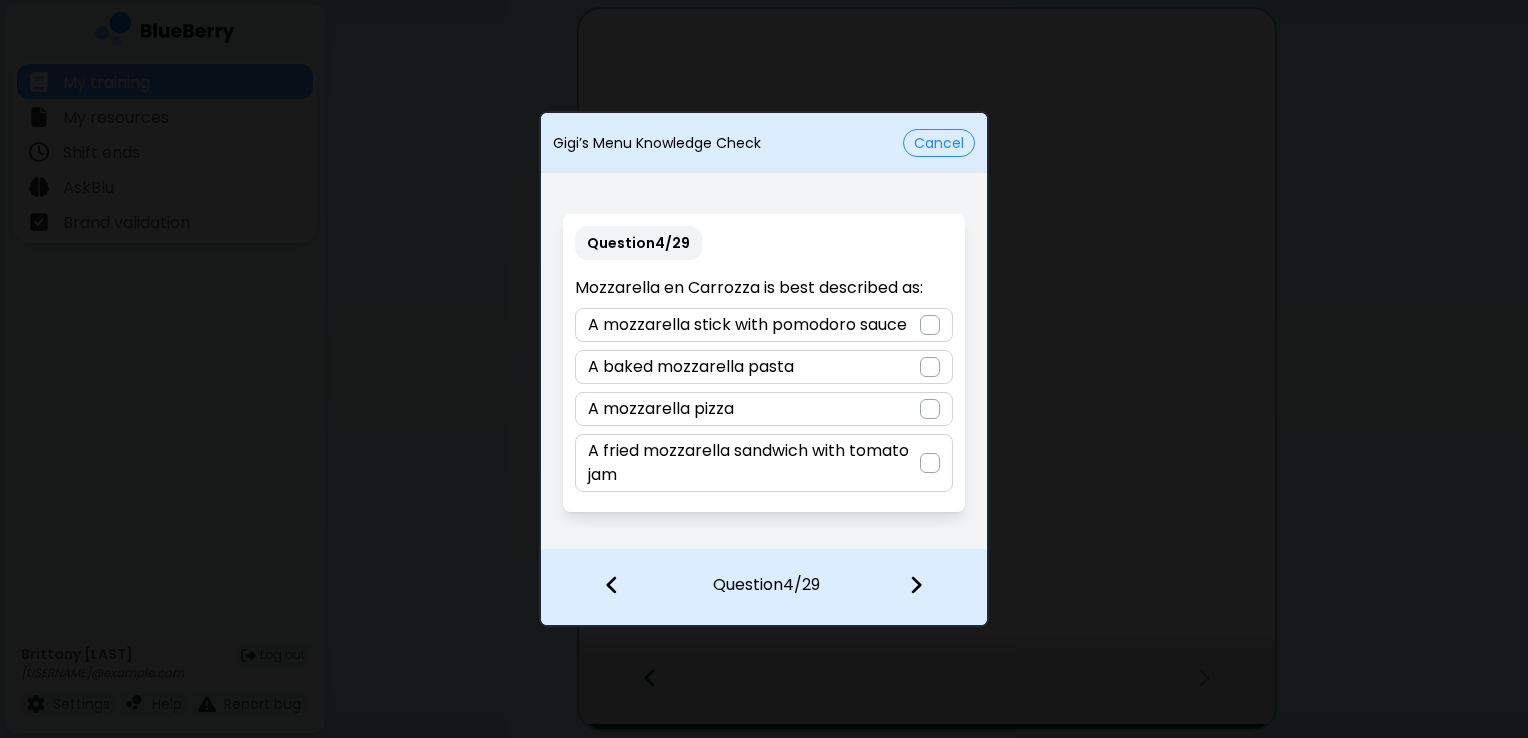 click at bounding box center (930, 463) 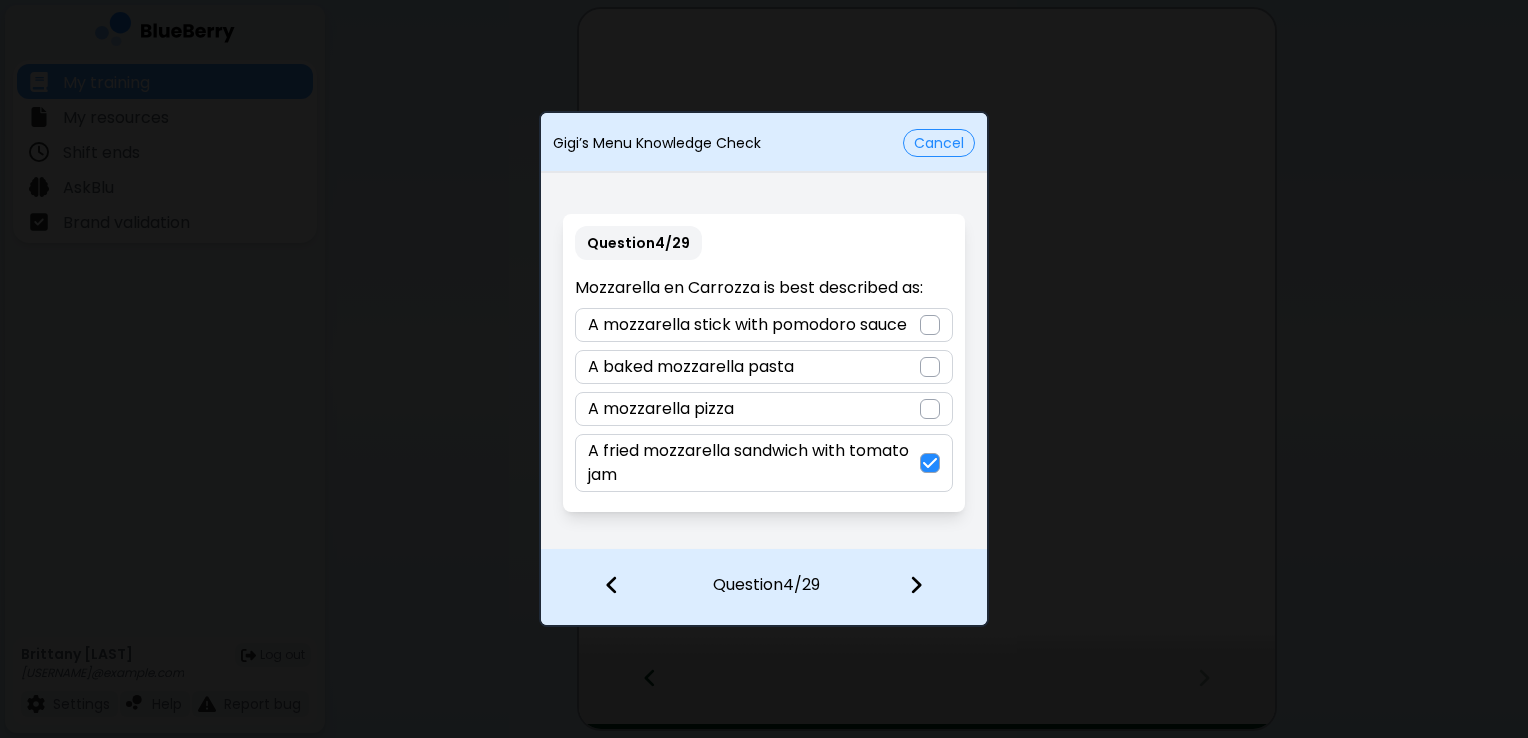 click at bounding box center [916, 585] 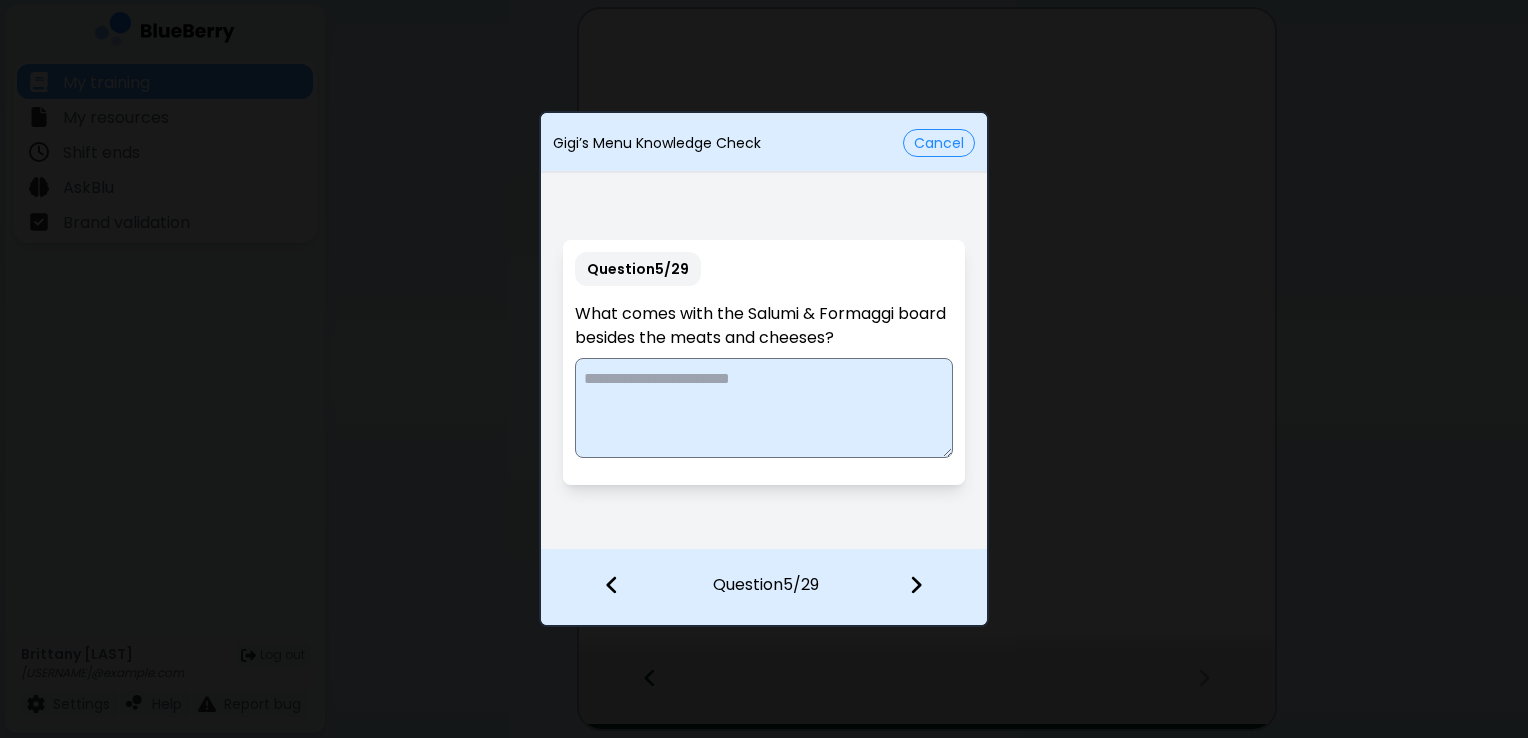 click at bounding box center (763, 408) 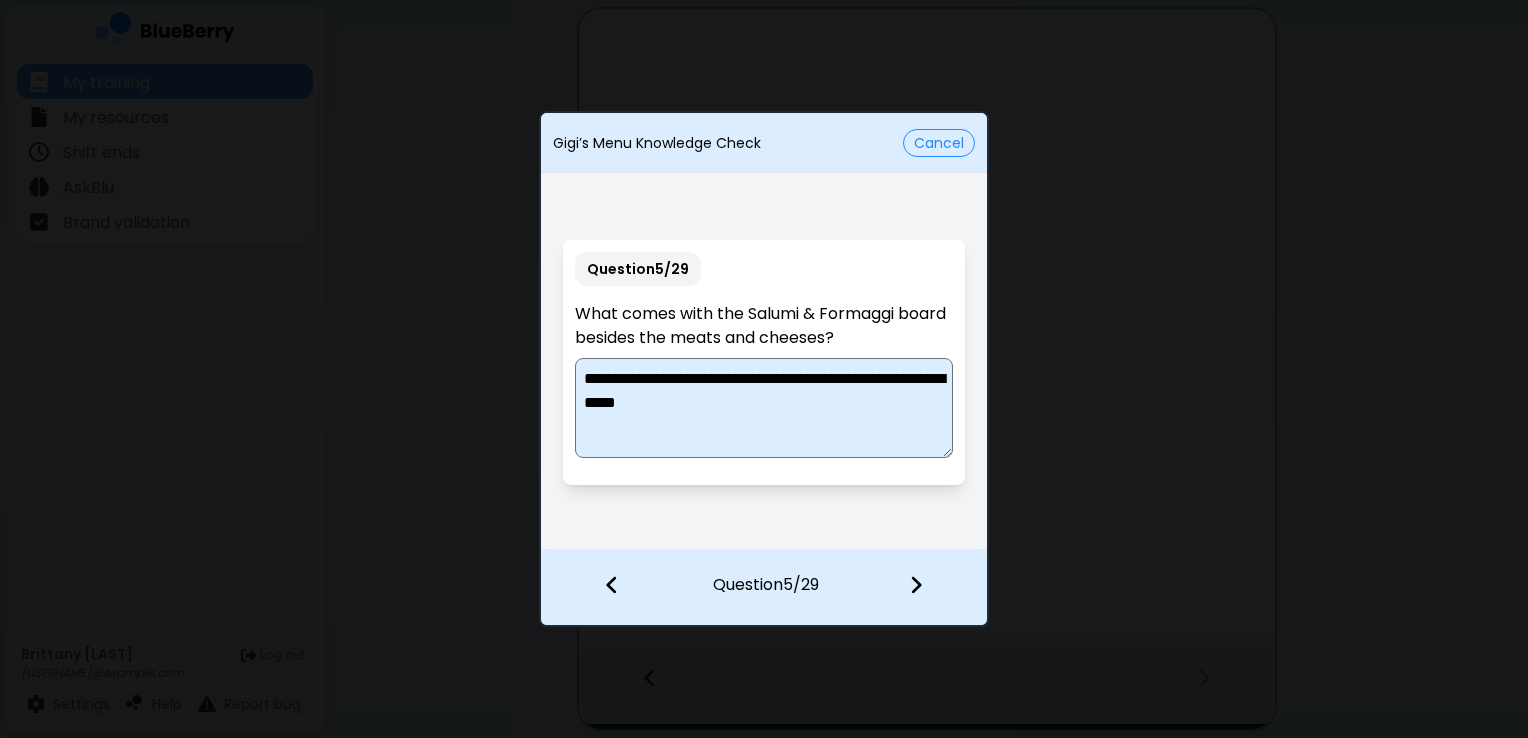 click on "**********" at bounding box center (764, 408) 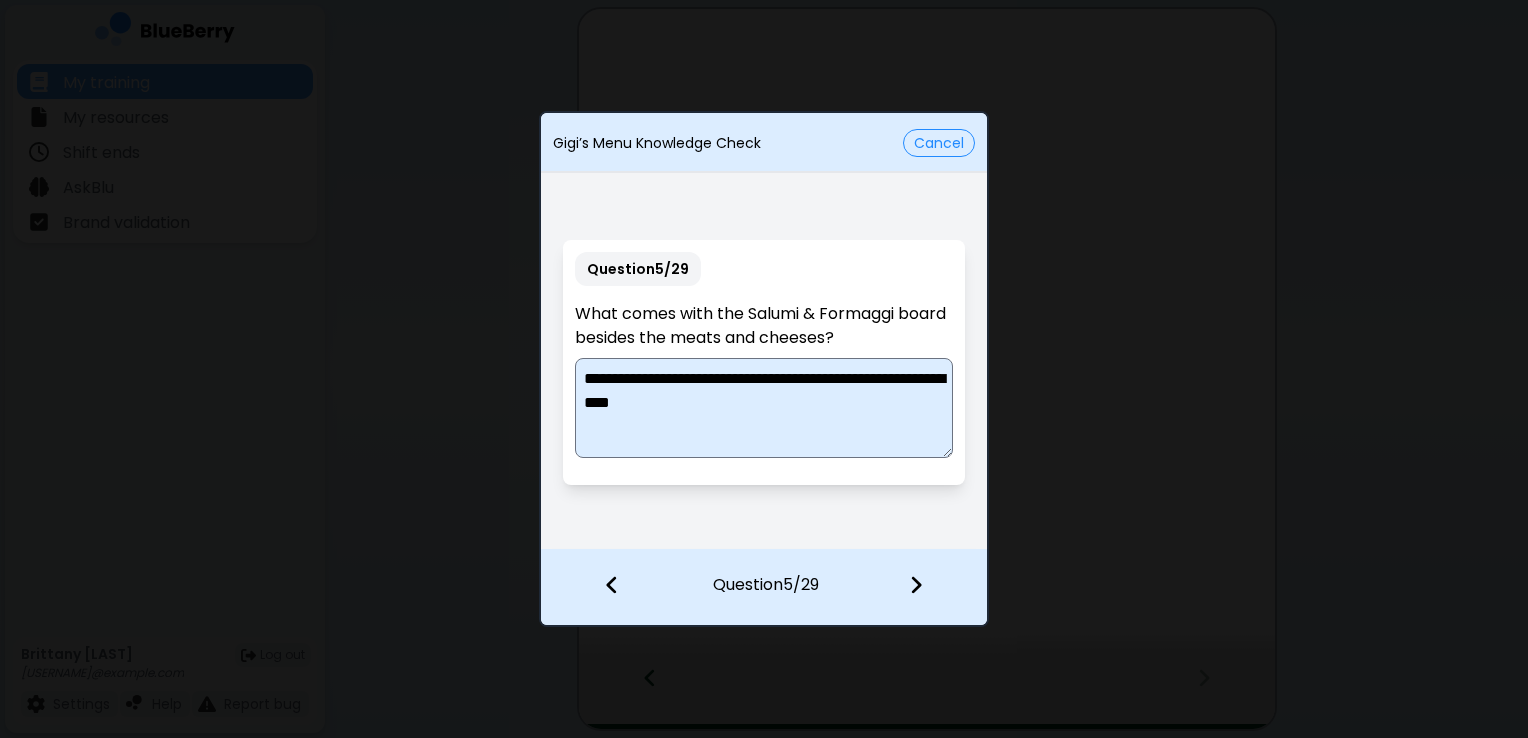 type on "**********" 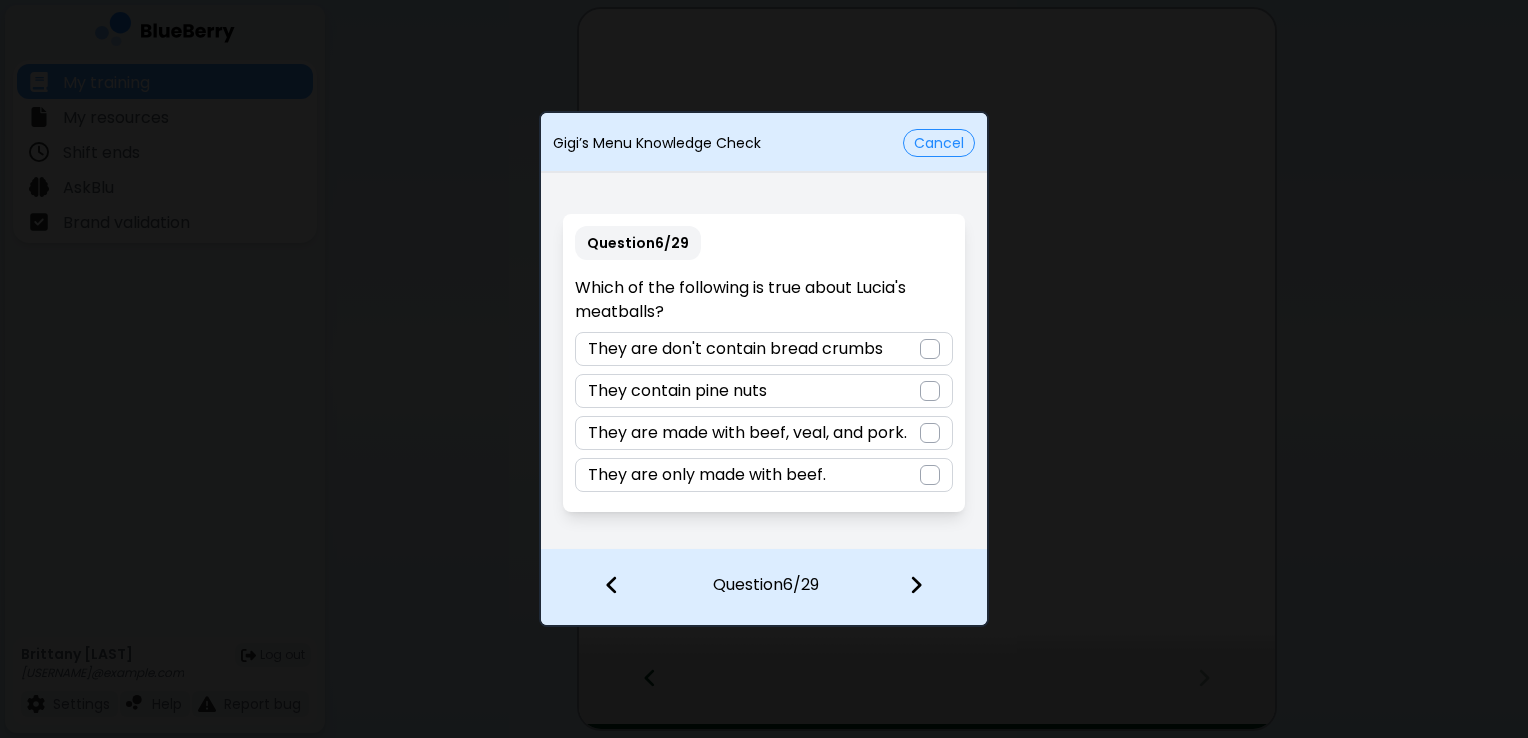 click at bounding box center [930, 433] 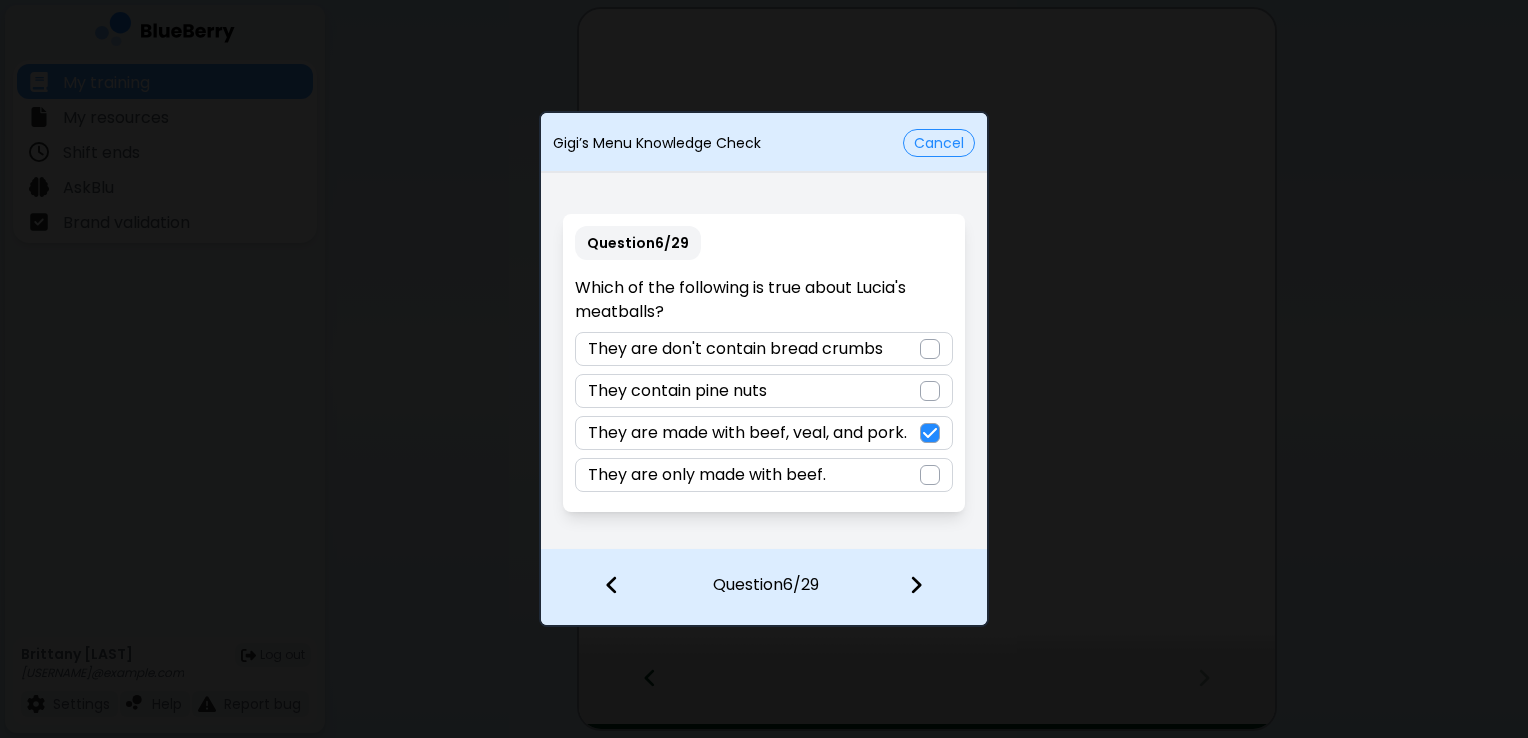 click at bounding box center (916, 585) 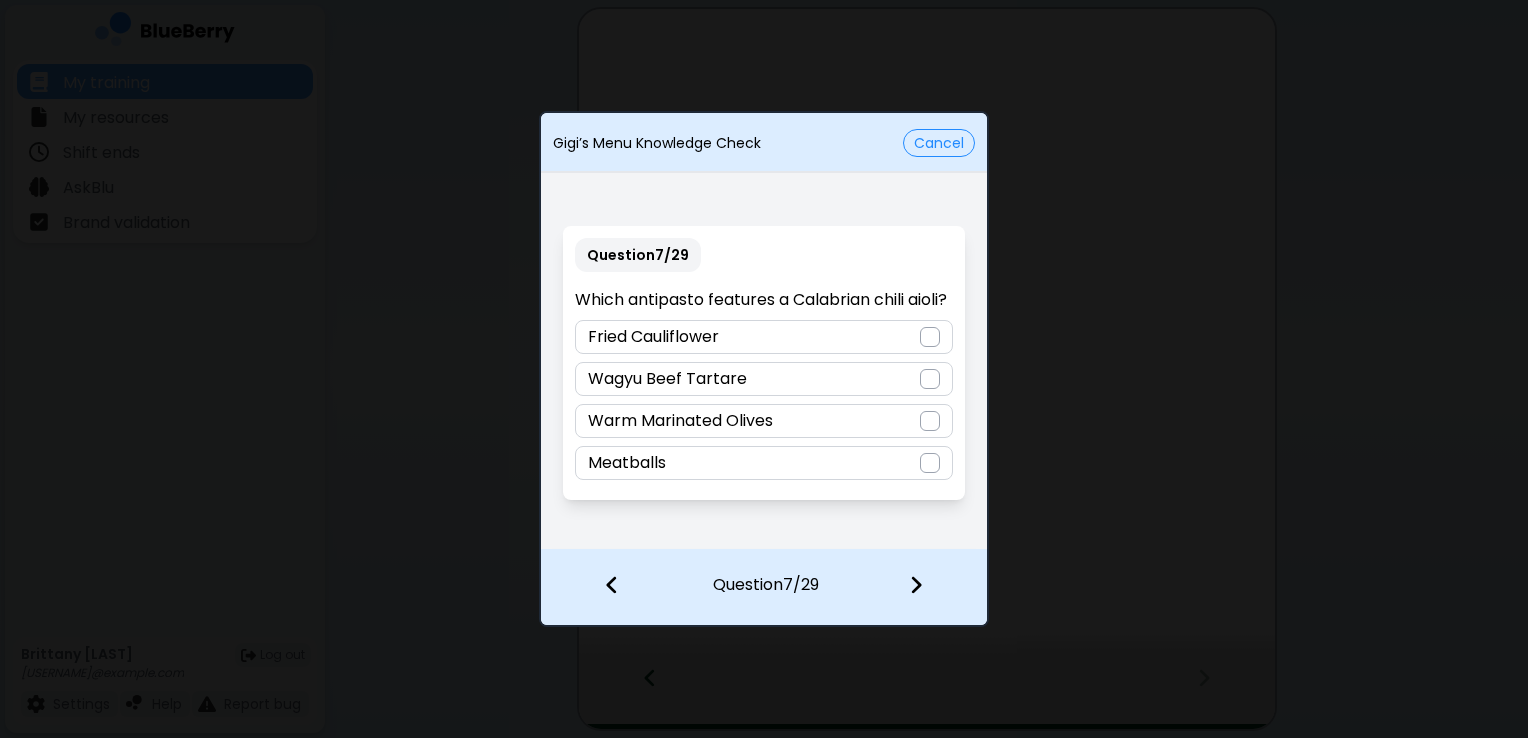 click on "Fried Cauliflower" at bounding box center (763, 337) 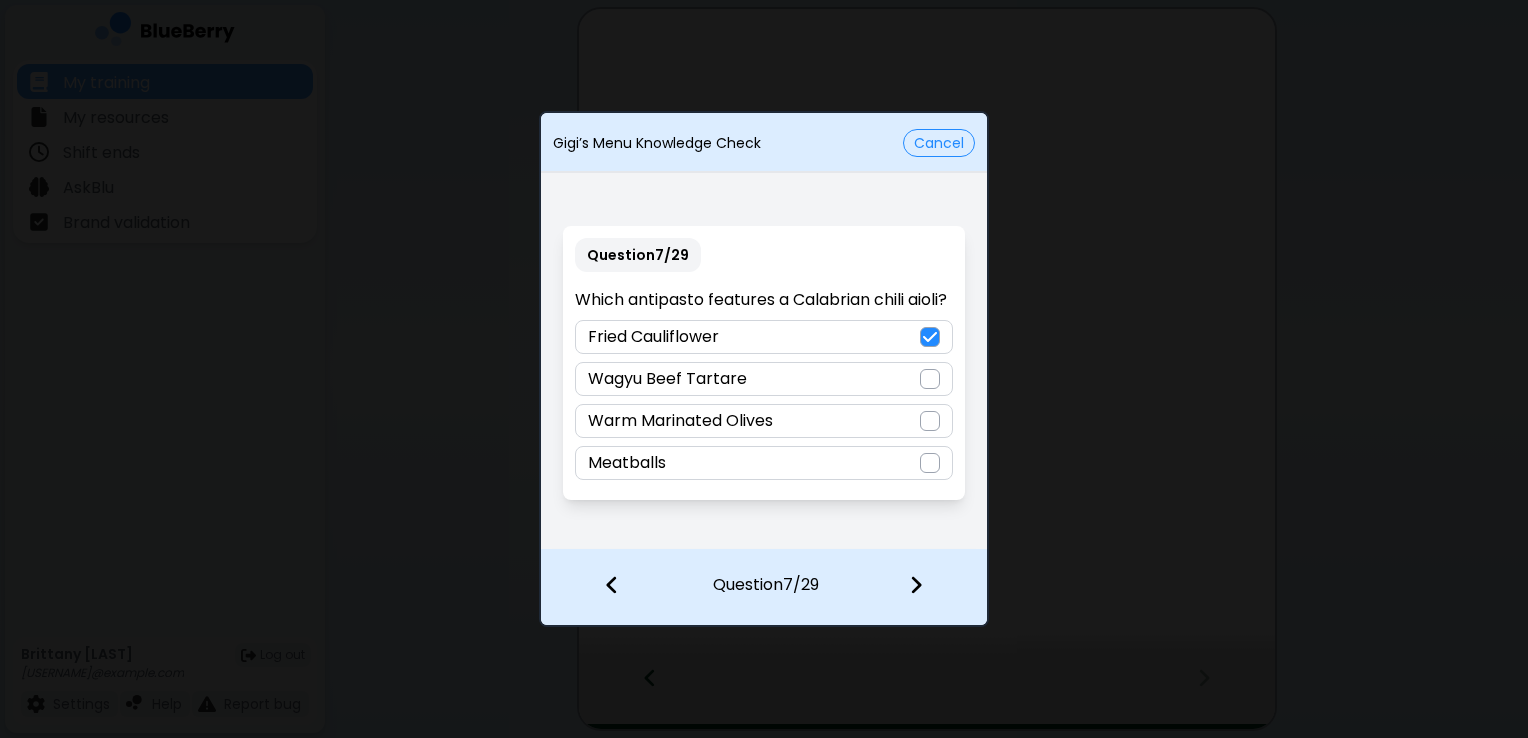click at bounding box center [916, 585] 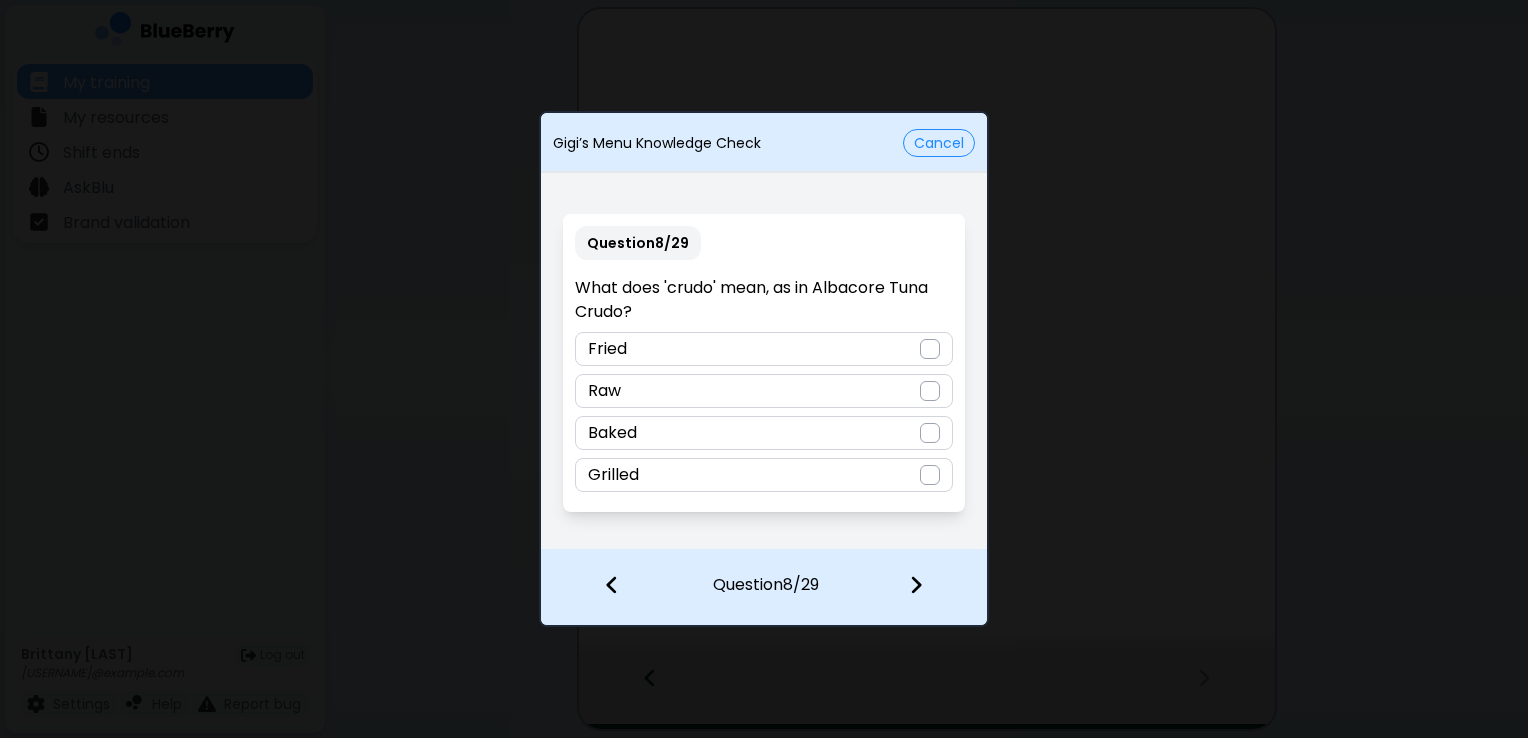 click at bounding box center [930, 391] 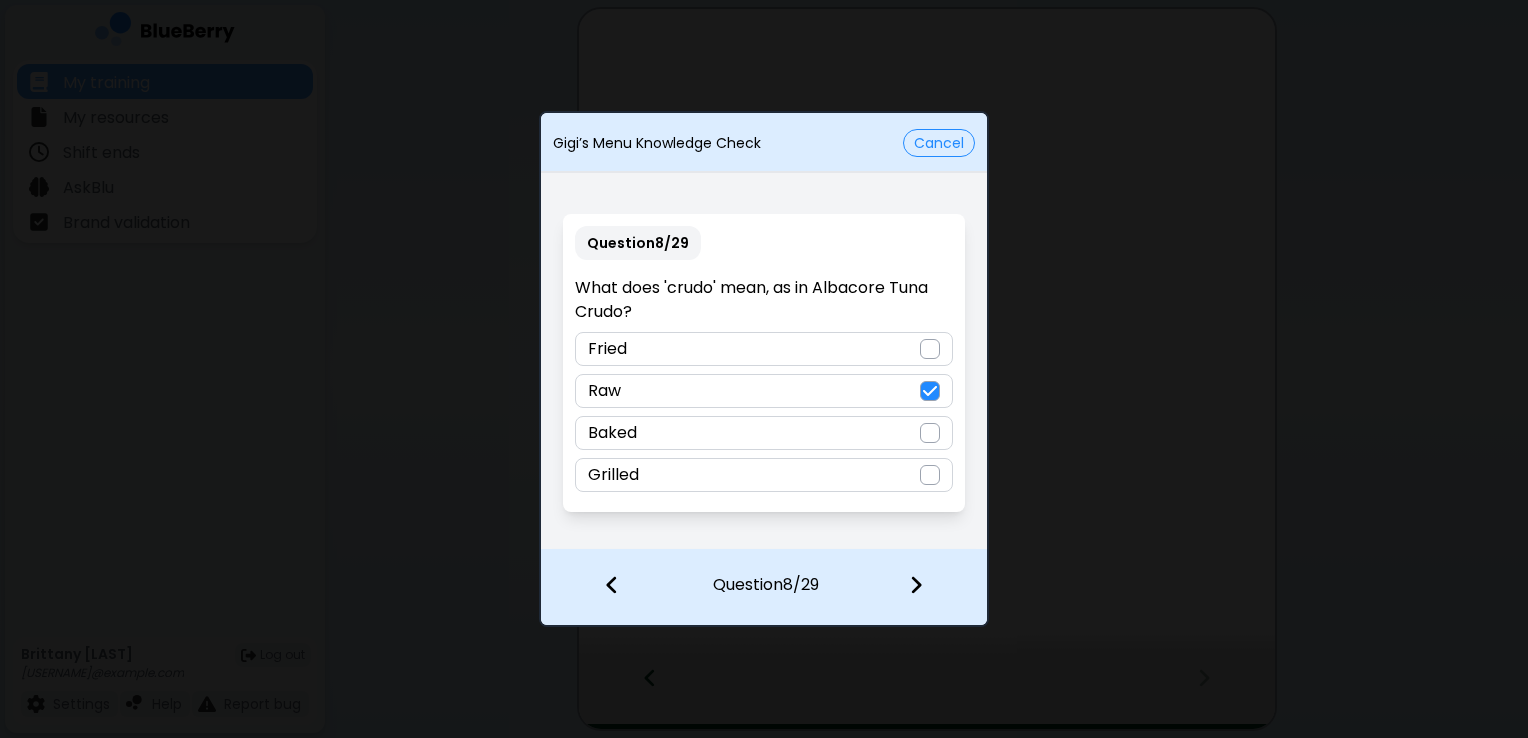click at bounding box center (916, 585) 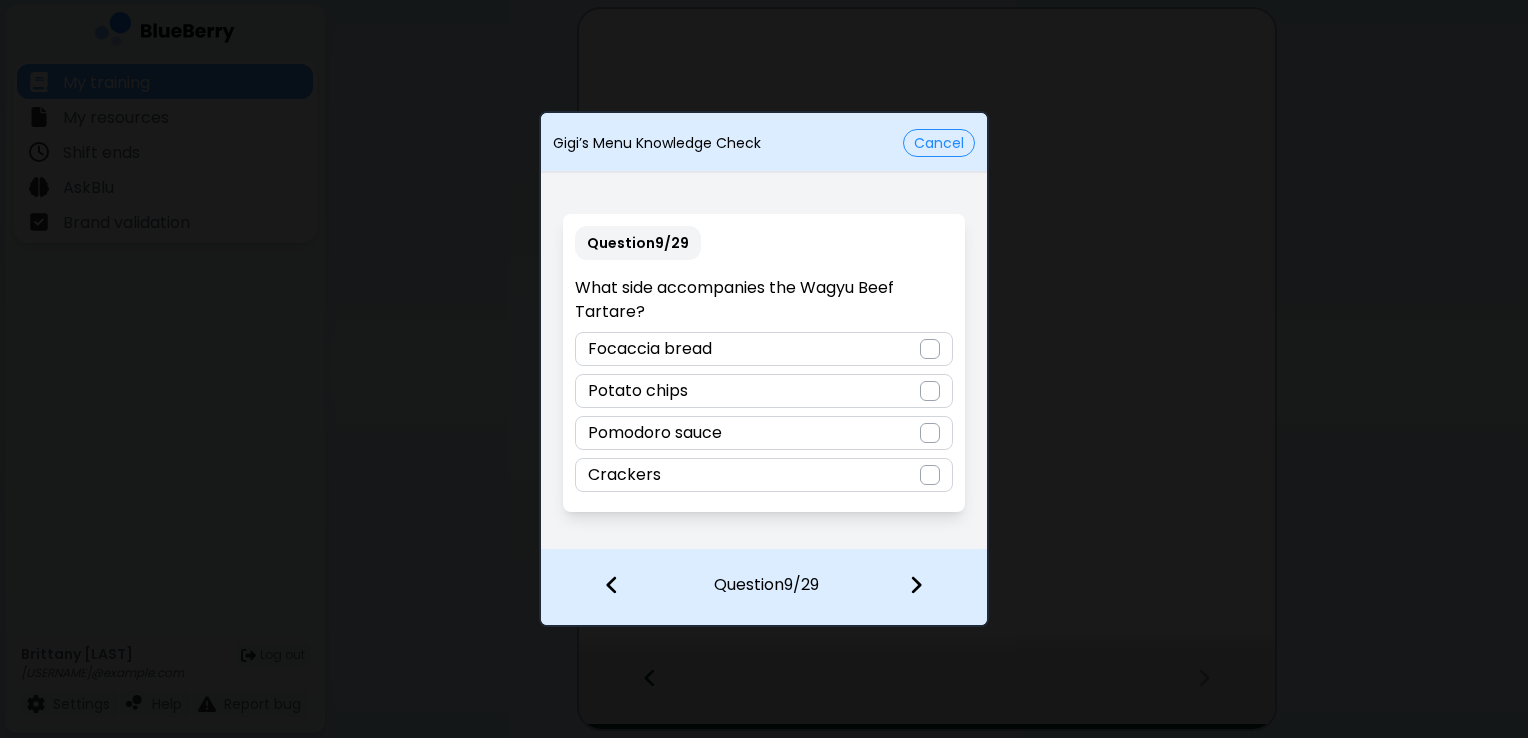 click at bounding box center [930, 391] 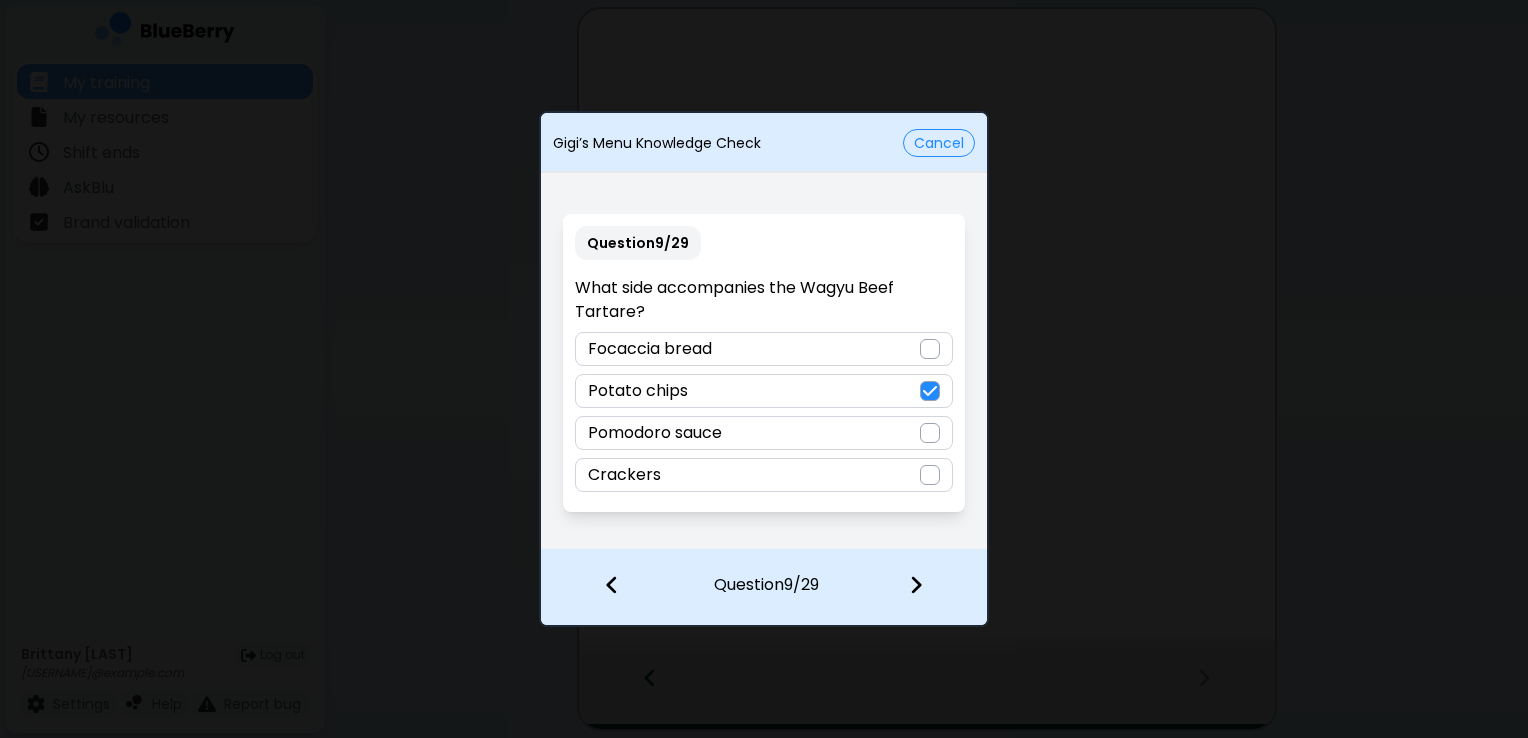 click at bounding box center (928, 587) 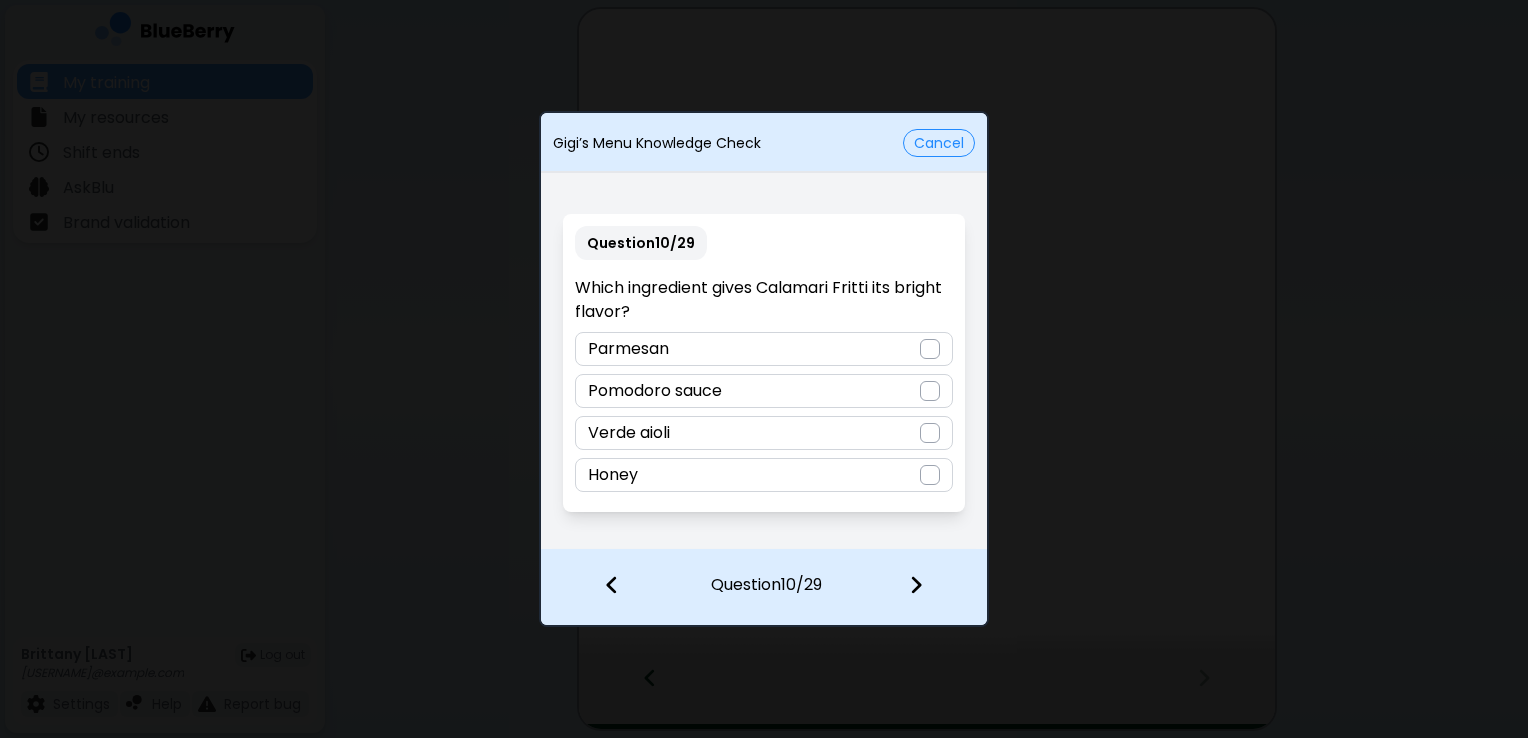 click at bounding box center [930, 433] 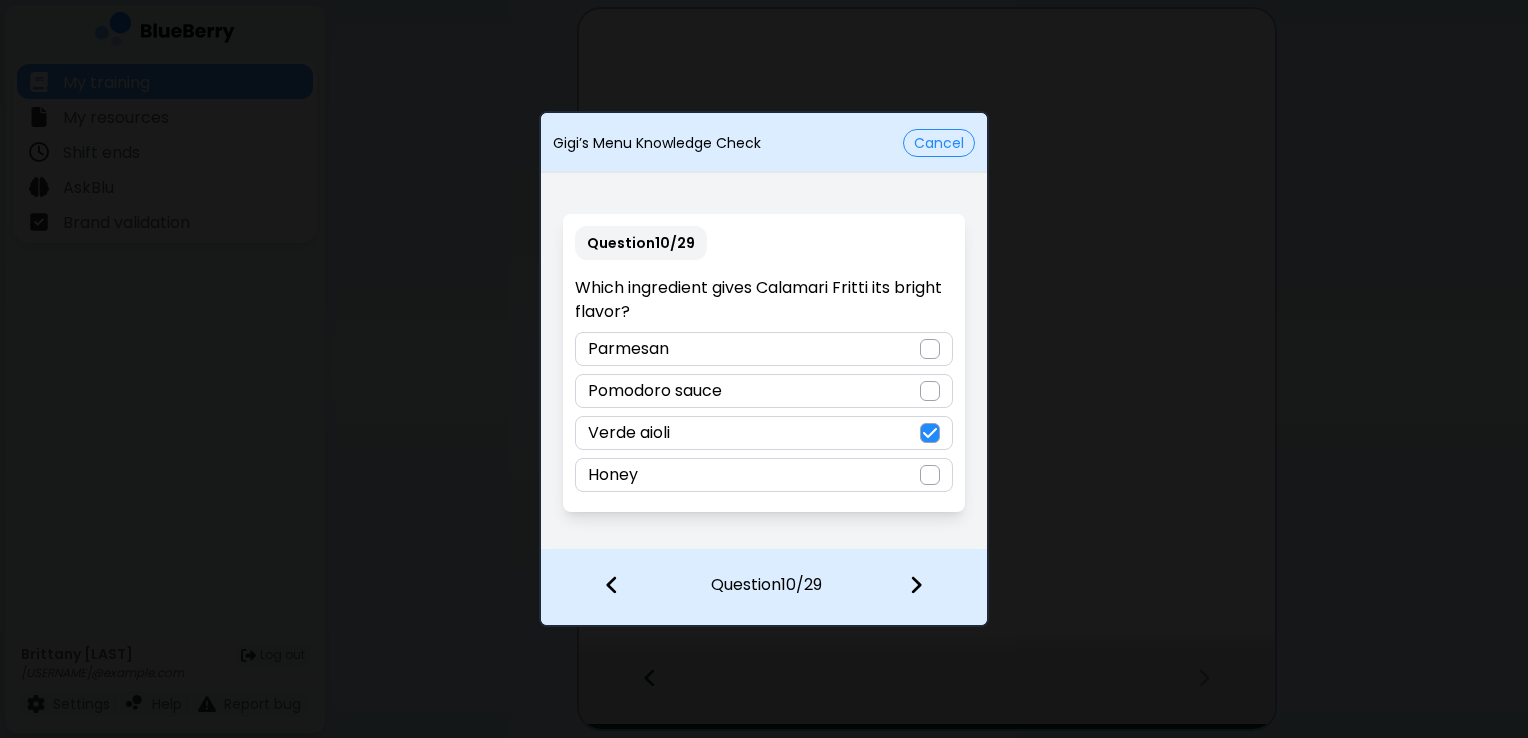 click at bounding box center [916, 585] 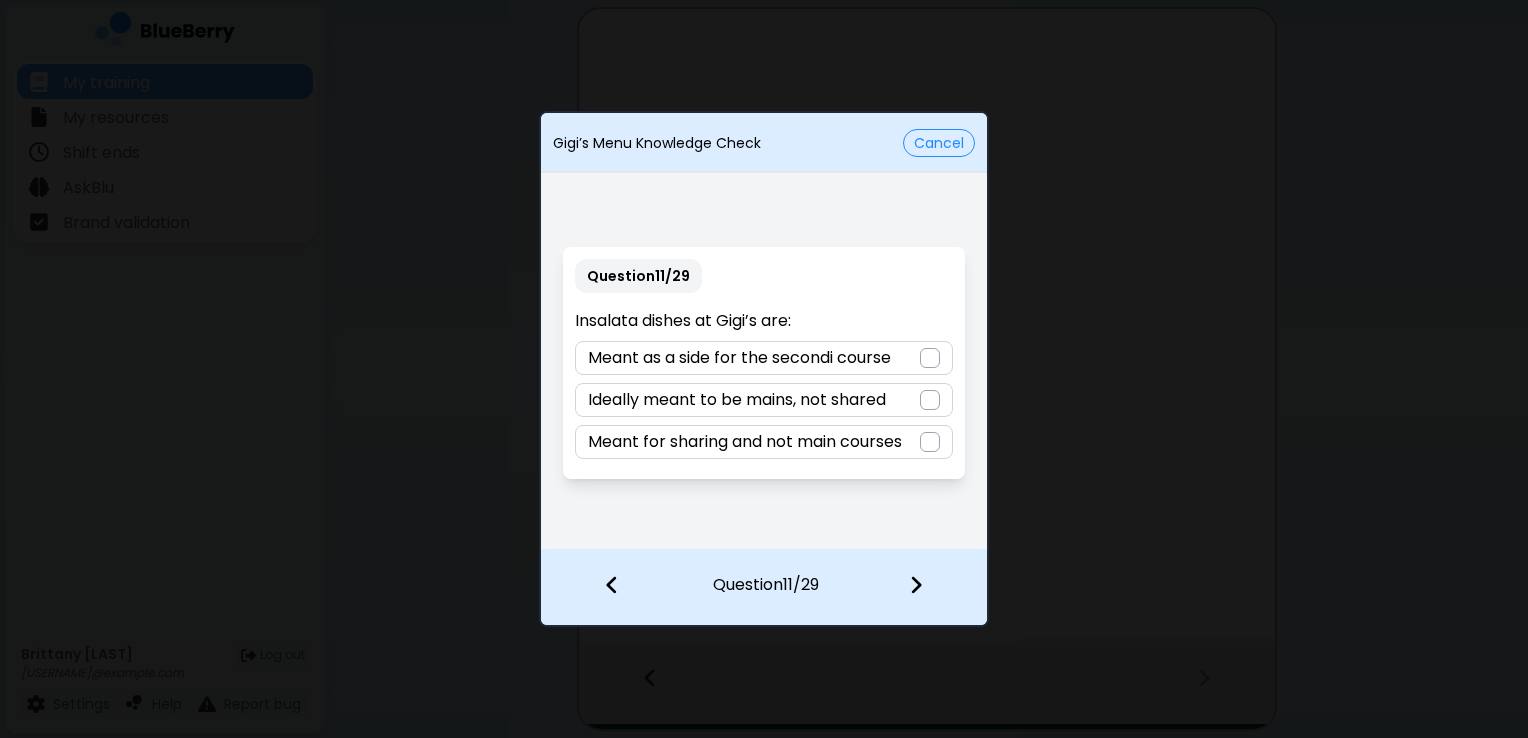 click at bounding box center [930, 400] 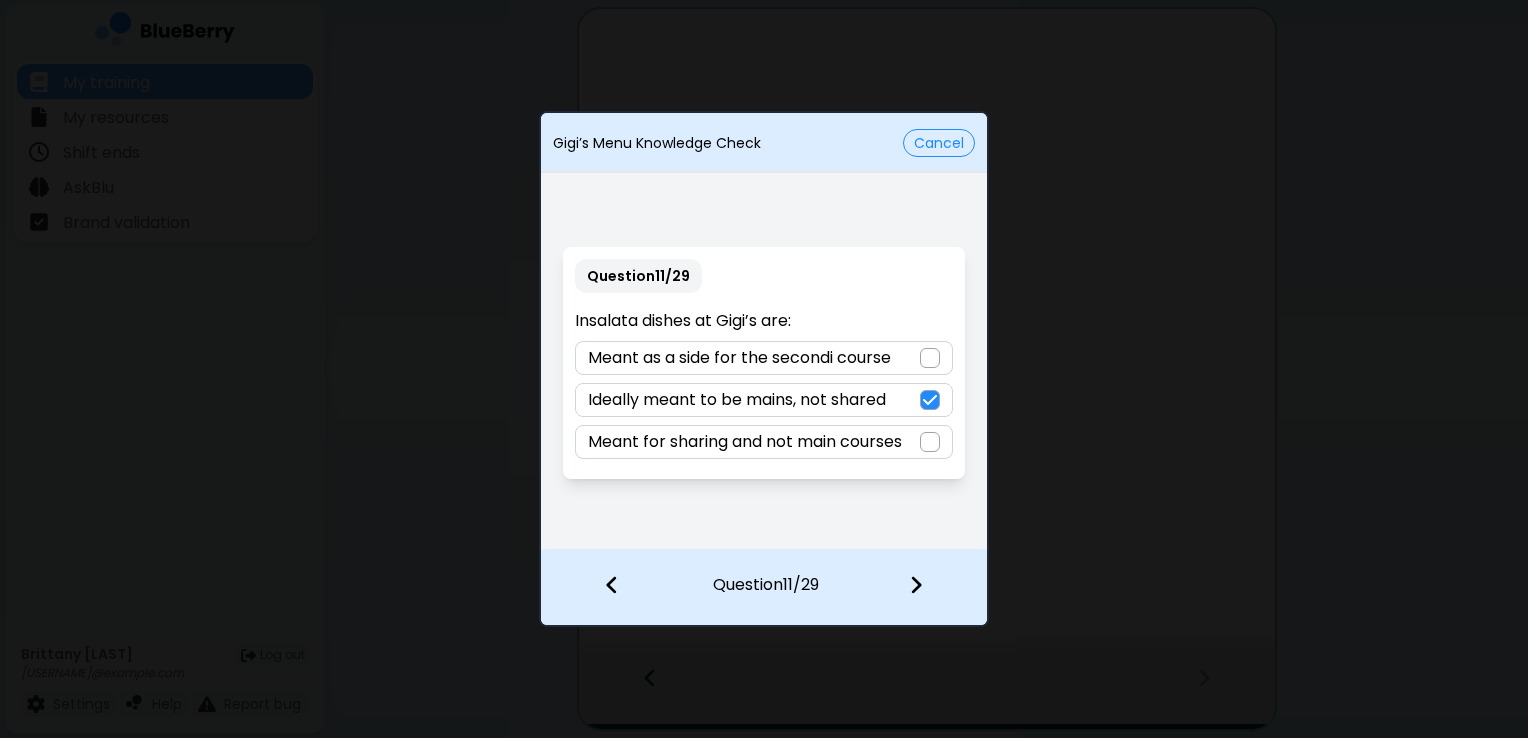 click at bounding box center [916, 585] 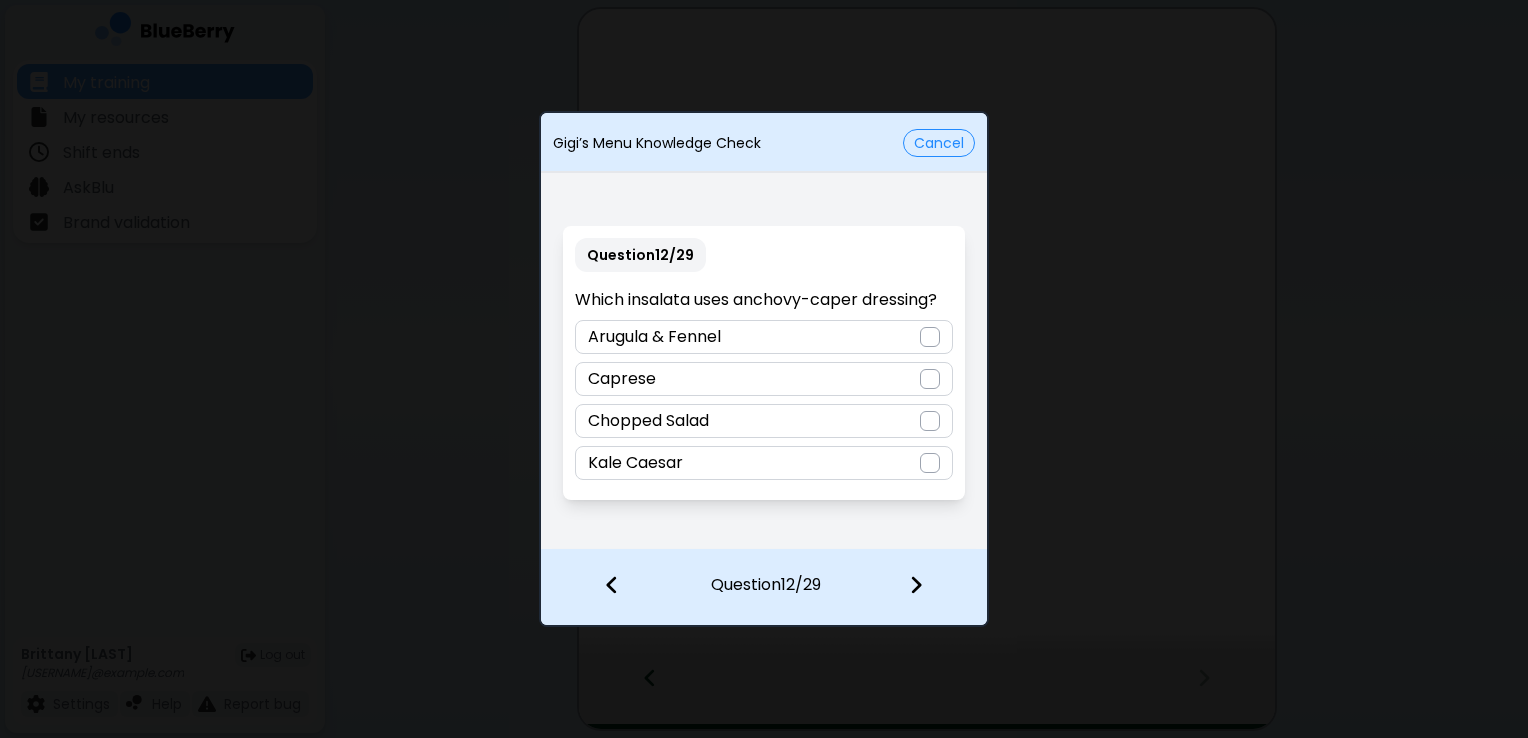 click at bounding box center (930, 463) 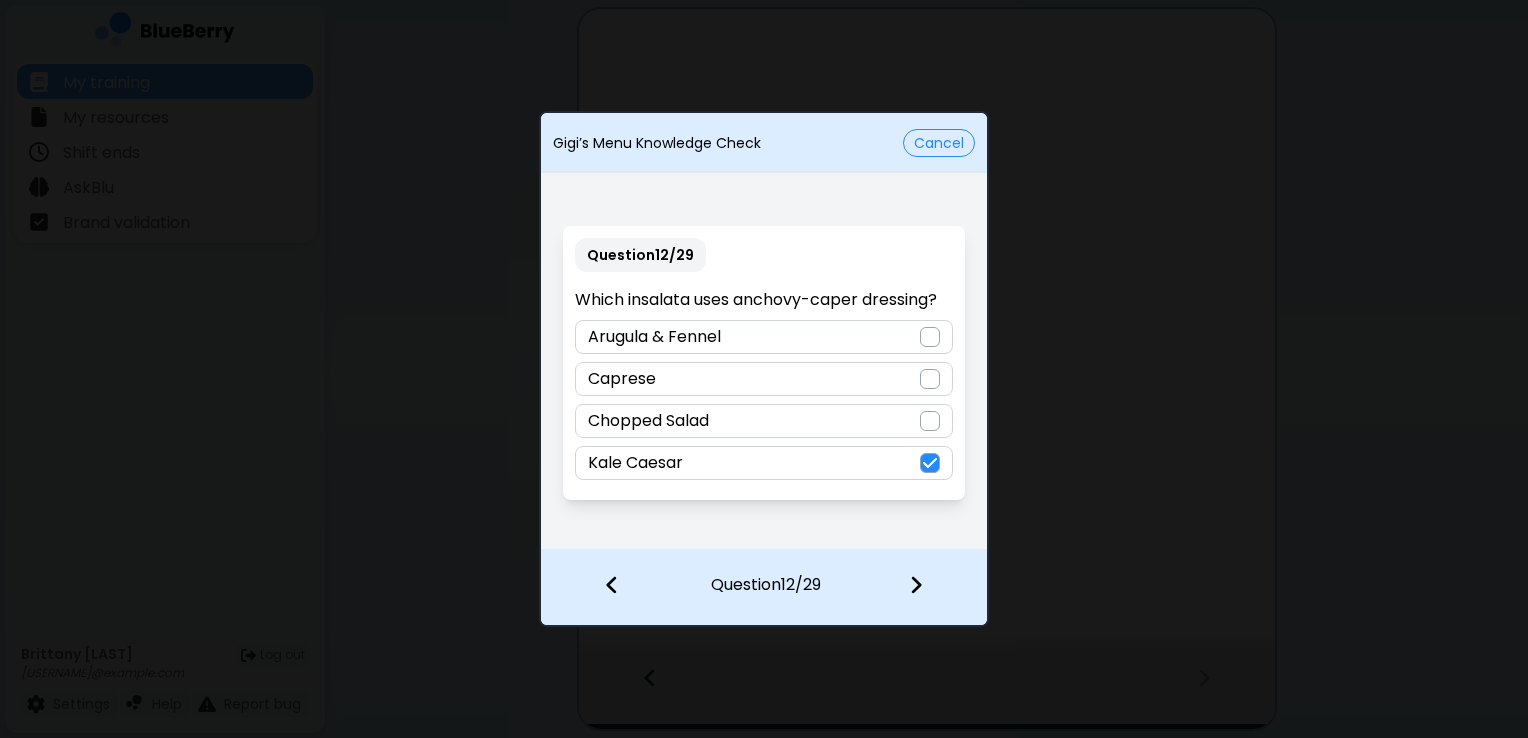 click at bounding box center [916, 585] 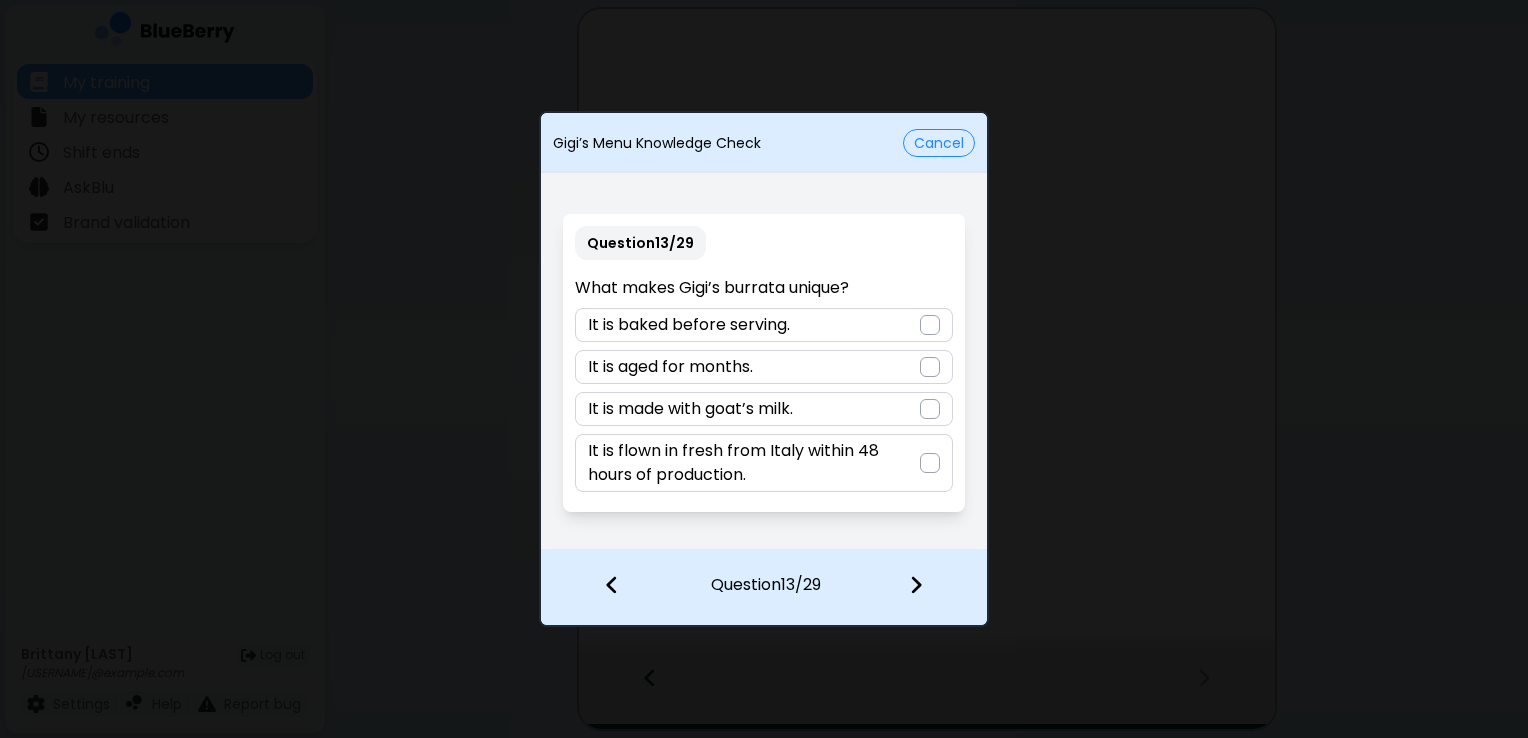 click at bounding box center (930, 463) 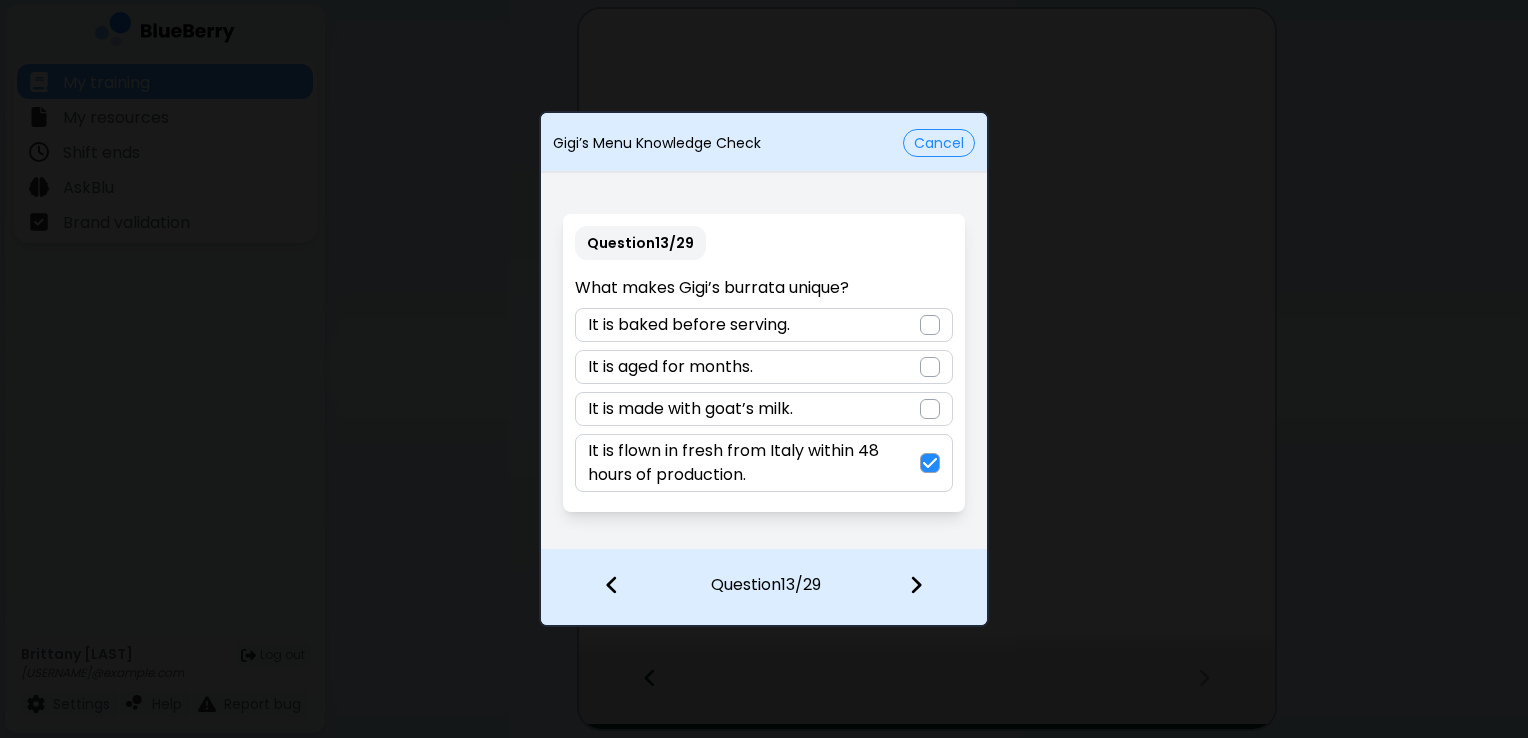 click at bounding box center [916, 585] 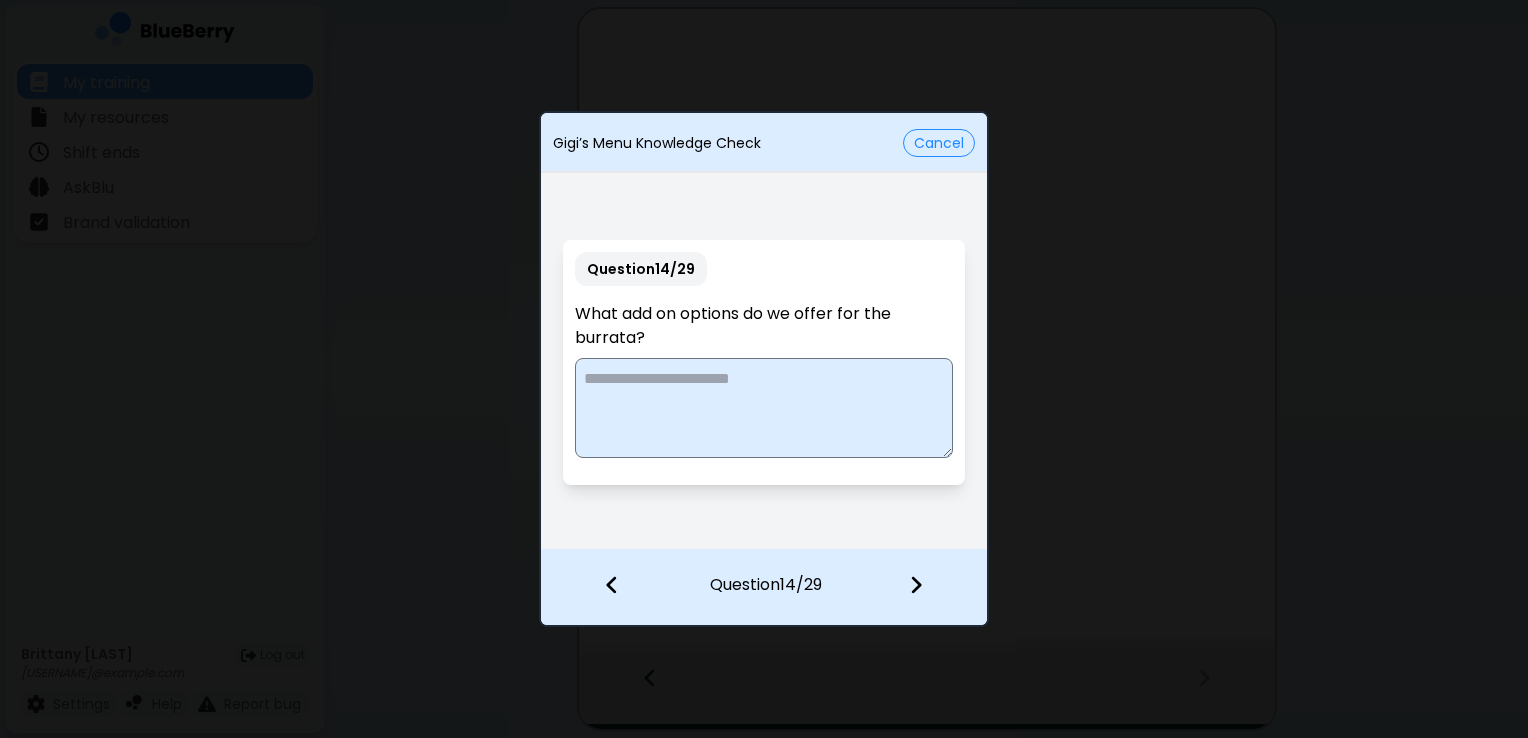 click at bounding box center [763, 408] 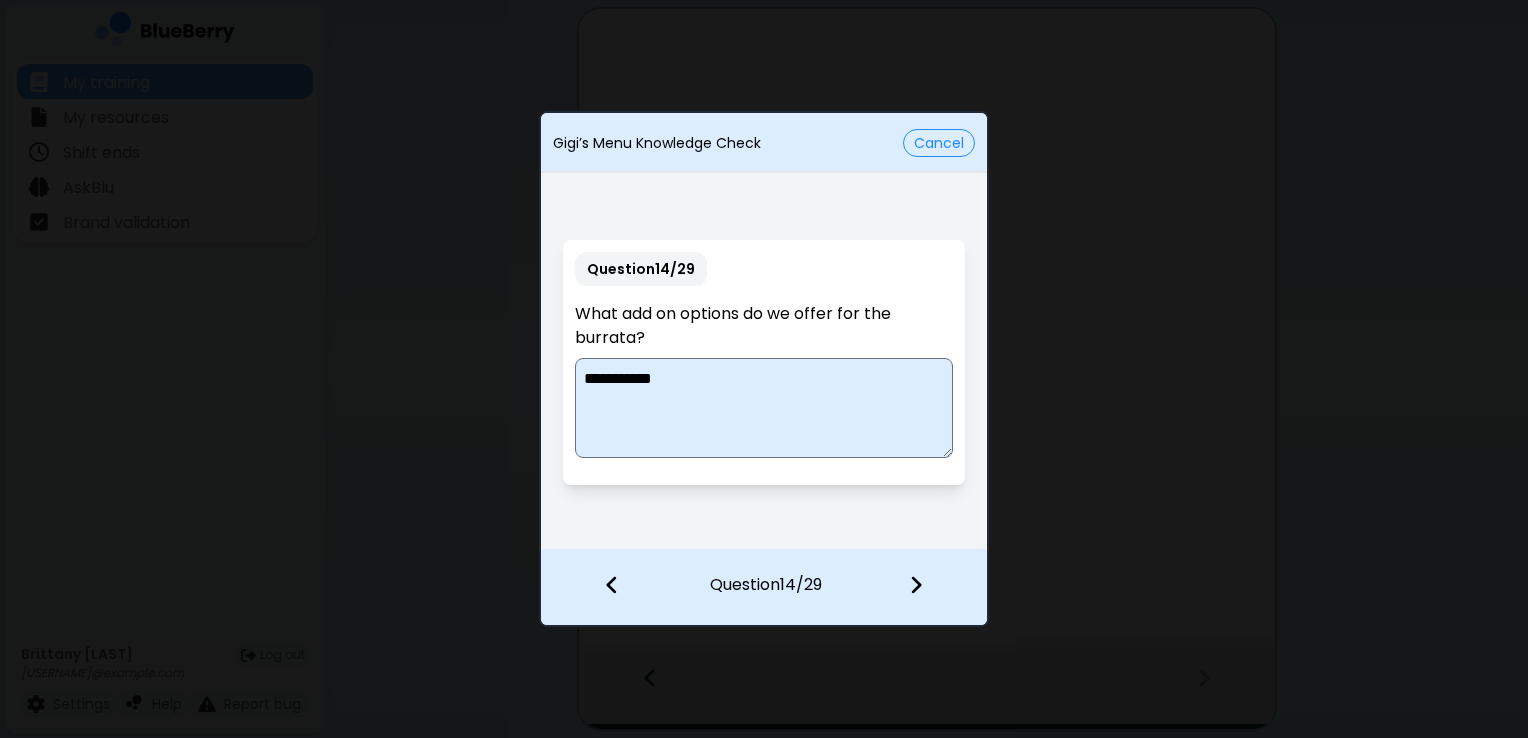 click on "**********" at bounding box center [764, 408] 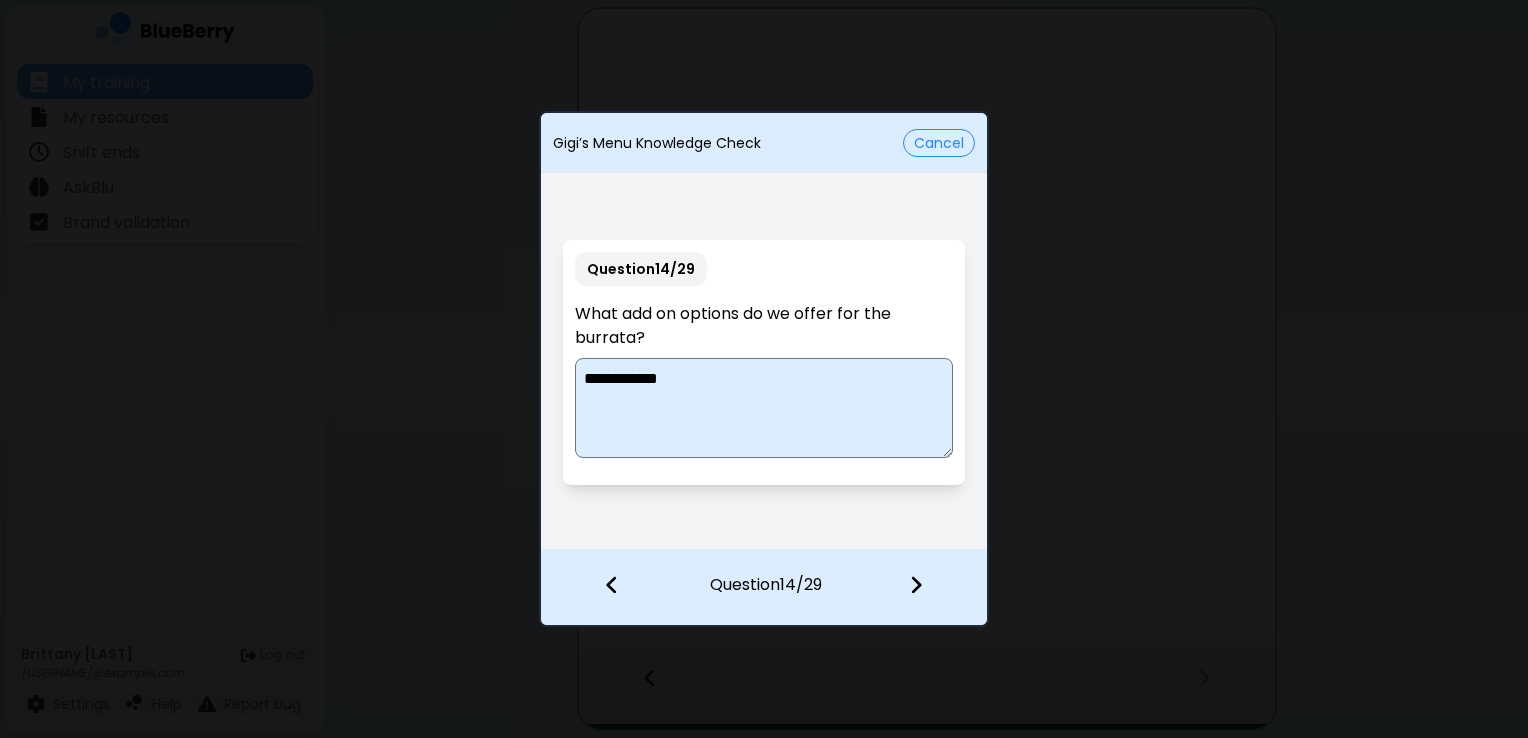 type on "**********" 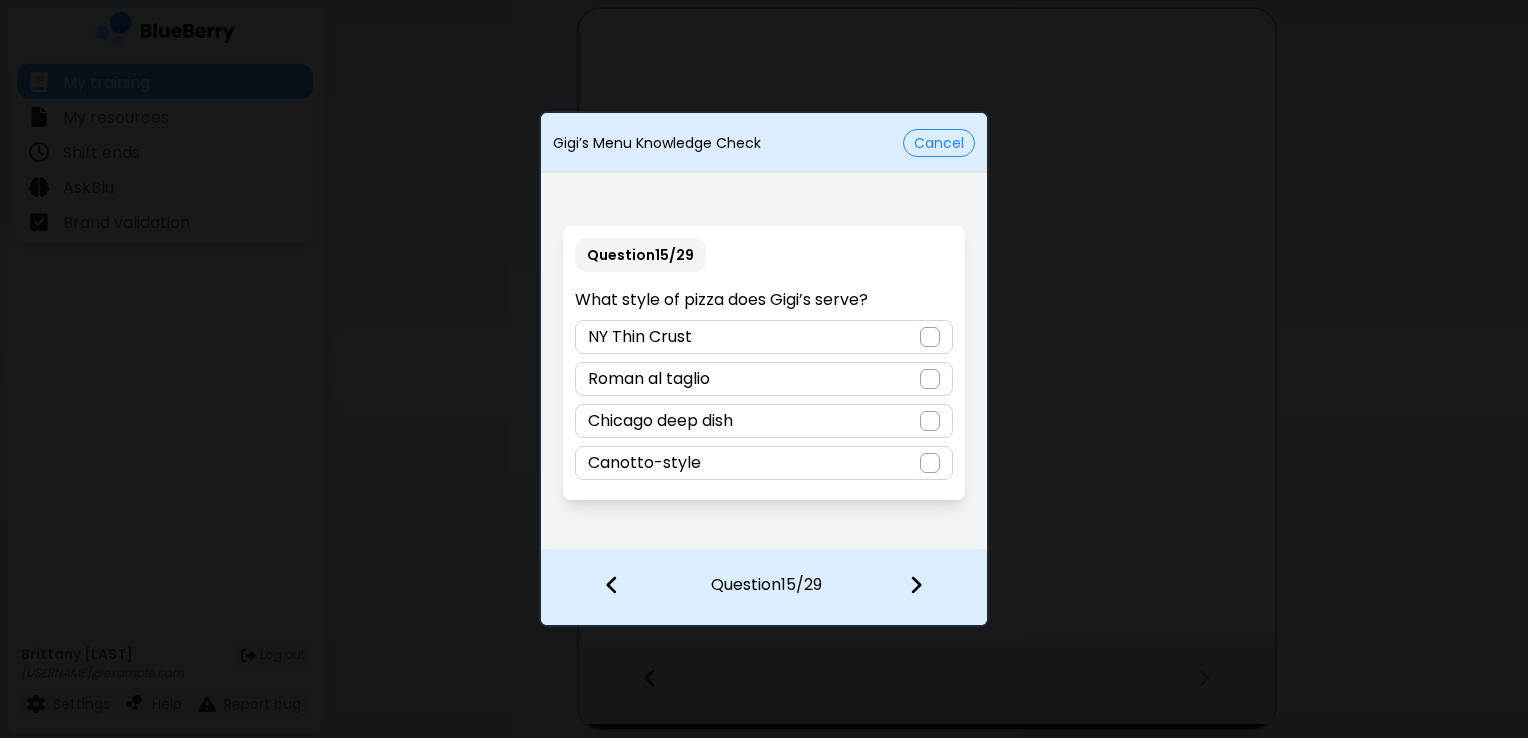click at bounding box center (930, 463) 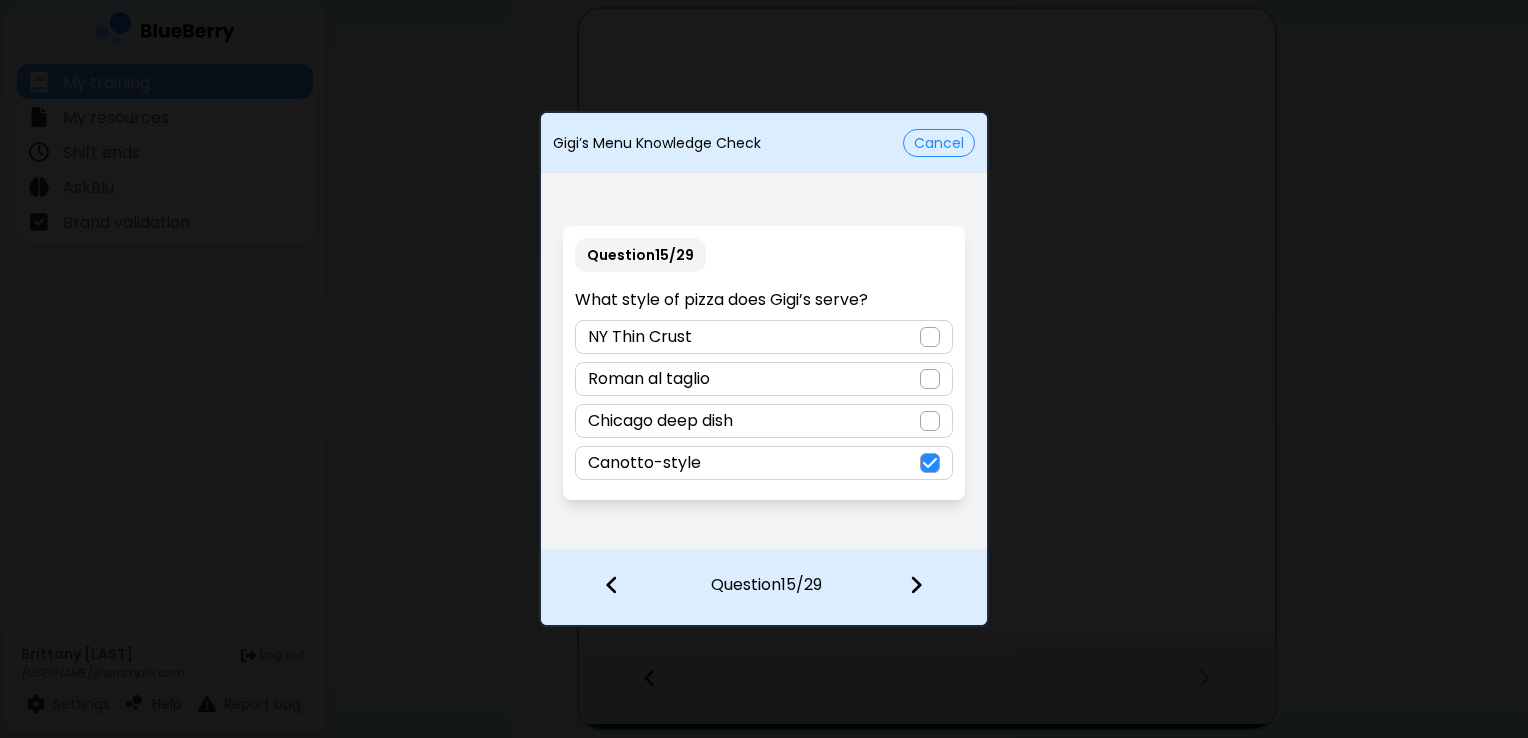 click at bounding box center (916, 585) 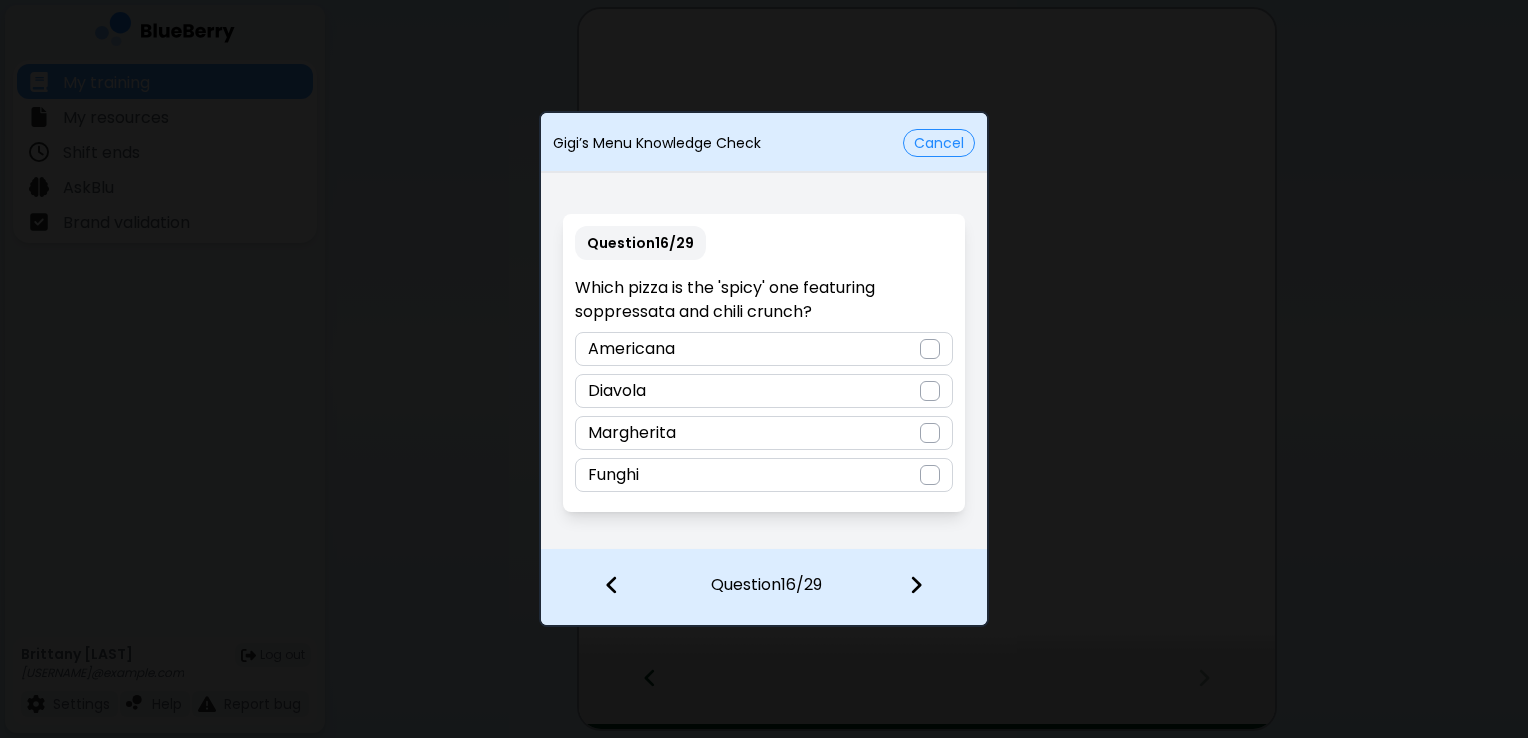 click at bounding box center [930, 391] 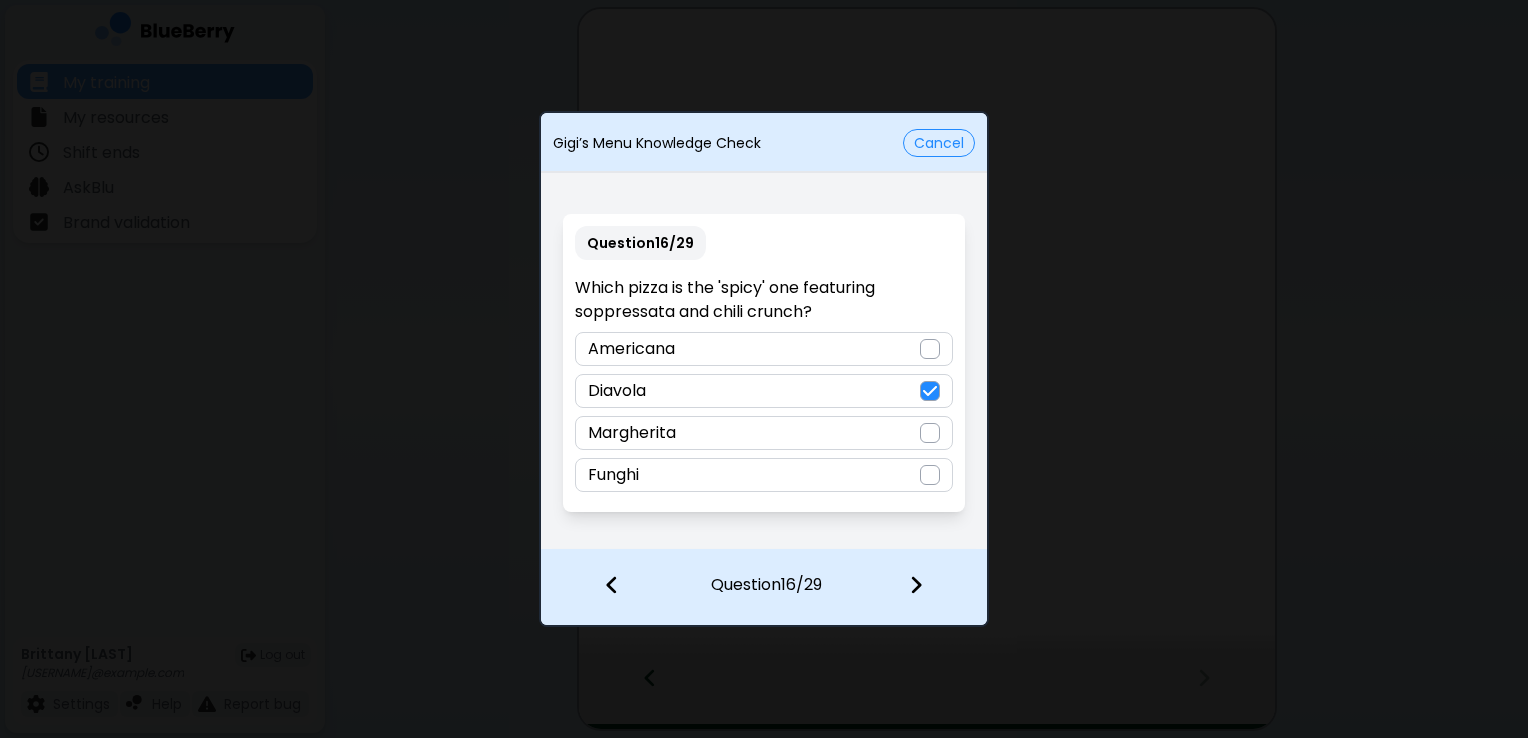 click at bounding box center [916, 585] 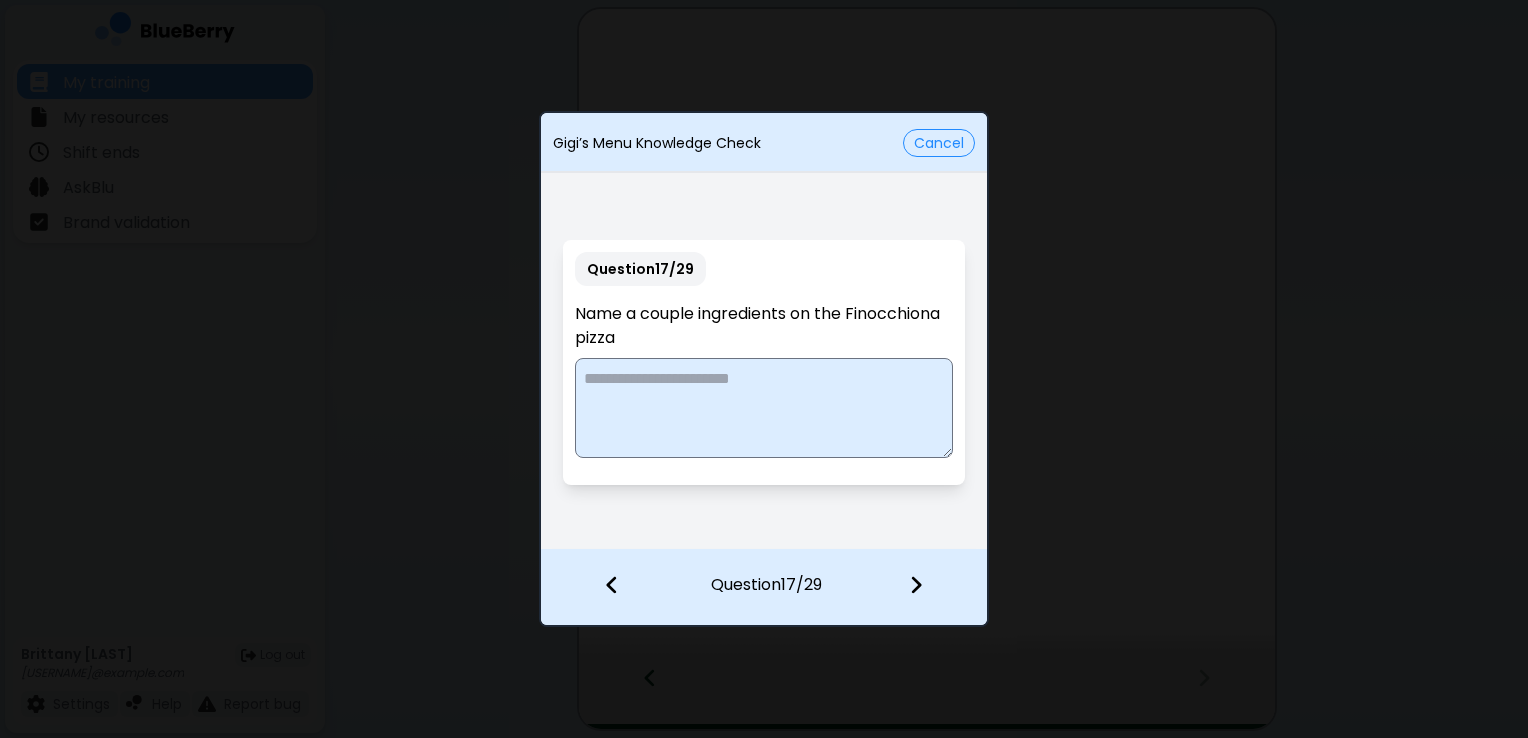 click at bounding box center (763, 408) 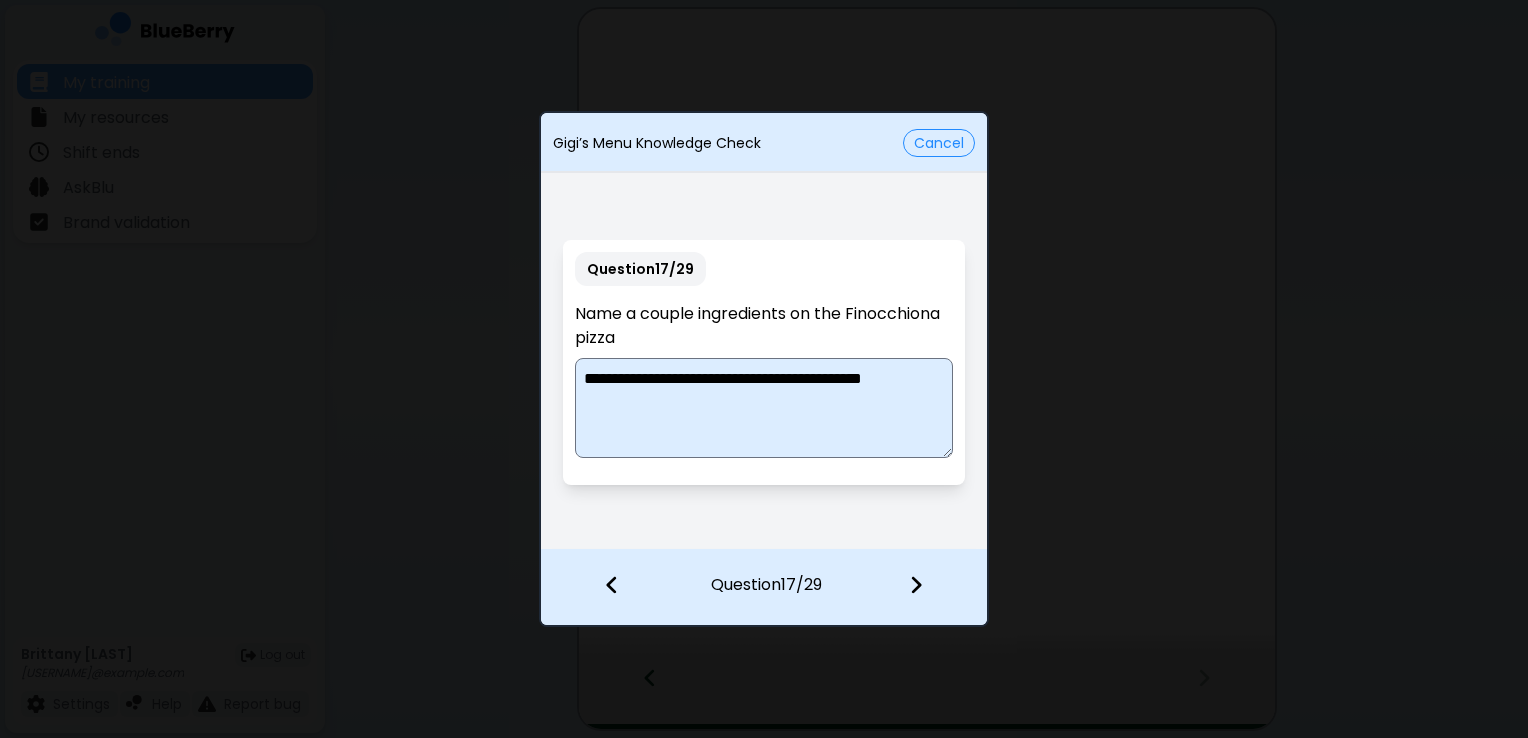 type on "**********" 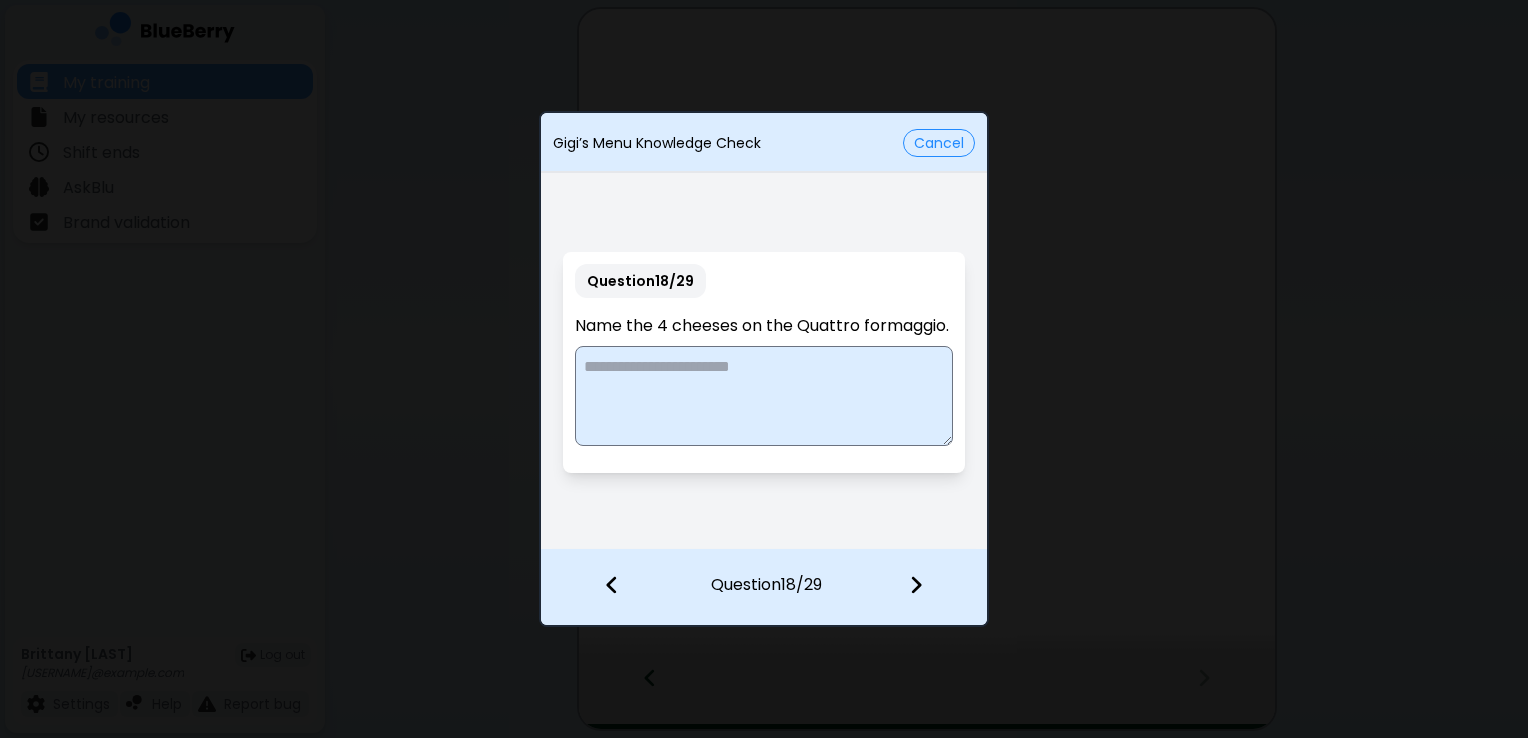 click at bounding box center (763, 396) 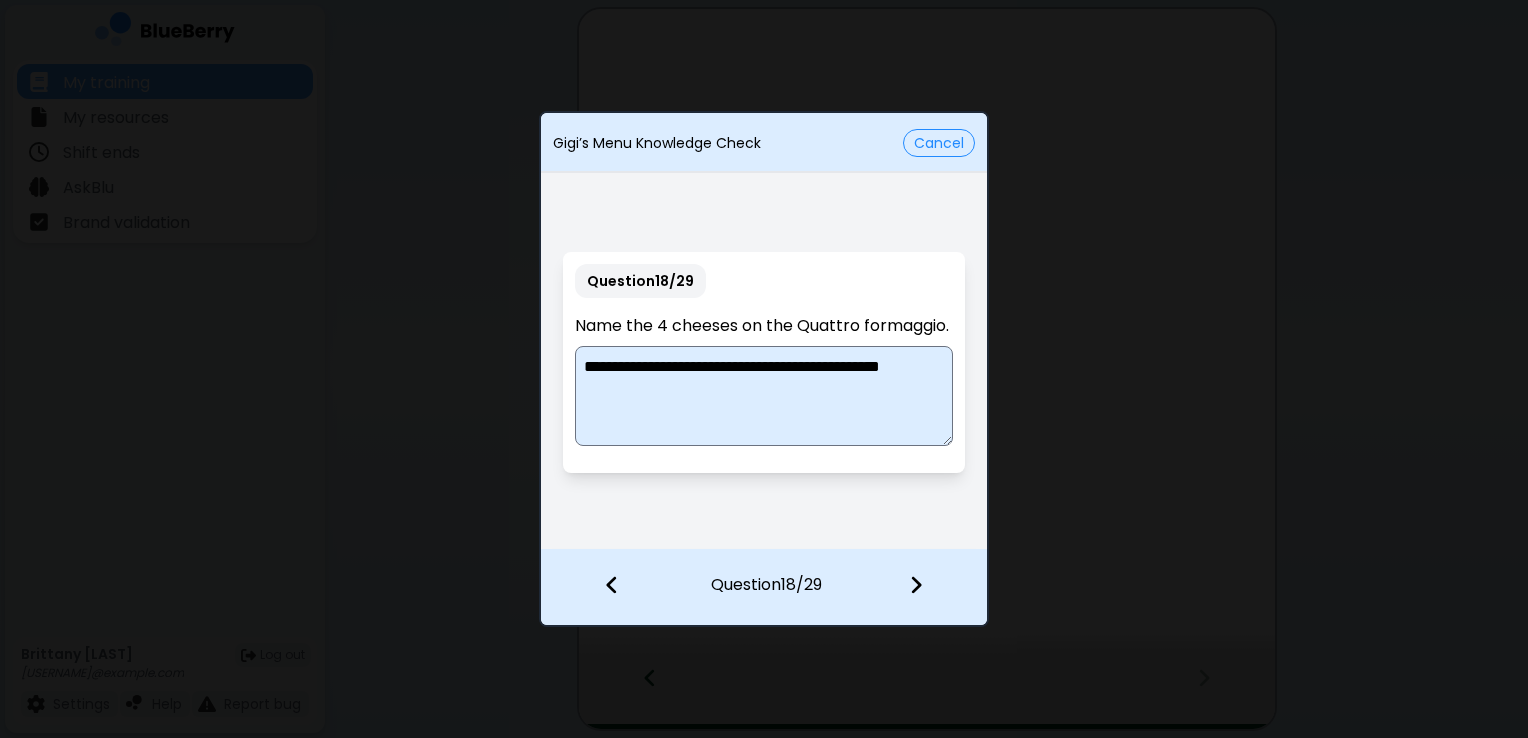 type on "**********" 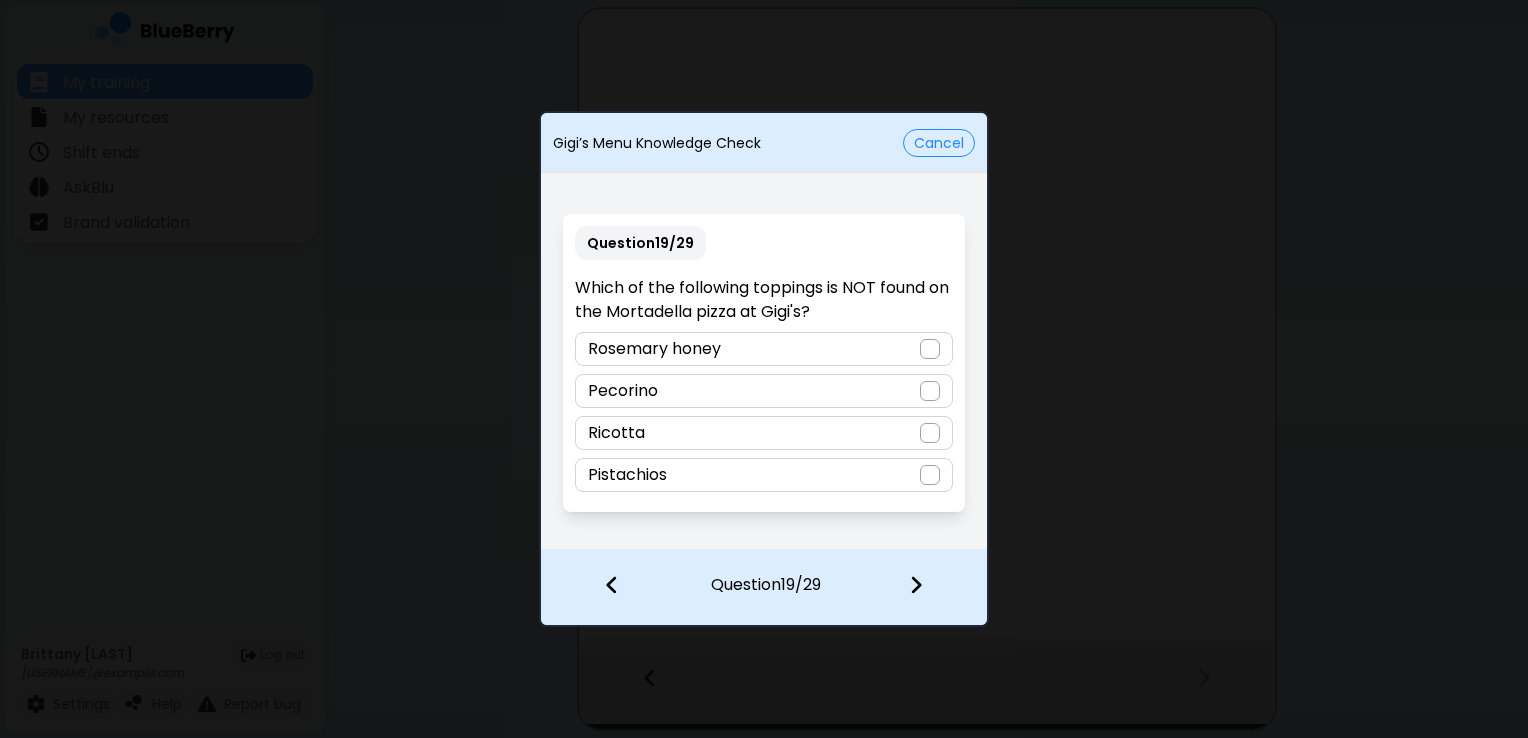 click at bounding box center (930, 433) 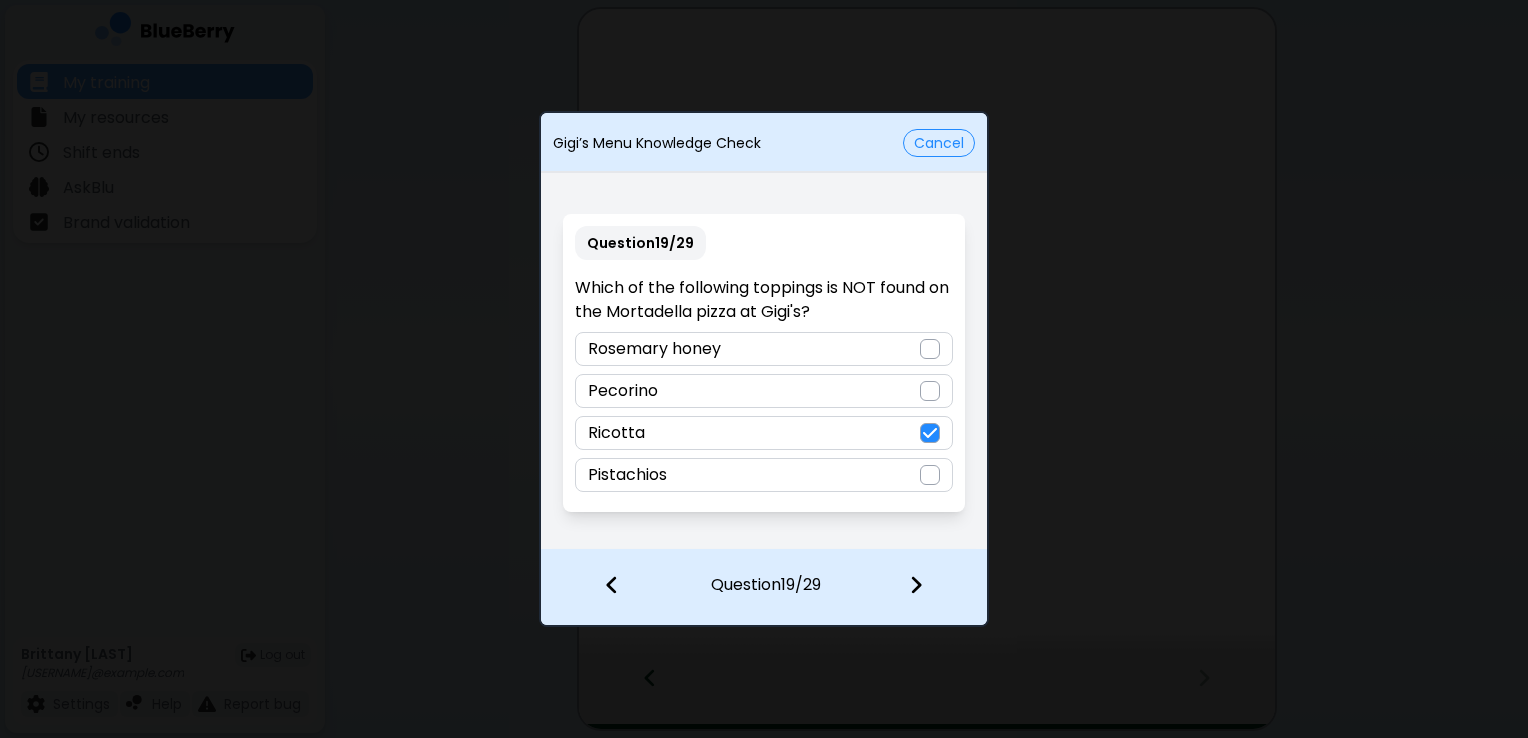 click at bounding box center [916, 585] 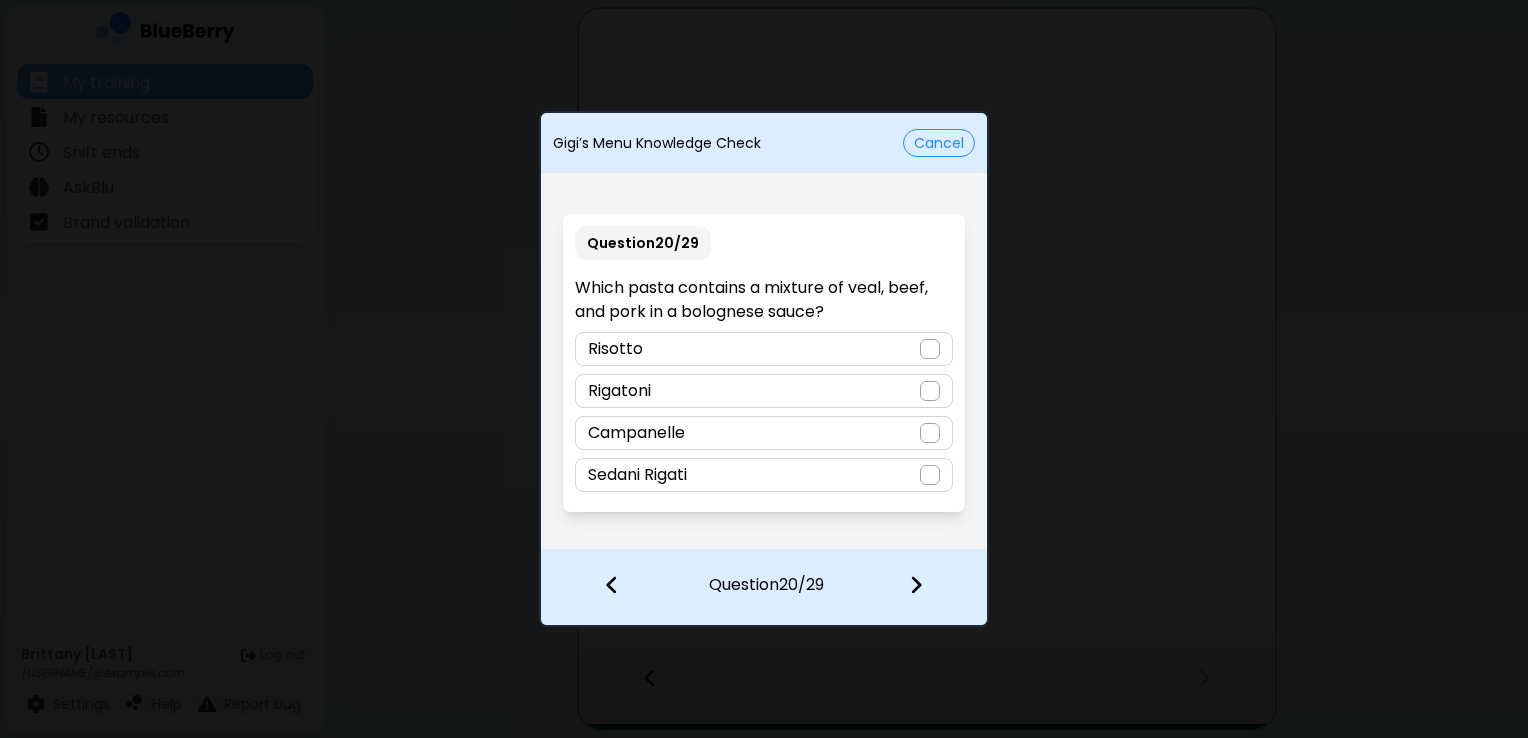 click at bounding box center [930, 391] 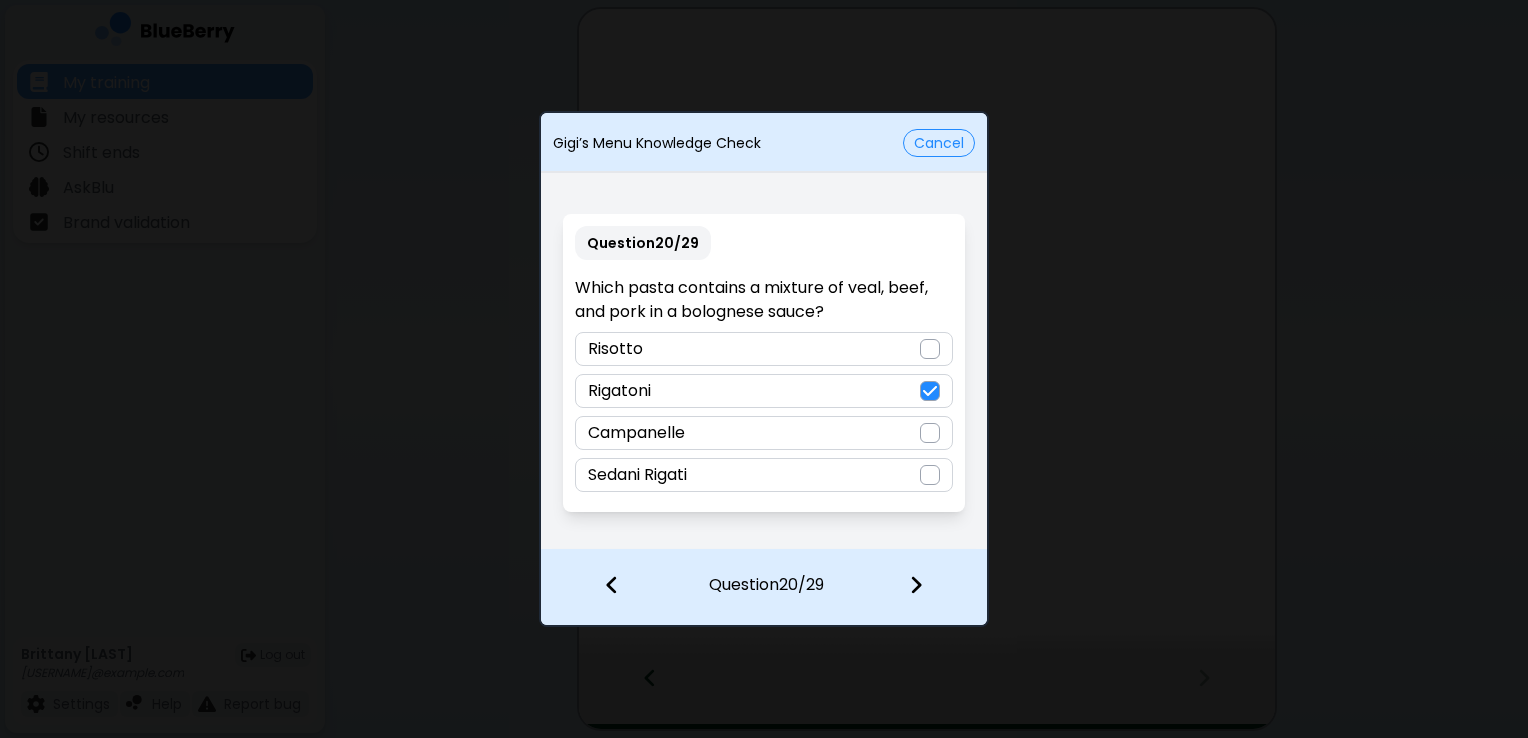 click at bounding box center (916, 585) 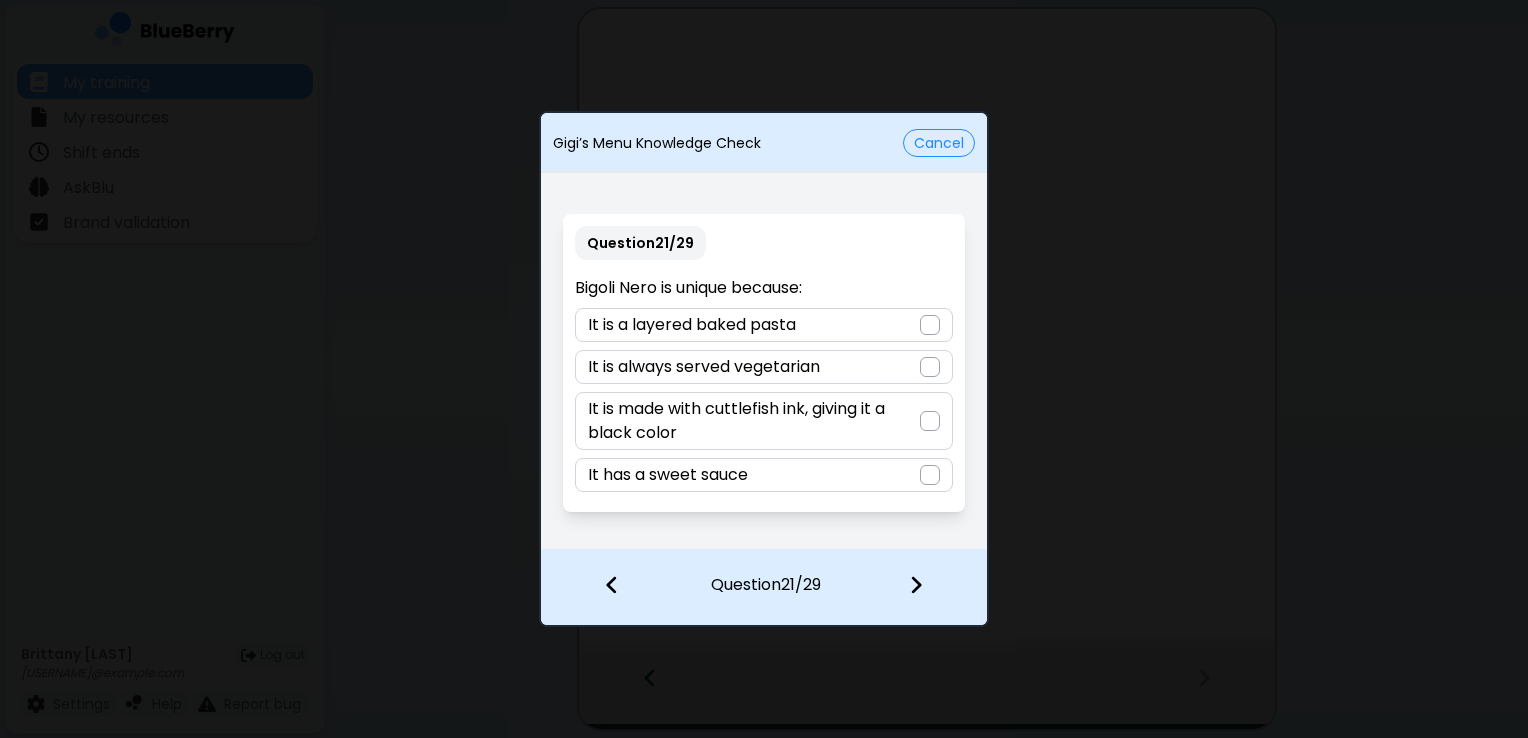click at bounding box center [930, 421] 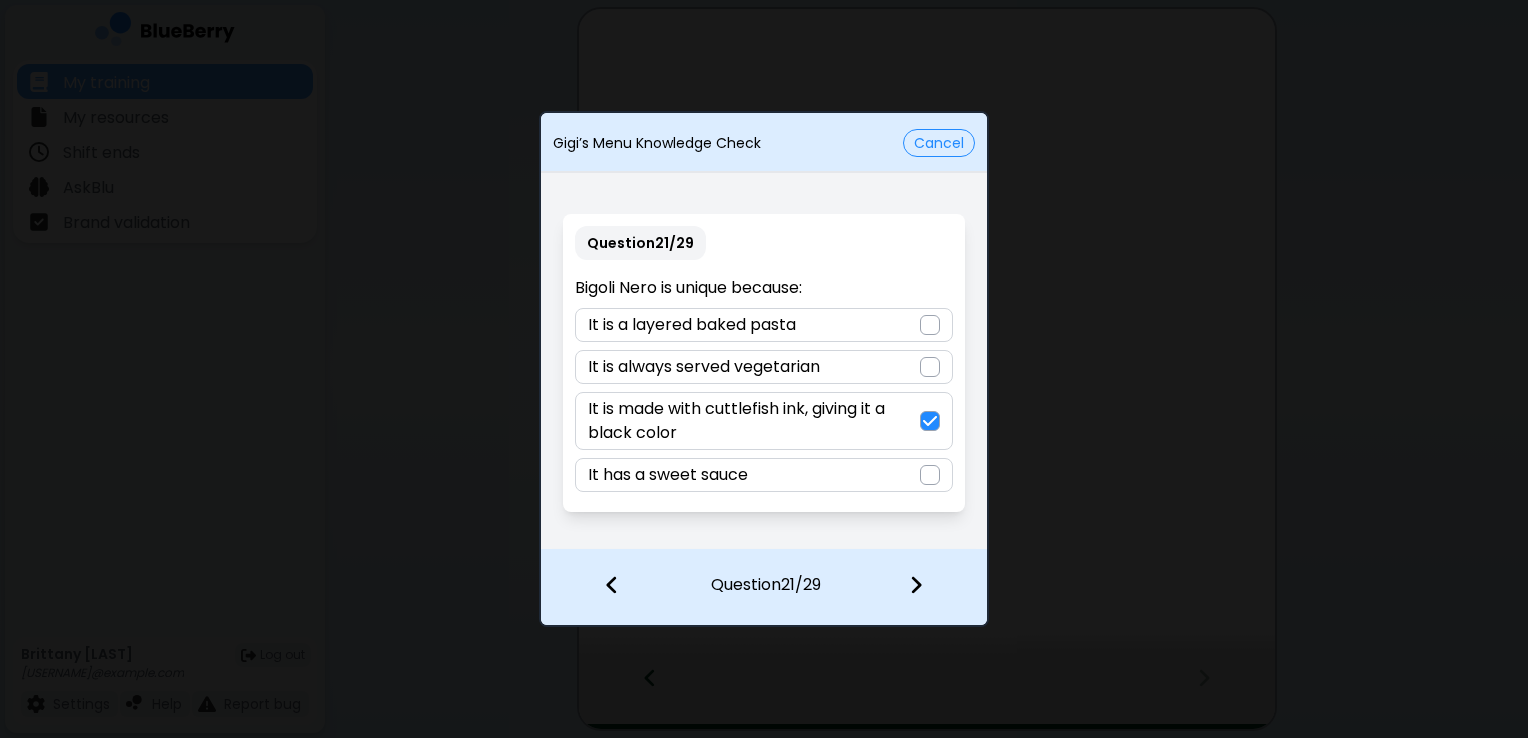 click at bounding box center [916, 585] 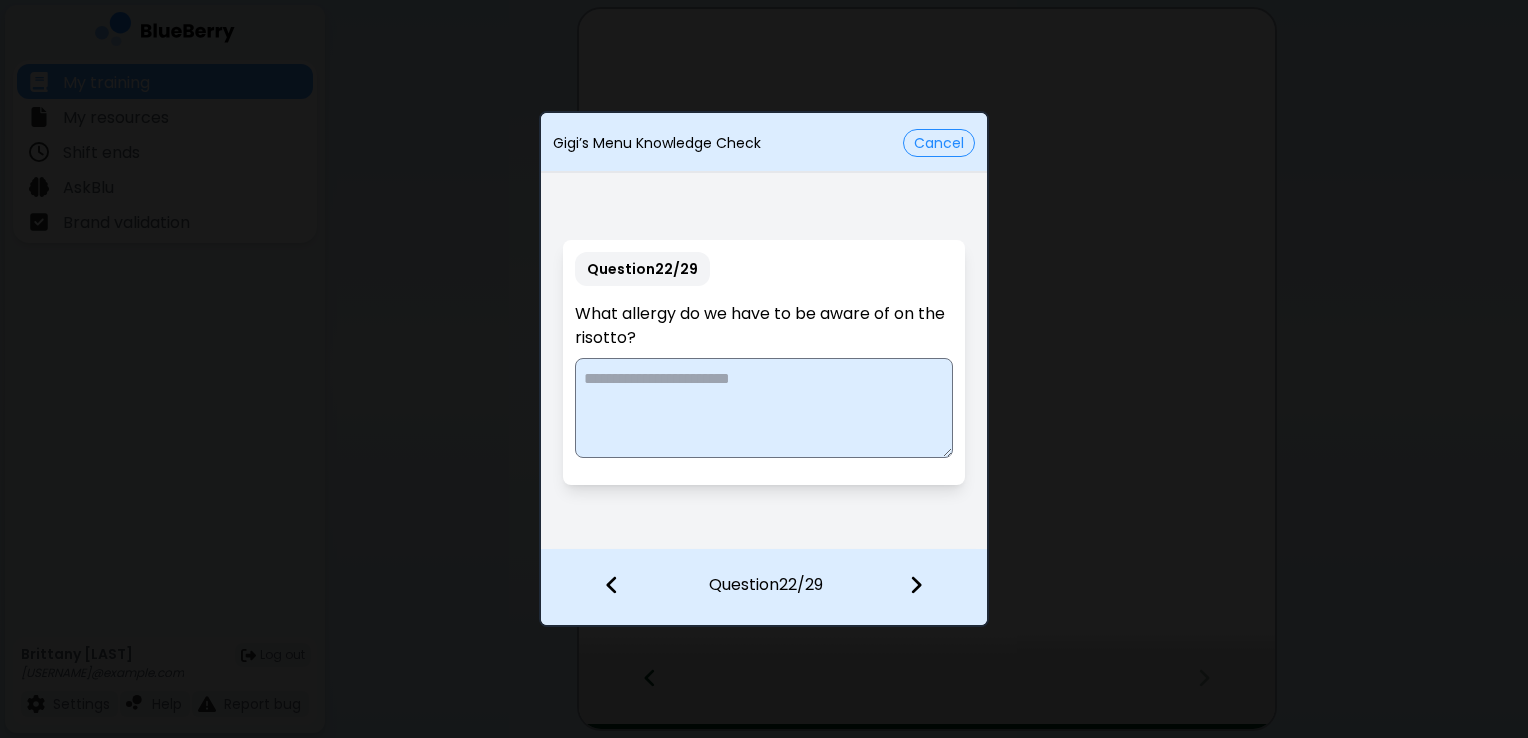 click at bounding box center [763, 408] 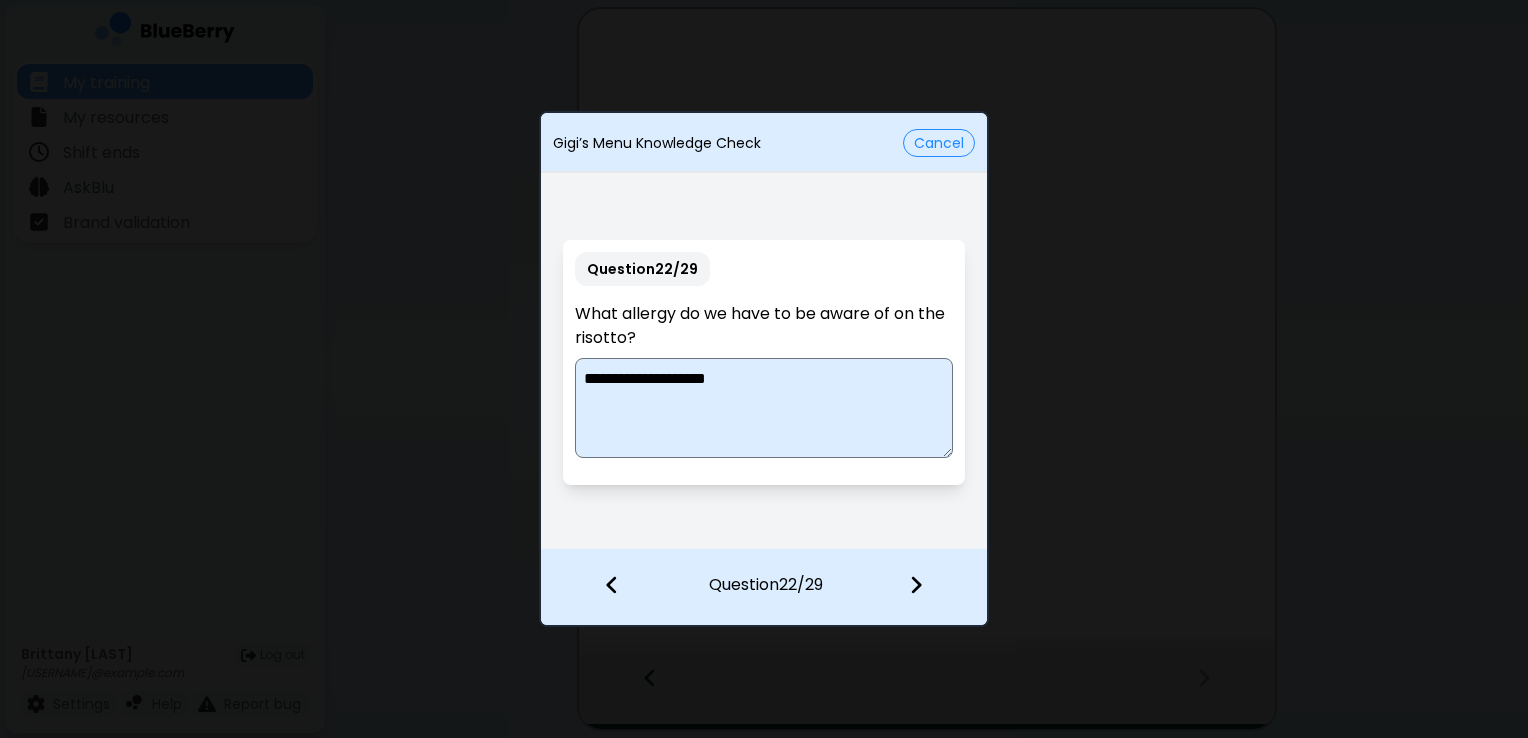 type on "**********" 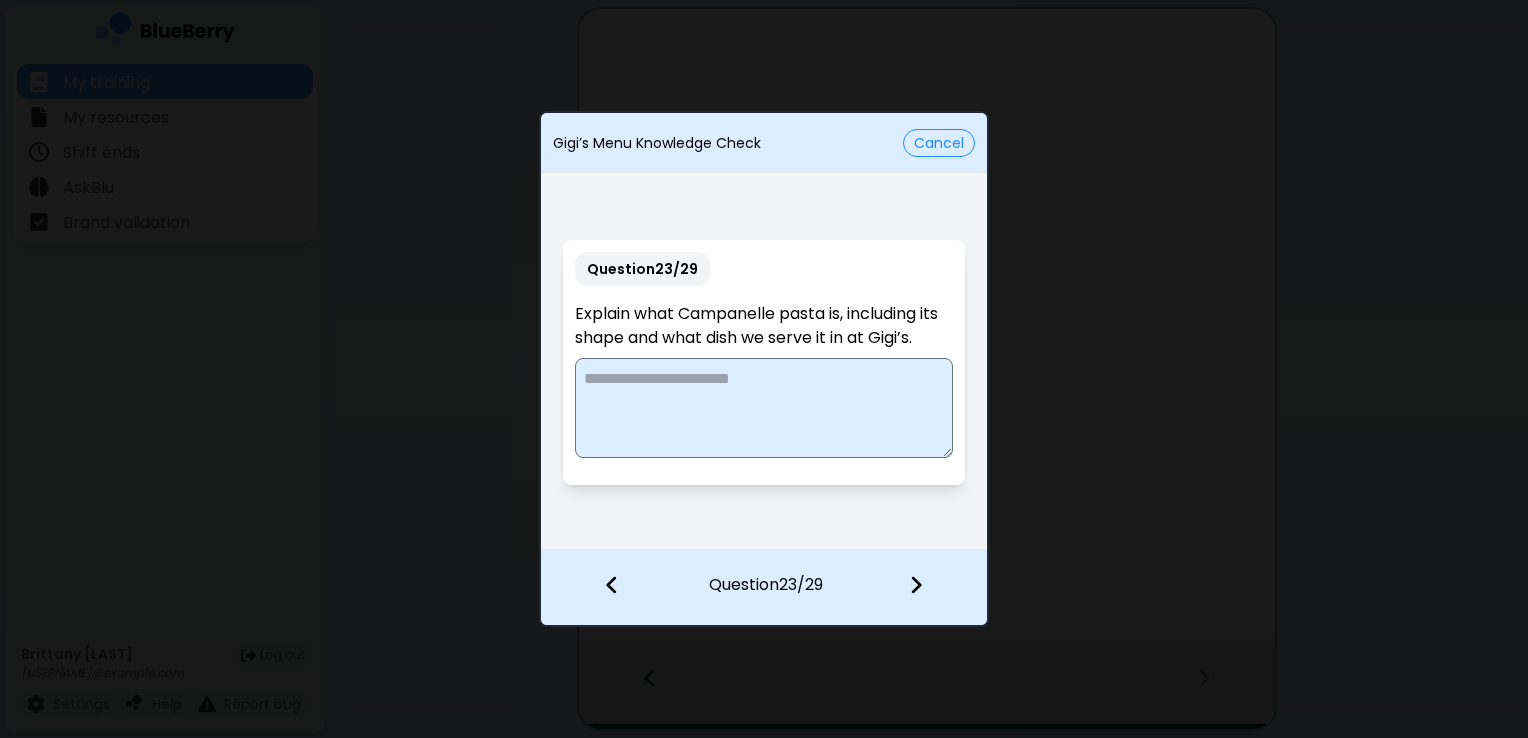click at bounding box center (763, 408) 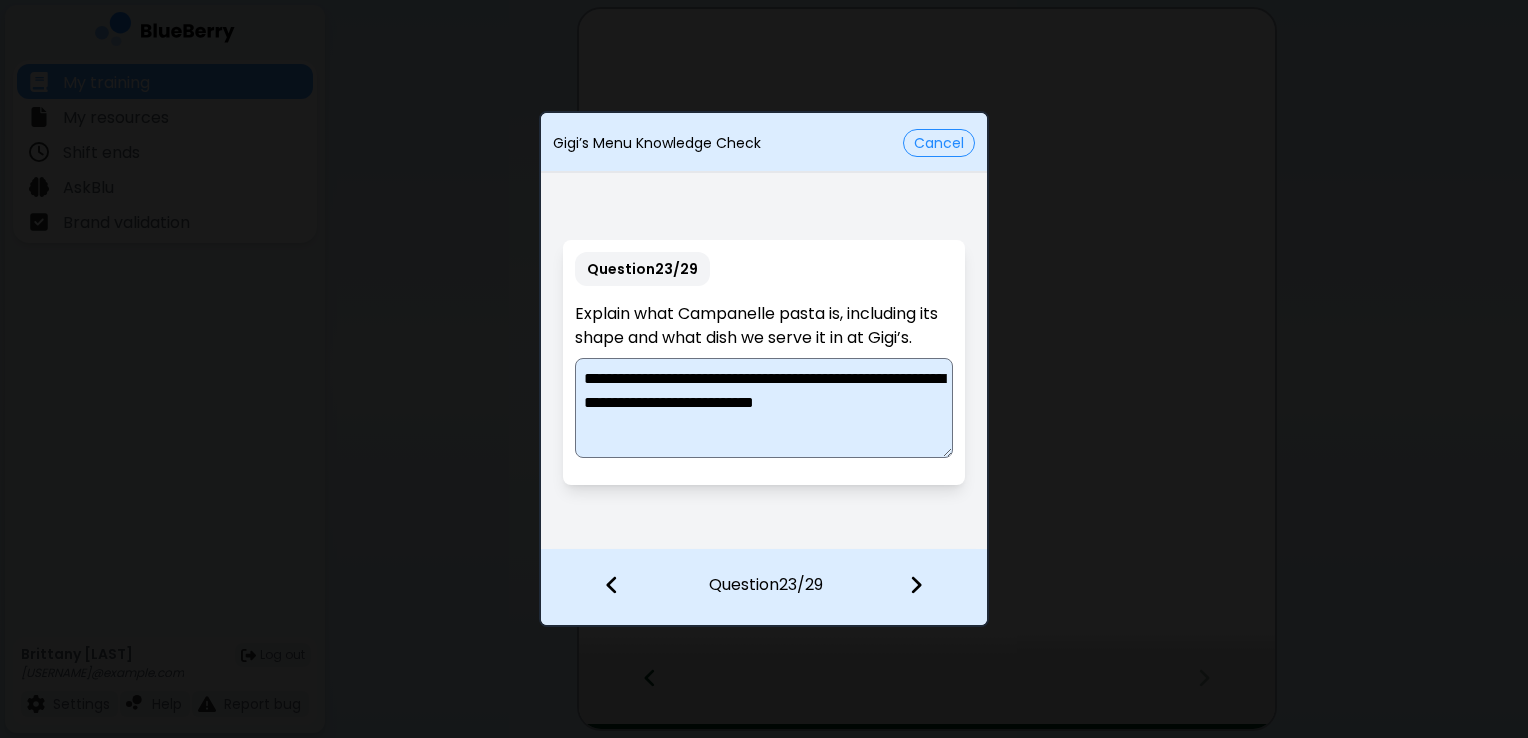type on "**********" 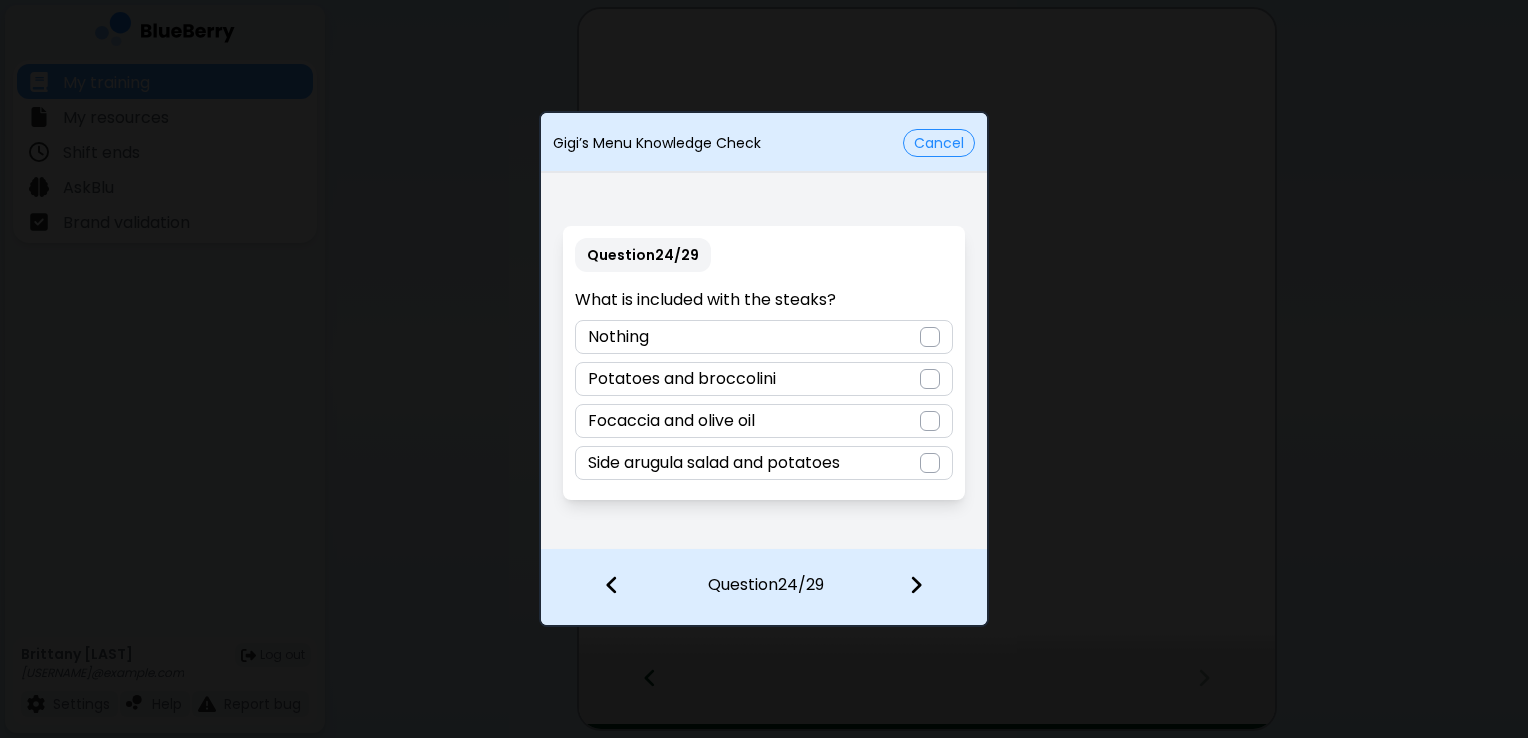 click at bounding box center (930, 379) 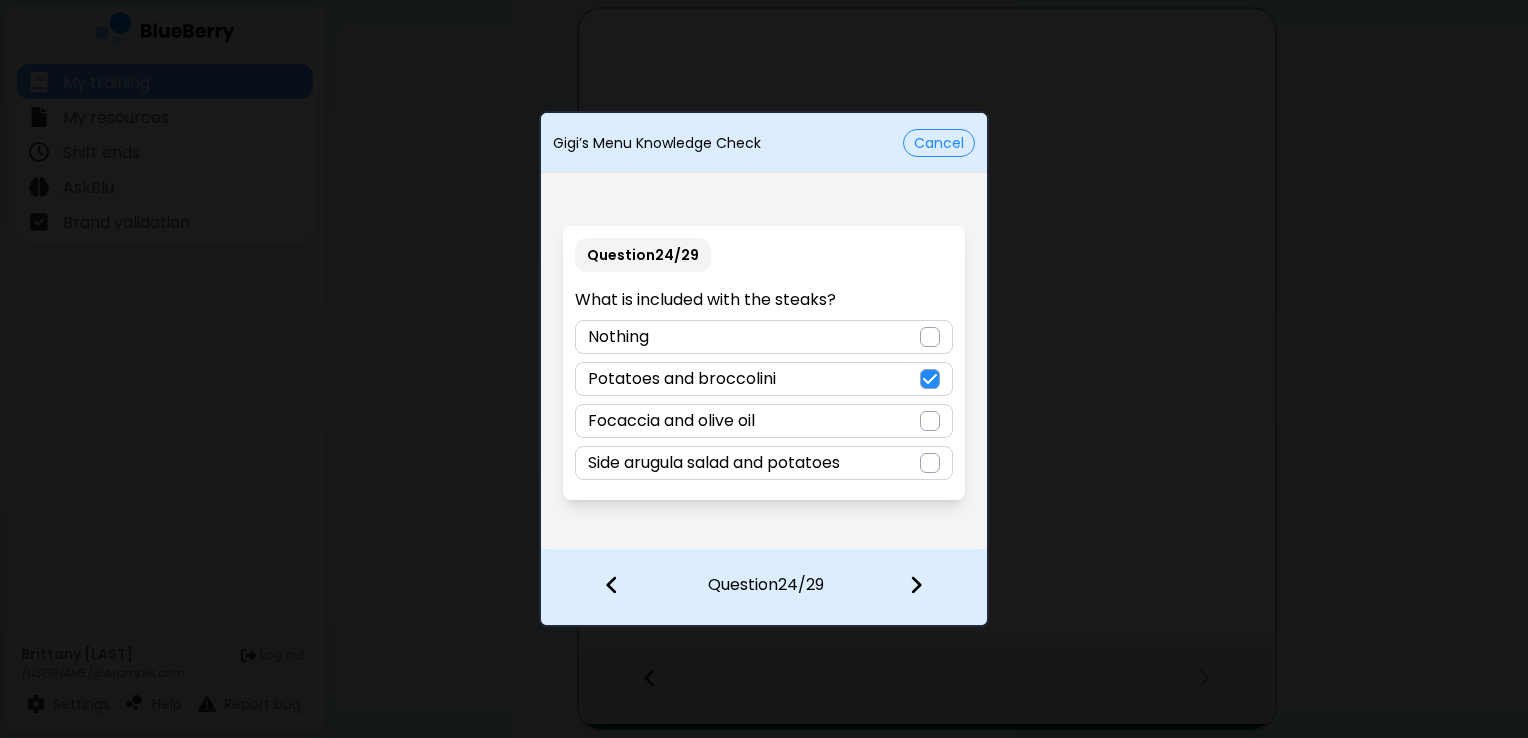 click at bounding box center (916, 585) 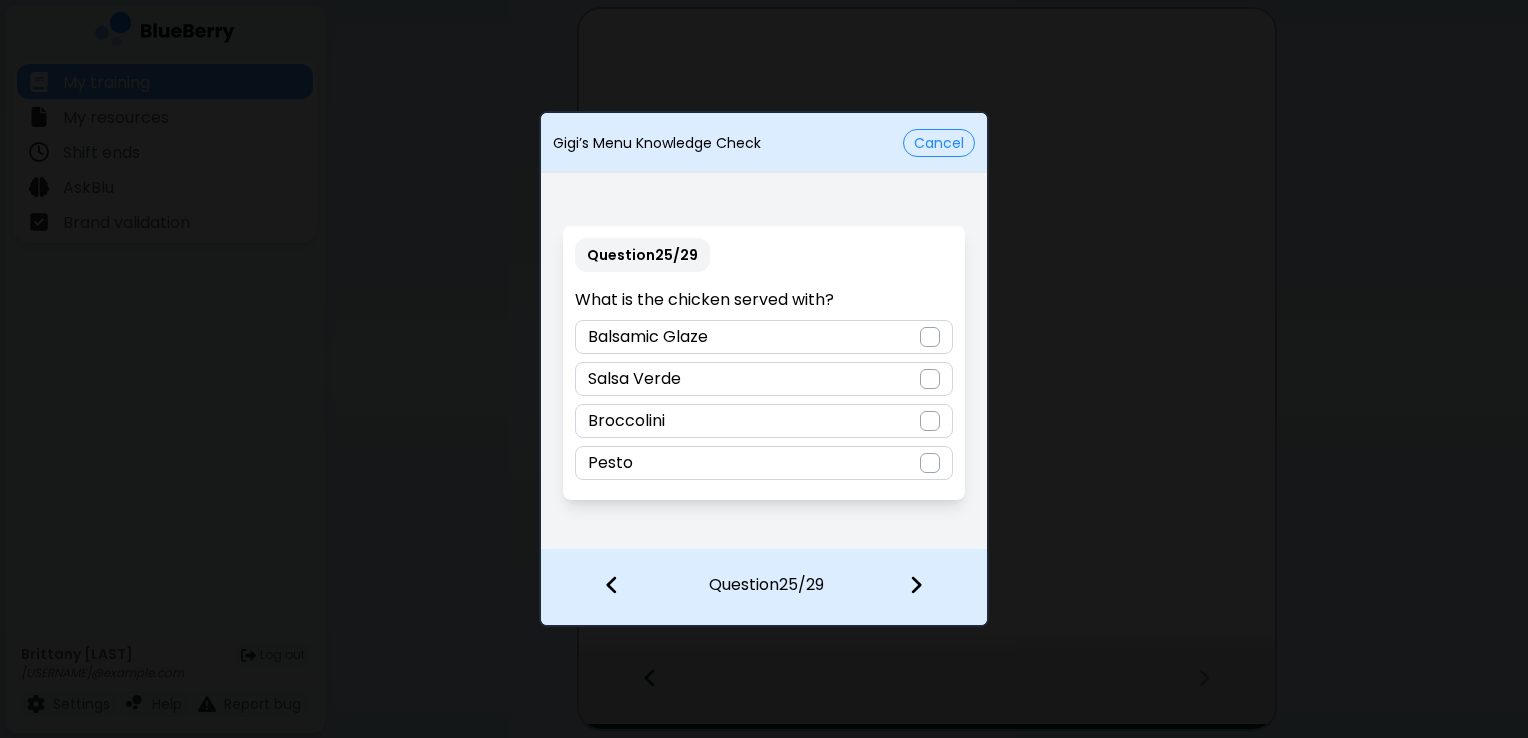 click at bounding box center [930, 379] 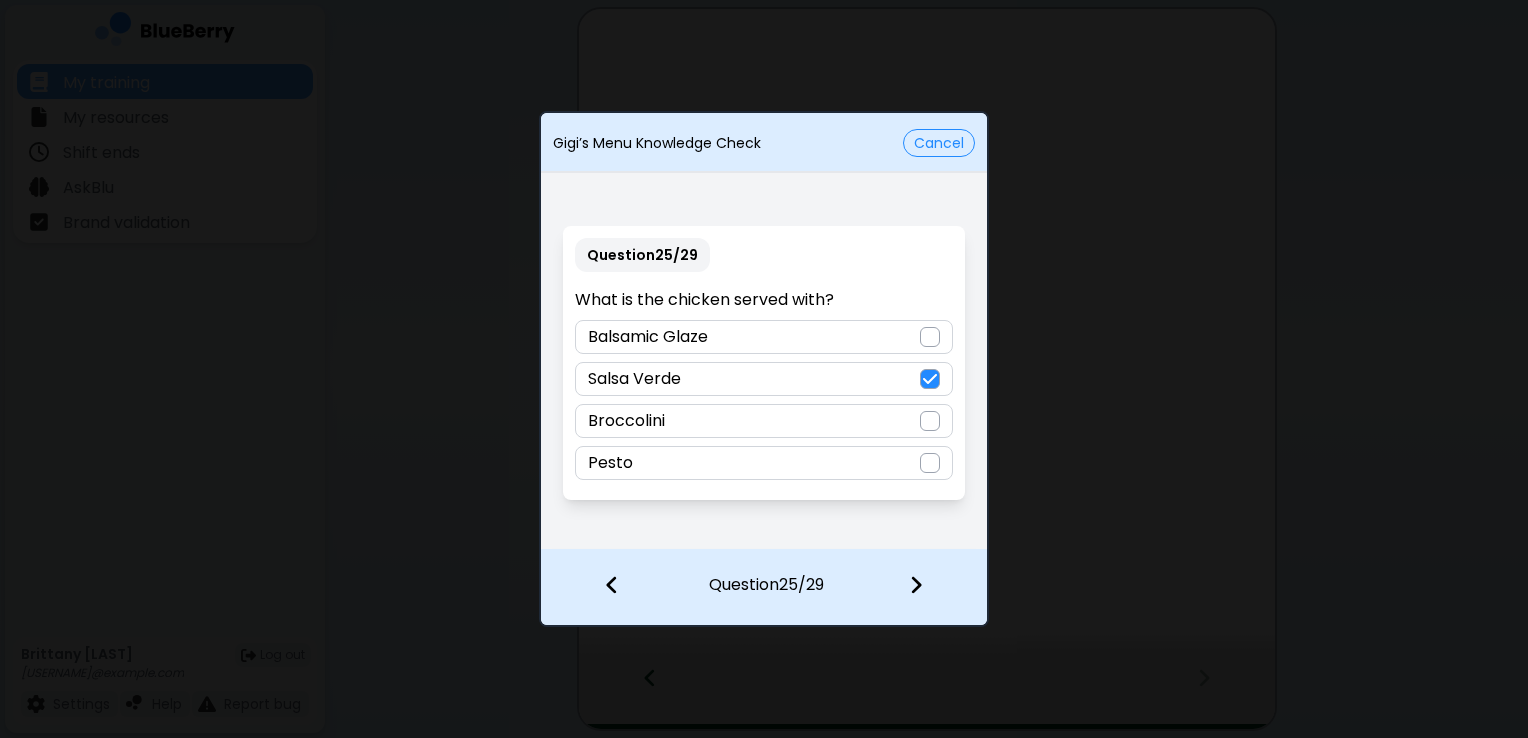 click at bounding box center (916, 585) 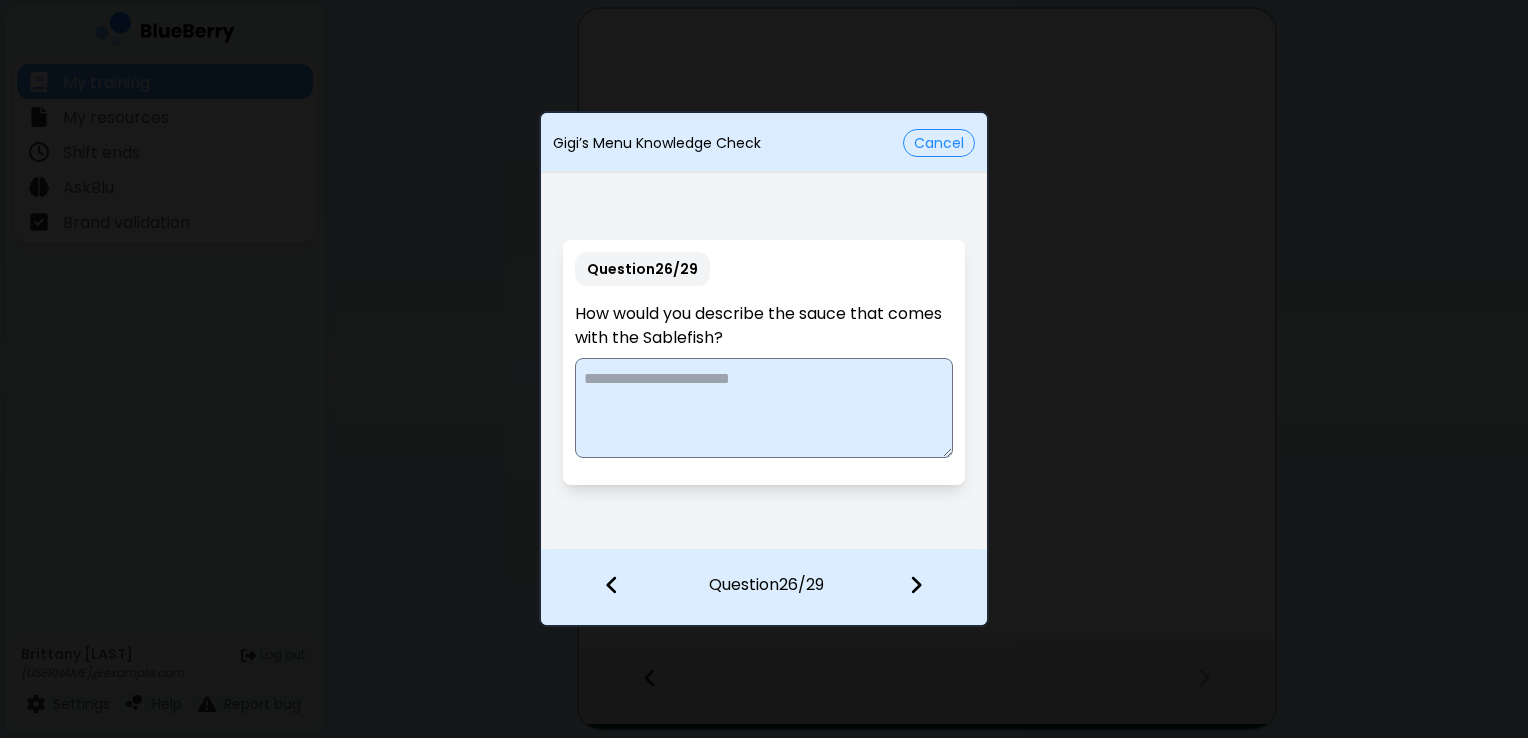 click at bounding box center [763, 408] 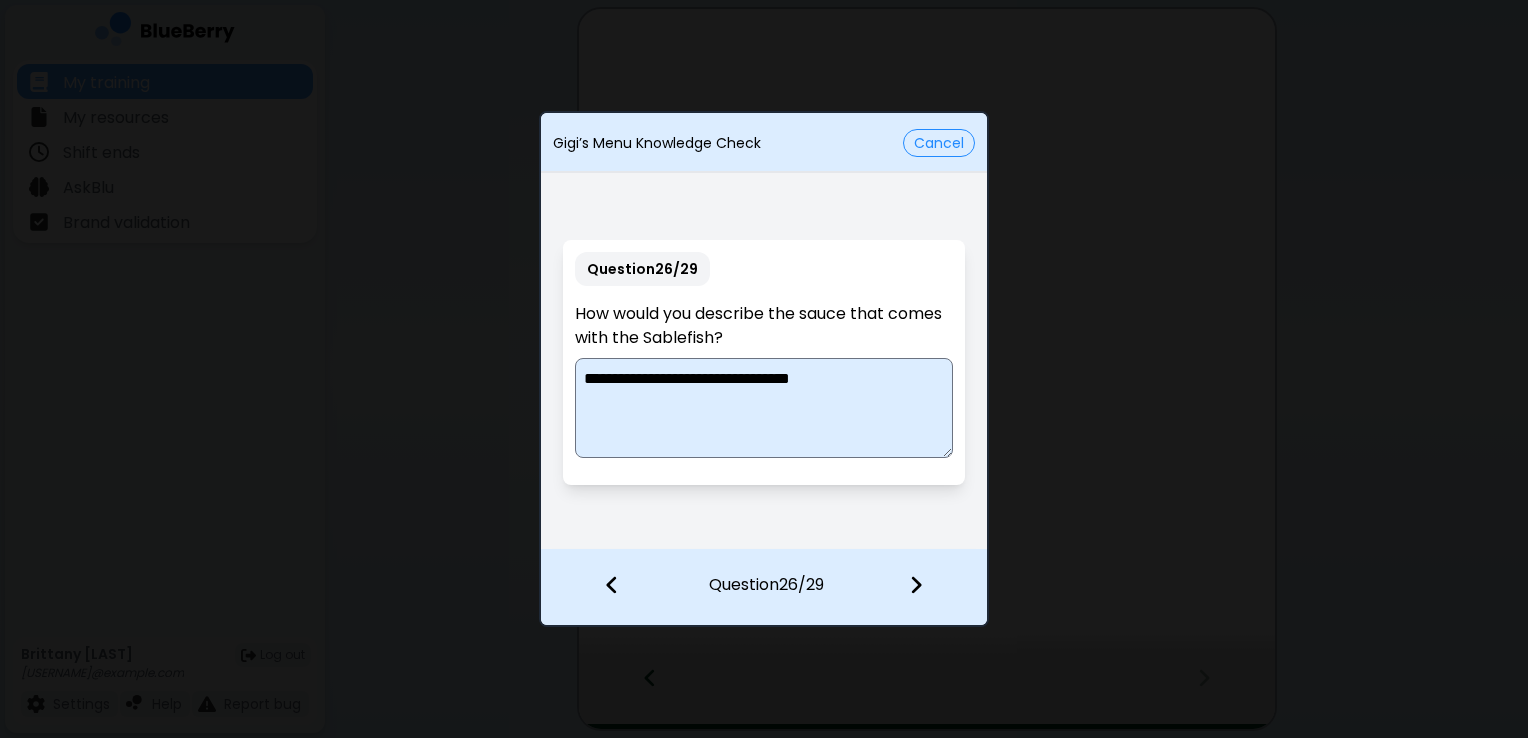 click on "**********" at bounding box center (764, 408) 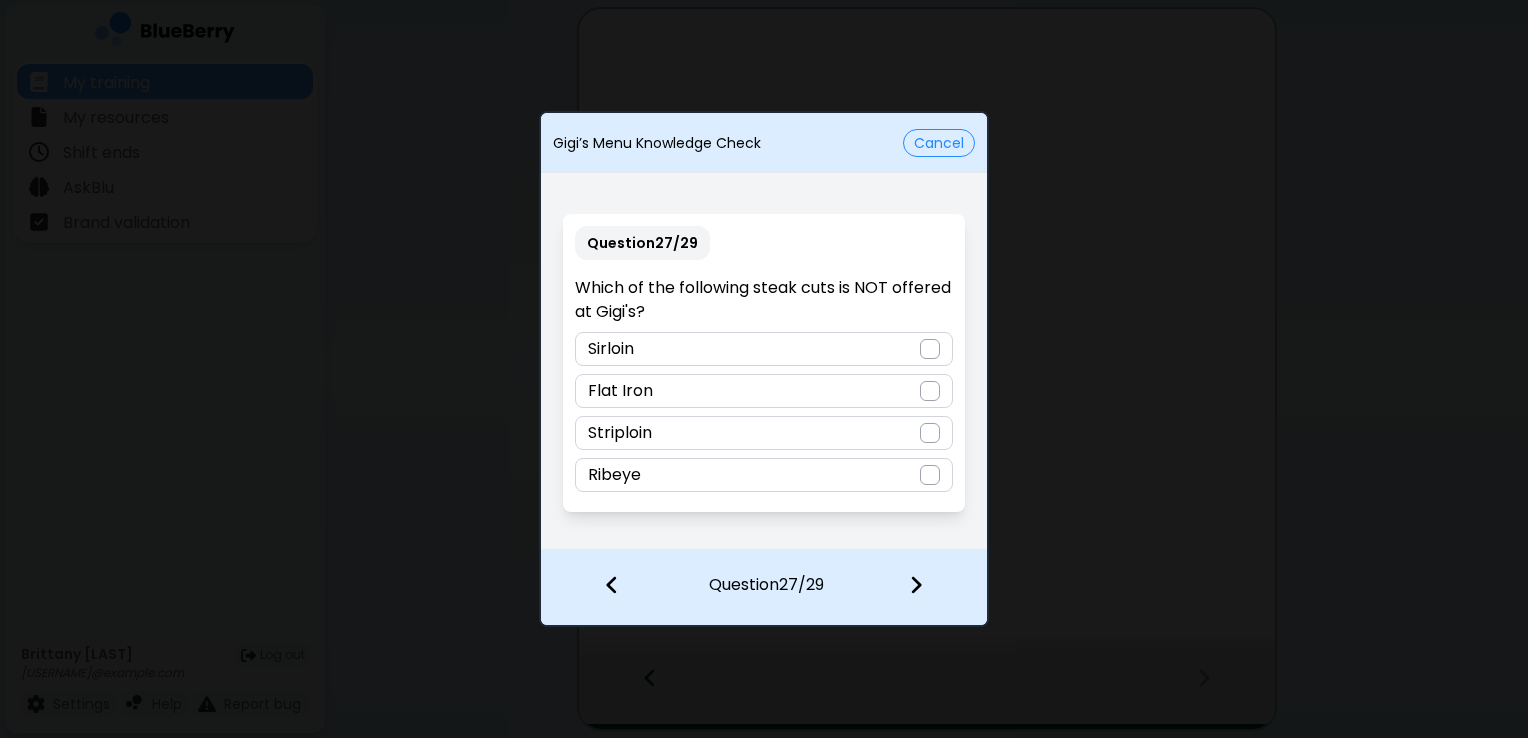 click at bounding box center (930, 349) 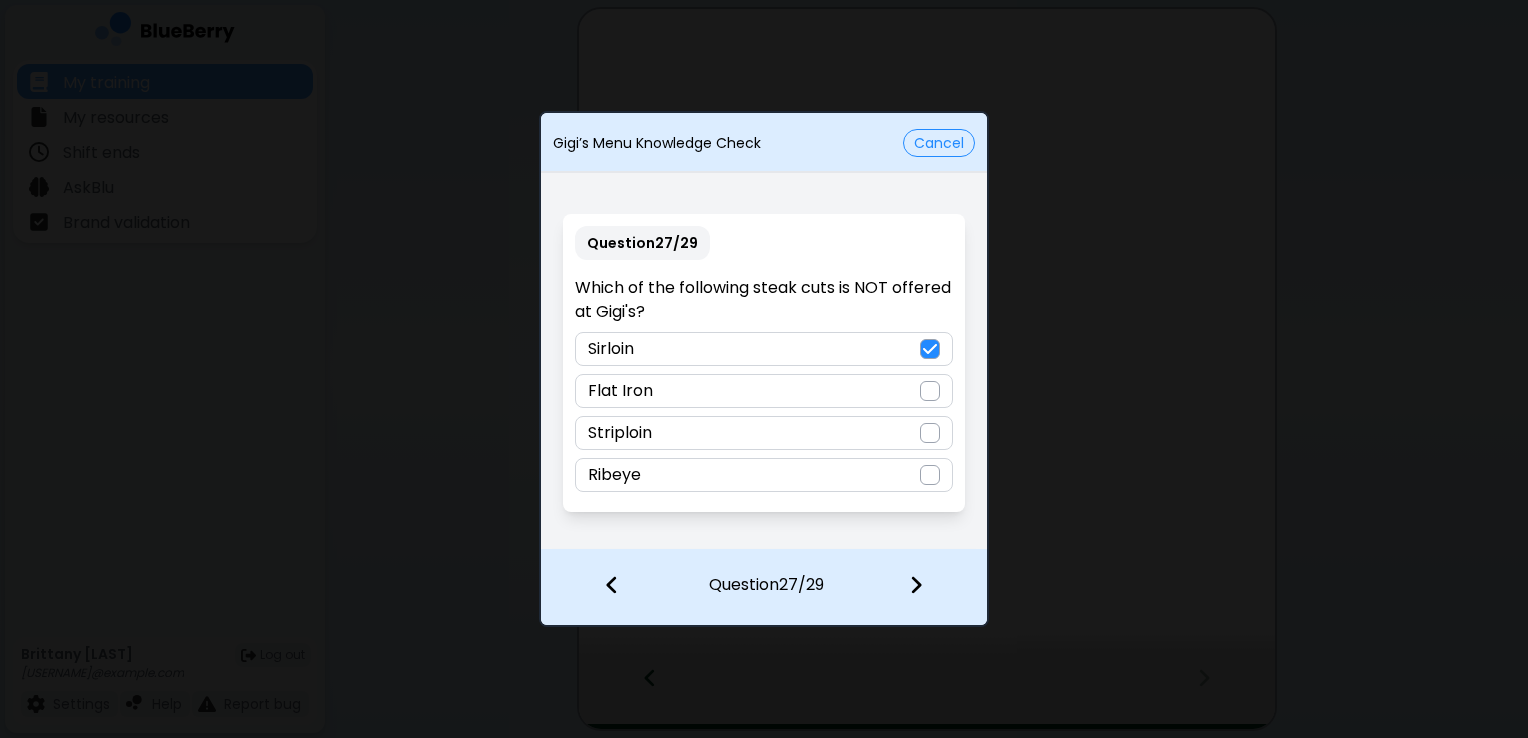 click at bounding box center (928, 587) 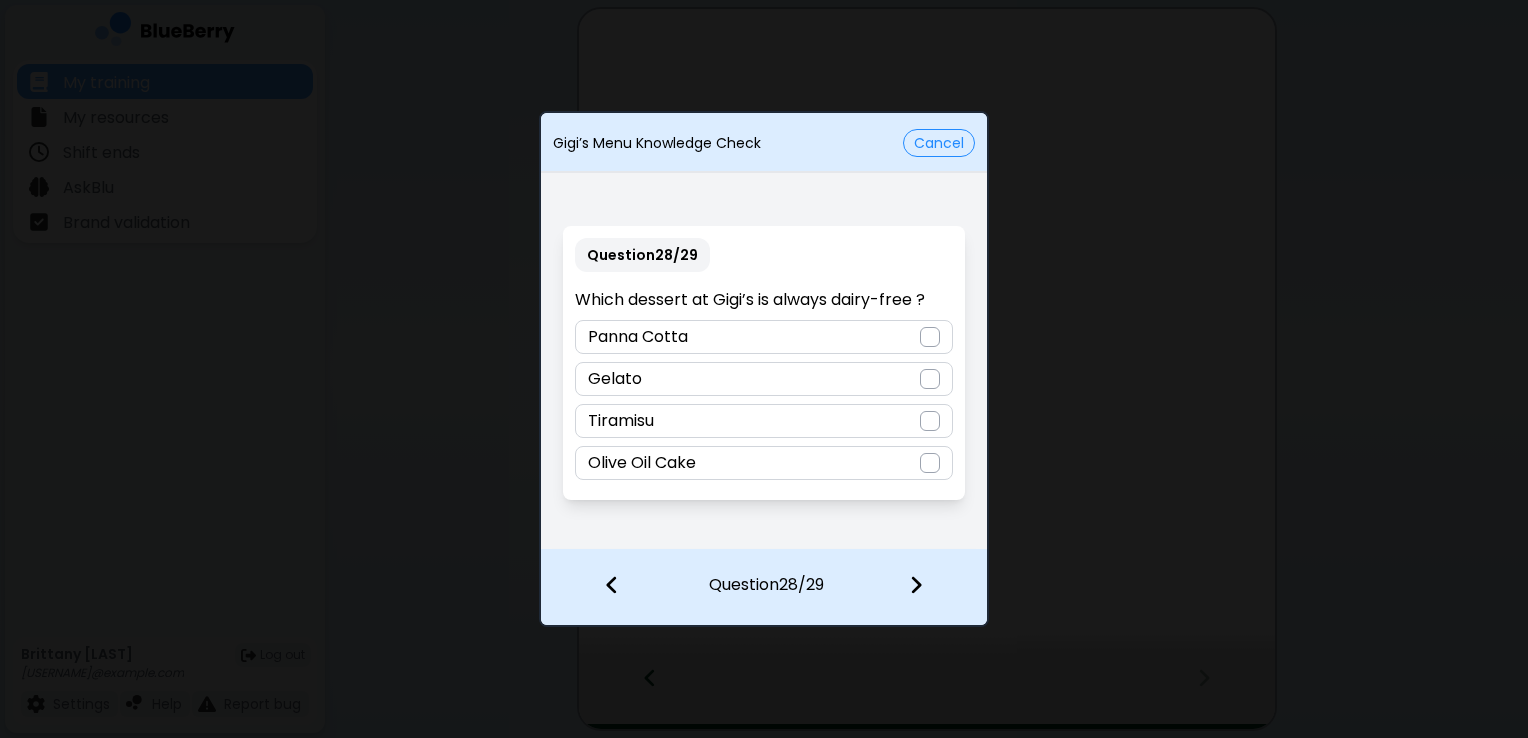 click at bounding box center [930, 337] 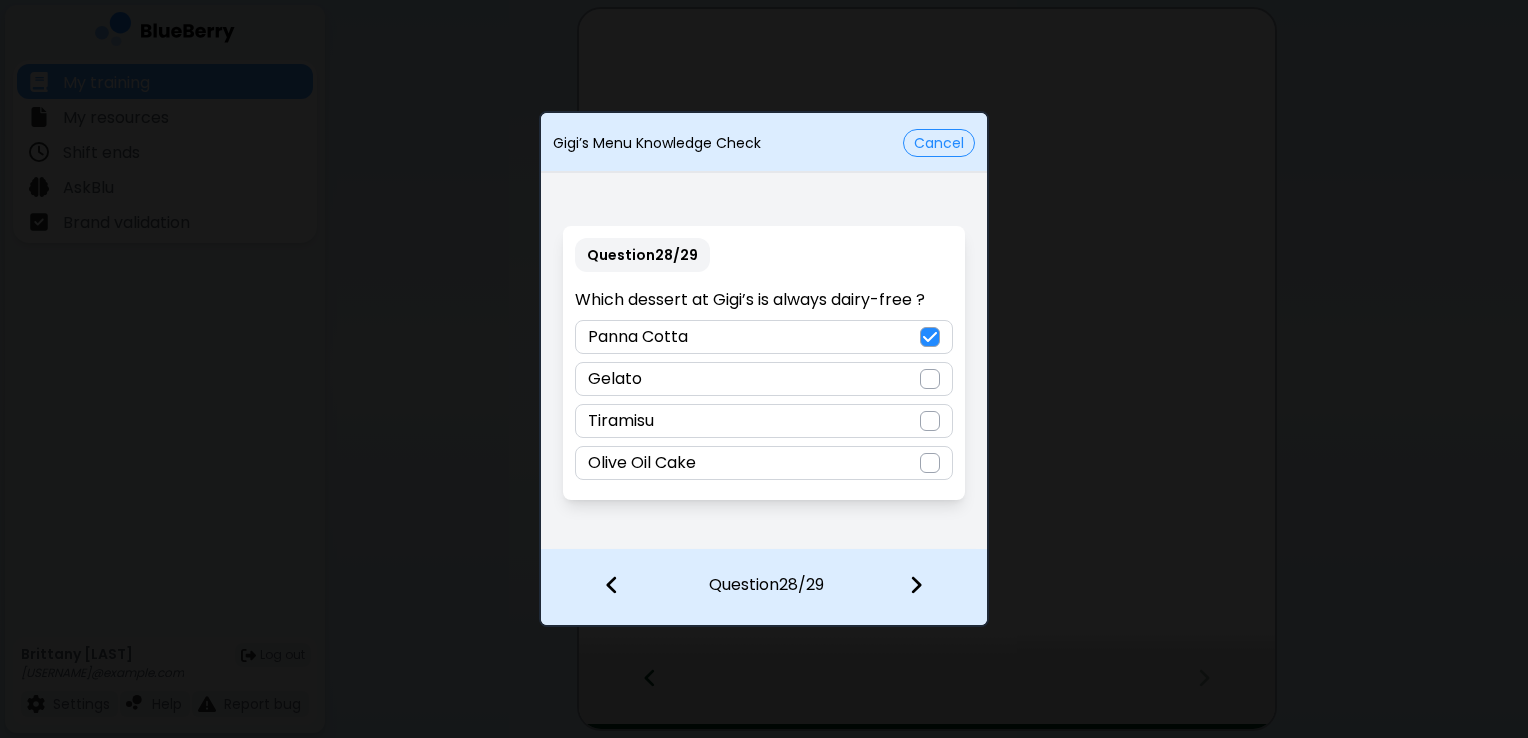 click at bounding box center [916, 585] 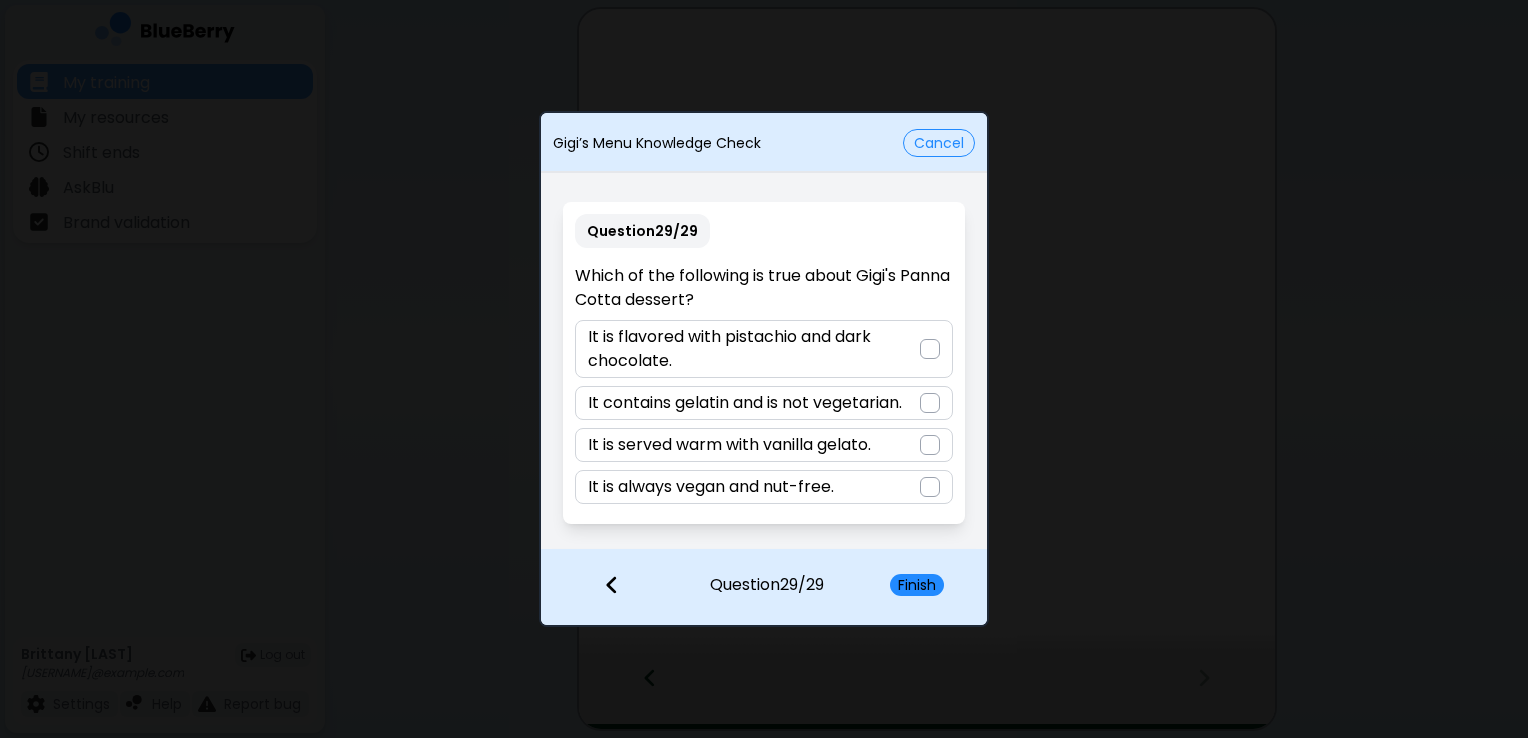 click at bounding box center [930, 403] 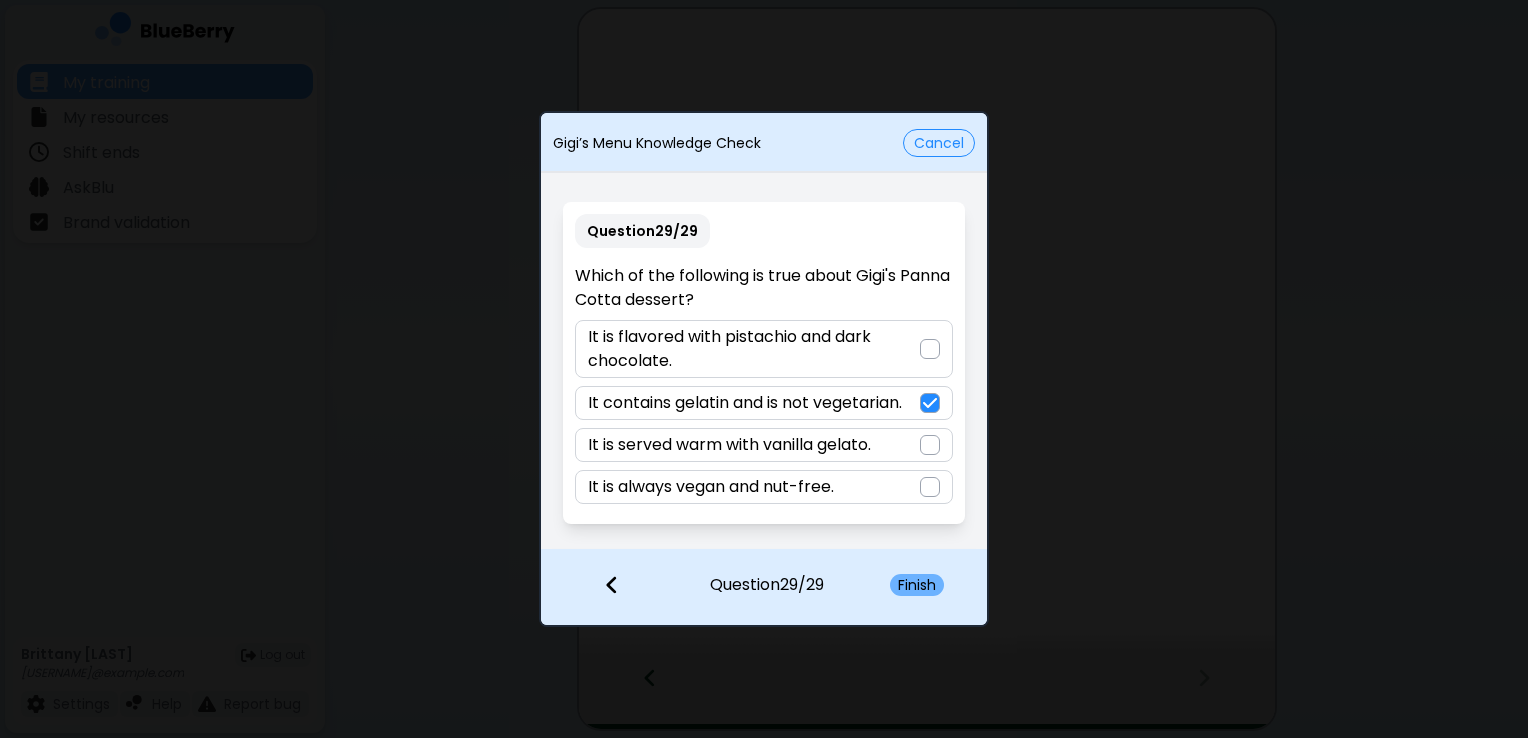 click on "Finish" at bounding box center (917, 585) 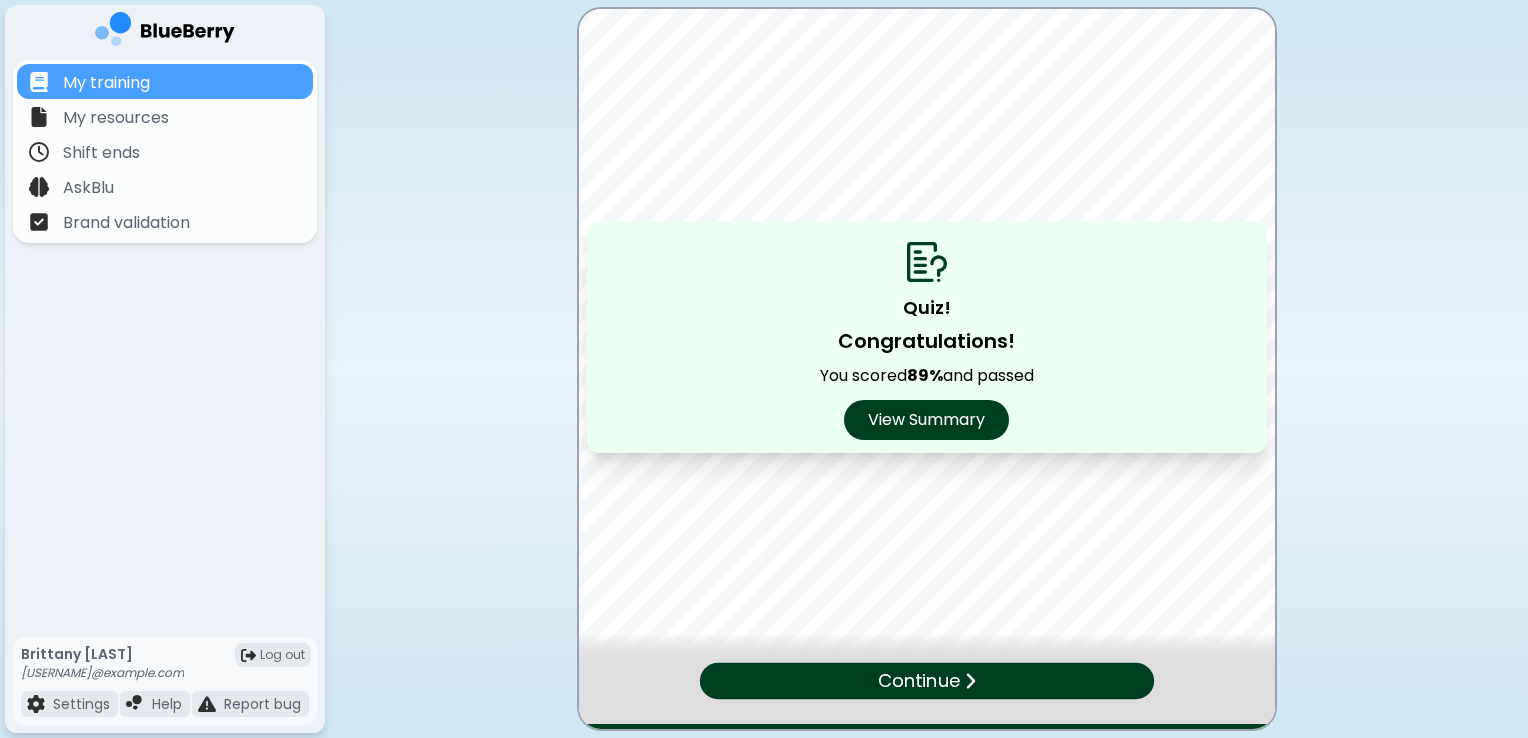 click on "Continue" at bounding box center [919, 680] 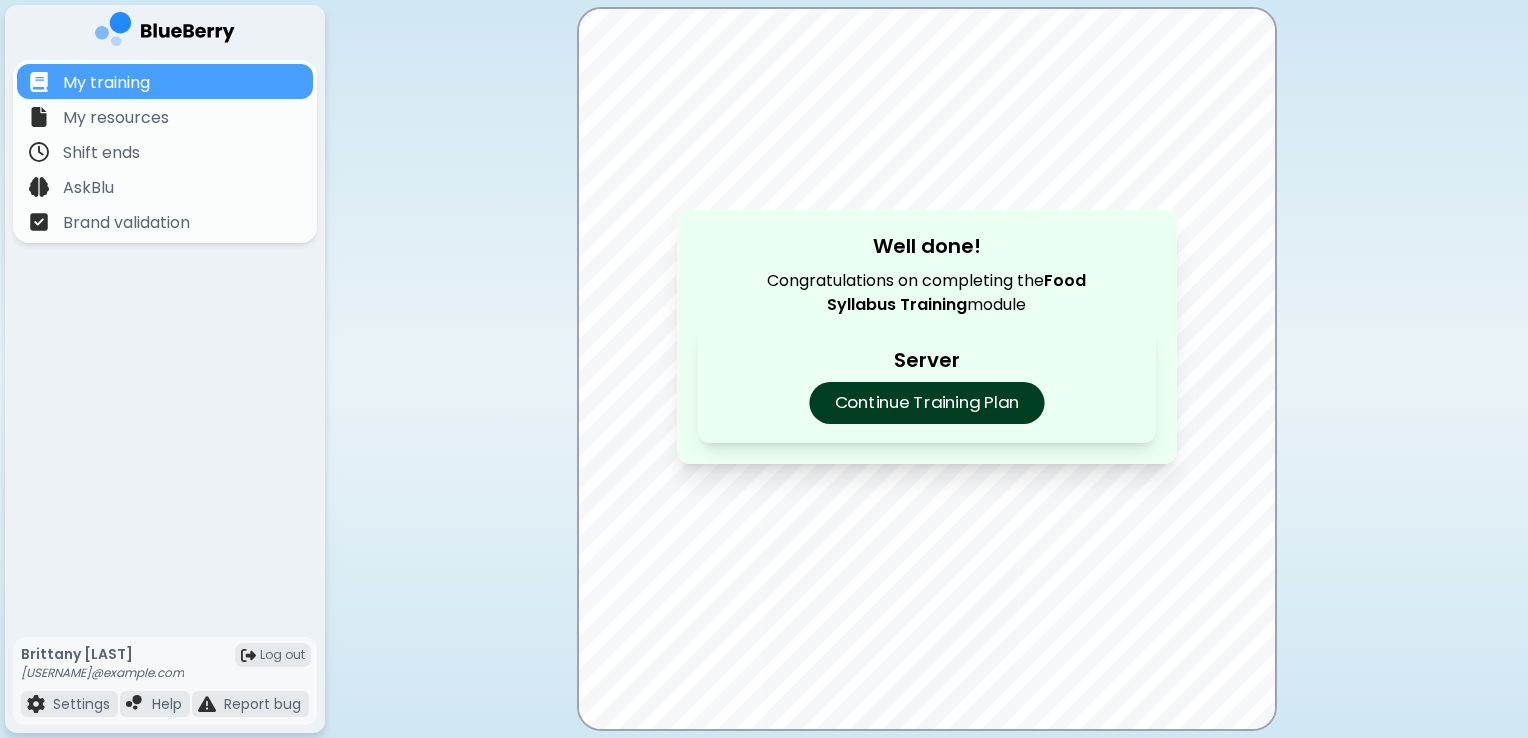 click on "Continue Training Plan" at bounding box center (926, 403) 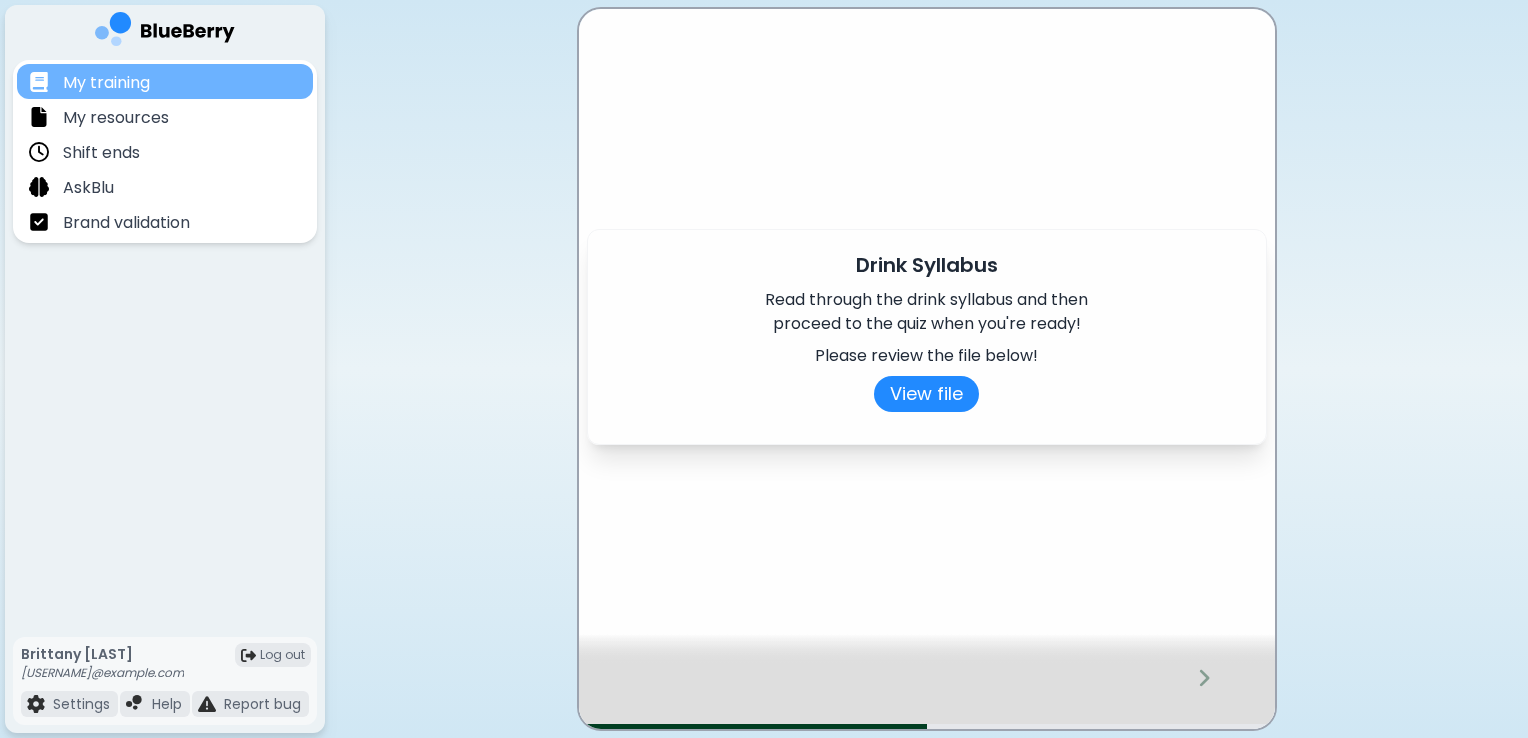 click on "My training" at bounding box center [106, 83] 